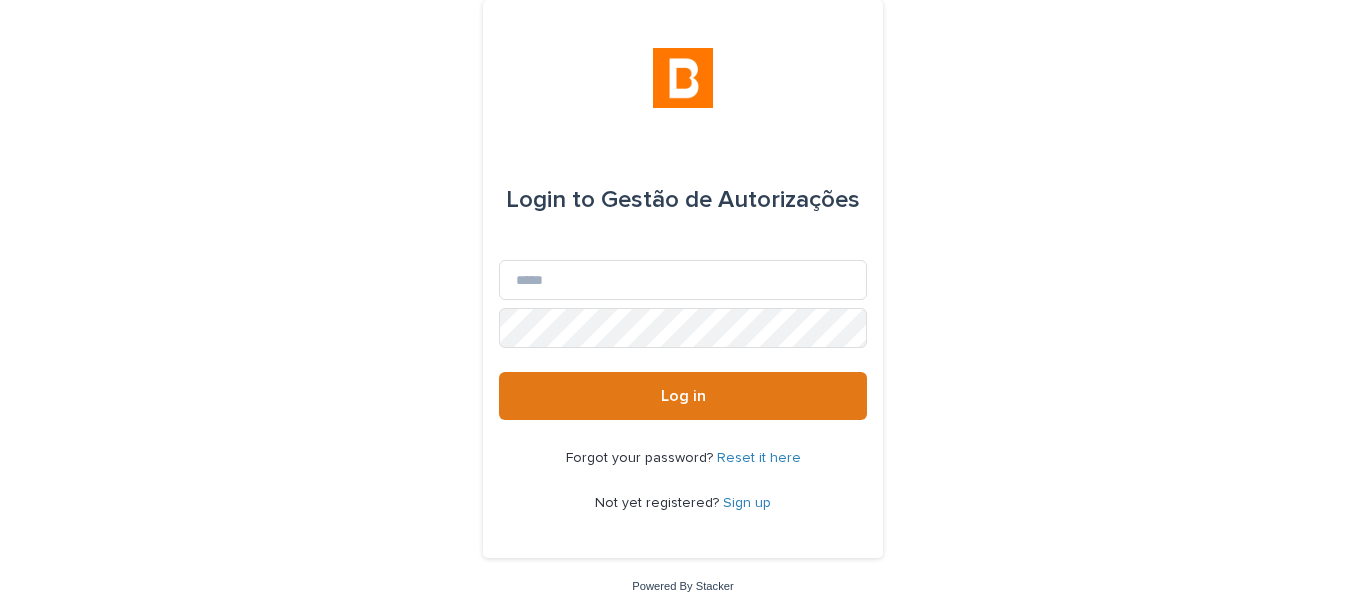 scroll, scrollTop: 0, scrollLeft: 0, axis: both 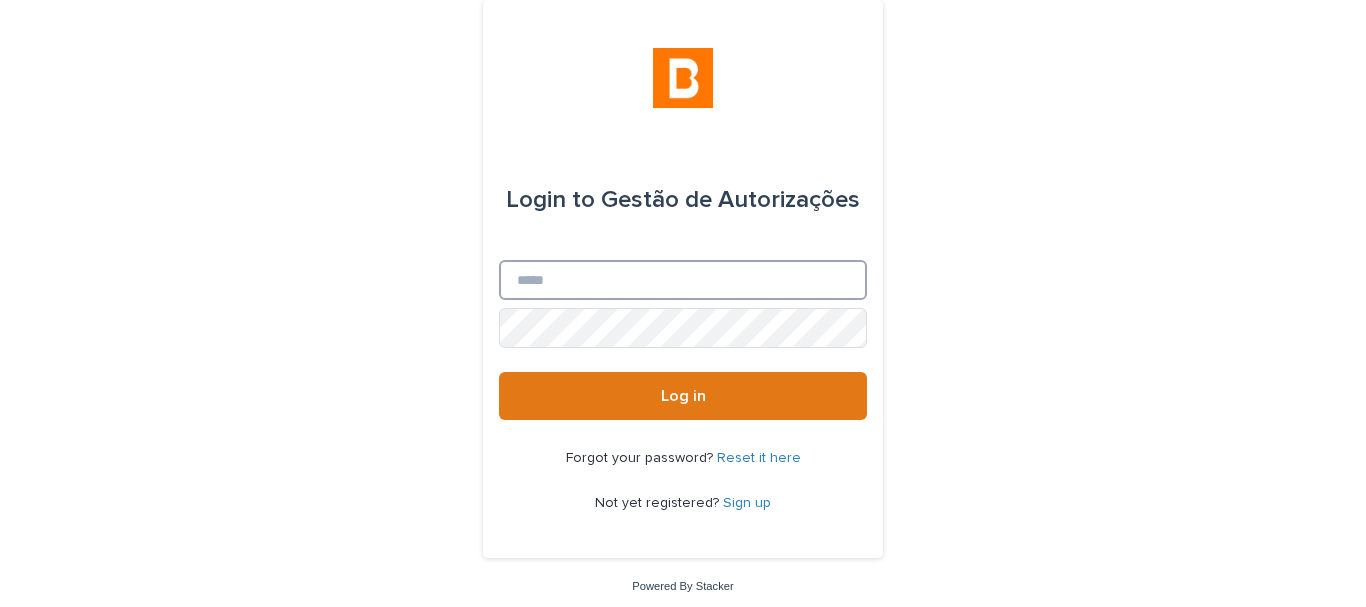 click on "Email" at bounding box center [683, 280] 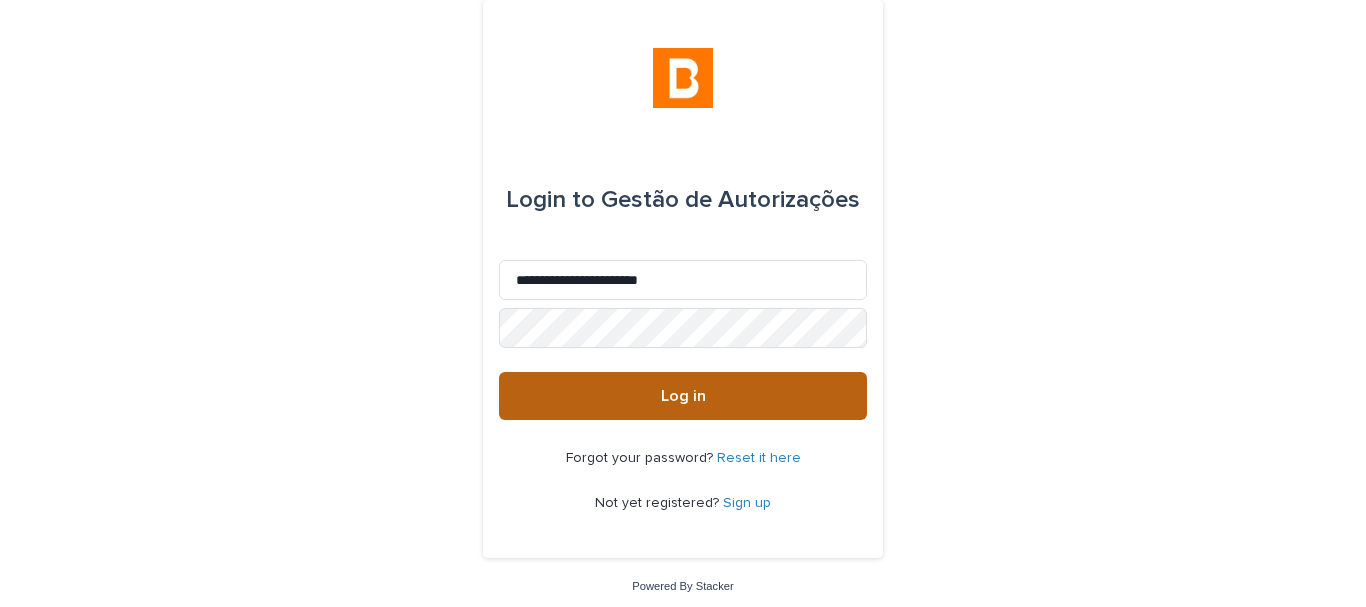 click on "Log in" at bounding box center [683, 396] 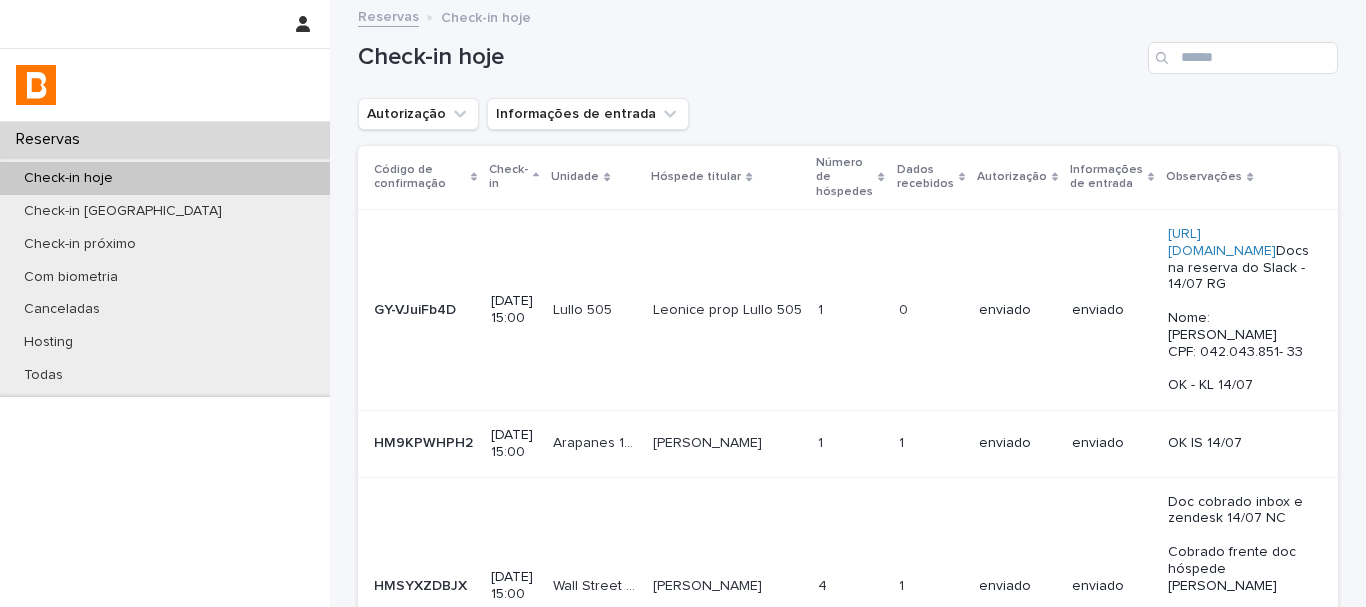 scroll, scrollTop: 0, scrollLeft: 0, axis: both 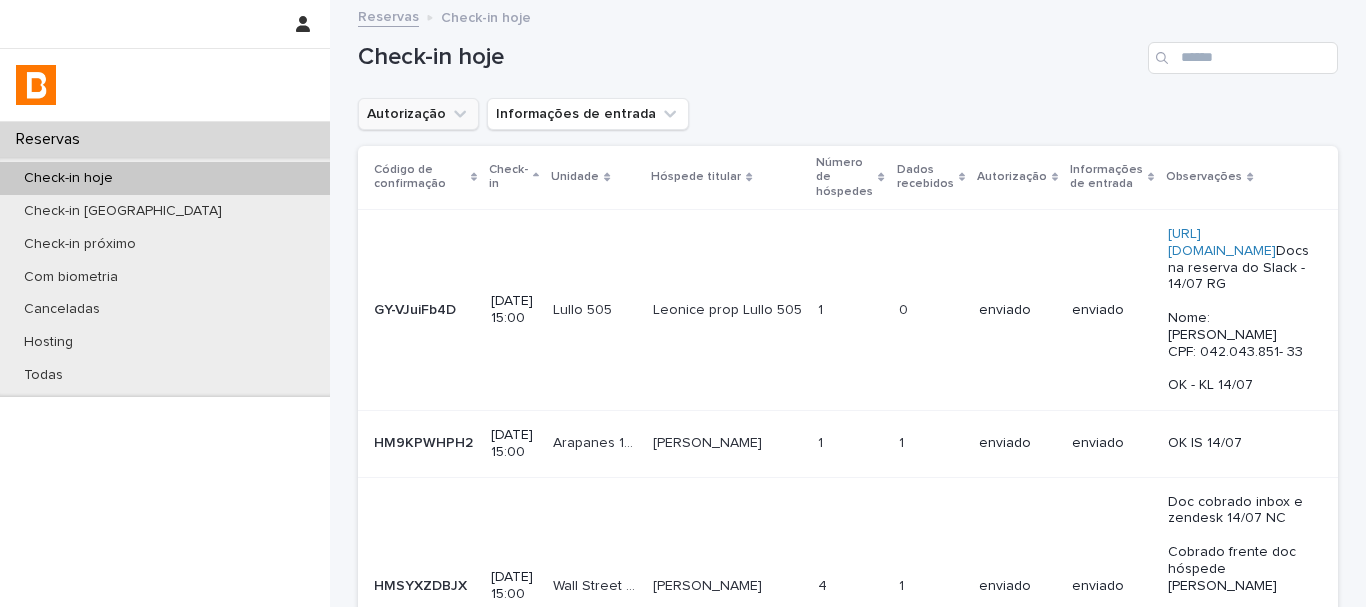 click on "Autorização" at bounding box center (418, 114) 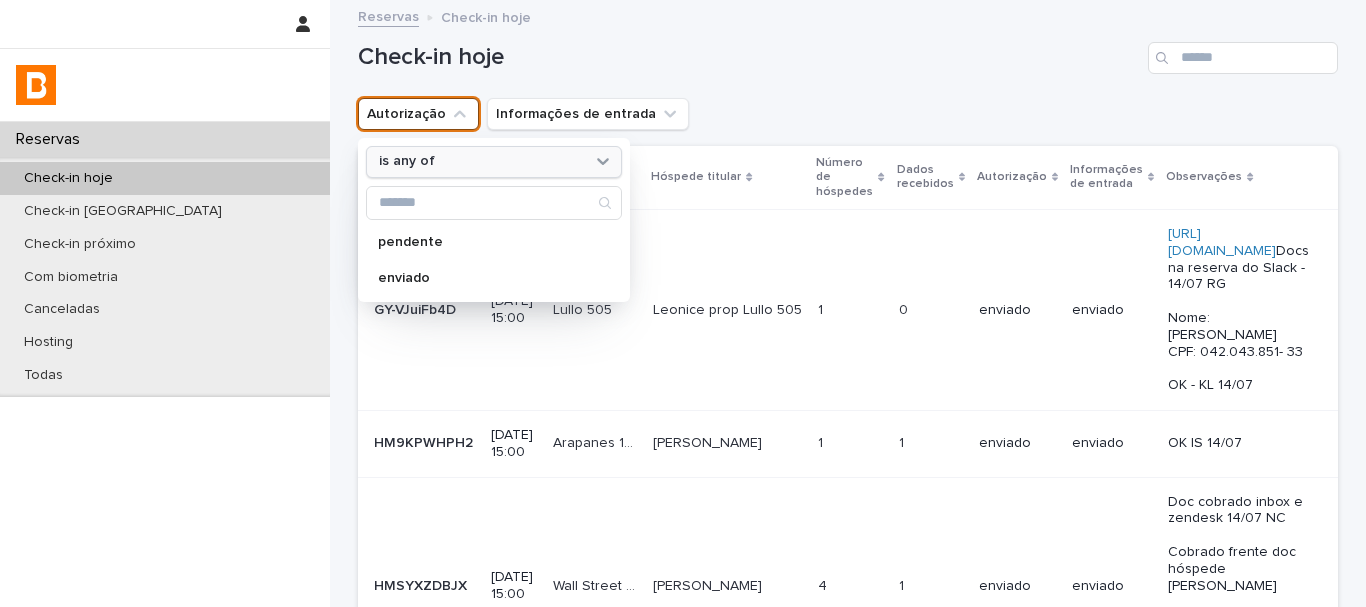click on "is any of" at bounding box center [481, 161] 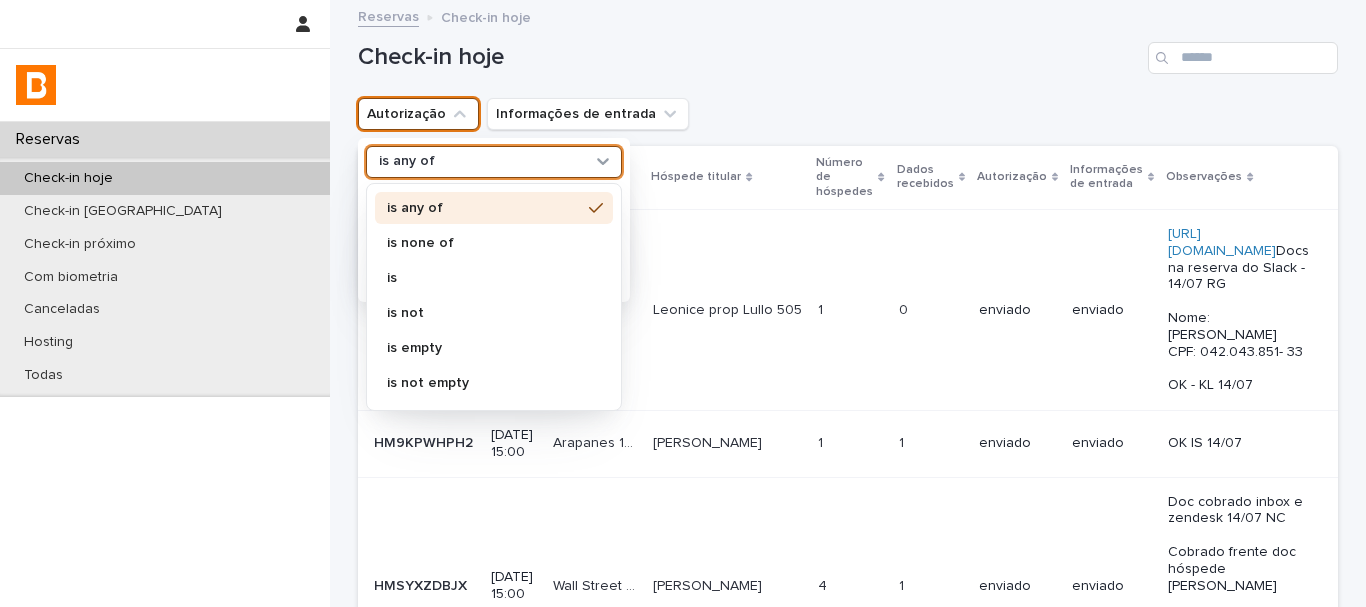 click on "is none of" at bounding box center [494, 244] 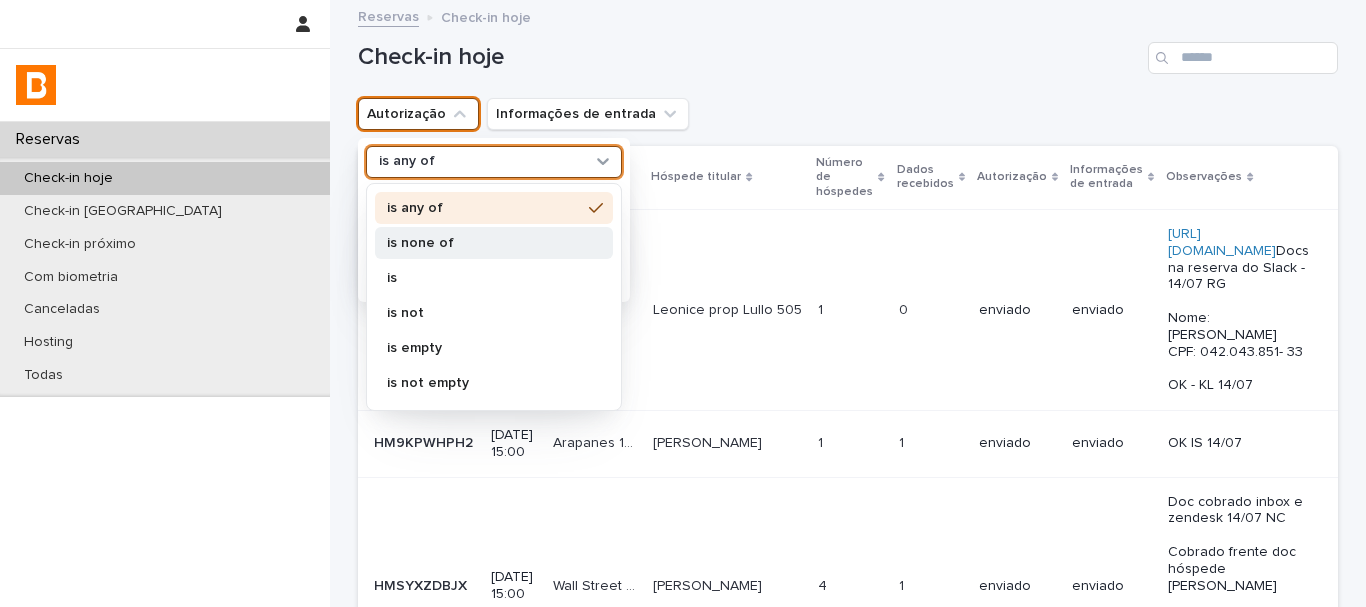click on "is none of" at bounding box center (484, 243) 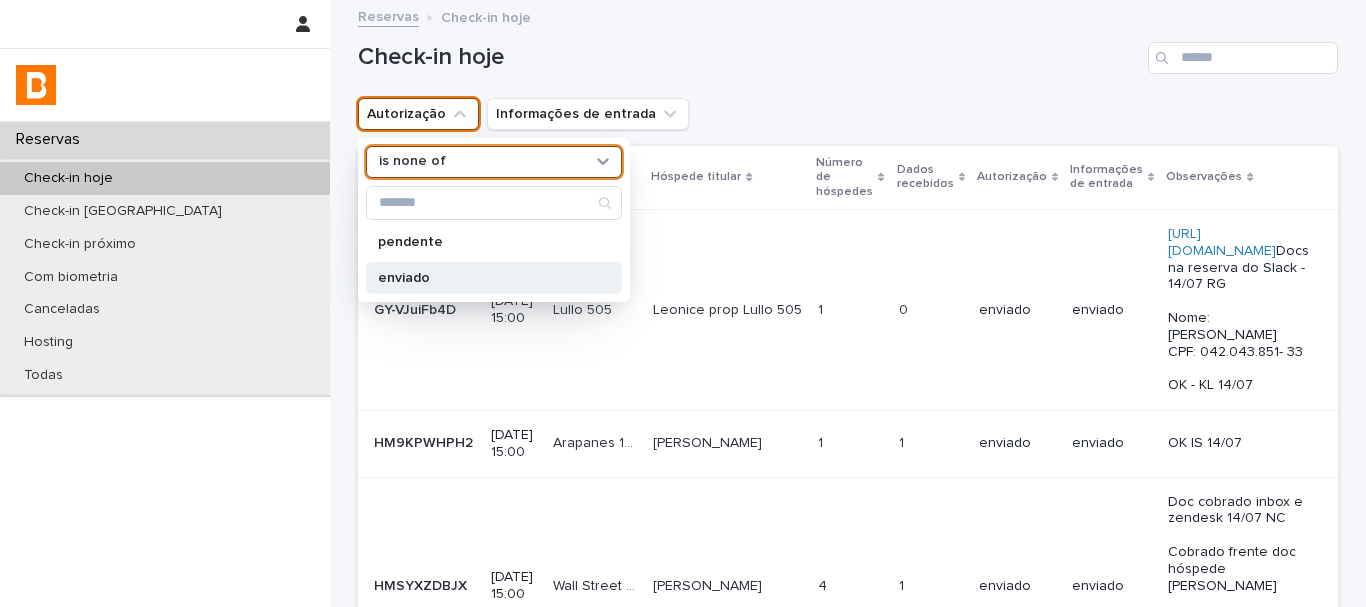 click on "enviado" at bounding box center (484, 278) 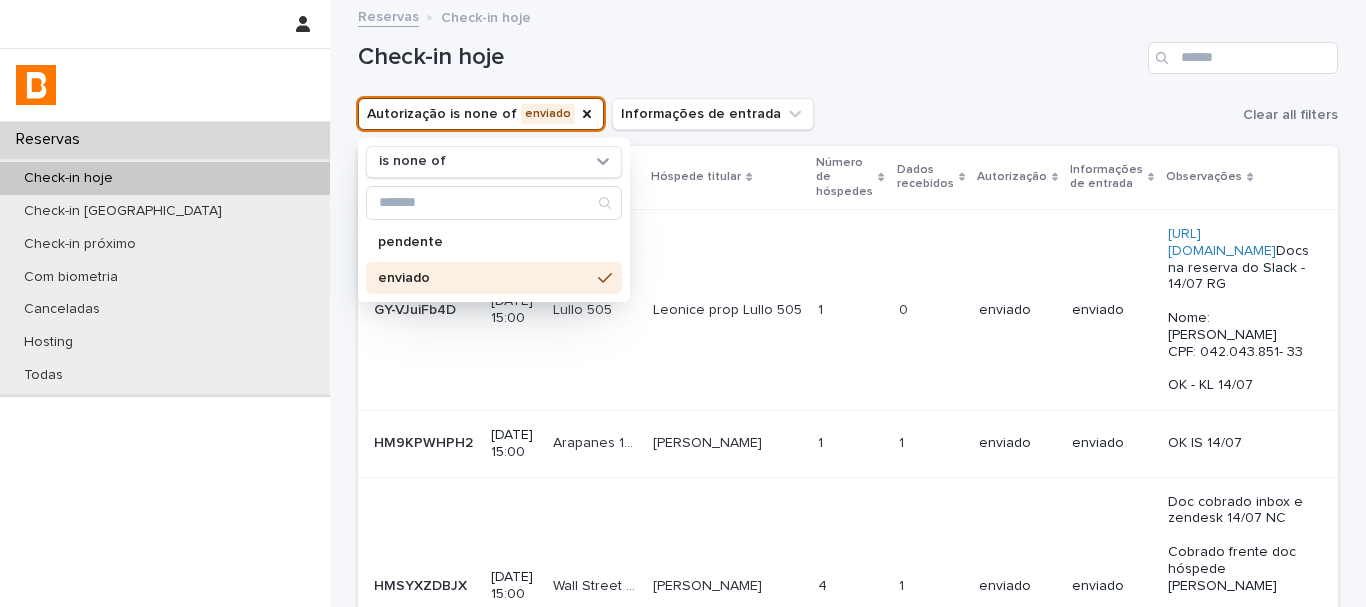 click on "Check-in hoje" at bounding box center [848, 50] 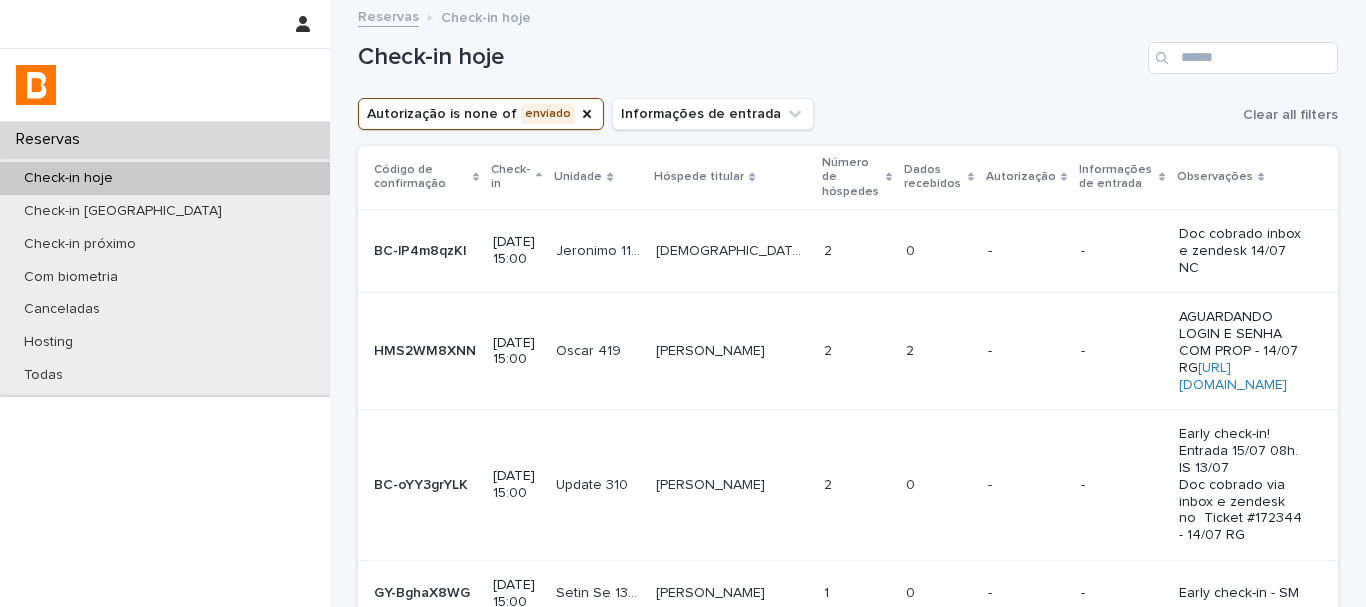 scroll, scrollTop: 600, scrollLeft: 0, axis: vertical 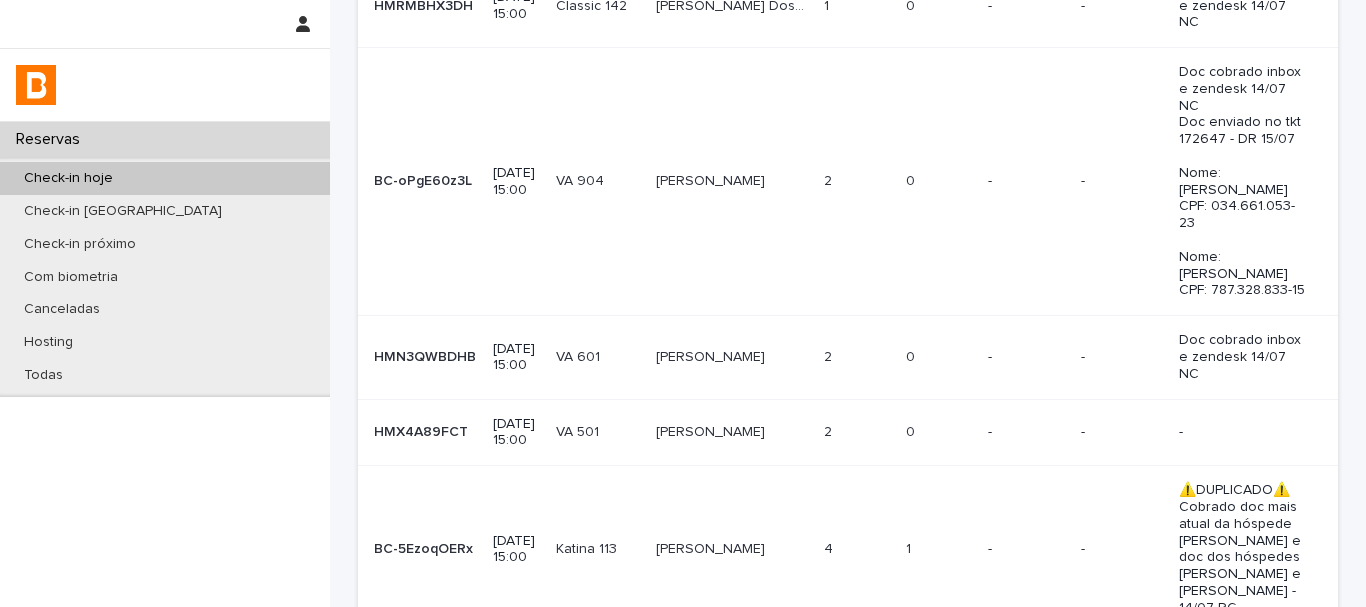 click on "1 1" at bounding box center [938, 549] 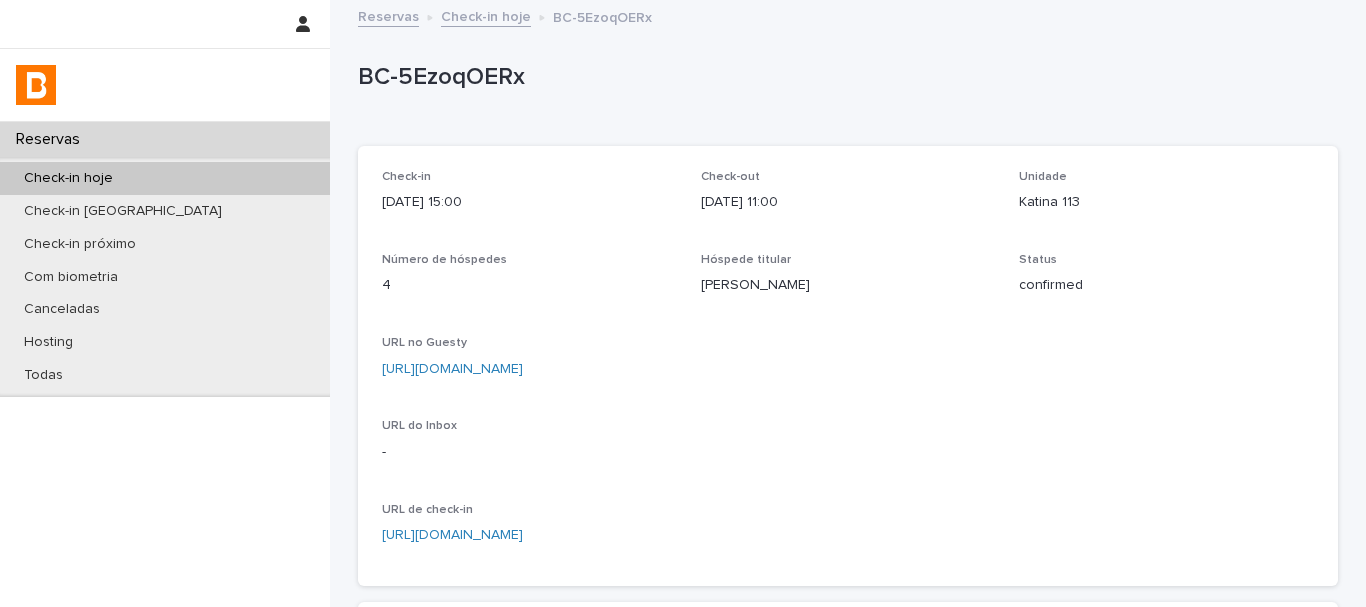 scroll, scrollTop: 568, scrollLeft: 0, axis: vertical 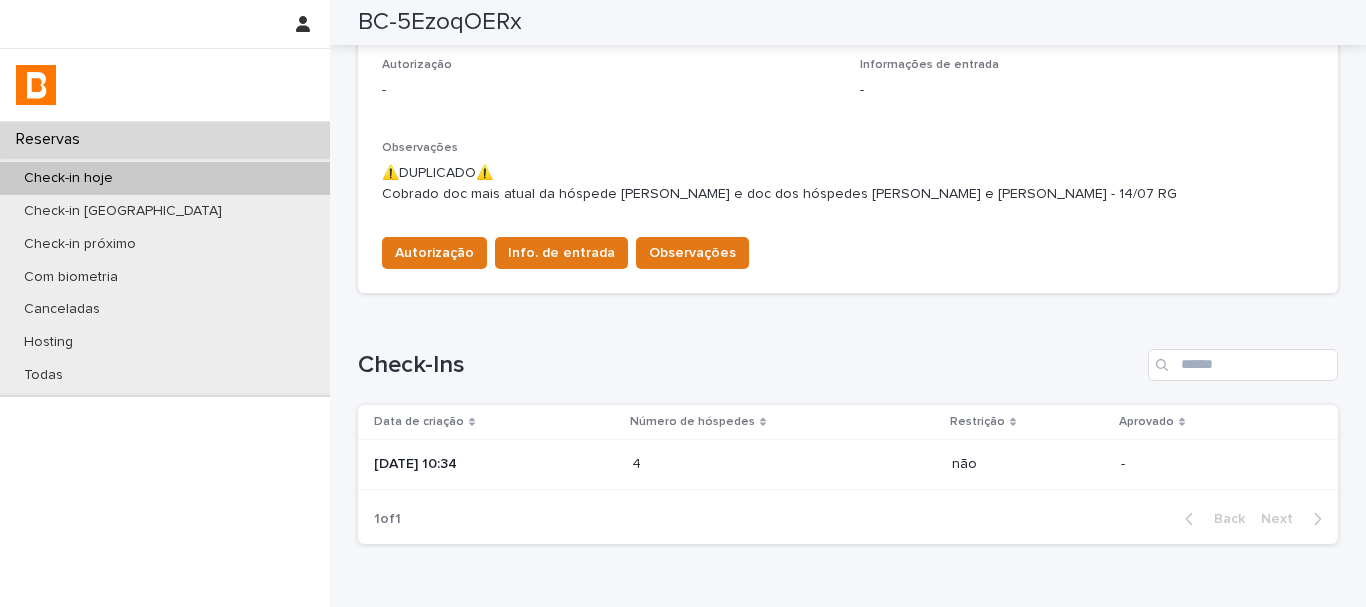click on "4 4" at bounding box center (784, 465) 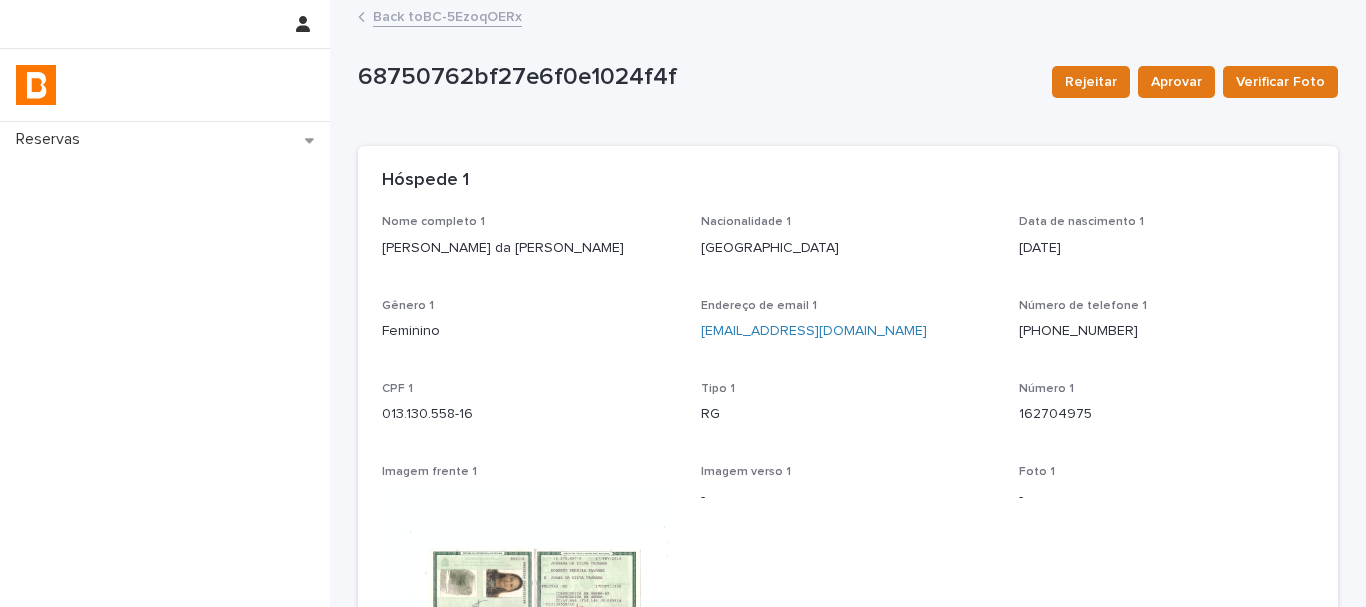 scroll, scrollTop: 400, scrollLeft: 0, axis: vertical 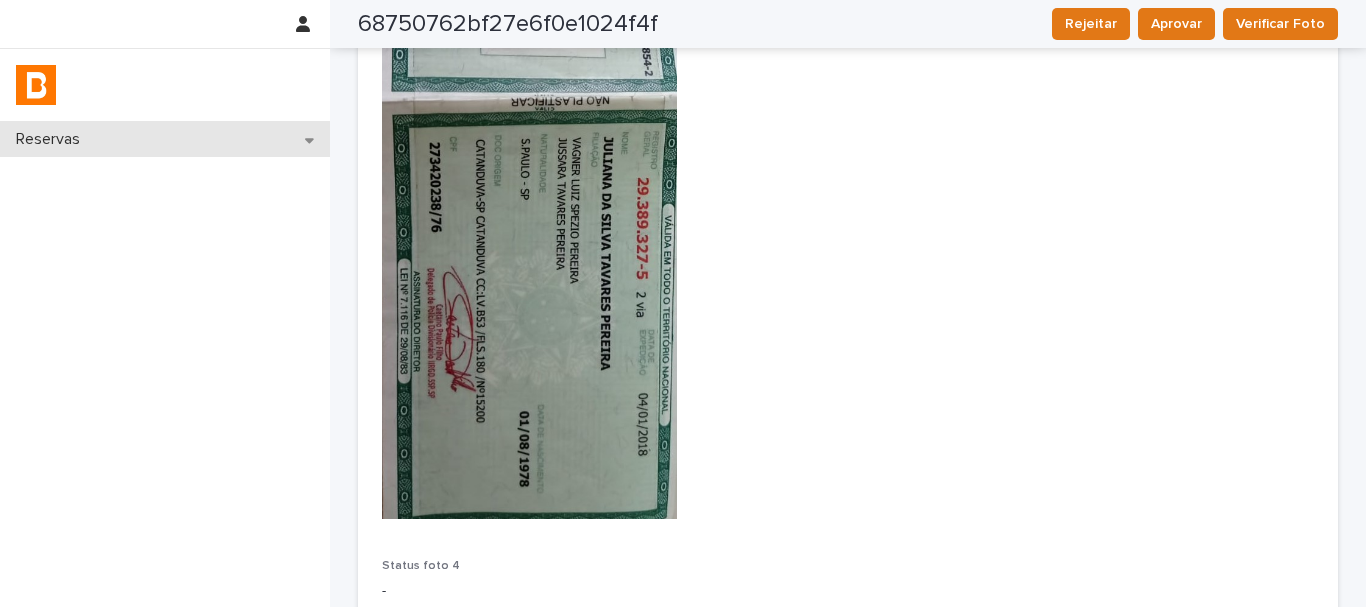 click on "Reservas" at bounding box center (165, 139) 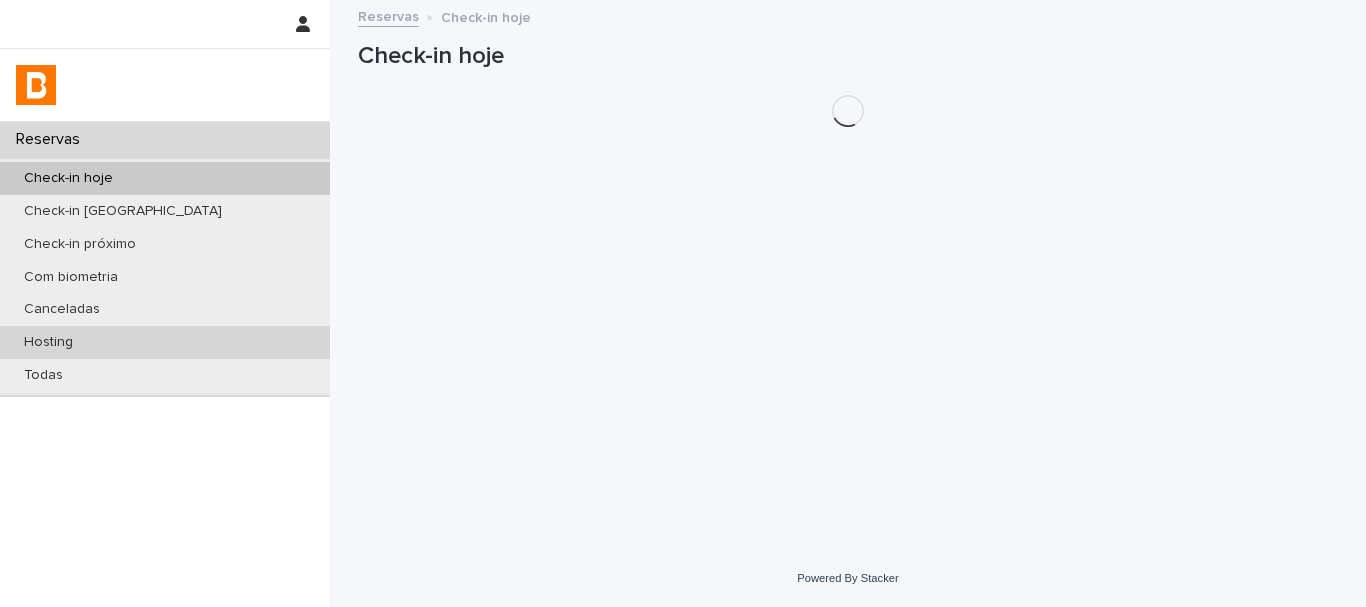 scroll, scrollTop: 0, scrollLeft: 0, axis: both 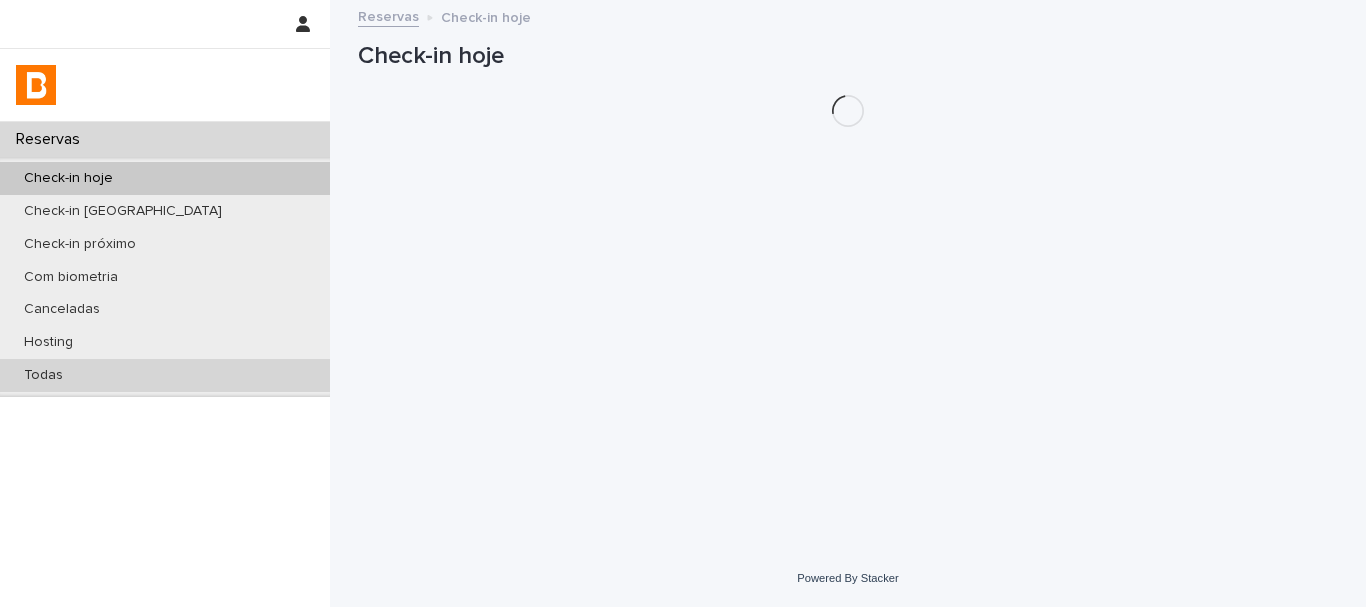 click on "Todas" at bounding box center (165, 375) 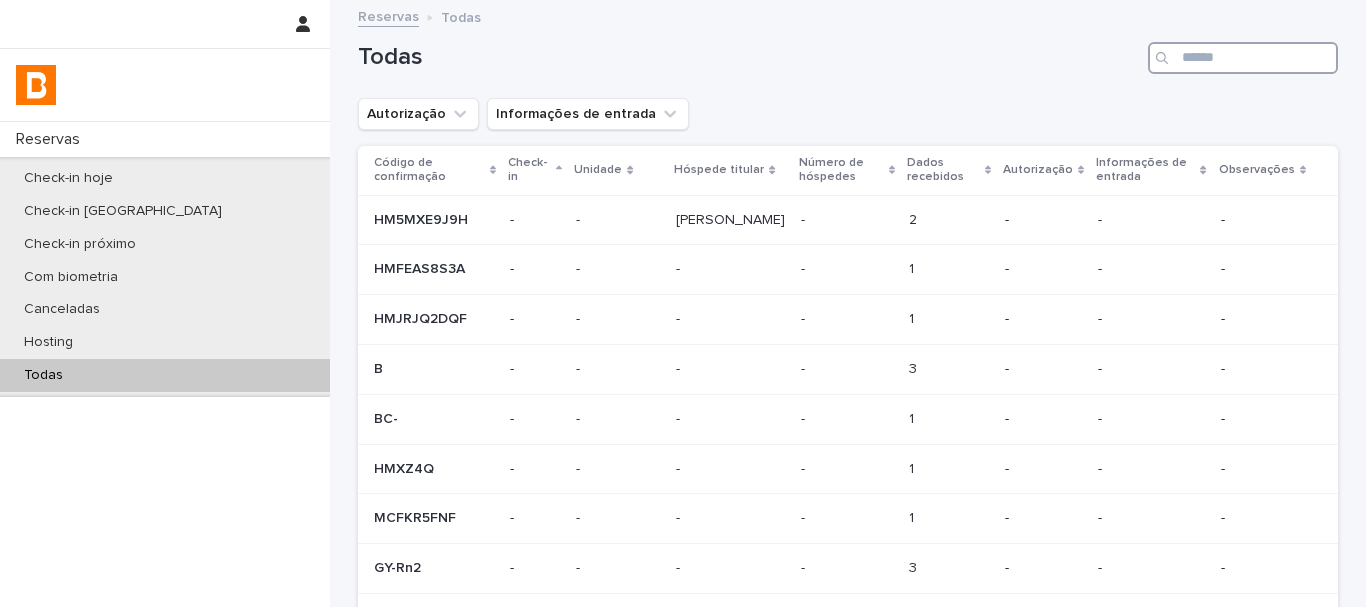 drag, startPoint x: 1175, startPoint y: 58, endPoint x: 1189, endPoint y: 92, distance: 36.769554 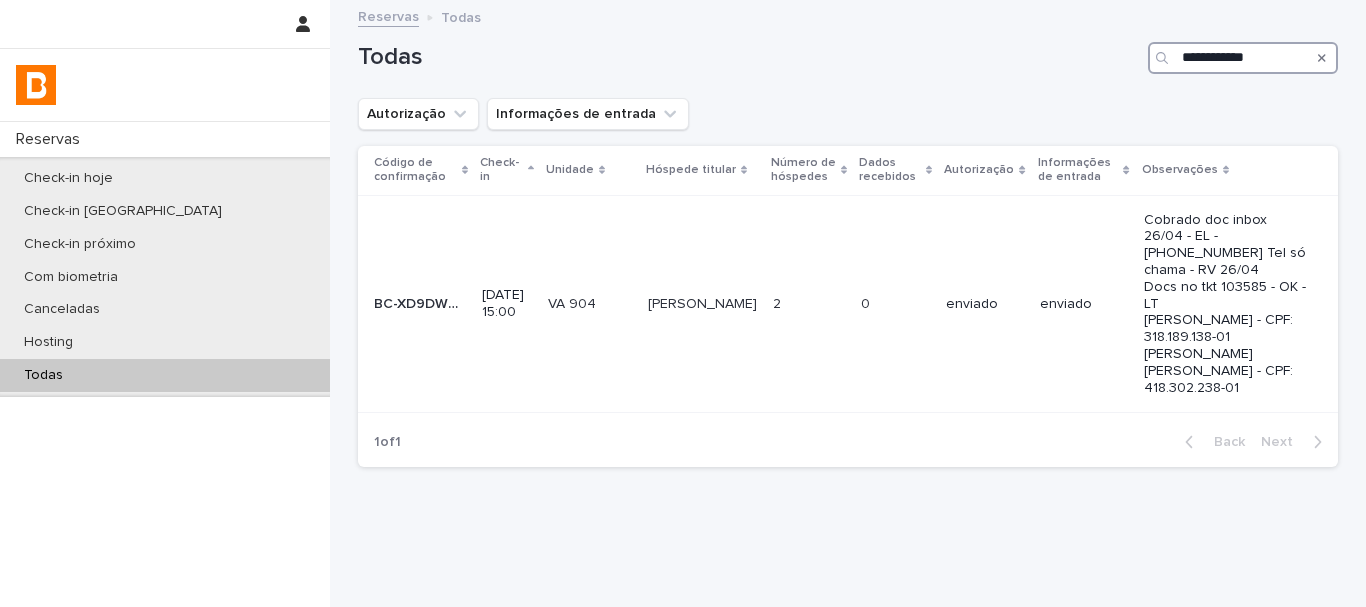 type on "**********" 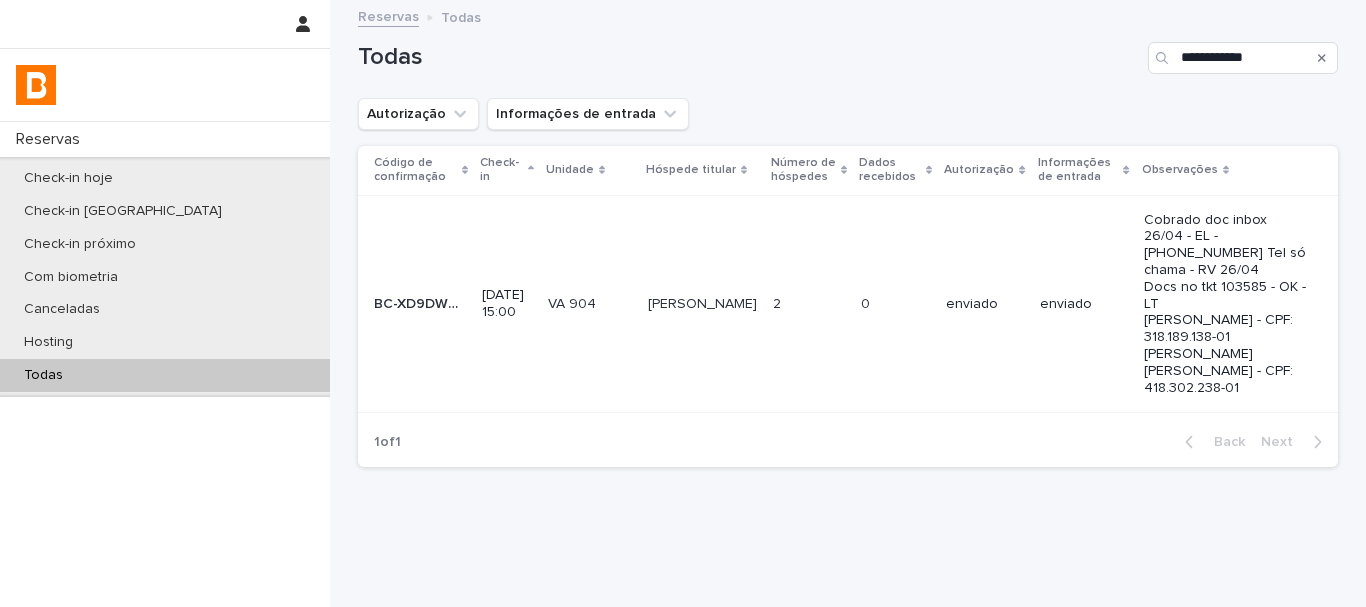 click on "Todas" at bounding box center [165, 375] 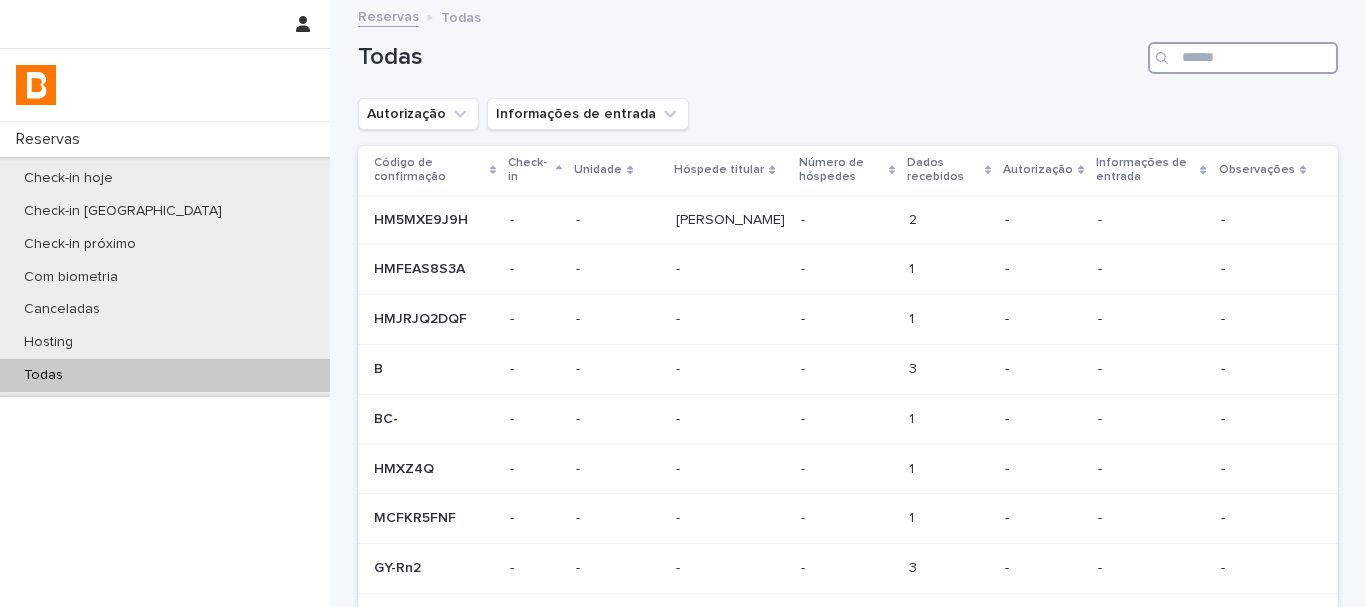 click at bounding box center (1243, 58) 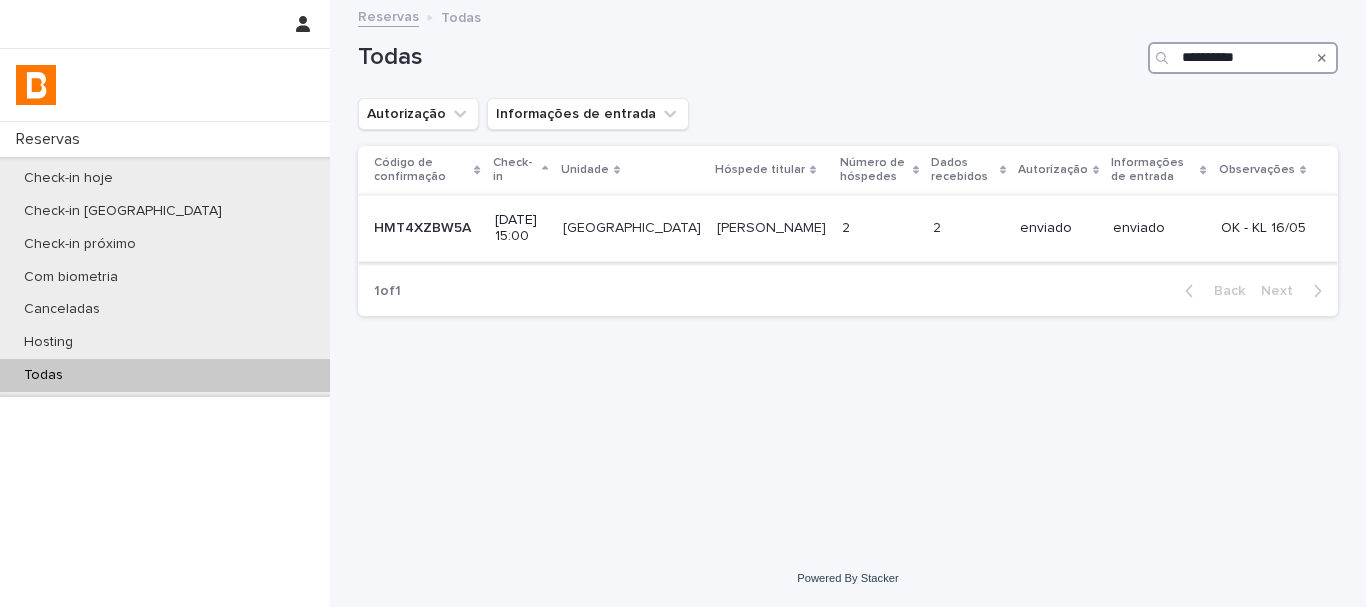 type on "**********" 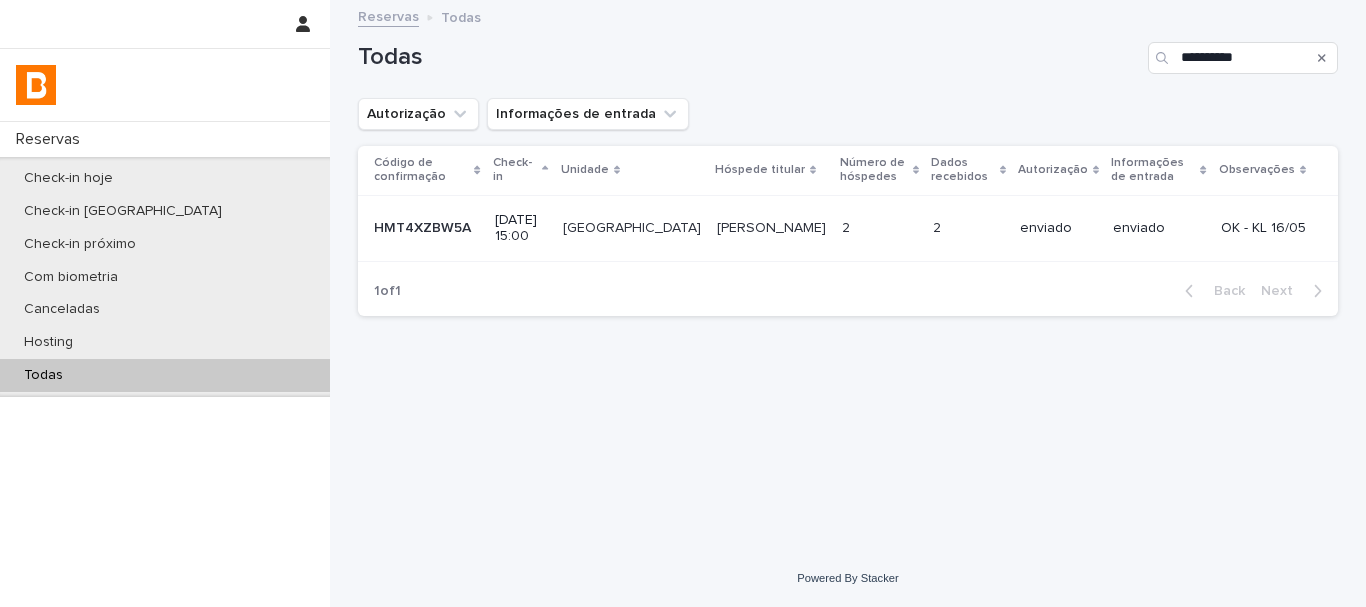 click on "2 2" at bounding box center [968, 228] 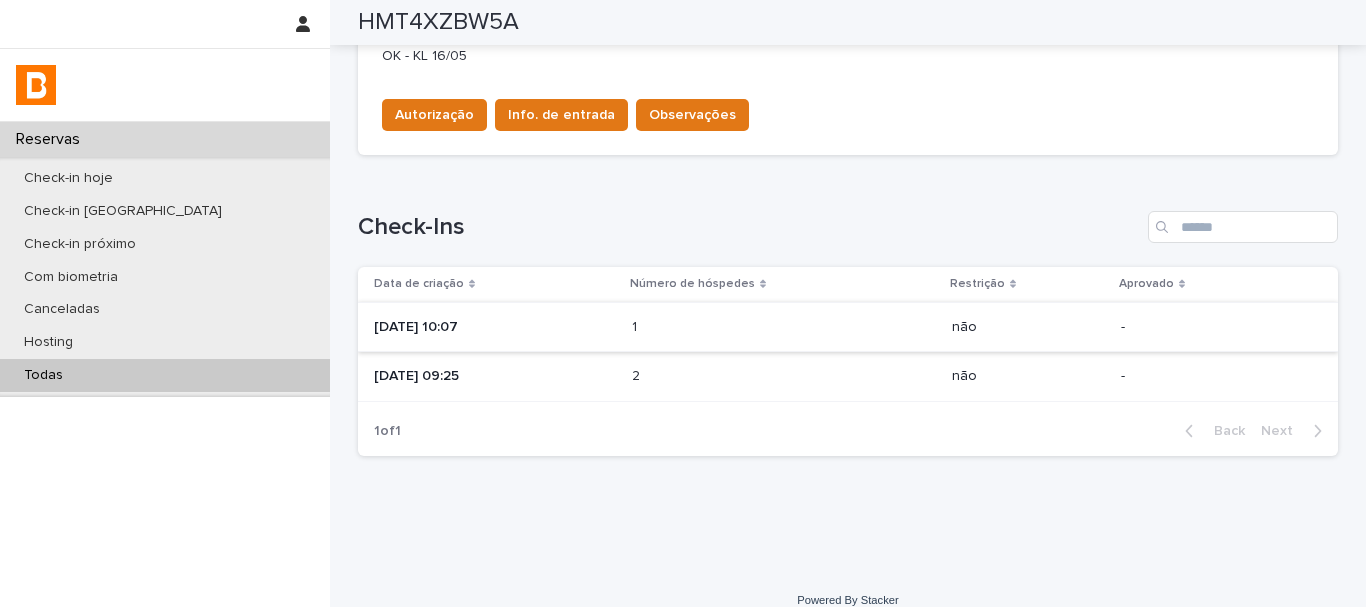 scroll, scrollTop: 700, scrollLeft: 0, axis: vertical 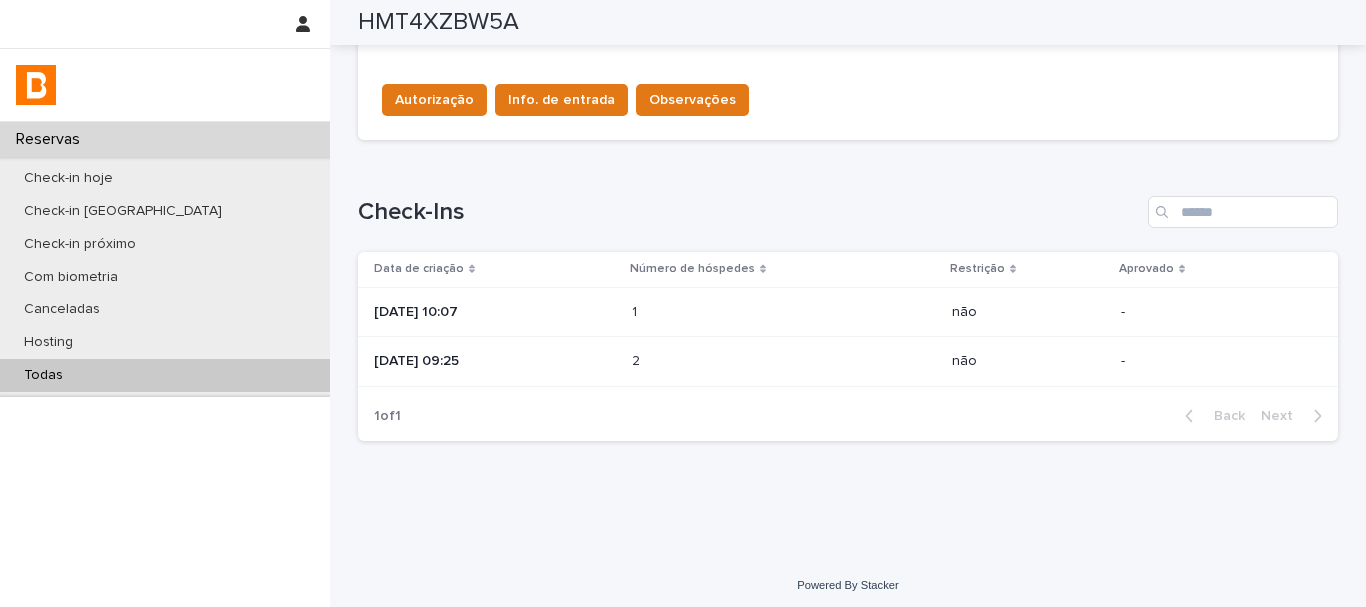 click on "[DATE] 10:07" at bounding box center [495, 312] 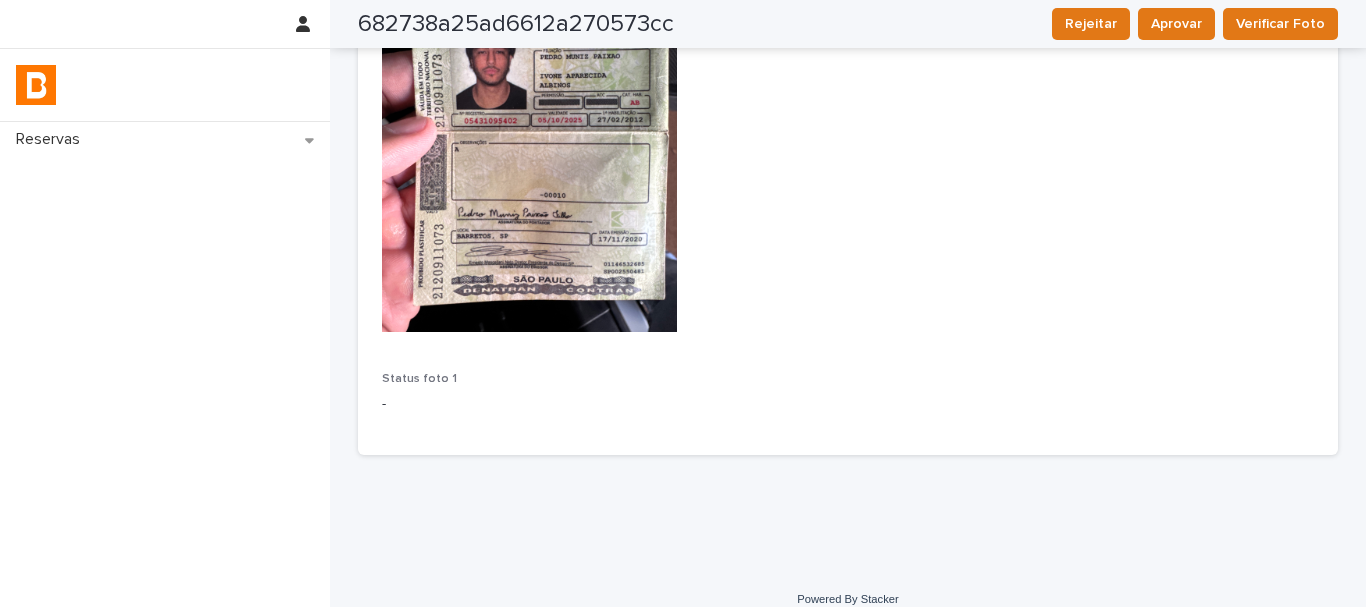 scroll, scrollTop: 0, scrollLeft: 0, axis: both 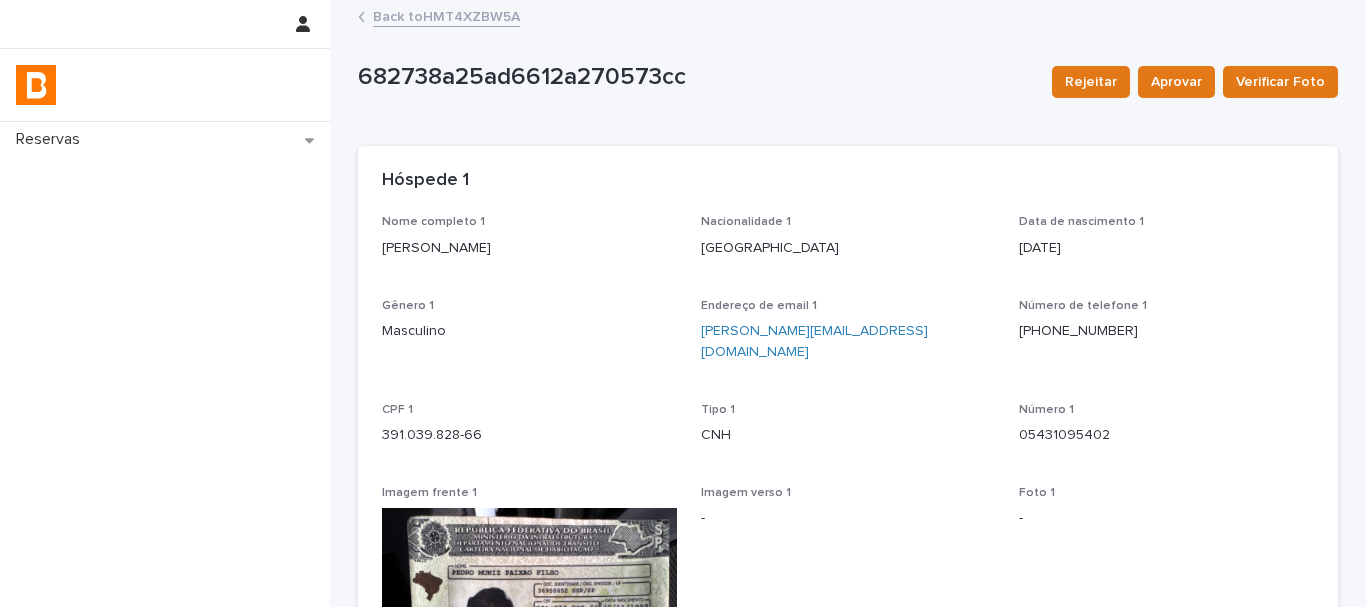 click on "Back to  HMT4XZBW5A" at bounding box center (446, 15) 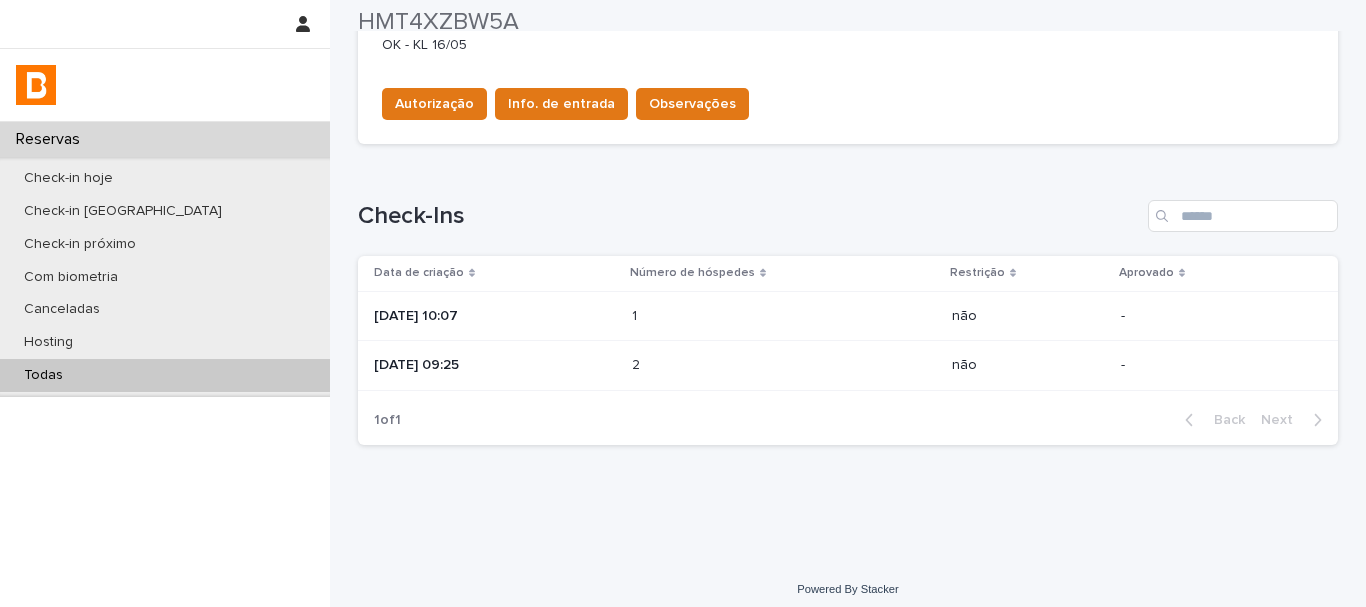 scroll, scrollTop: 700, scrollLeft: 0, axis: vertical 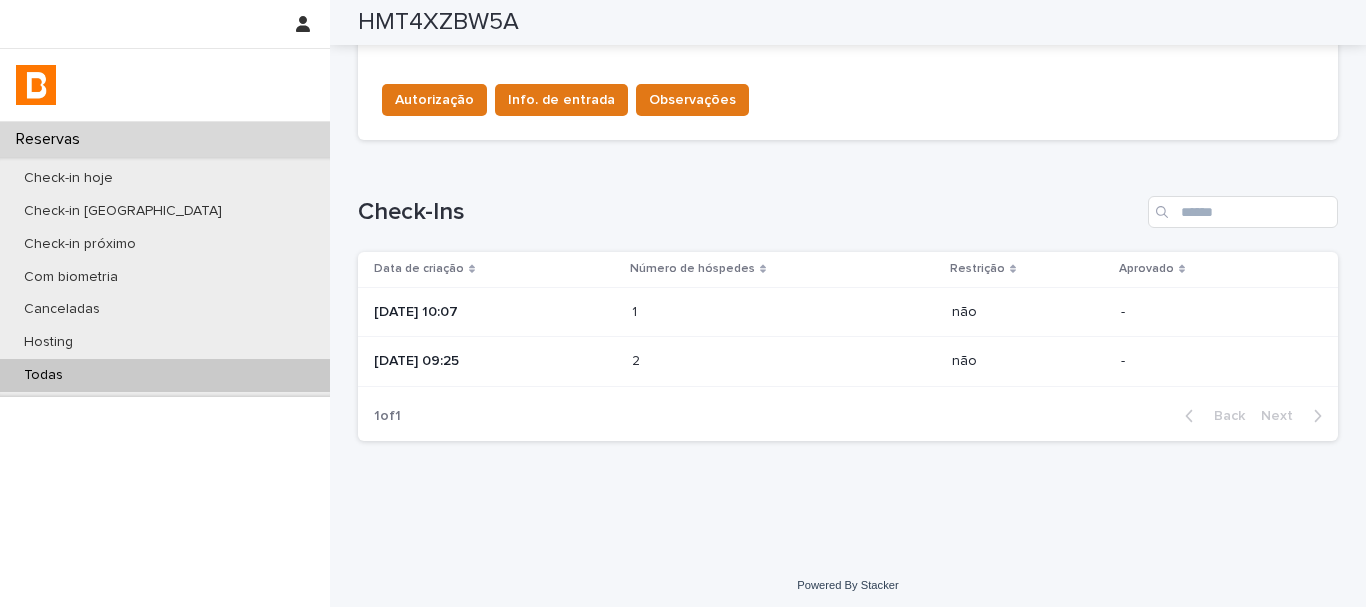 click on "[DATE] 09:25" at bounding box center (495, 361) 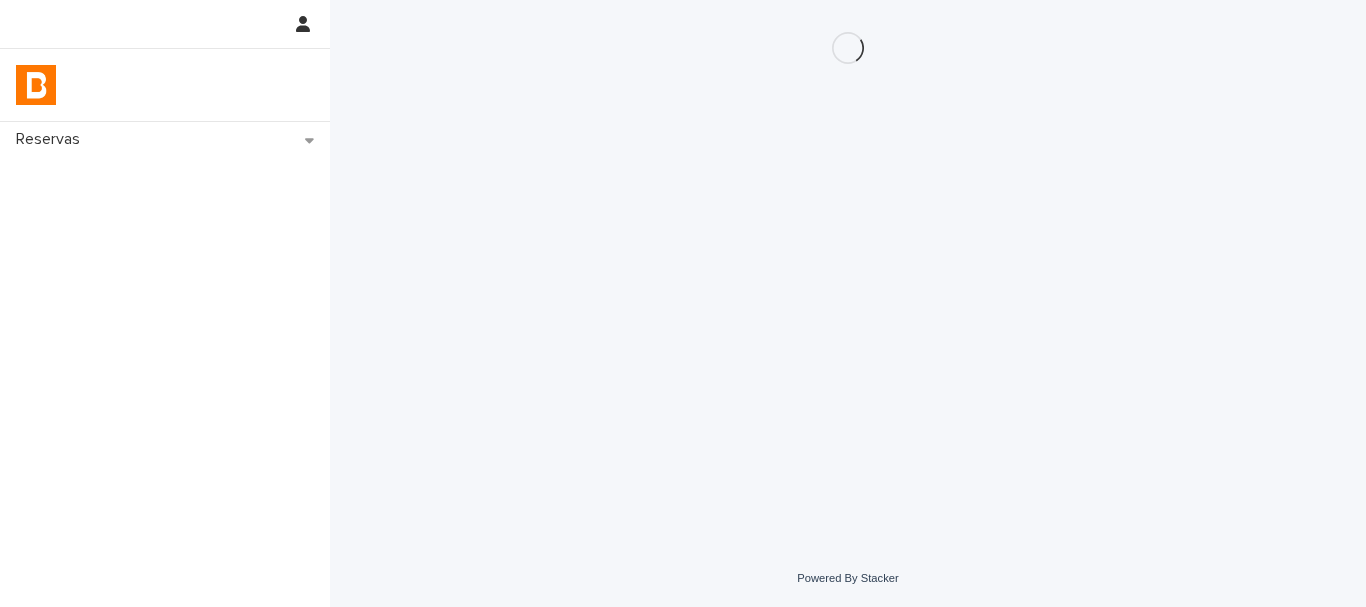 scroll, scrollTop: 0, scrollLeft: 0, axis: both 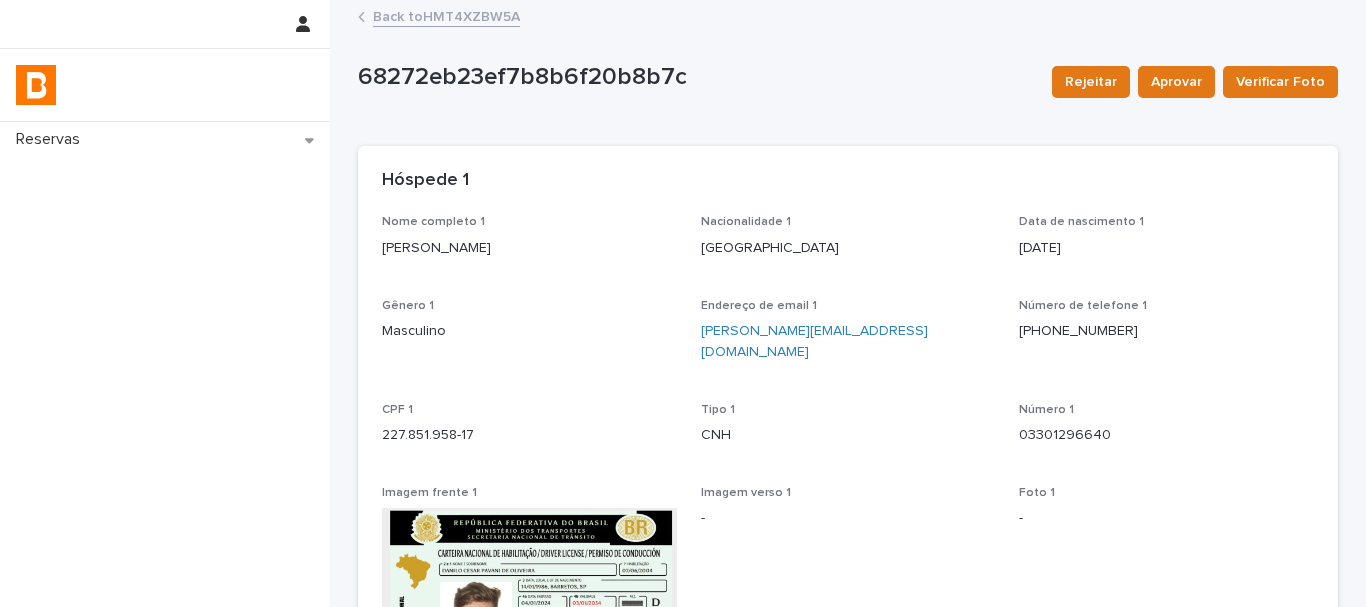 drag, startPoint x: 1187, startPoint y: 330, endPoint x: 1151, endPoint y: 336, distance: 36.496574 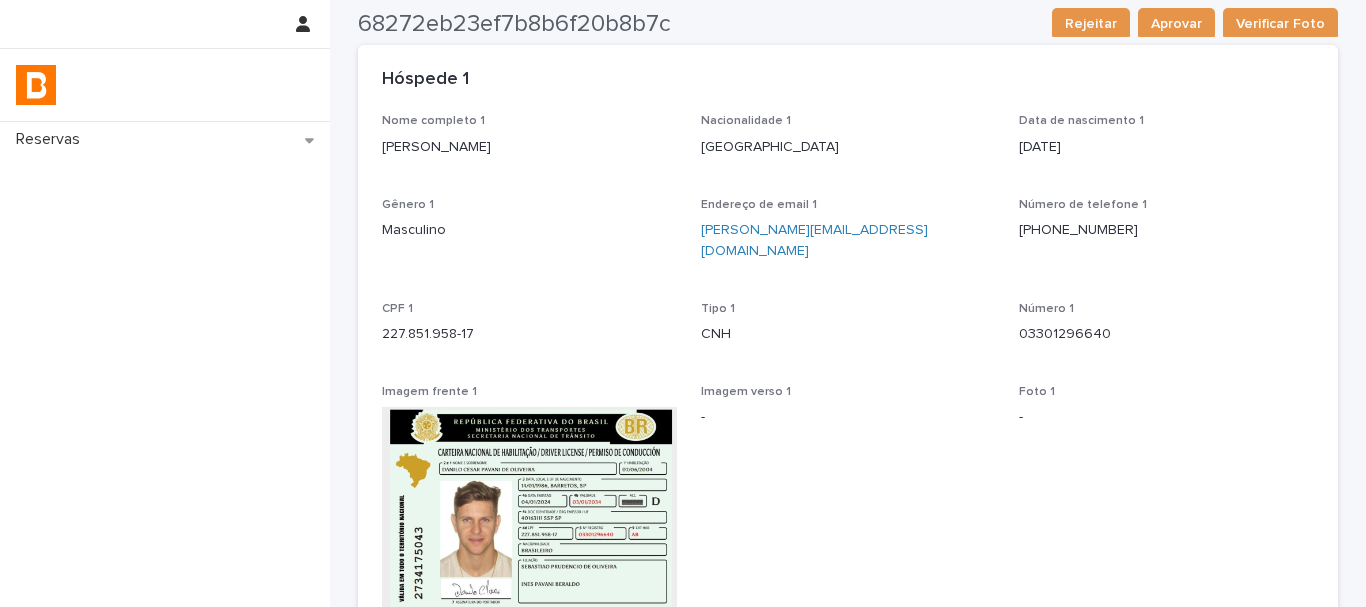 scroll, scrollTop: 100, scrollLeft: 0, axis: vertical 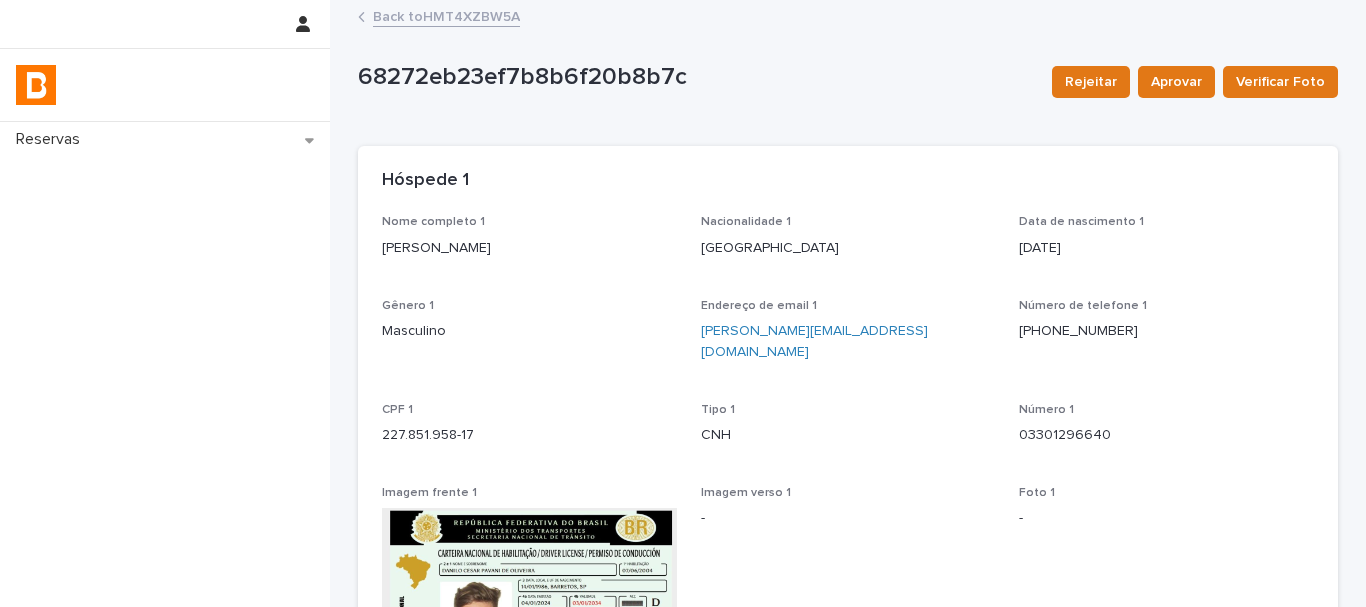 click on "Back to  HMT4XZBW5A" at bounding box center [446, 15] 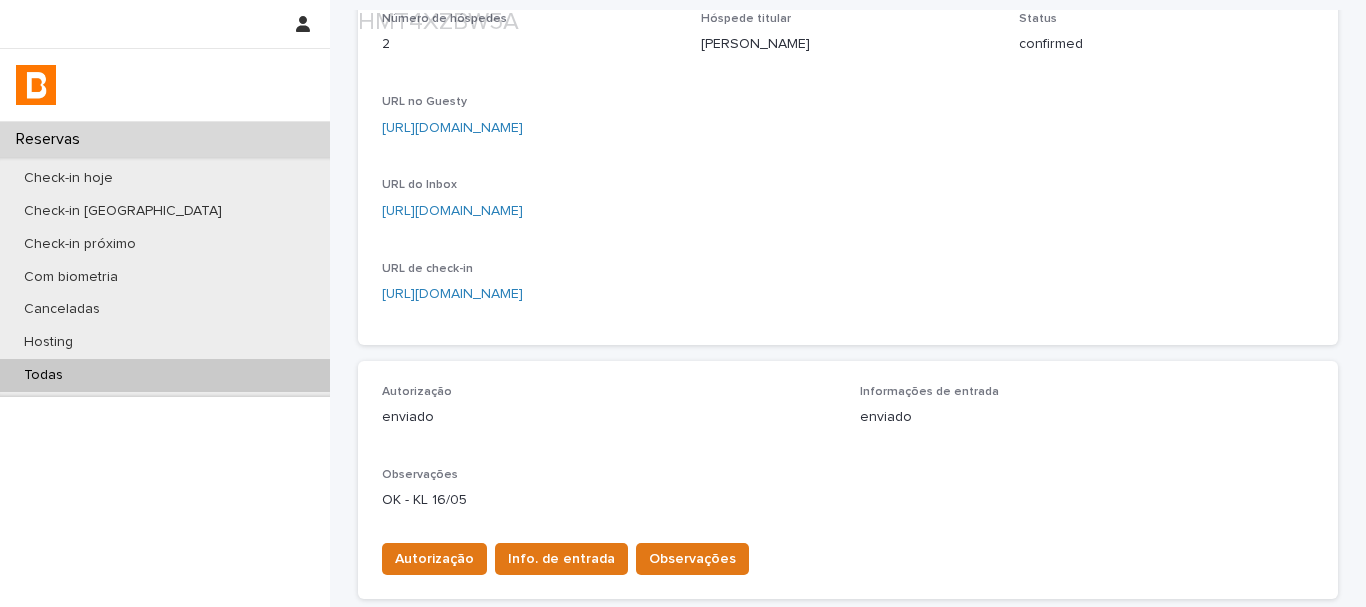 scroll, scrollTop: 600, scrollLeft: 0, axis: vertical 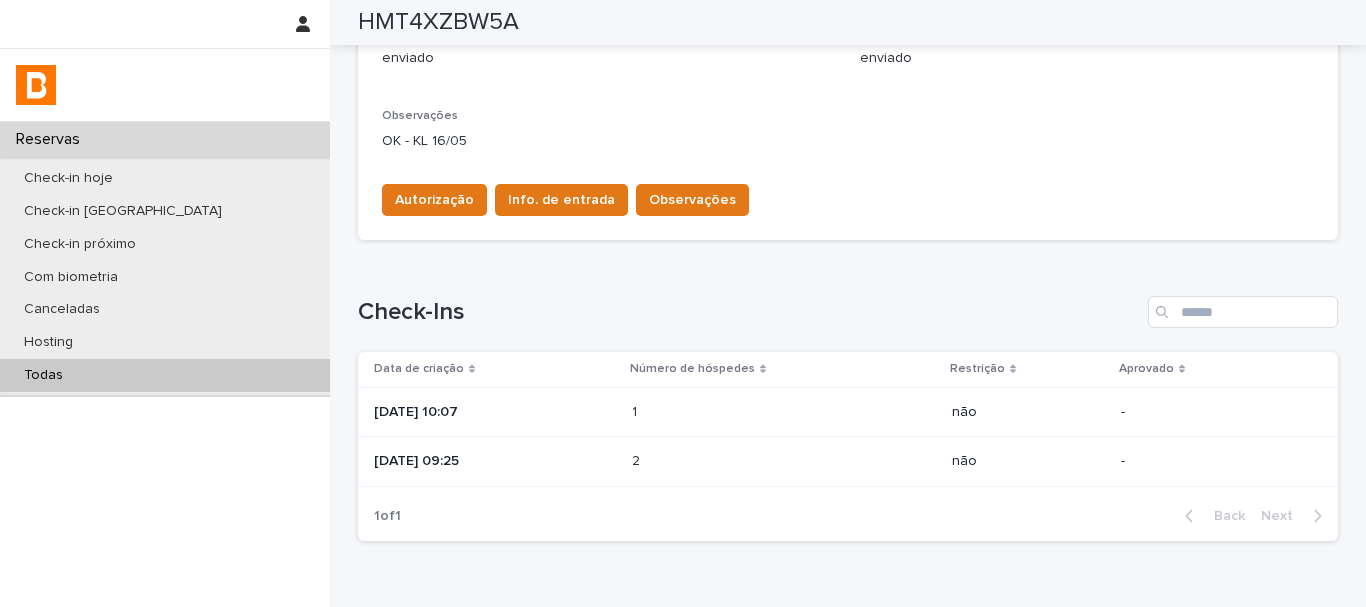 click on "Check-Ins" at bounding box center [848, 312] 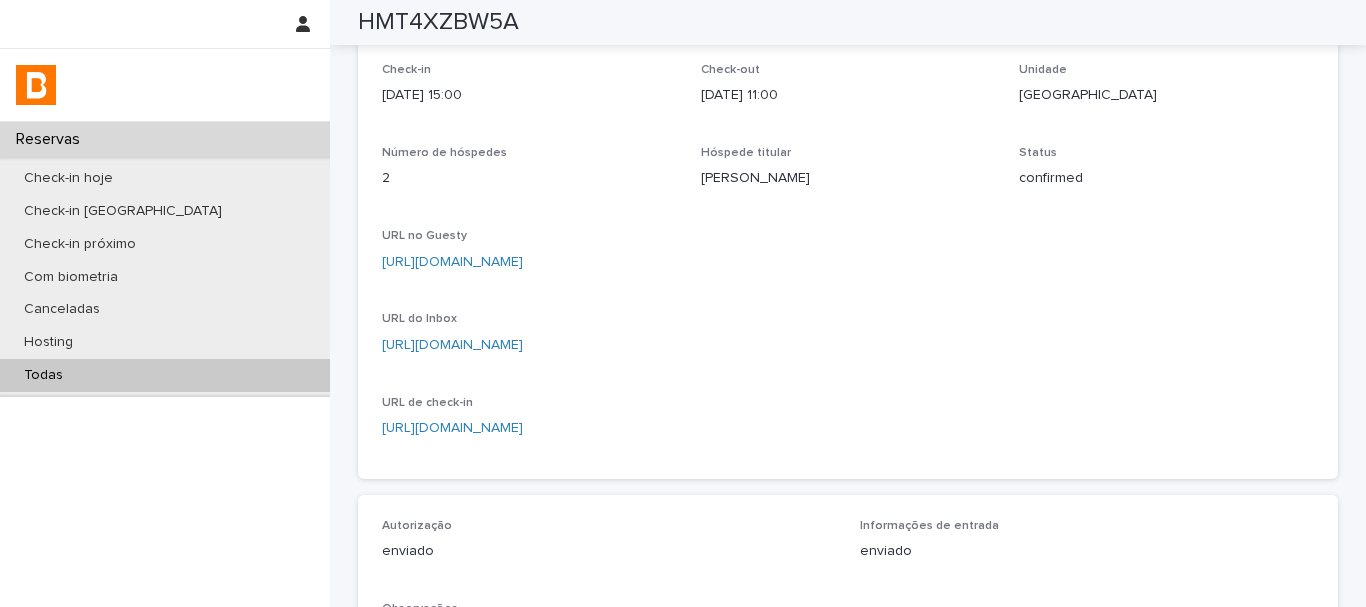 scroll, scrollTop: 0, scrollLeft: 0, axis: both 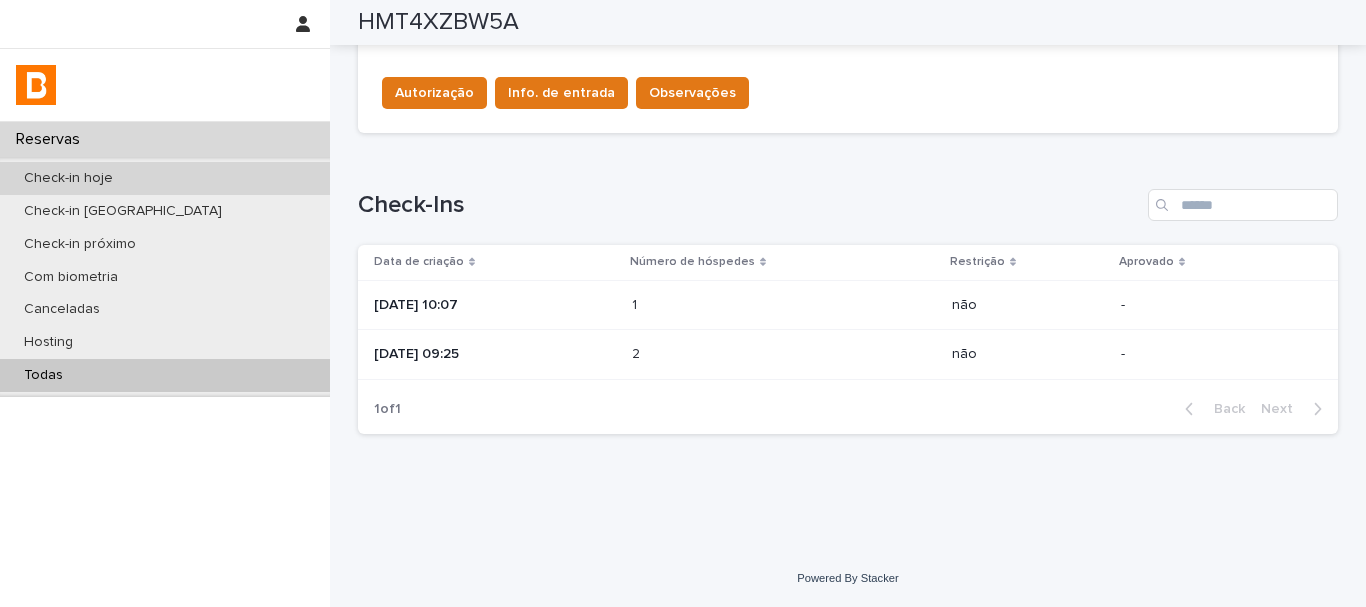 click on "Check-in hoje" at bounding box center [165, 178] 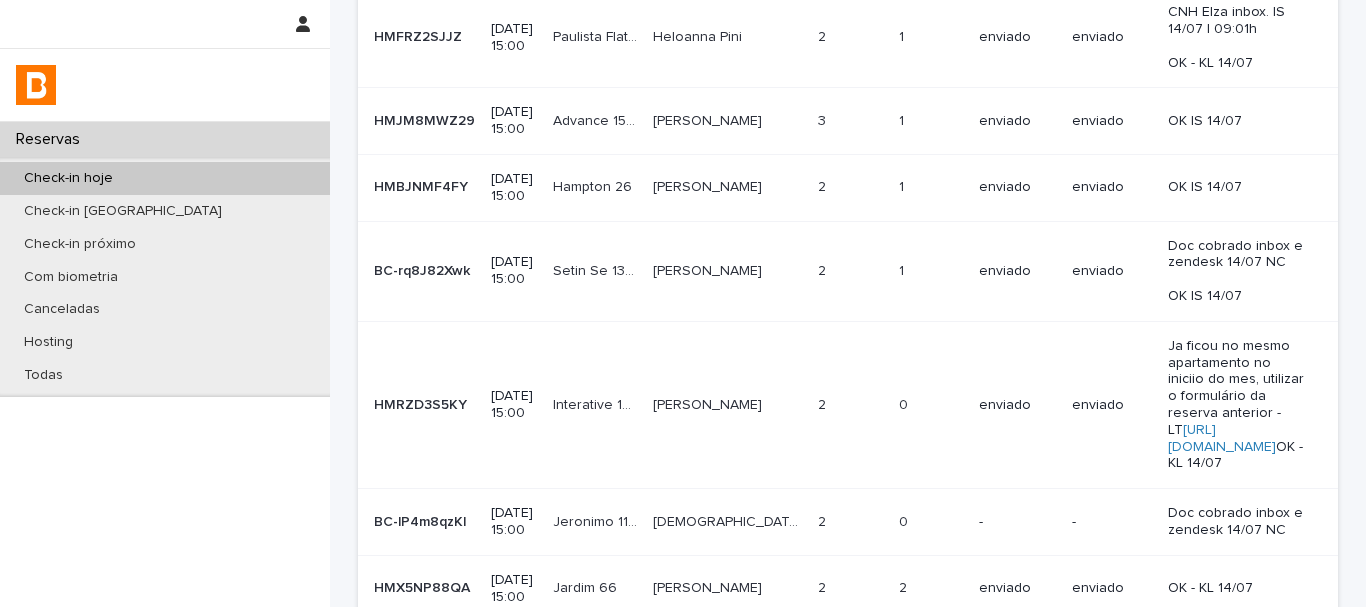 scroll, scrollTop: 0, scrollLeft: 0, axis: both 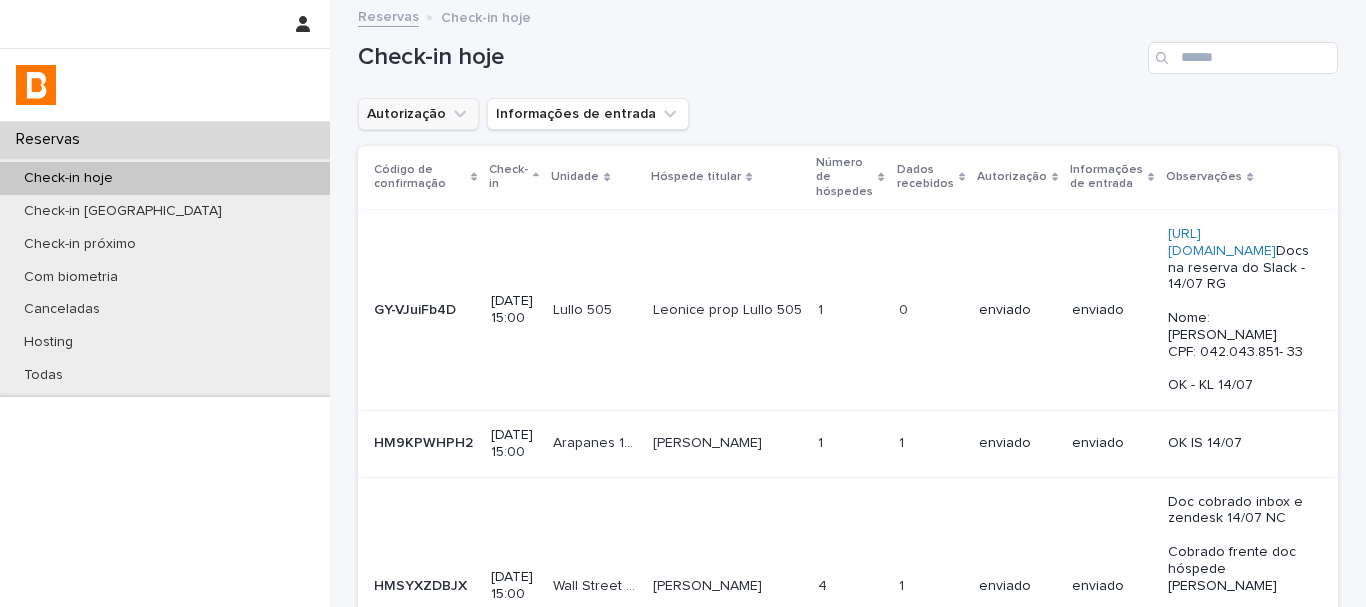 click on "Autorização" at bounding box center (418, 114) 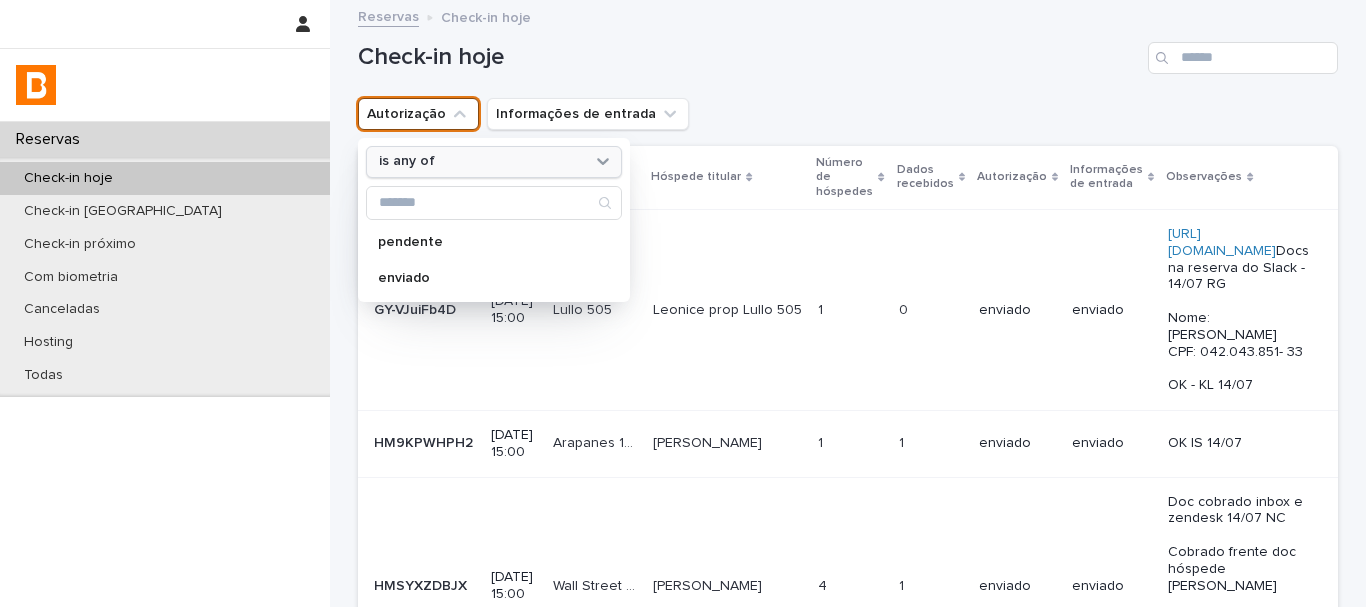 click on "is any of" at bounding box center (481, 161) 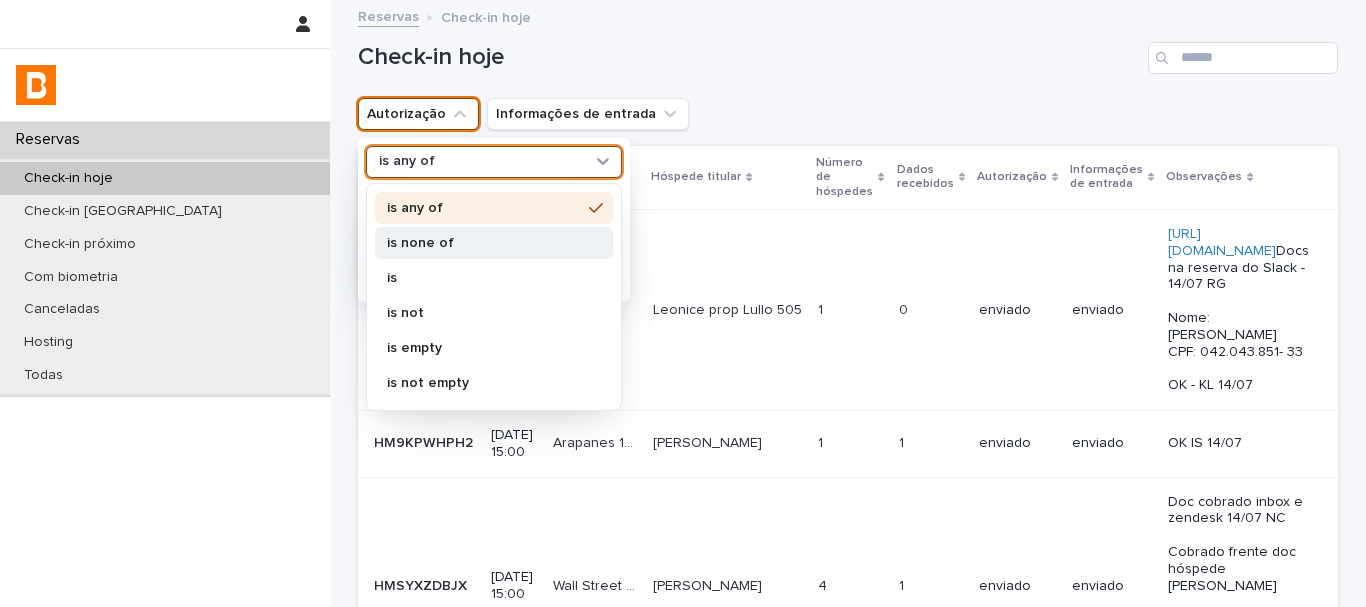 click on "is none of" at bounding box center (494, 243) 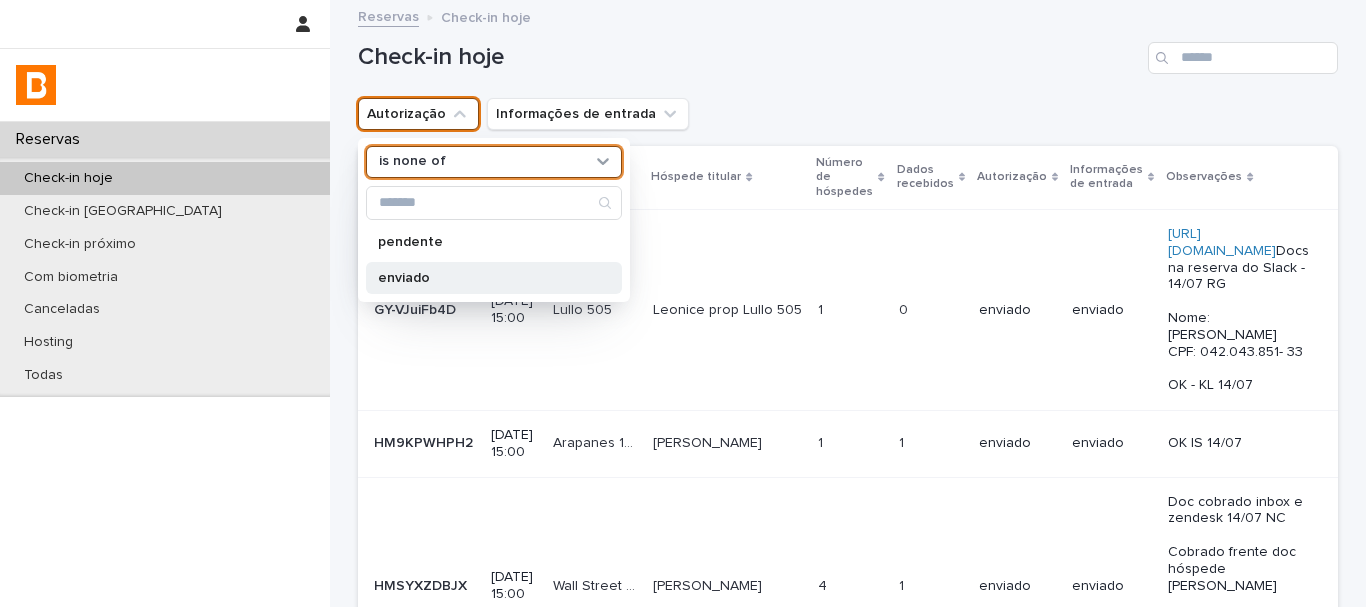 click on "enviado" at bounding box center [494, 278] 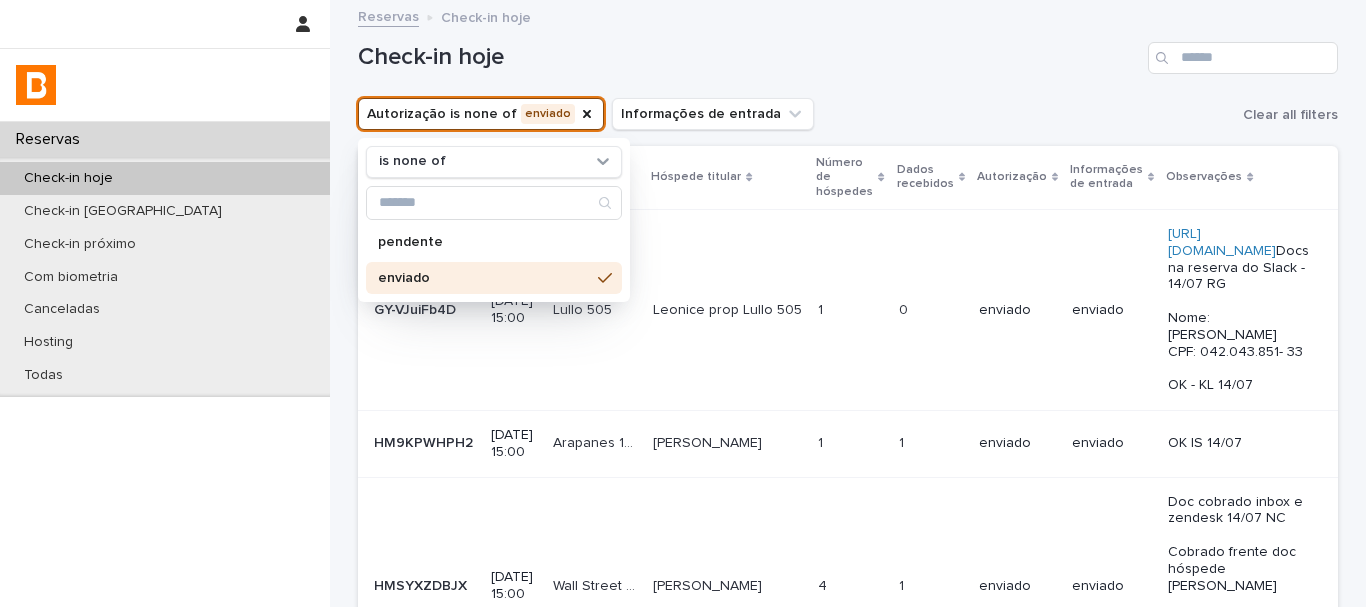 click on "Check-in hoje Autorização is none of enviado is none of pendente enviado Informações de entrada Clear all filters Código de confirmação Check-in Unidade Hóspede titular Número de hóspedes Dados recebidos Autorização Informações de entrada Observações GY-VJuiFb4D GY-VJuiFb4D   [DATE] 15:00 Lullo 505 Lullo 505   Leonice prop Lullo 505 [PERSON_NAME] prop Lullo 505   1 1   0 0   enviado enviado [URL][DOMAIN_NAME]
Docs na reserva do Slack - 14/07 RG
Nome: [PERSON_NAME]
CPF: 042.043.851- 33
OK - KL 14/07 HM9KPWHPH2 HM9KPWHPH2   [DATE] 15:00 Arapanes 1906 Arapanes 1906   [PERSON_NAME]   1 1   1 1   enviado enviado OK IS 14/07 HMSYXZDBJX HMSYXZDBJX   [DATE] 15:00 [GEOGRAPHIC_DATA] [STREET_ADDRESS][GEOGRAPHIC_DATA][PERSON_NAME][PERSON_NAME]   4 4   1 1   enviado enviado Doc cobrado inbox e zendesk 14/07 NC
Cobrado frente doc hóspede [PERSON_NAME]
Doc da [PERSON_NAME] no inbox - LT
OK - KL 14/07 HMFRZ2SJJZ HMFRZ2SJJZ       2 2" at bounding box center [848, 701] 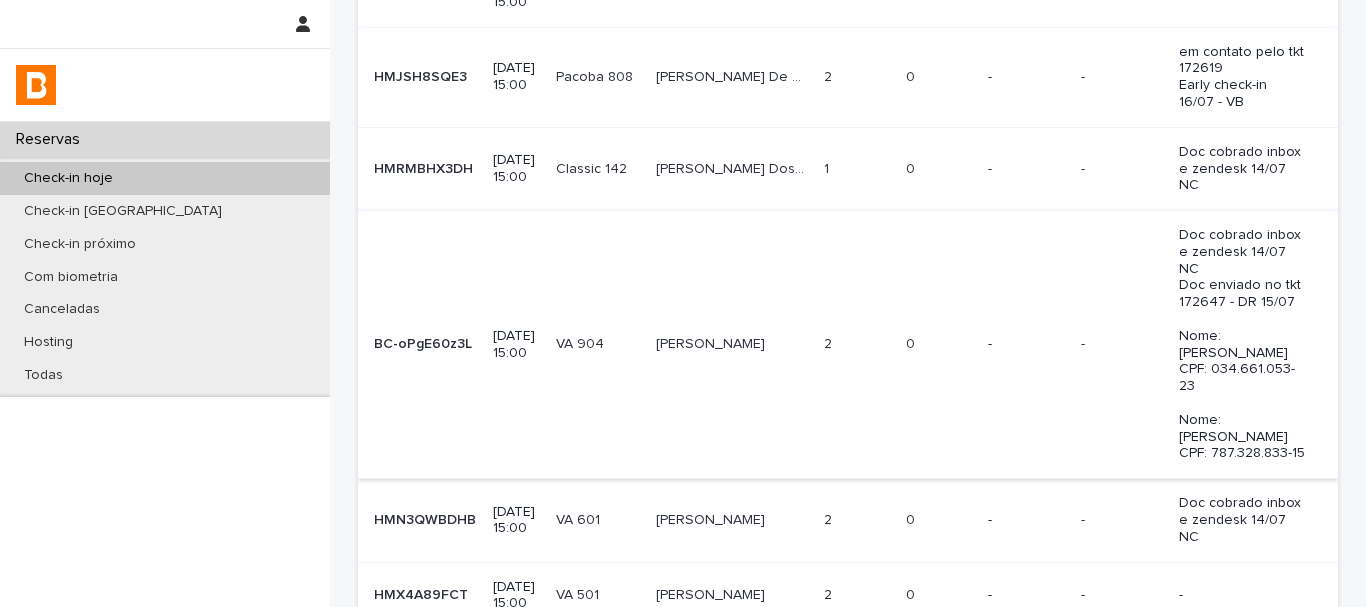 scroll, scrollTop: 700, scrollLeft: 0, axis: vertical 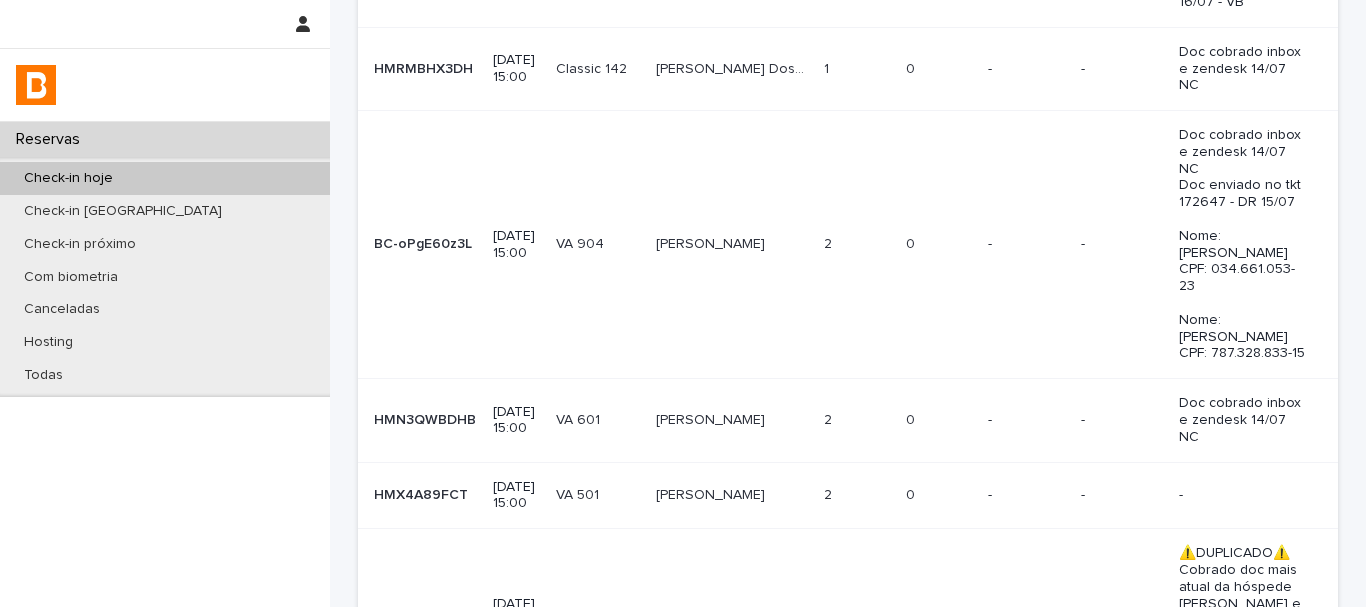 click on "-" at bounding box center (1122, 495) 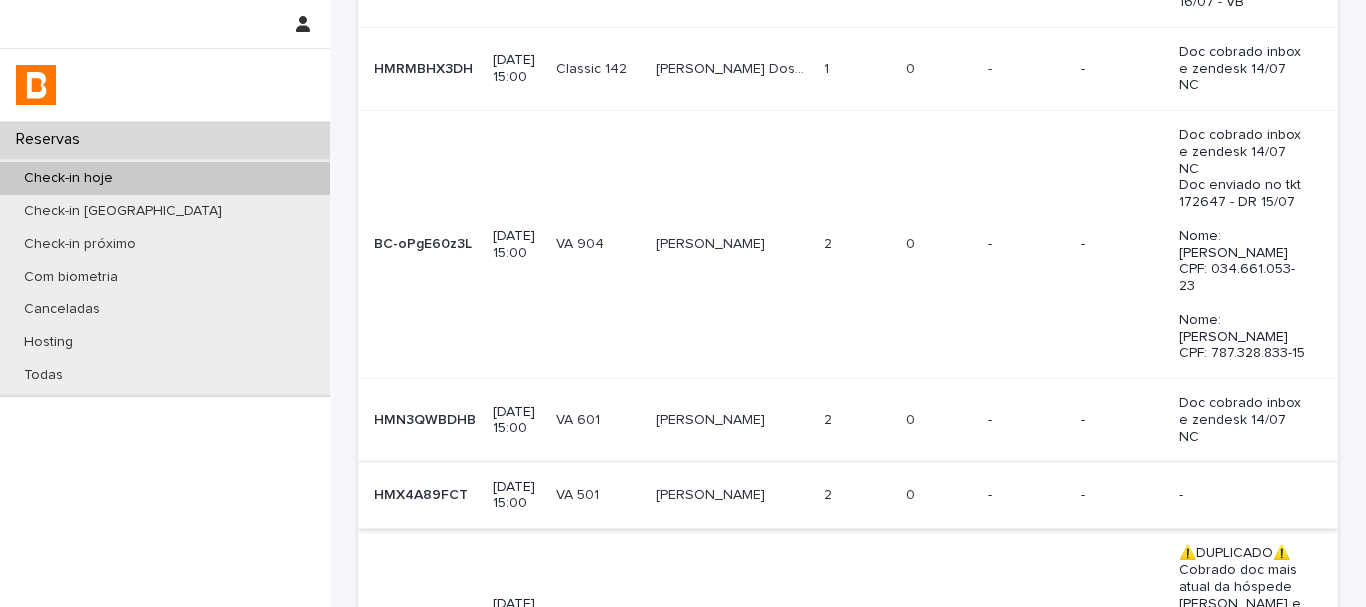 scroll, scrollTop: 0, scrollLeft: 0, axis: both 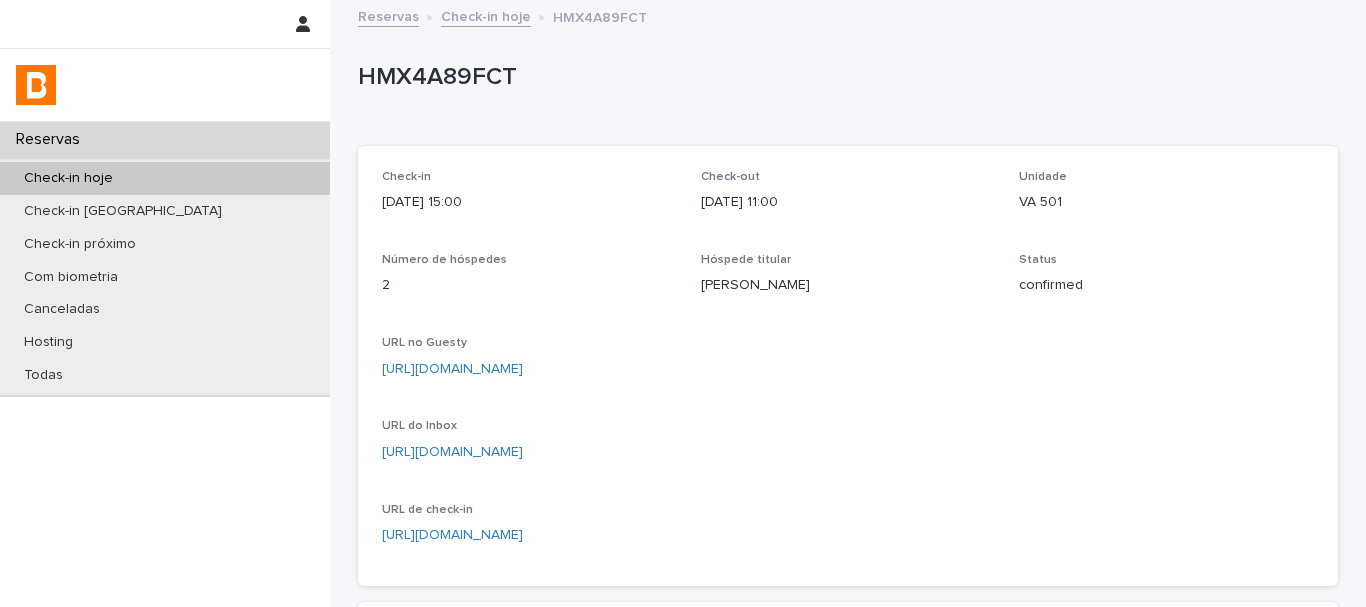 click on "HMX4A89FCT" at bounding box center (848, 82) 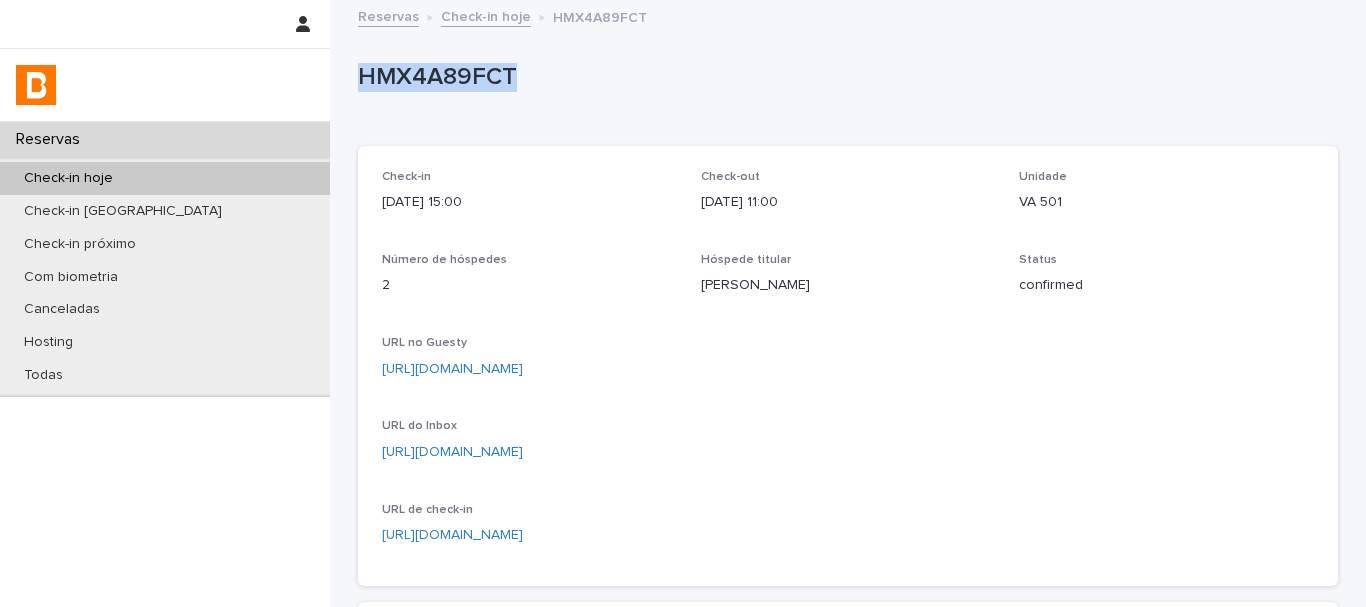 click on "HMX4A89FCT" at bounding box center [848, 82] 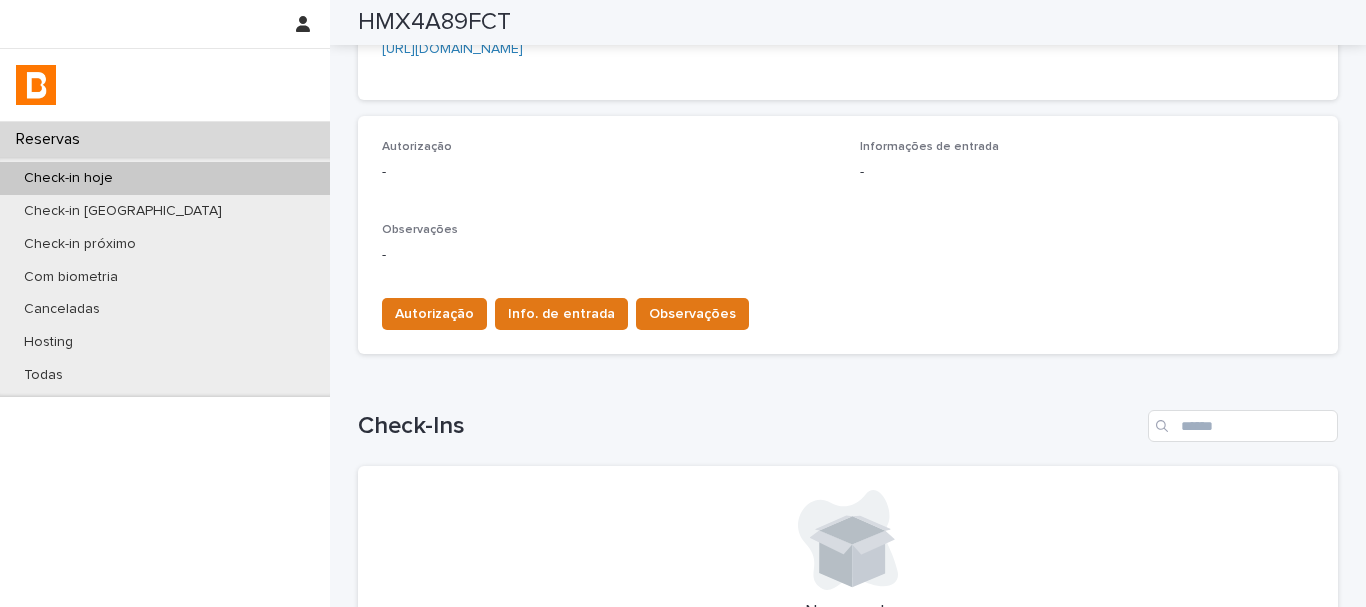 scroll, scrollTop: 600, scrollLeft: 0, axis: vertical 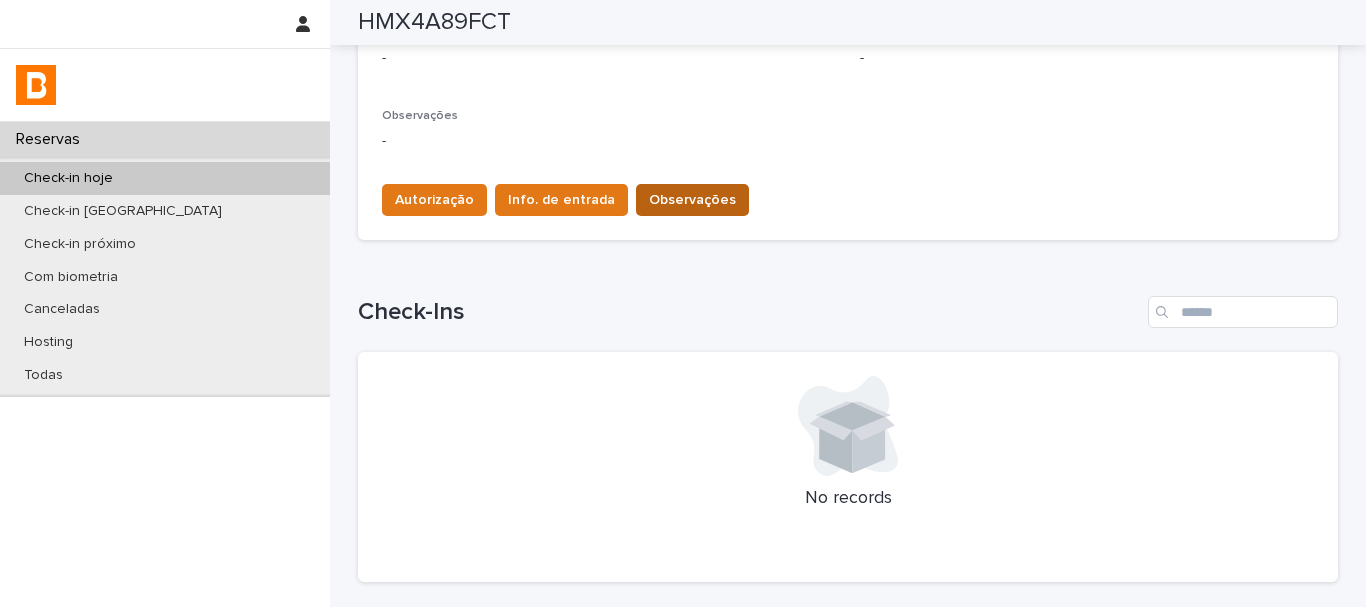 click on "Observações" at bounding box center (692, 200) 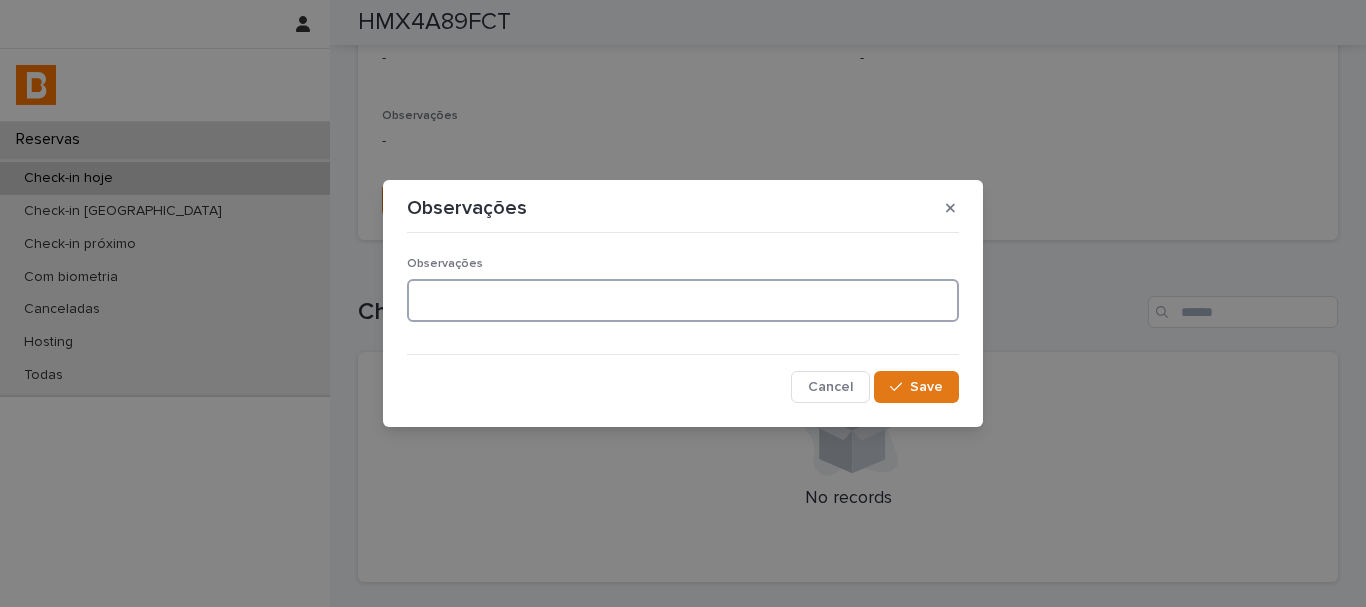 click at bounding box center [683, 300] 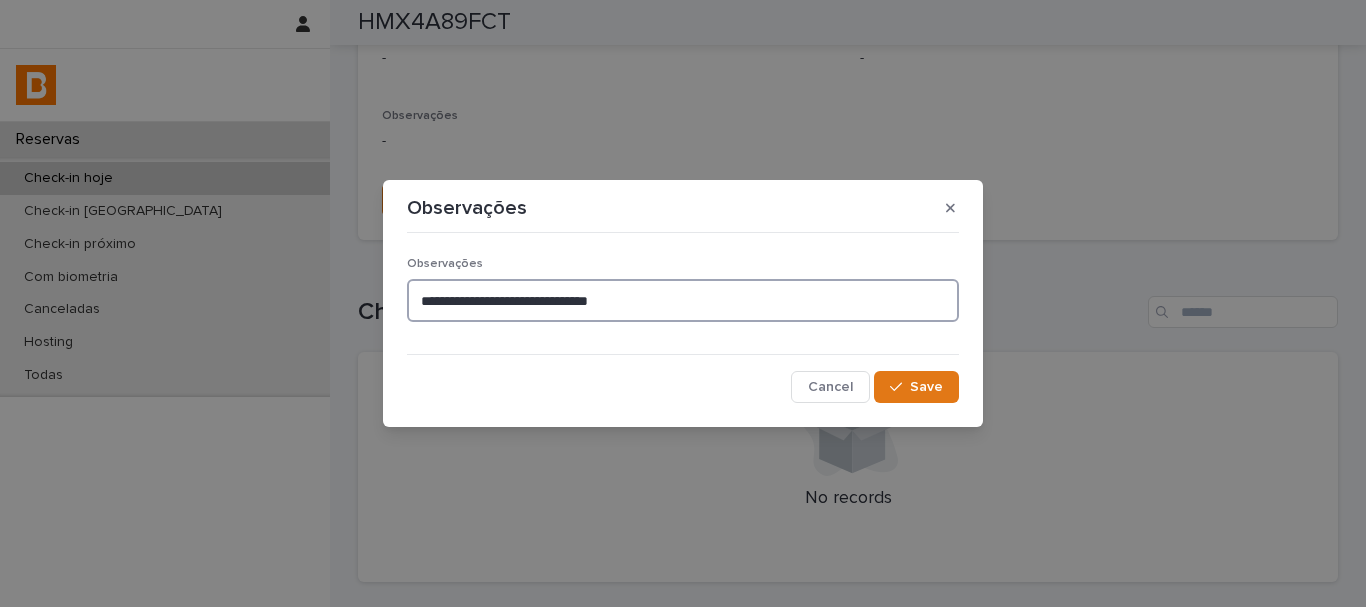 type on "**********" 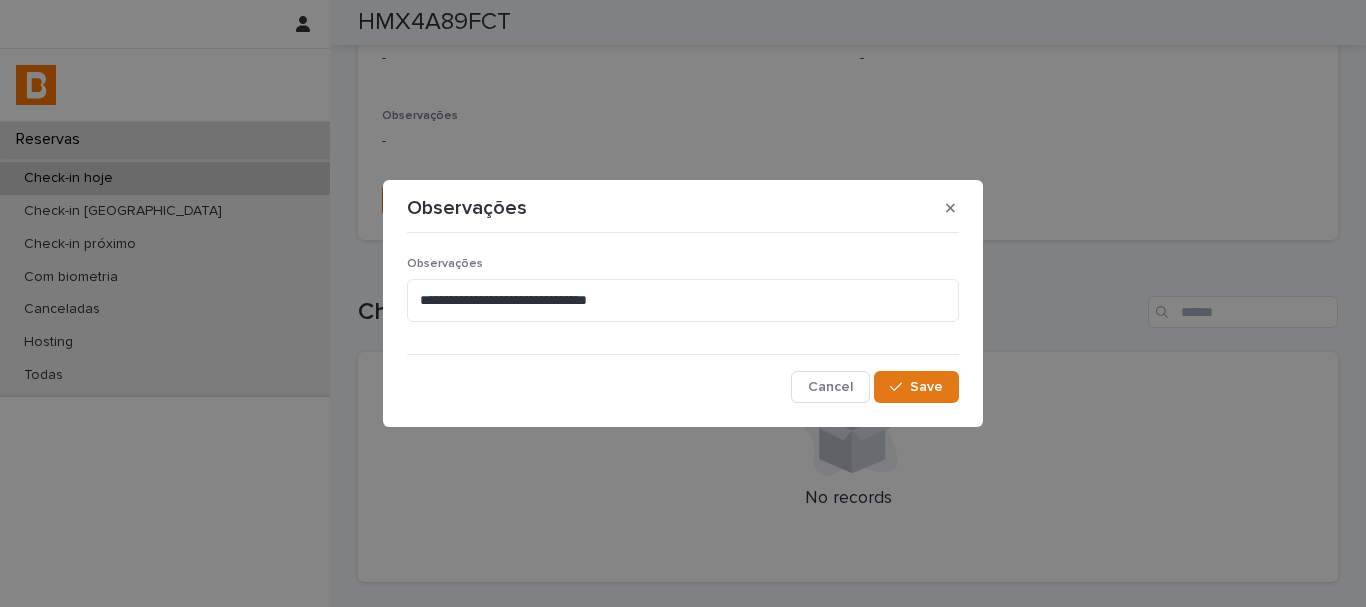 click on "**********" at bounding box center [683, 322] 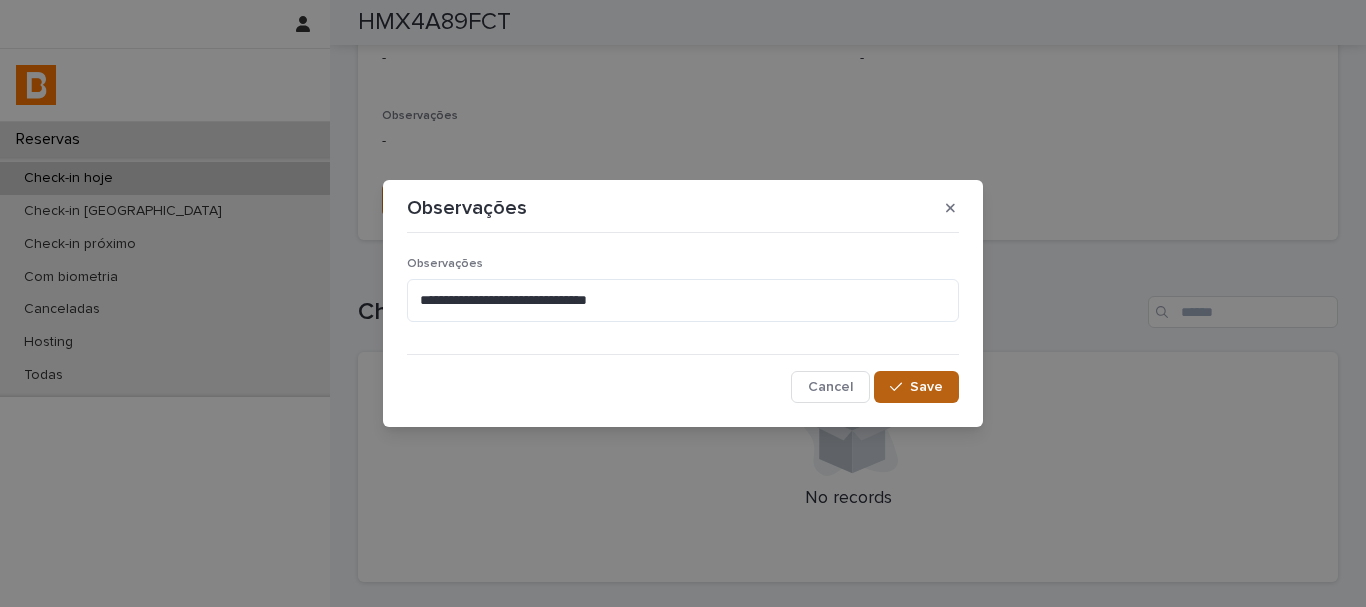 click on "Save" at bounding box center (916, 387) 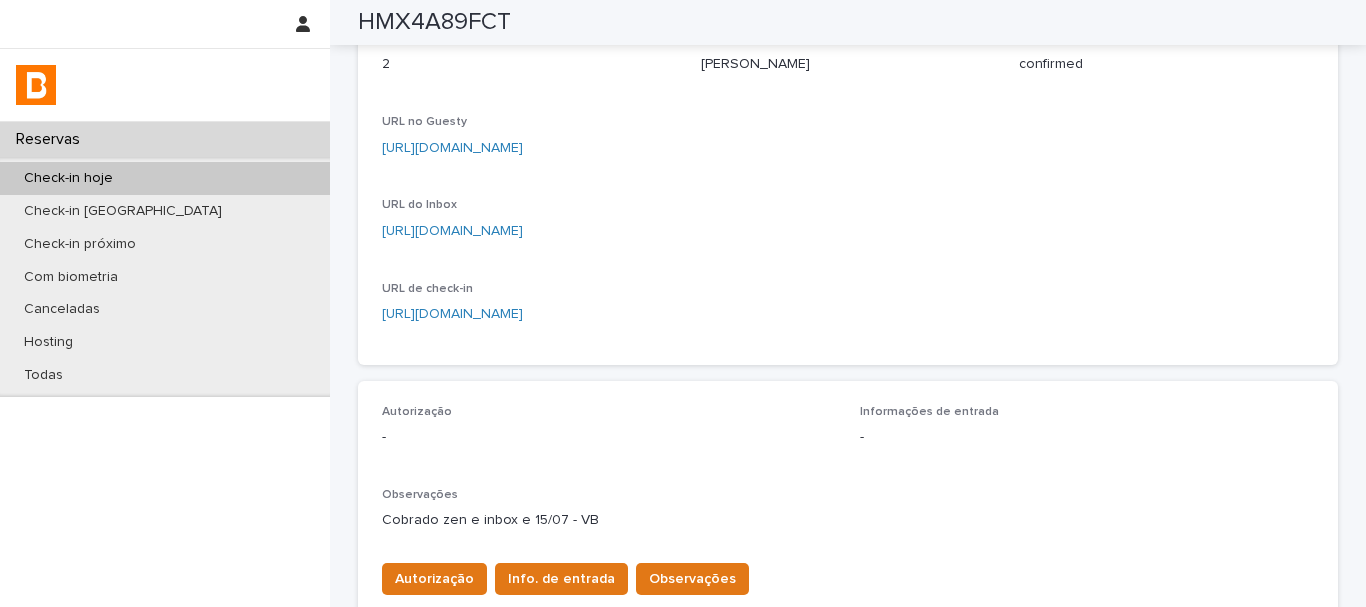 scroll, scrollTop: 200, scrollLeft: 0, axis: vertical 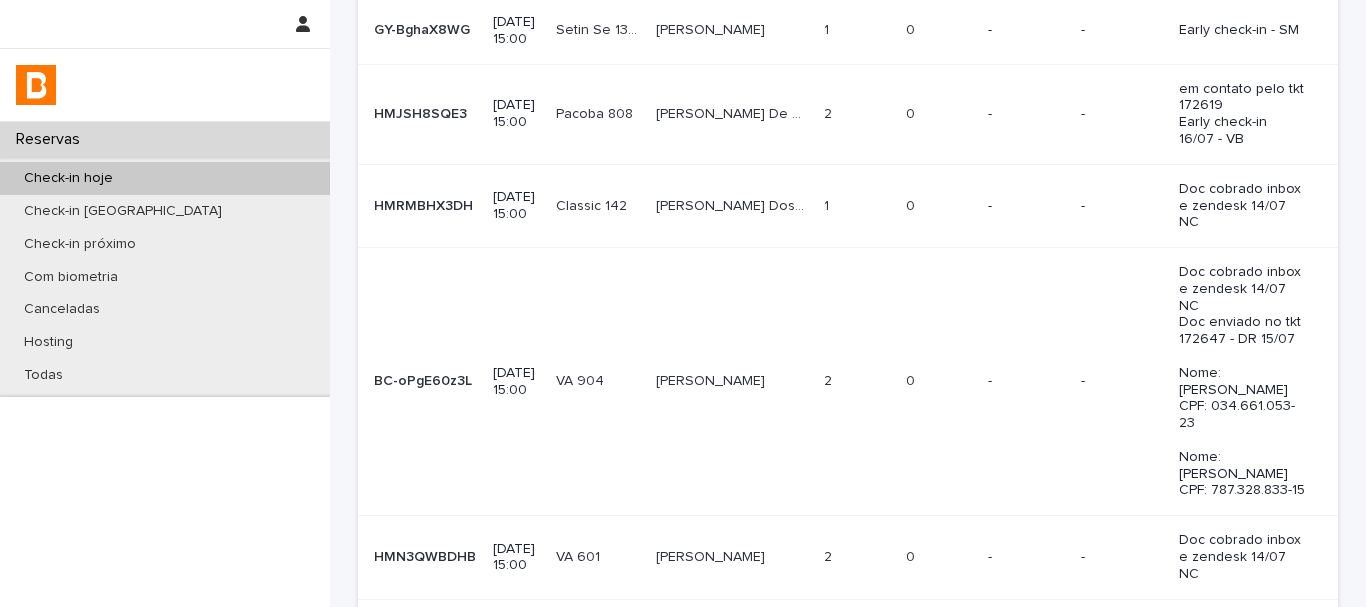 click on "-" at bounding box center (1026, 382) 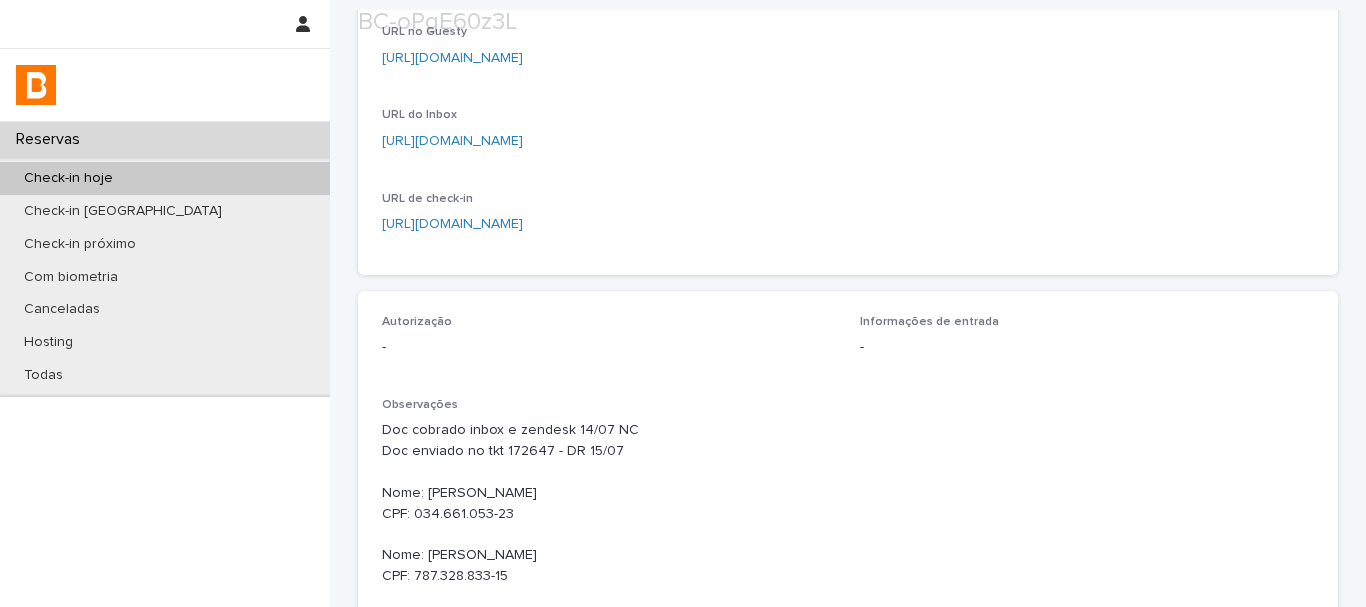 scroll, scrollTop: 500, scrollLeft: 0, axis: vertical 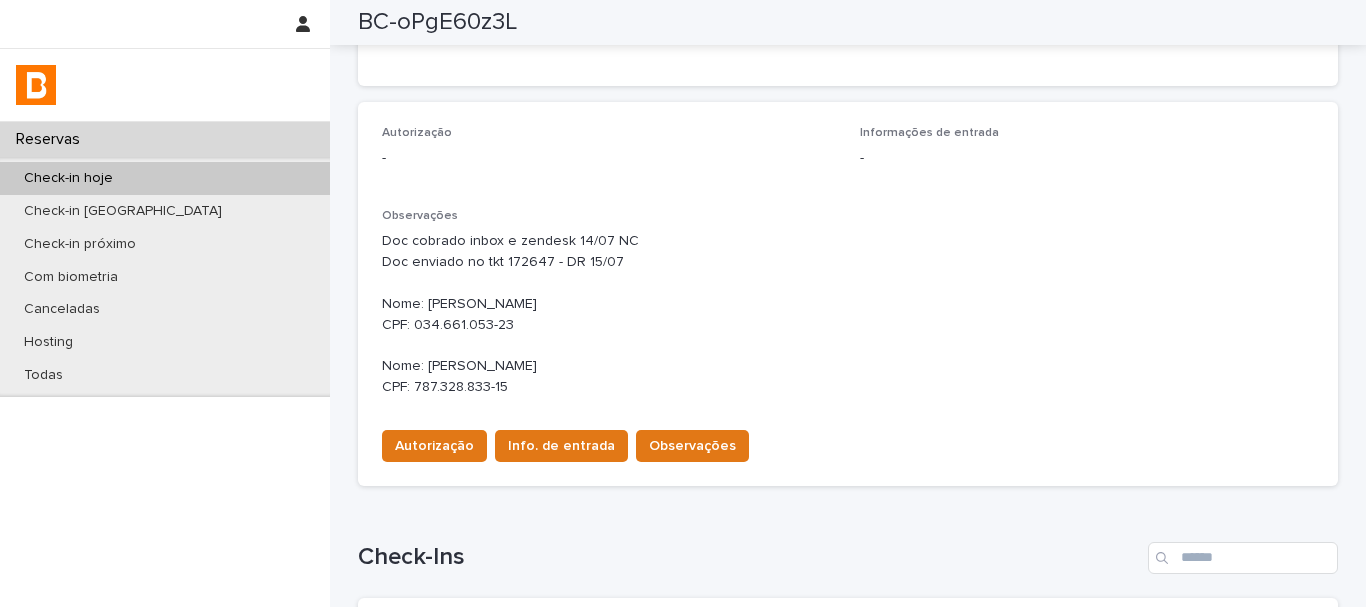 drag, startPoint x: 373, startPoint y: 300, endPoint x: 560, endPoint y: 381, distance: 203.78911 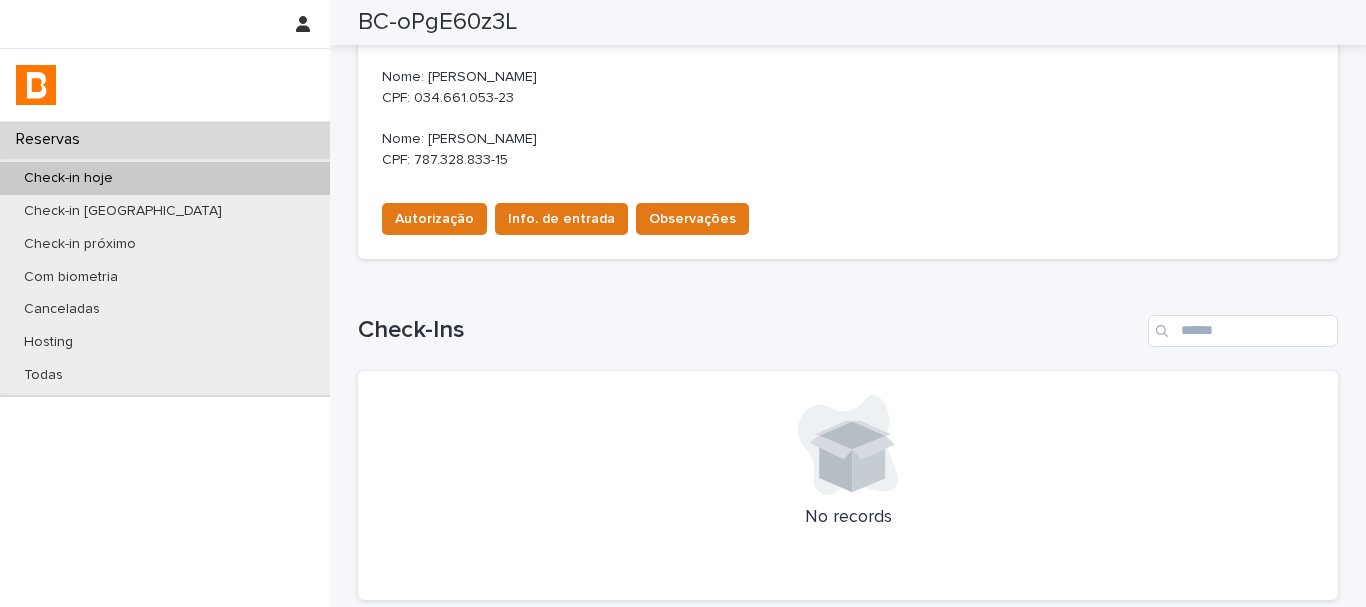 scroll, scrollTop: 893, scrollLeft: 0, axis: vertical 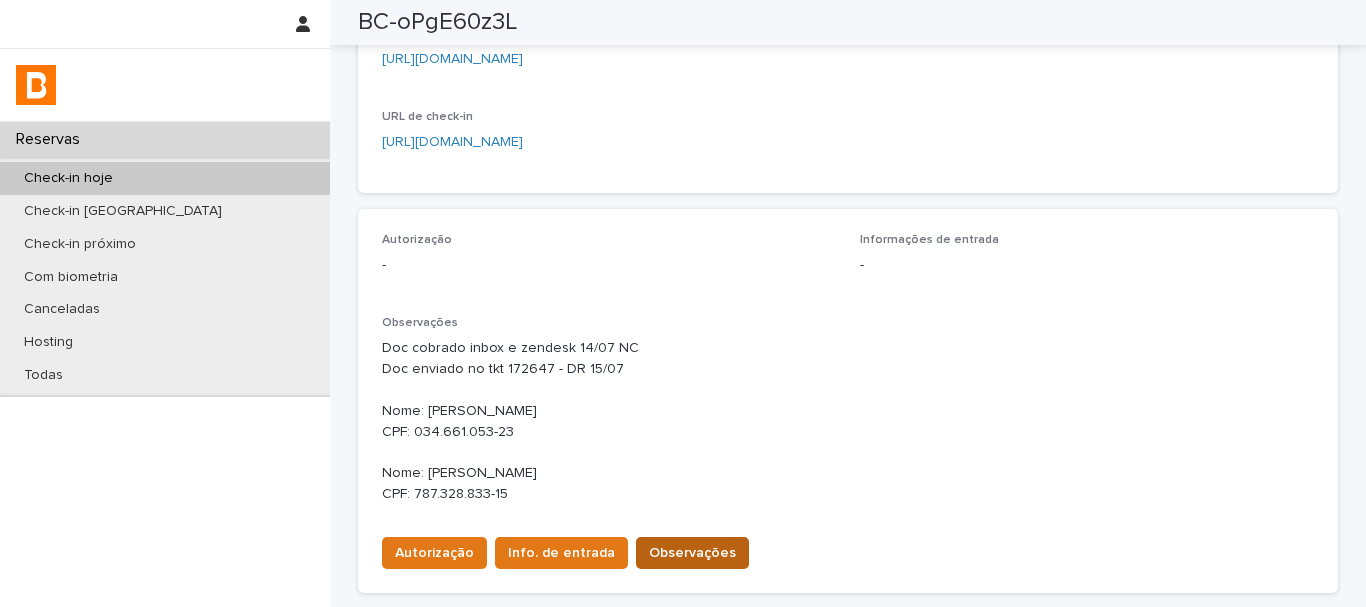 click on "Observações" at bounding box center [692, 553] 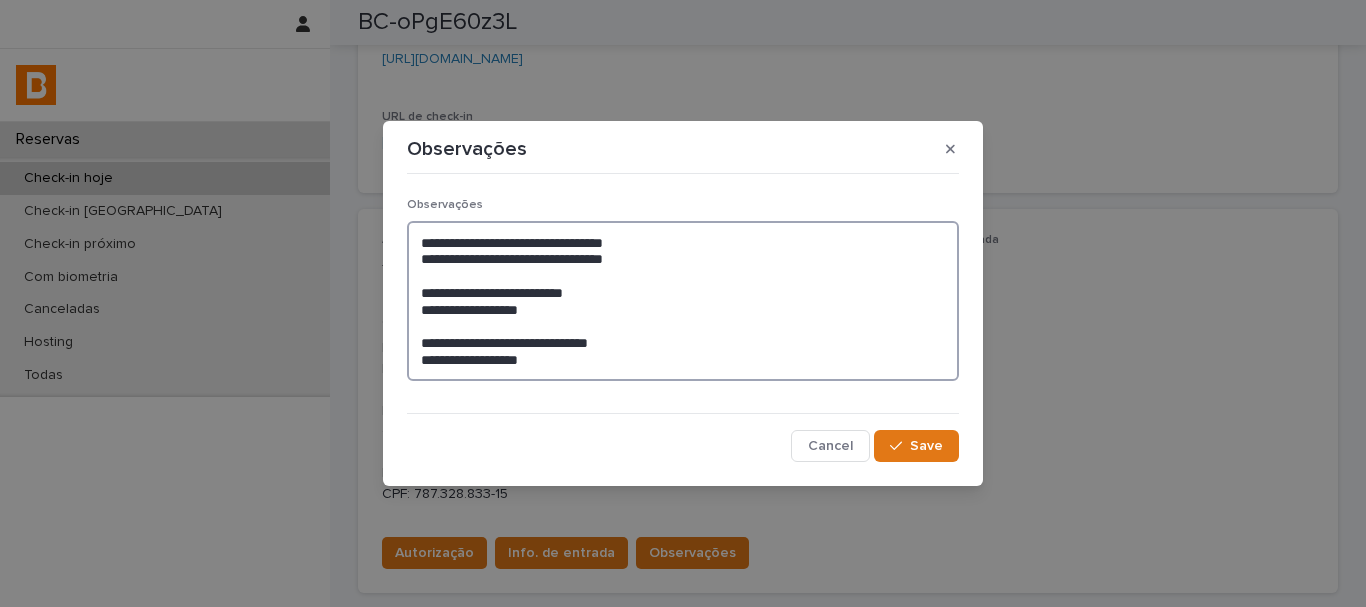 click on "**********" at bounding box center [683, 301] 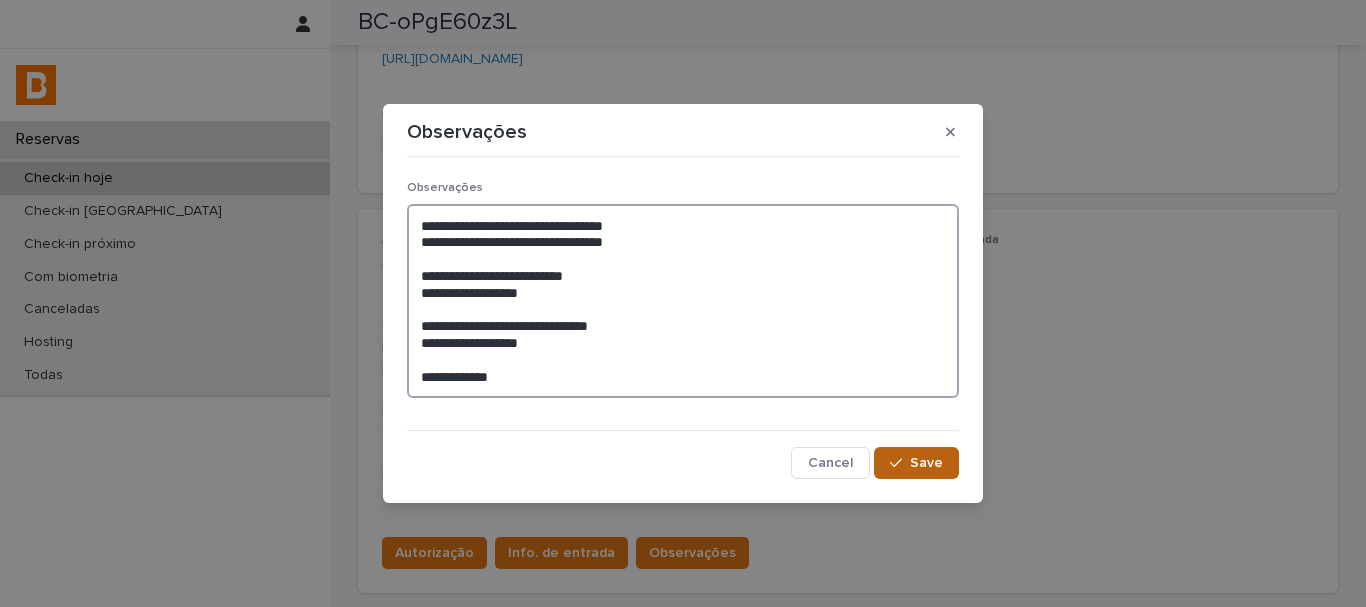 type on "**********" 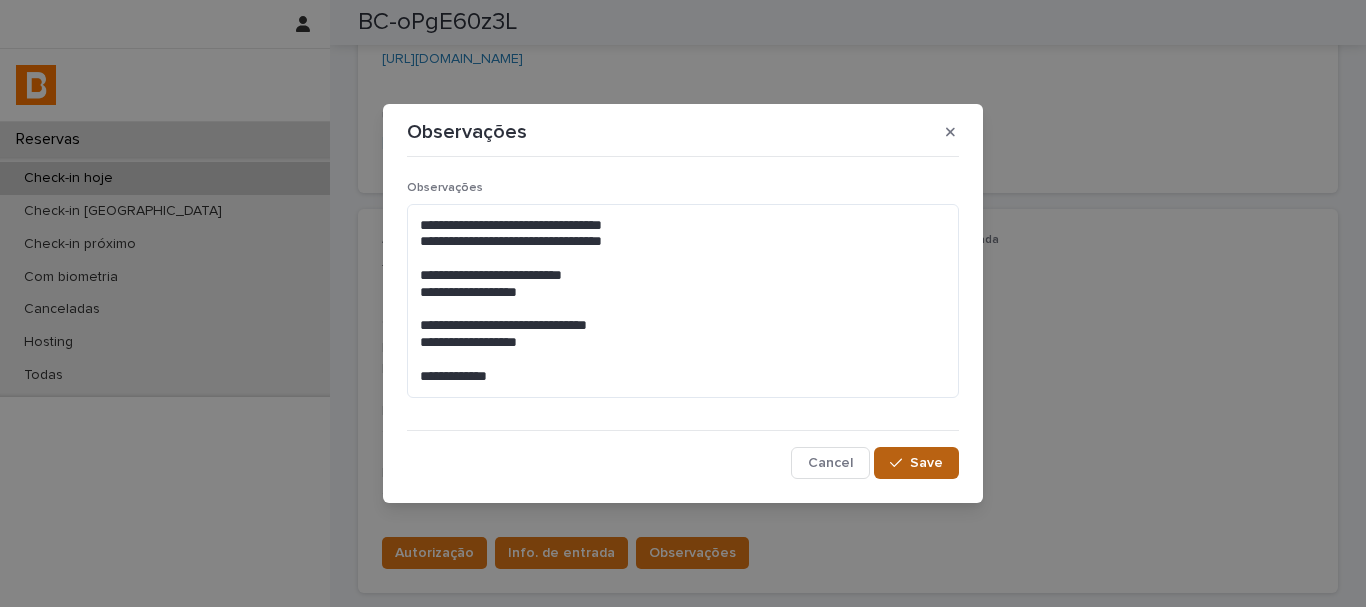 click on "Save" at bounding box center [916, 463] 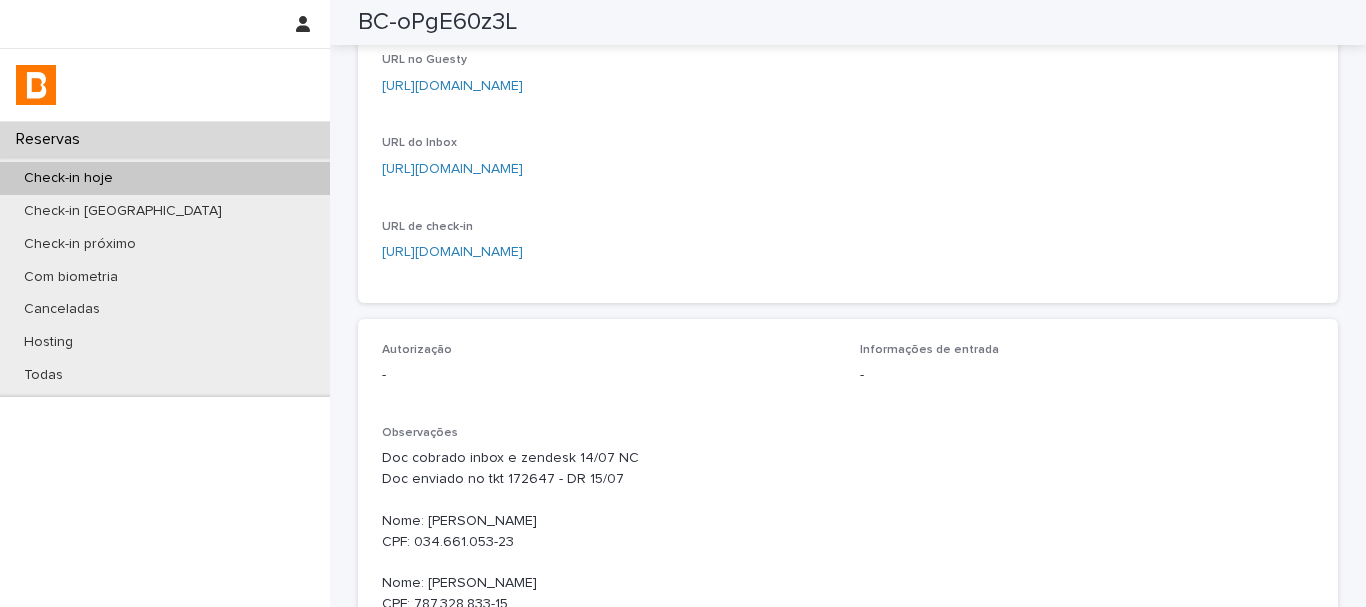 scroll, scrollTop: 0, scrollLeft: 0, axis: both 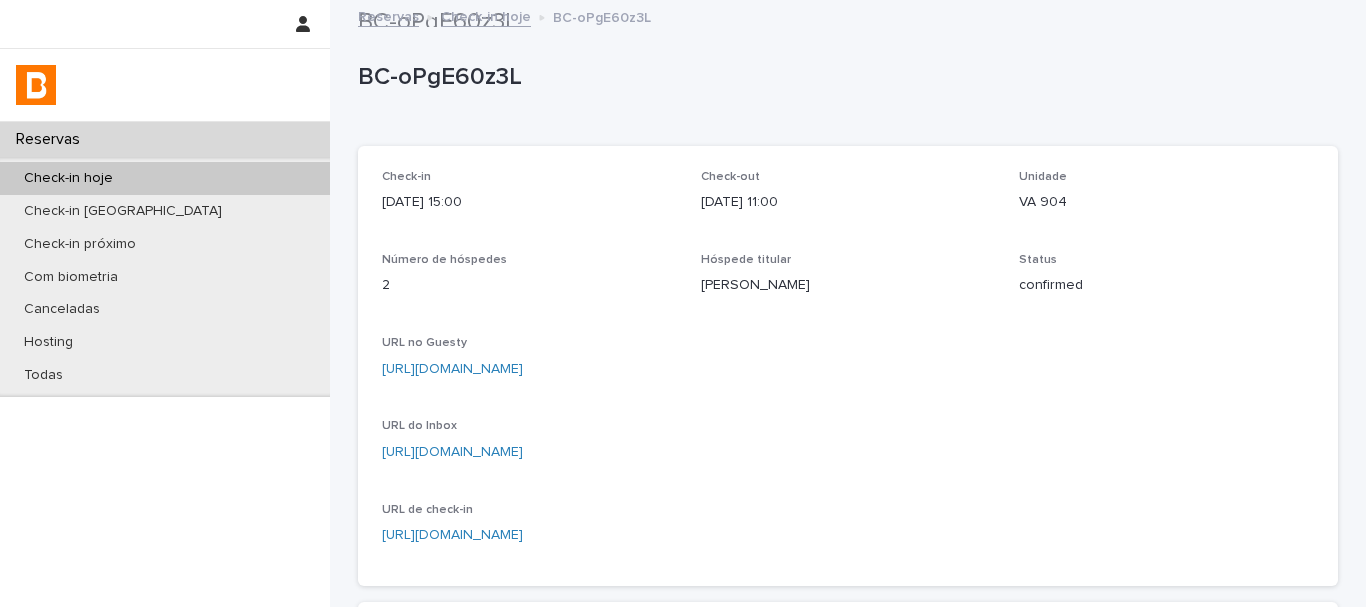 click on "Reservas Check-in hoje BC-oPgE60z3L" at bounding box center [848, 18] 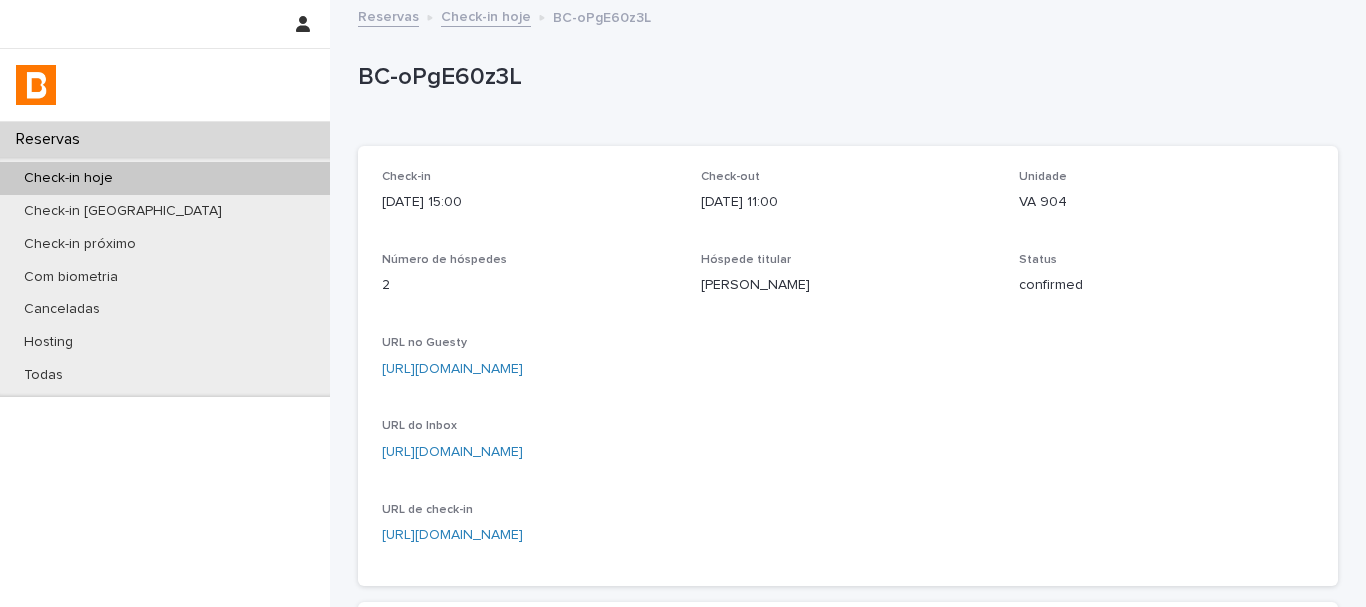 click on "BC-oPgE60z3L" at bounding box center (844, 81) 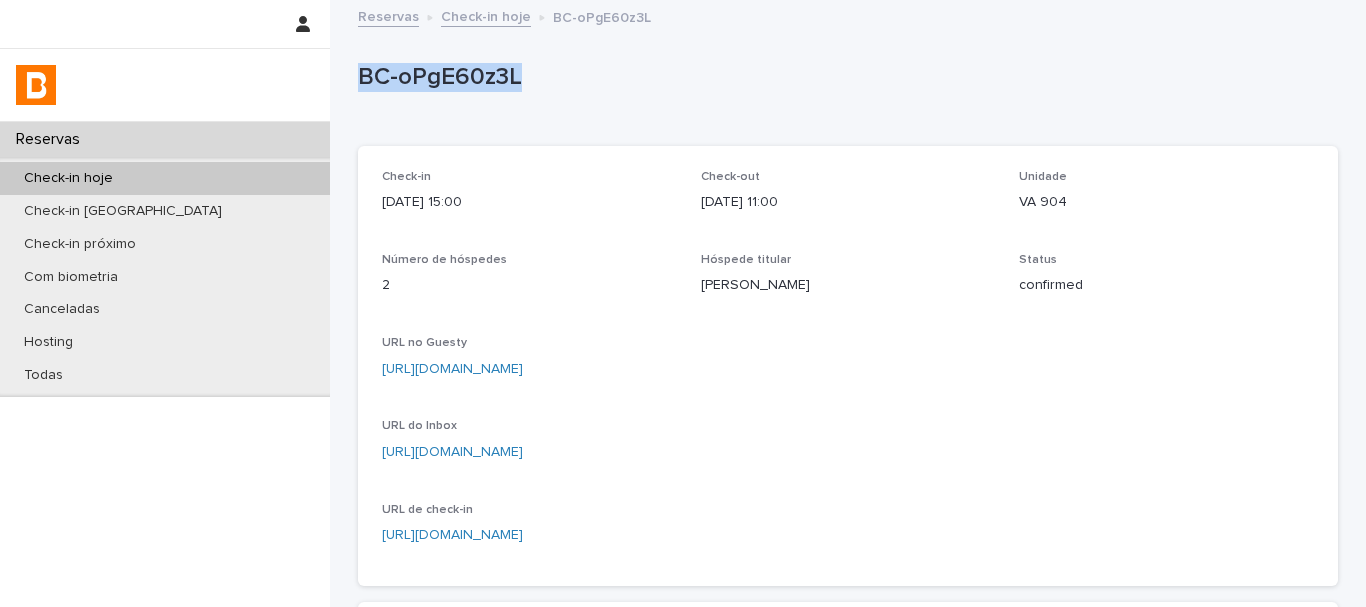 click on "BC-oPgE60z3L" at bounding box center (844, 81) 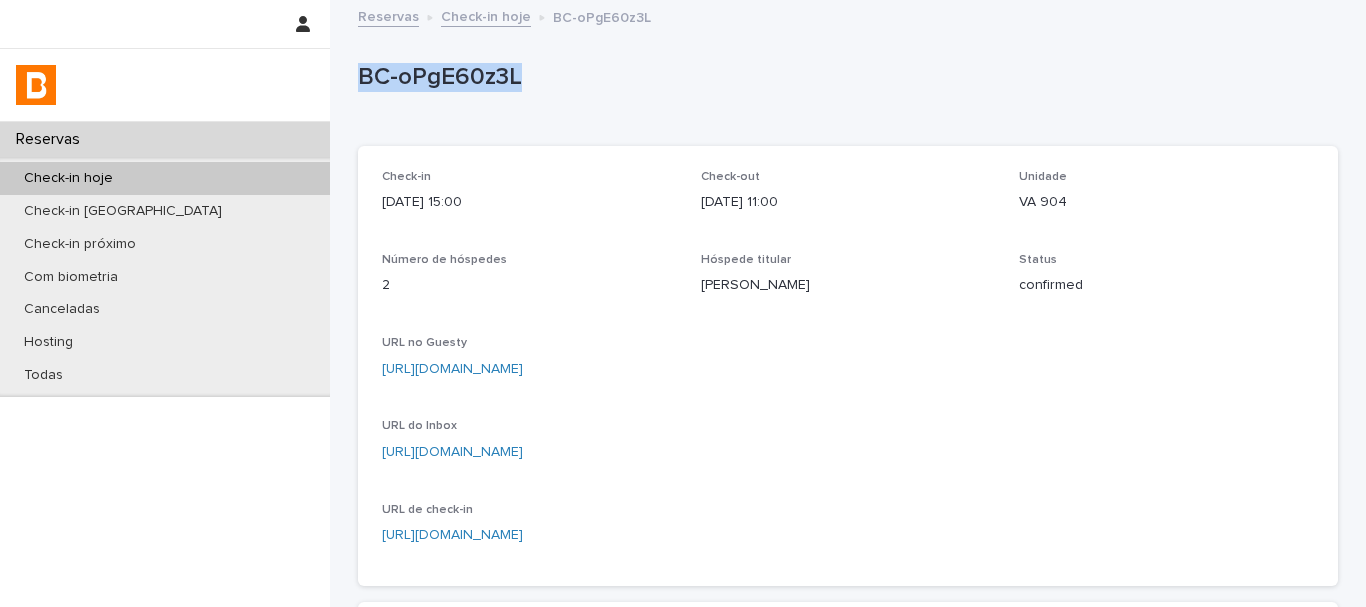 copy on "BC-oPgE60z3L" 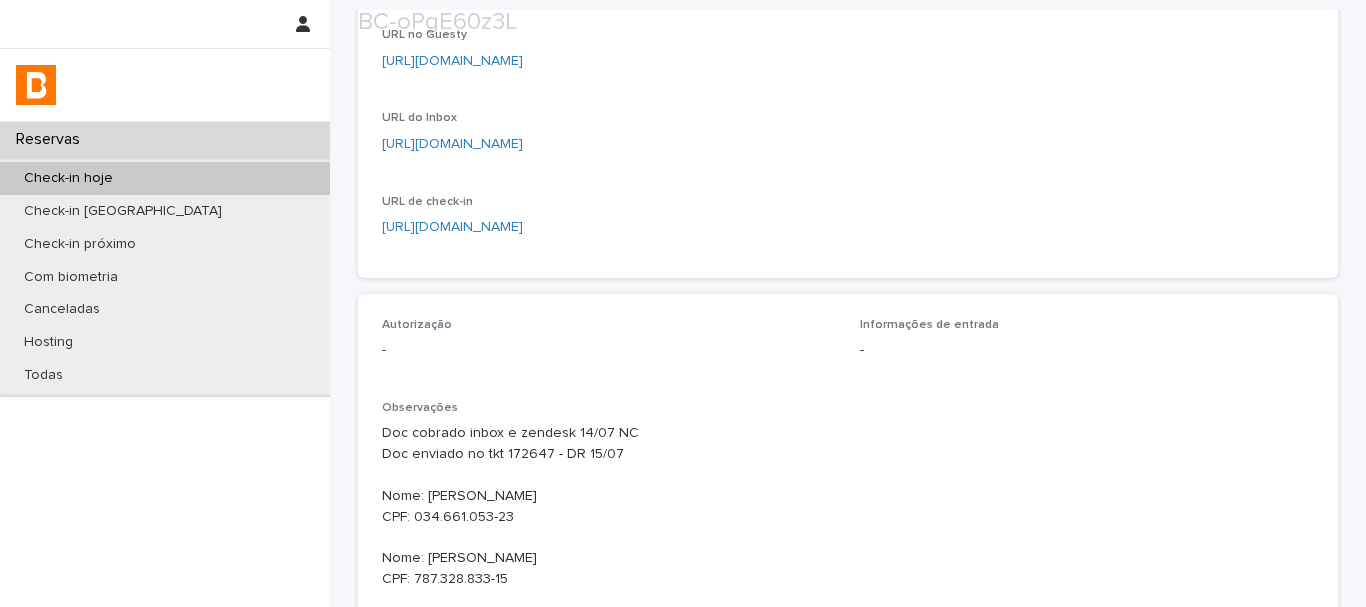 scroll, scrollTop: 500, scrollLeft: 0, axis: vertical 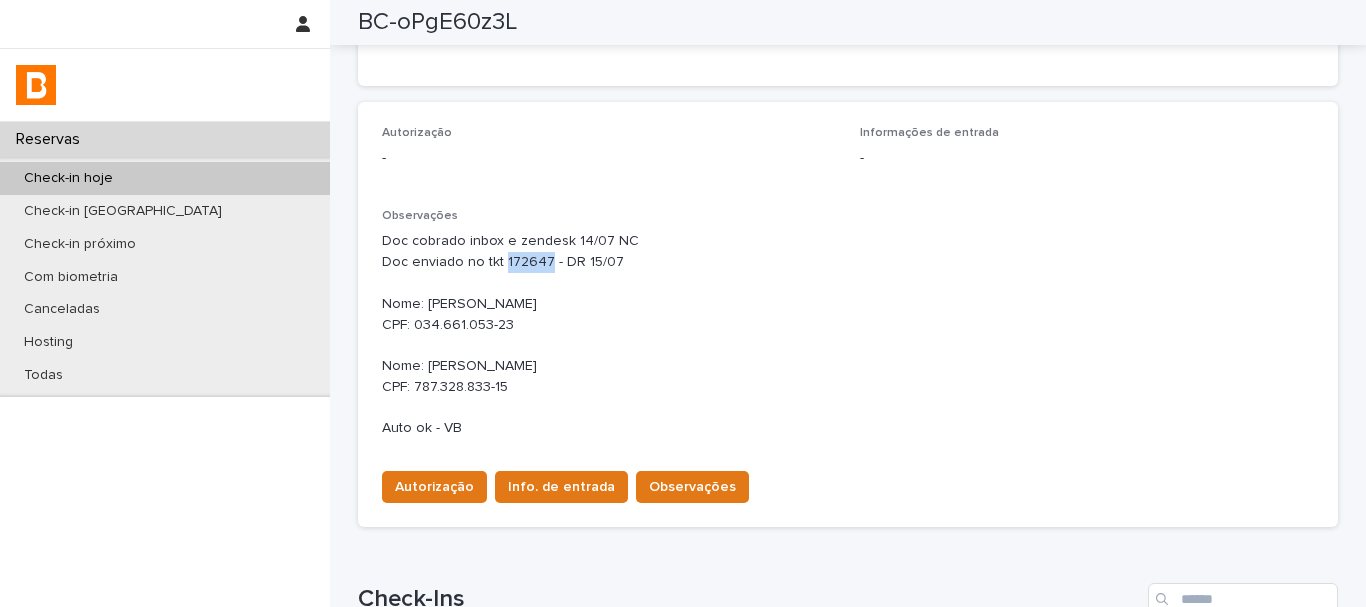 drag, startPoint x: 494, startPoint y: 258, endPoint x: 538, endPoint y: 257, distance: 44.011364 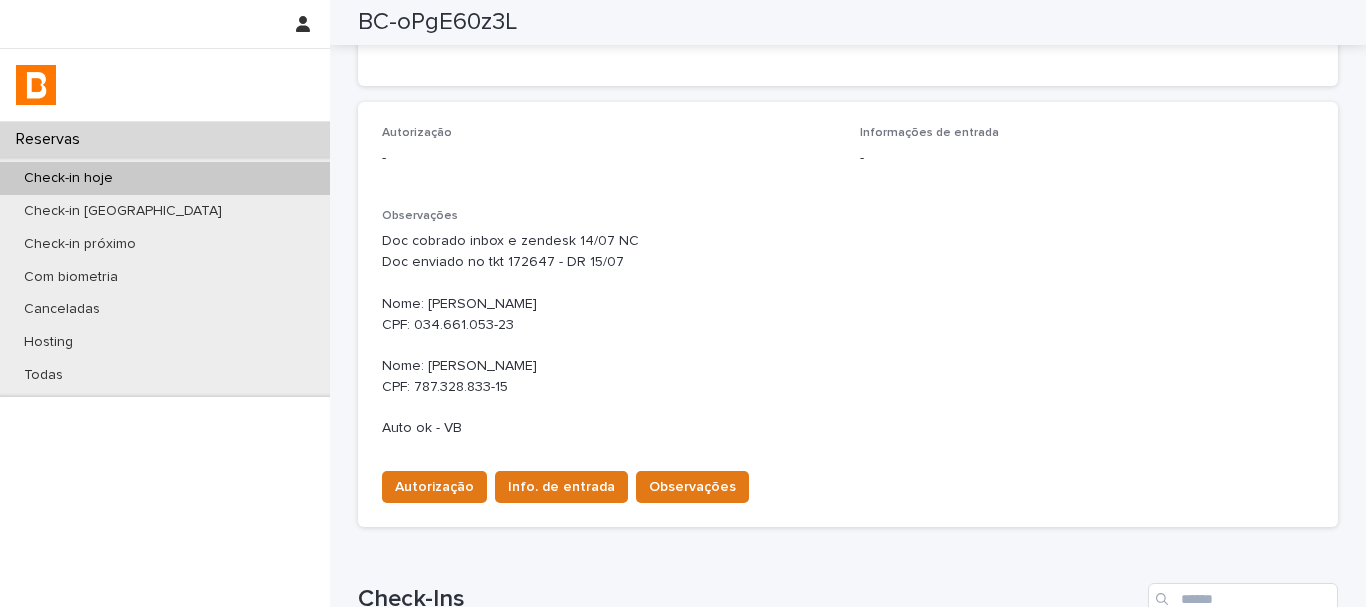 click on "Doc cobrado inbox e zendesk 14/07 NC
Doc enviado no tkt 172647 - DR 15/07
Nome: [PERSON_NAME]
CPF: 034.661.053-23
Nome: [PERSON_NAME]
CPF: 787.328.833-15
Auto ok - VB" at bounding box center [848, 335] 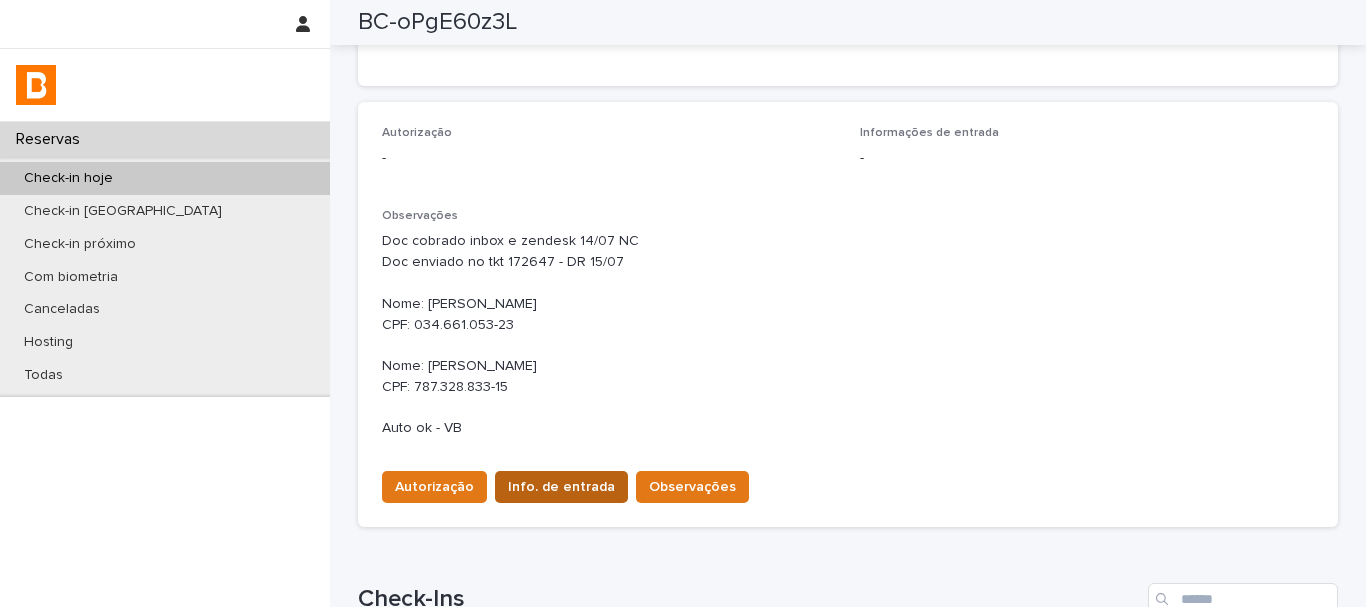 click on "Info. de entrada" at bounding box center (561, 487) 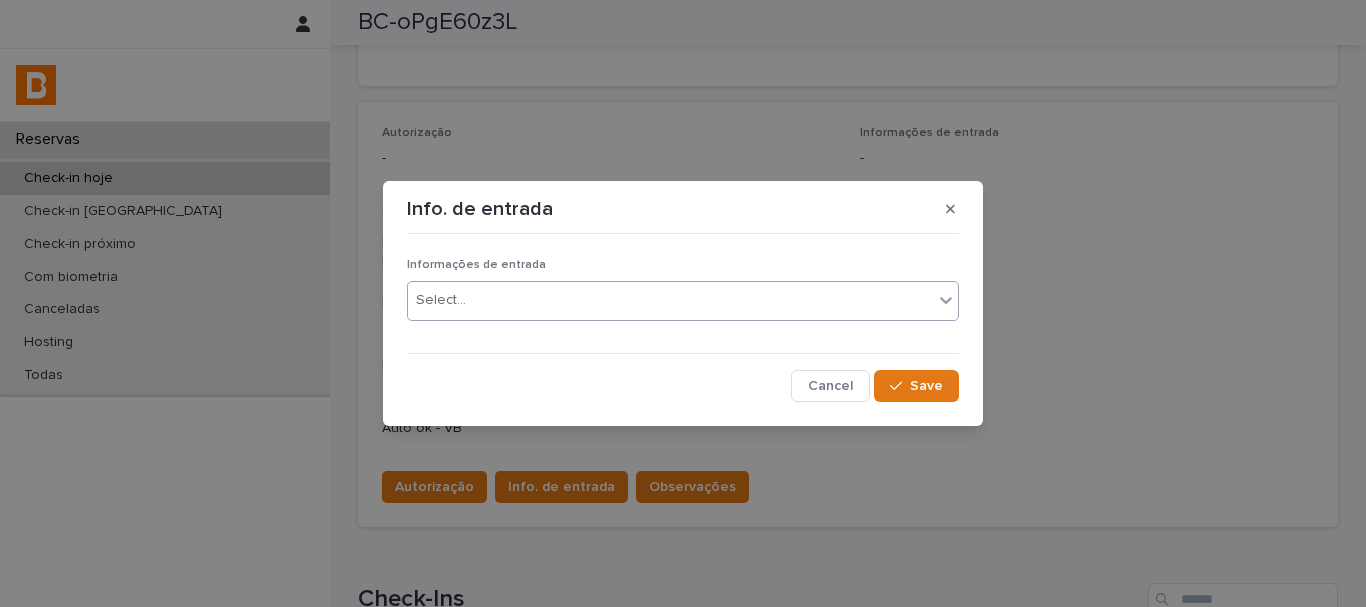 click on "Select..." at bounding box center [670, 300] 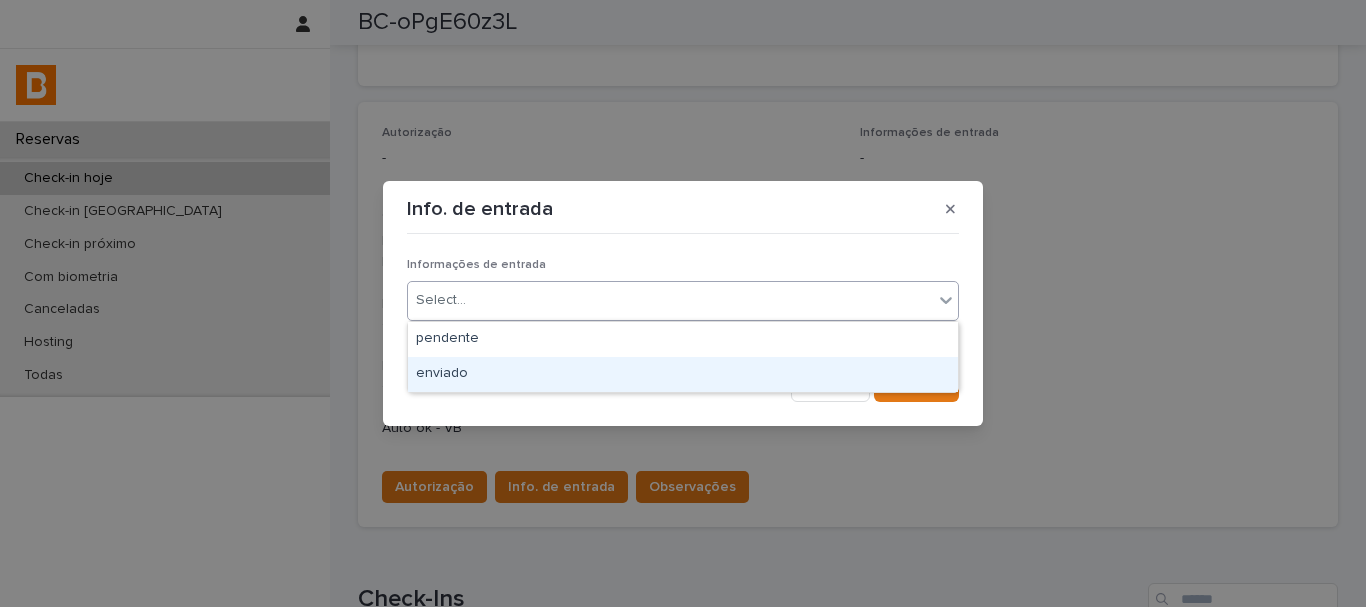 click on "enviado" at bounding box center [683, 374] 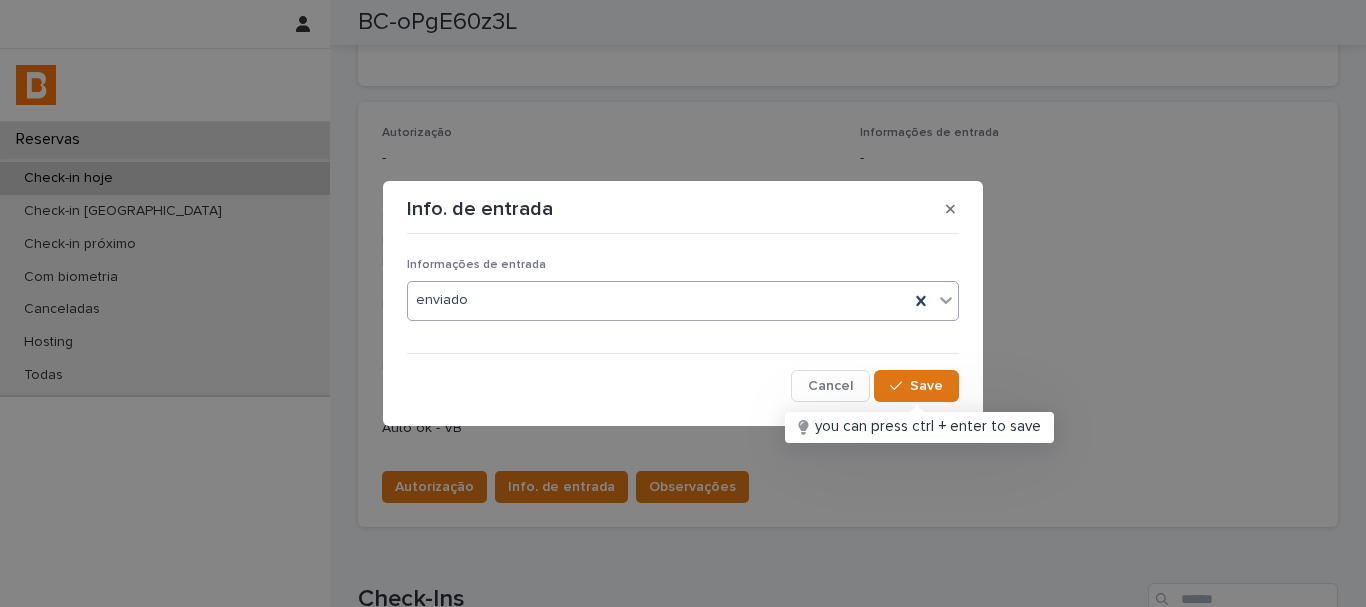 click on "Informações de entrada   option enviado, selected.     0 results available. Select is focused ,type to refine list, press Down to open the menu,  enviado Cancel Save" at bounding box center [683, 321] 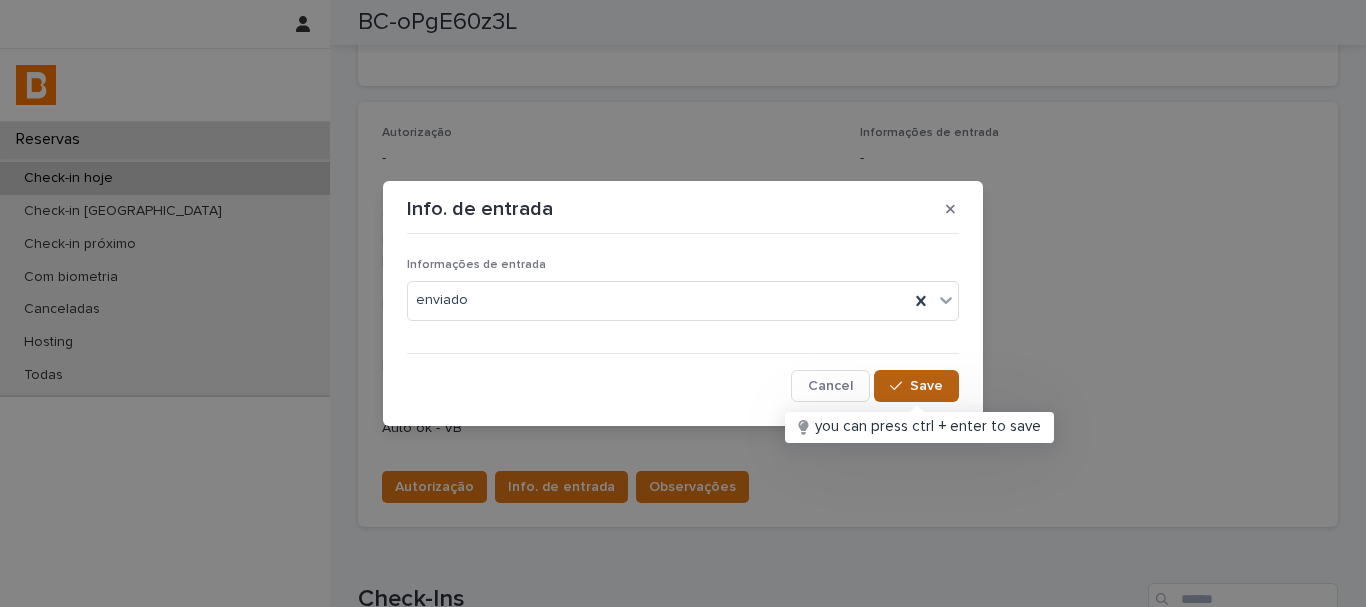 click on "Save" at bounding box center (916, 386) 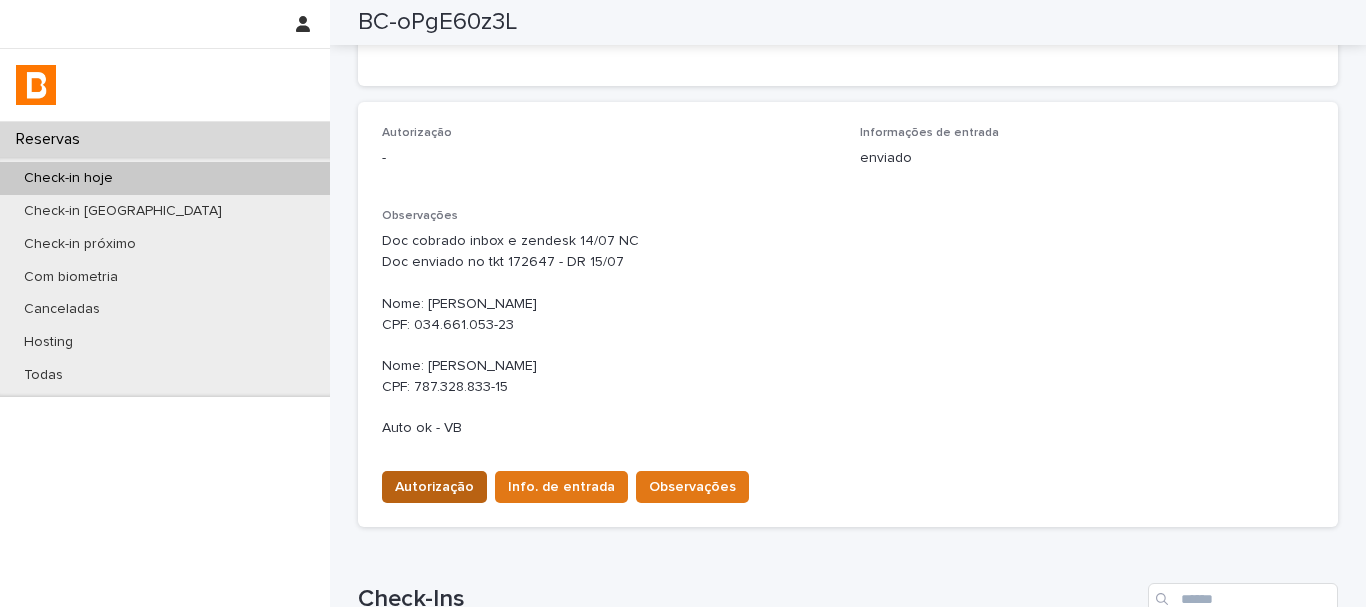 click on "Autorização" at bounding box center [434, 487] 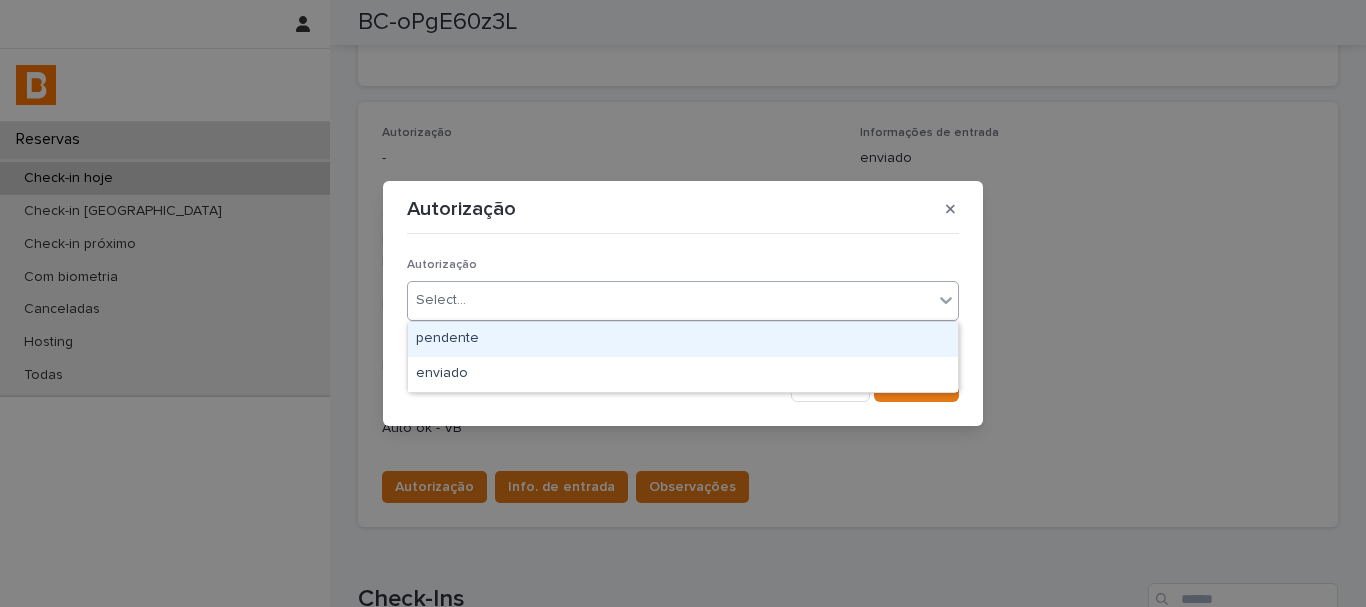 click on "Select..." at bounding box center [670, 300] 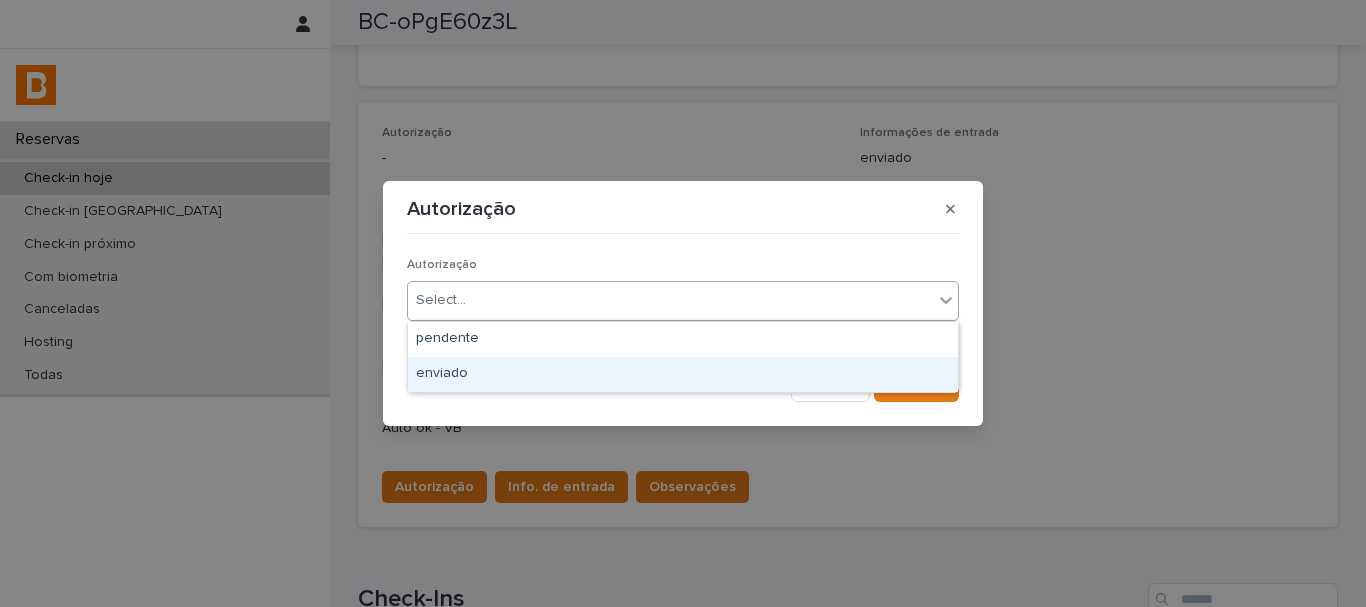 click on "enviado" at bounding box center (683, 374) 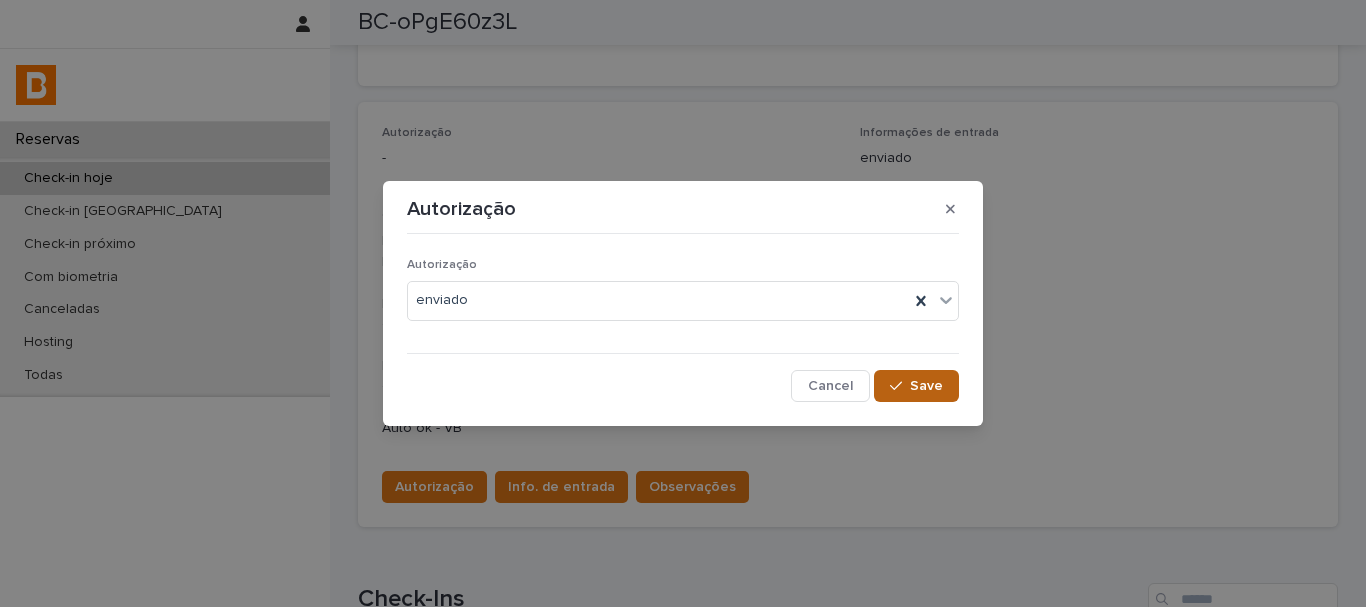 click on "Save" at bounding box center (916, 386) 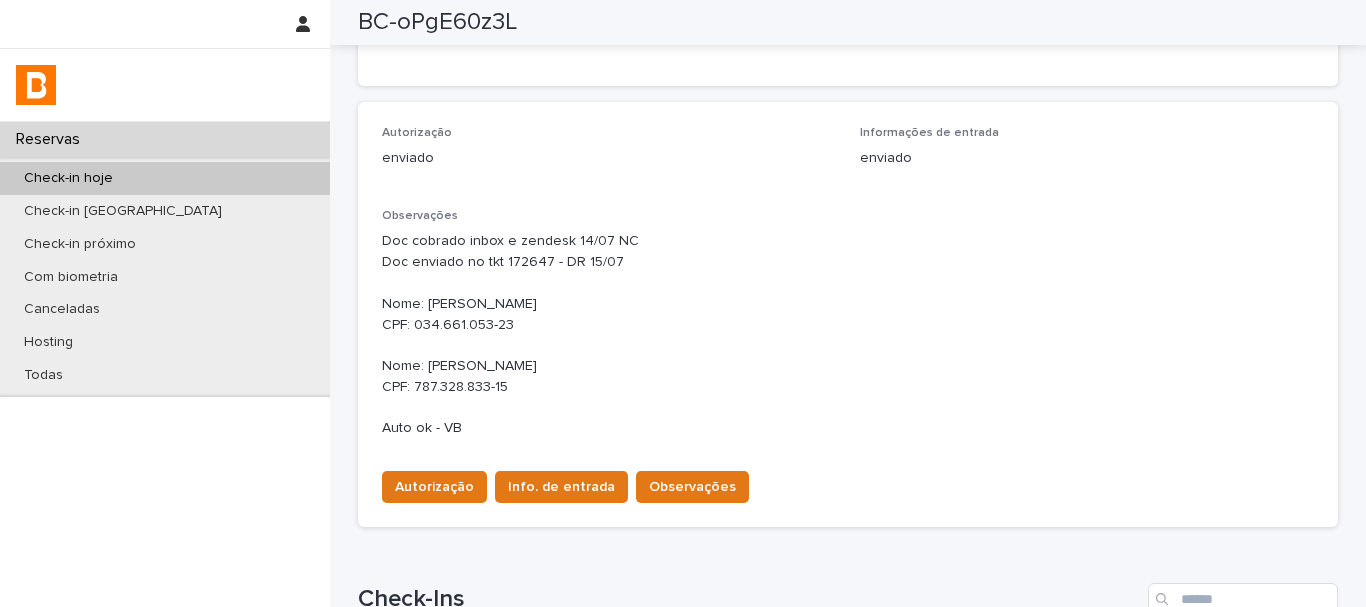 scroll, scrollTop: 400, scrollLeft: 0, axis: vertical 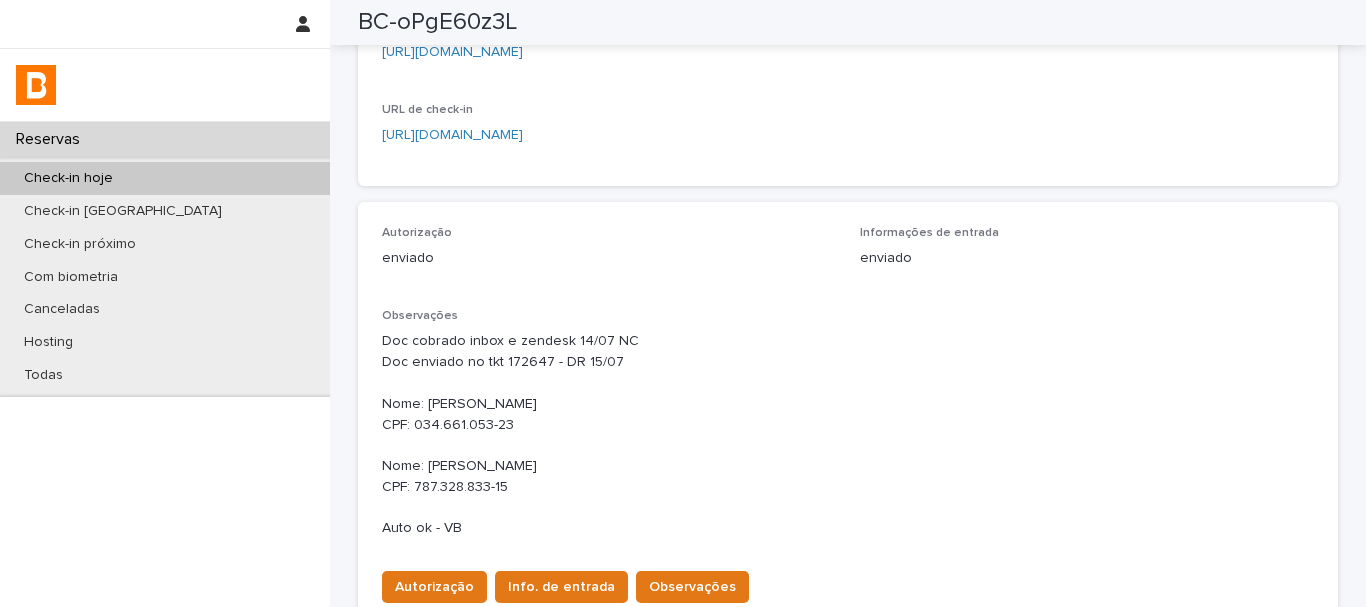 click on "Check-in hoje" at bounding box center (165, 178) 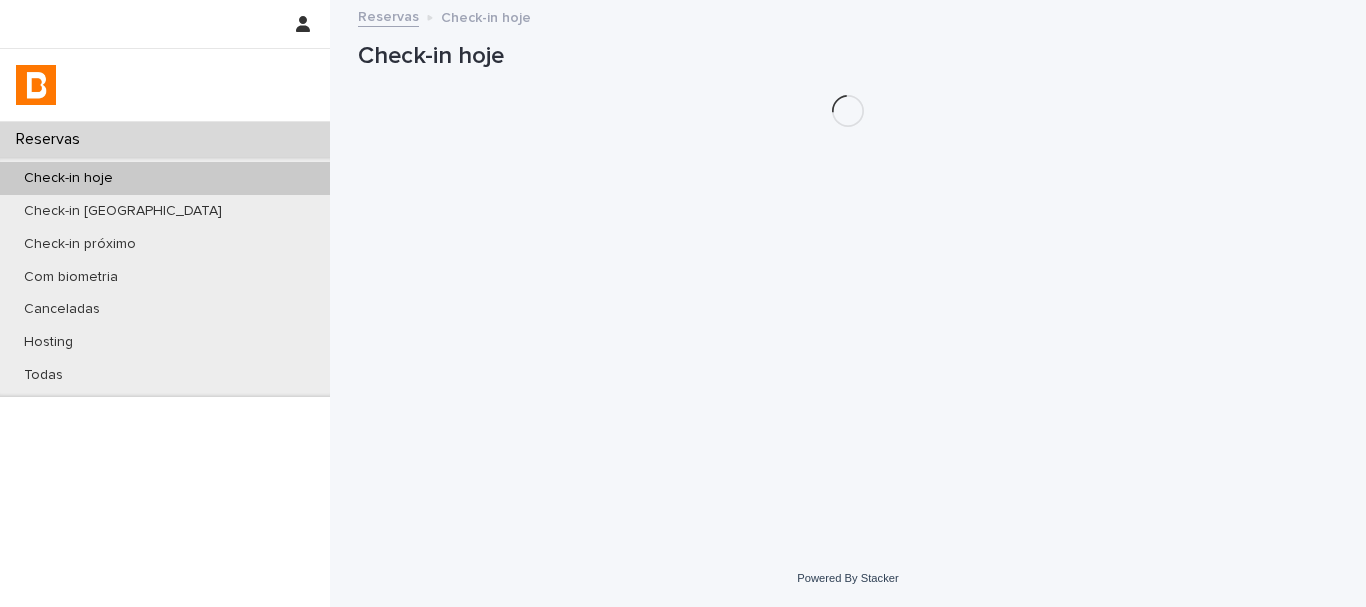 scroll, scrollTop: 0, scrollLeft: 0, axis: both 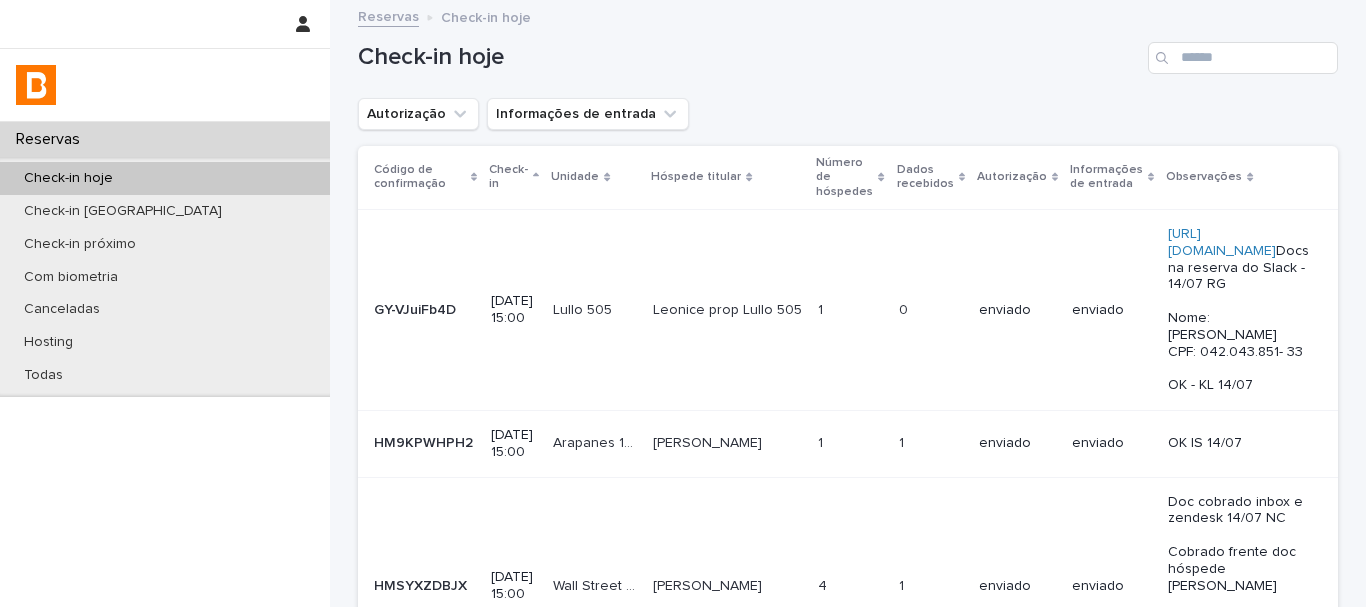 click on "Check-in hoje" at bounding box center (848, 50) 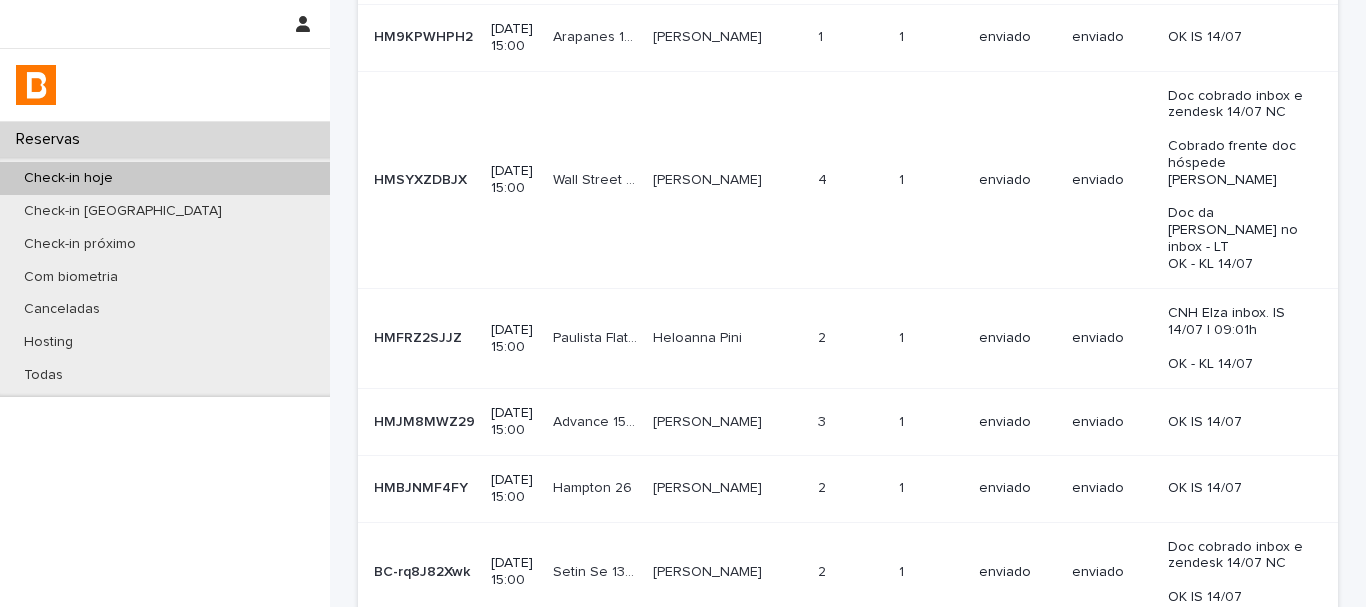 scroll, scrollTop: 0, scrollLeft: 0, axis: both 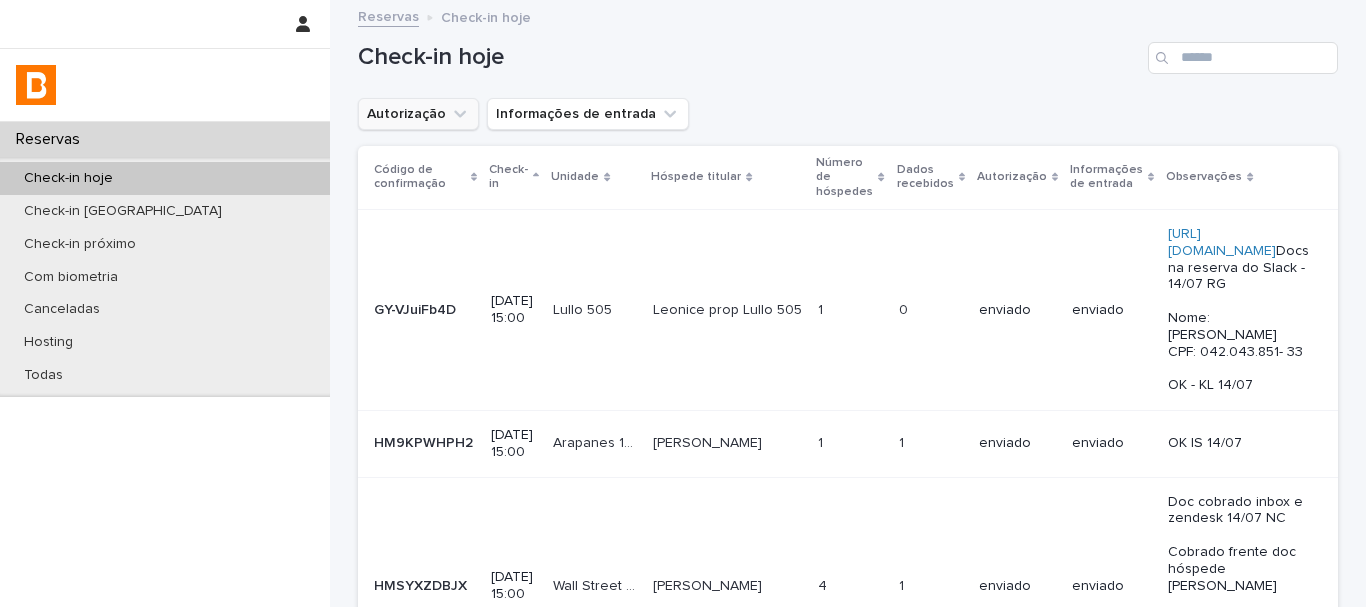 click on "Autorização" at bounding box center [418, 114] 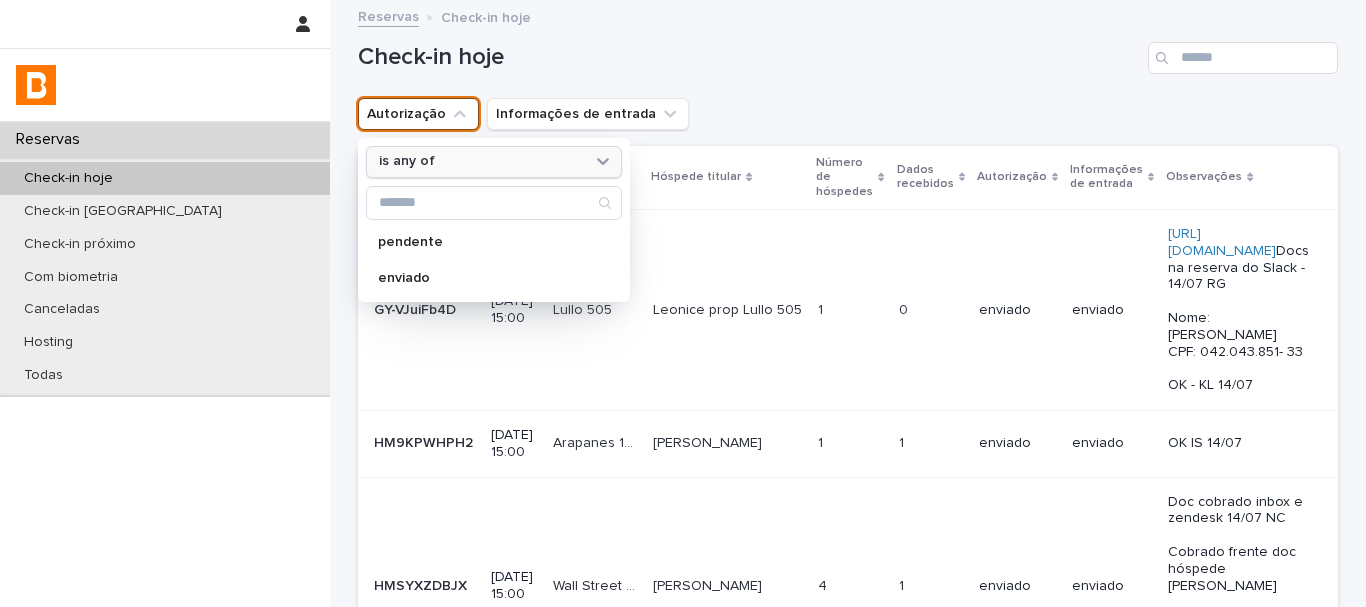 click on "is any of" at bounding box center (481, 161) 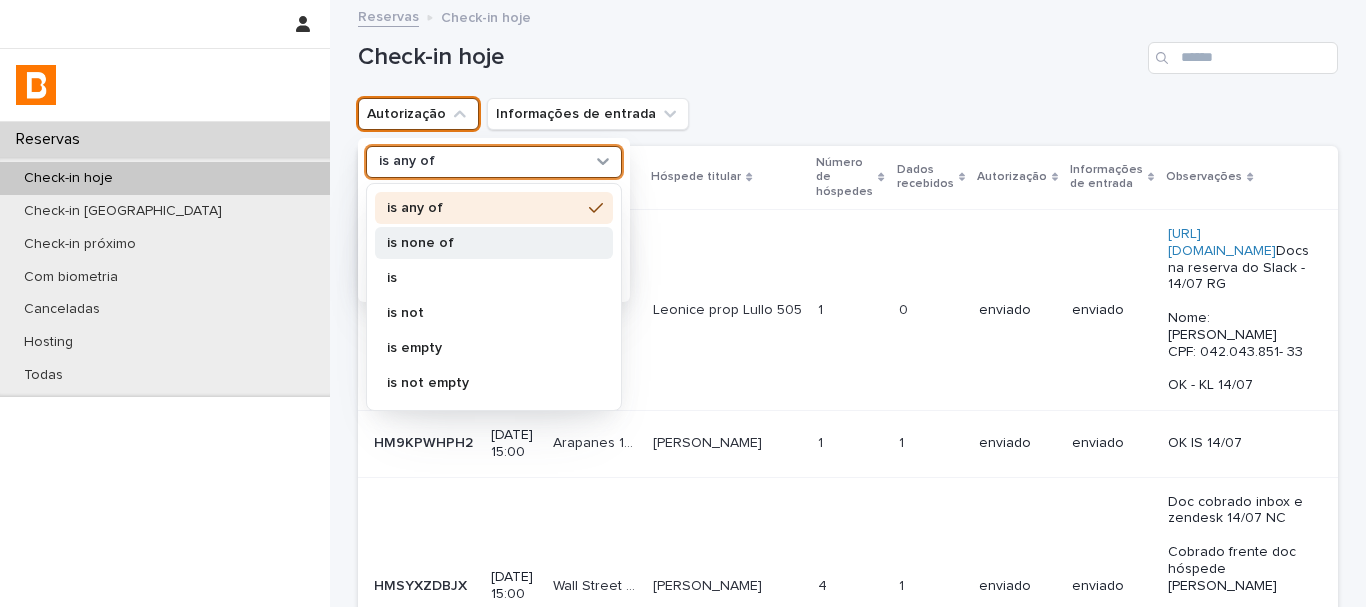 click on "is none of" at bounding box center (484, 243) 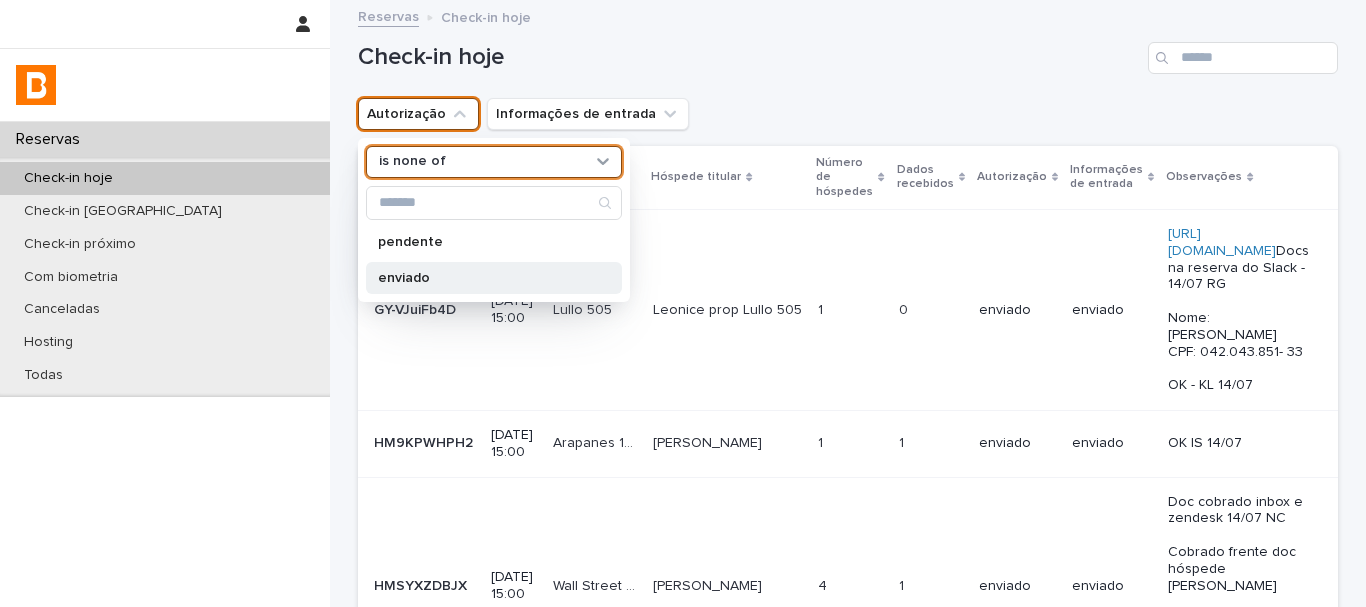 click on "enviado" at bounding box center (484, 278) 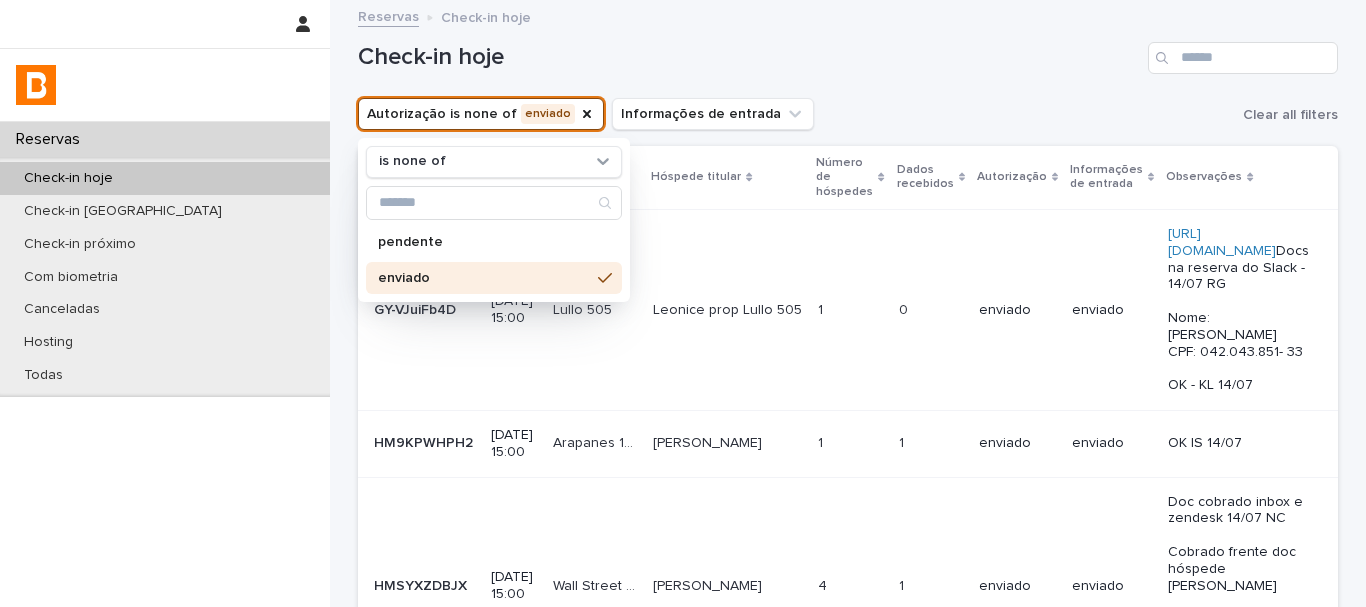 click on "Check-in hoje" at bounding box center [848, 50] 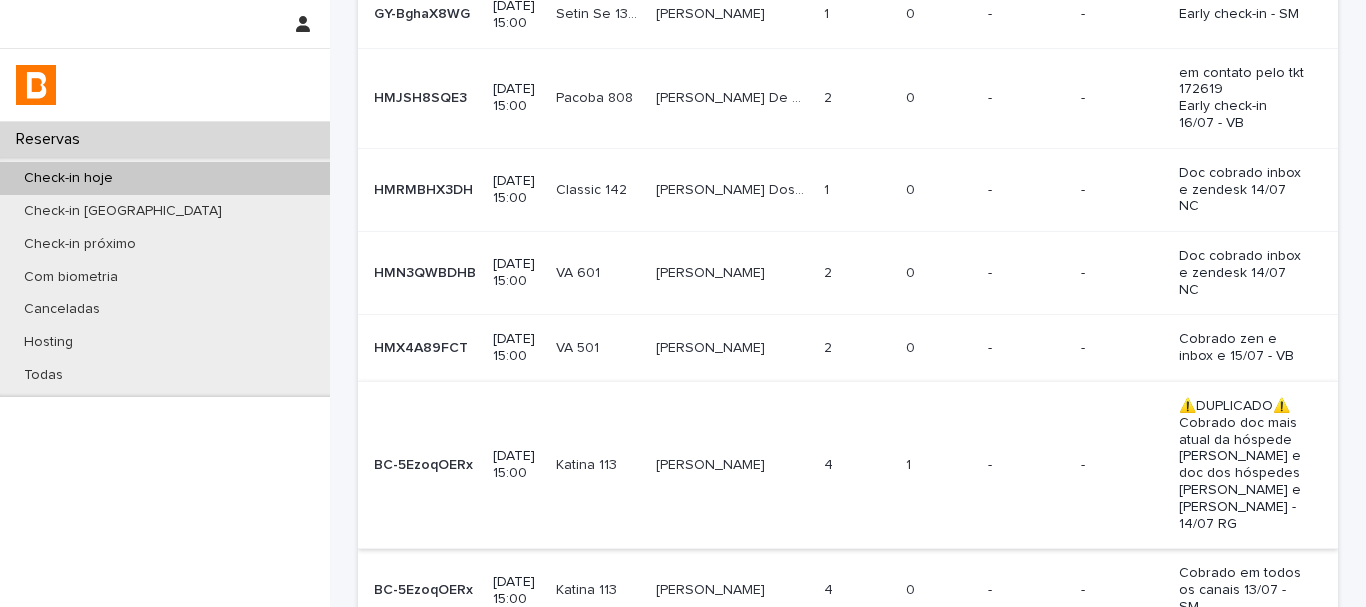 scroll, scrollTop: 479, scrollLeft: 0, axis: vertical 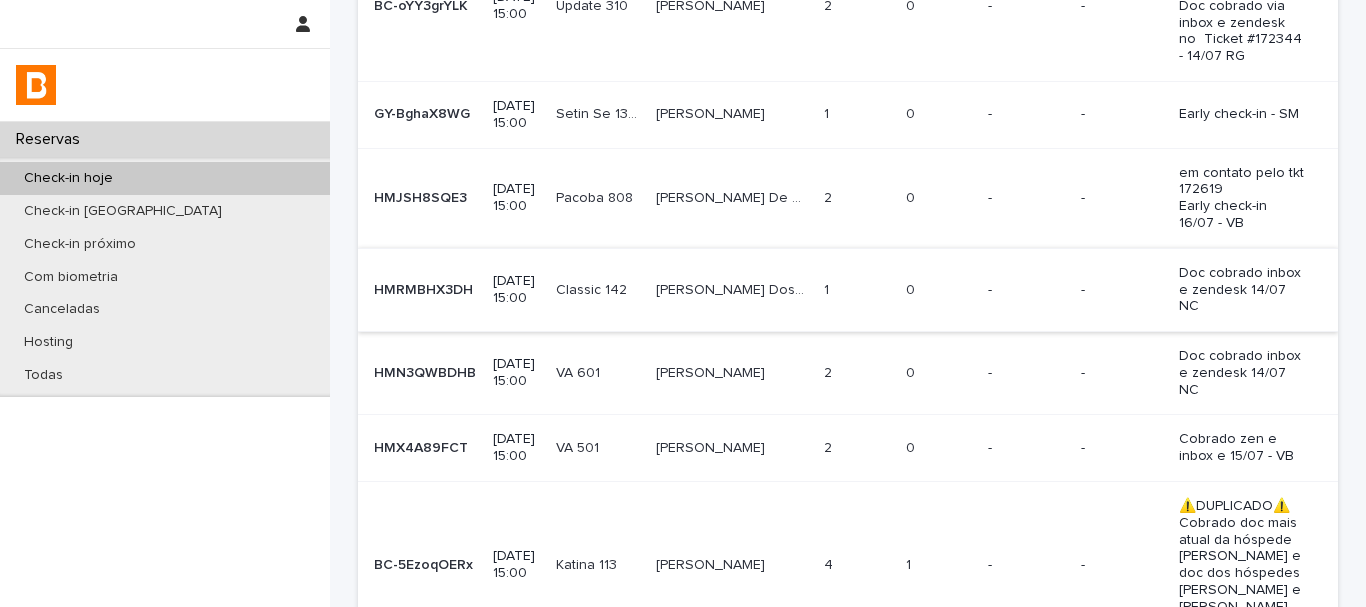 type 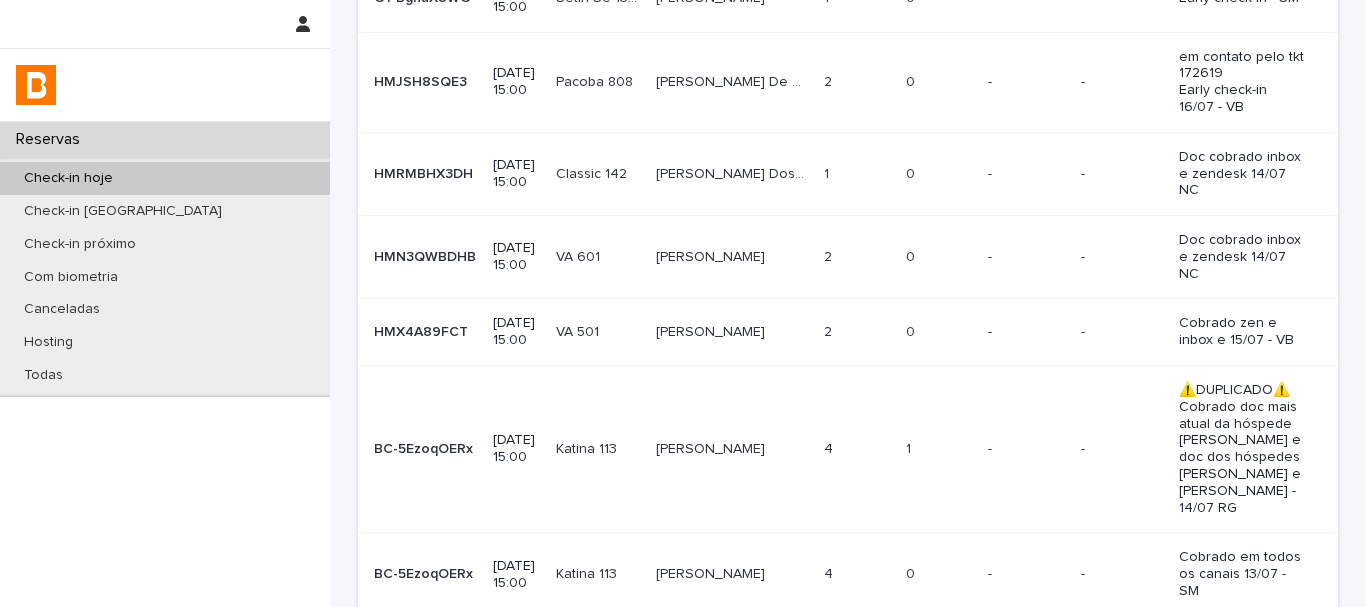 scroll, scrollTop: 679, scrollLeft: 0, axis: vertical 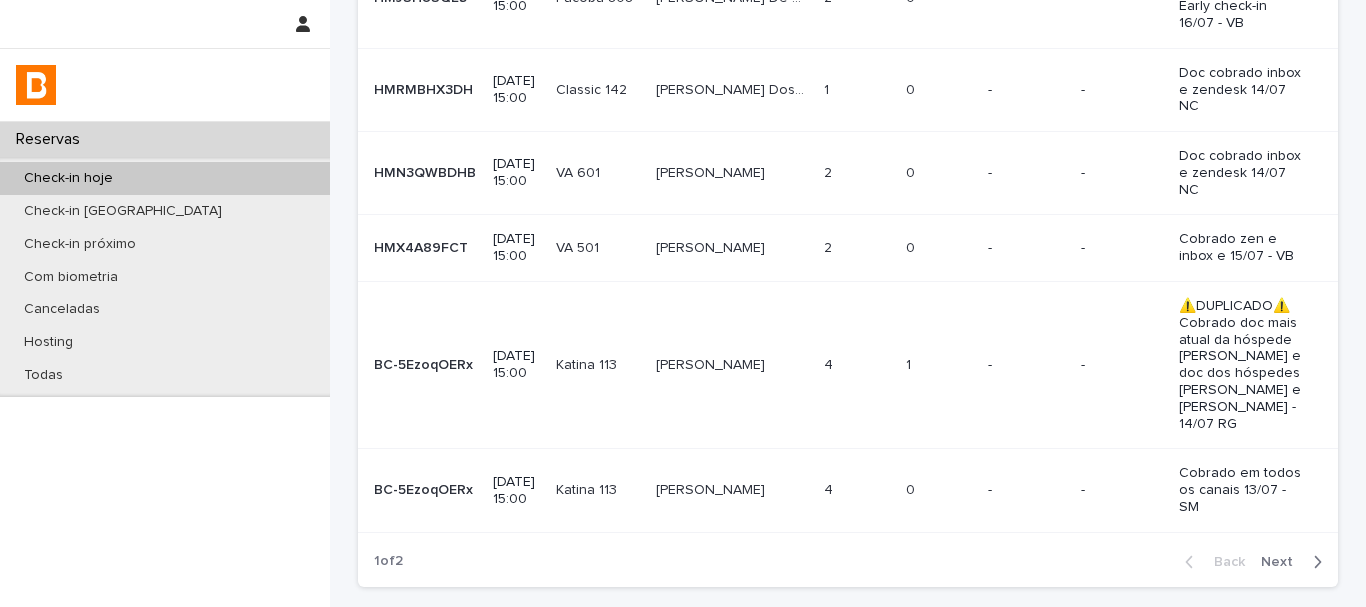 click on "Next" at bounding box center (1283, 562) 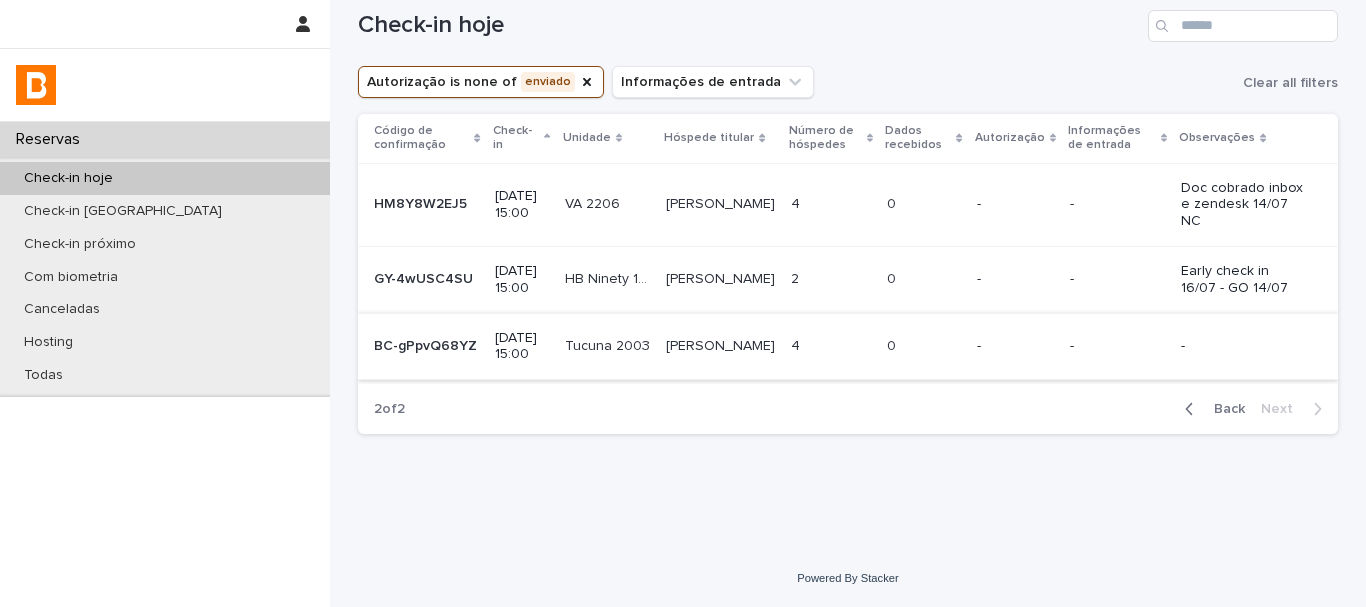 scroll, scrollTop: 15, scrollLeft: 0, axis: vertical 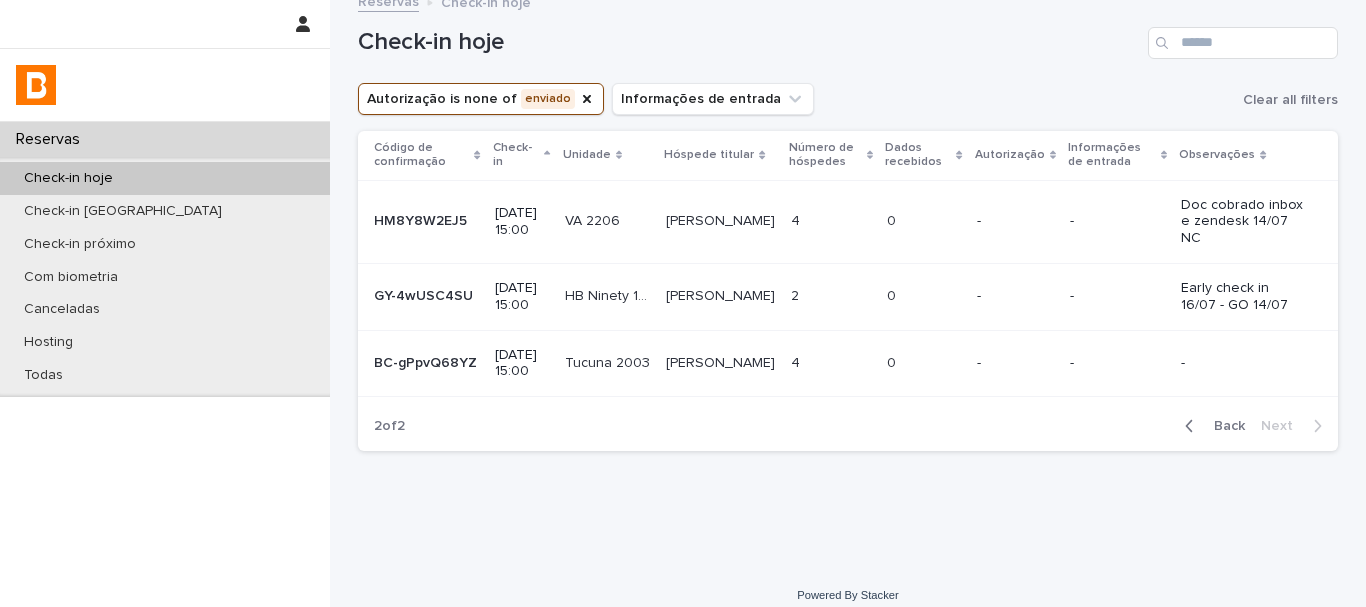 click on "4 4" at bounding box center (831, 363) 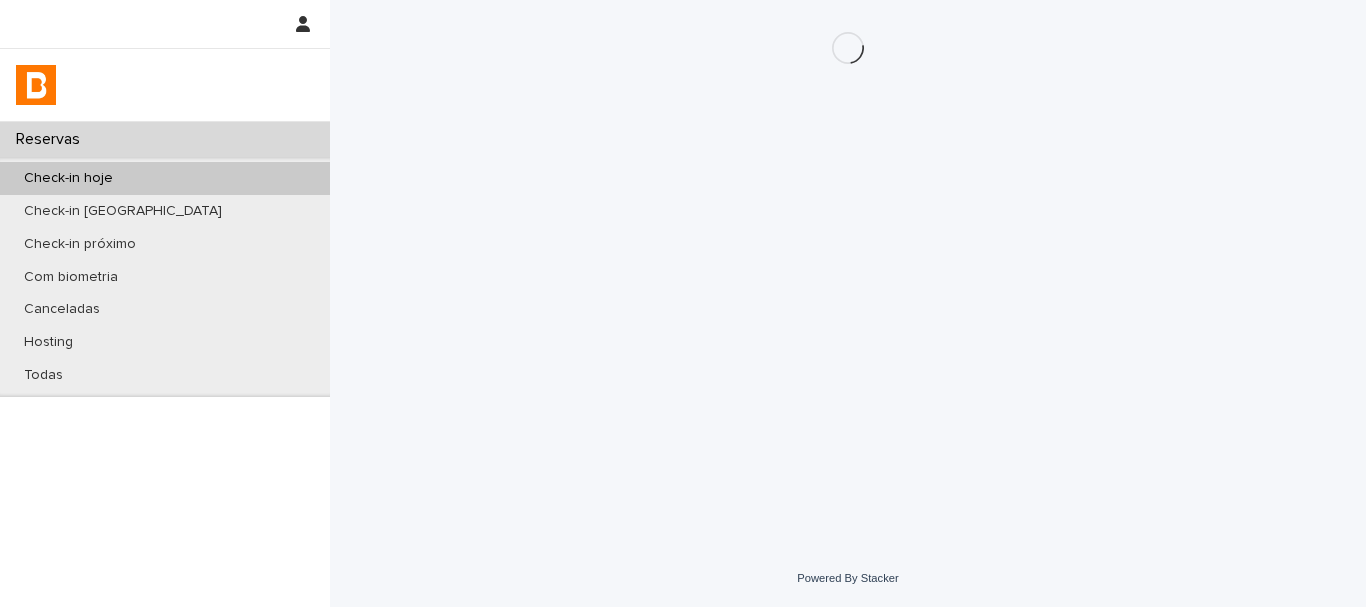 scroll, scrollTop: 0, scrollLeft: 0, axis: both 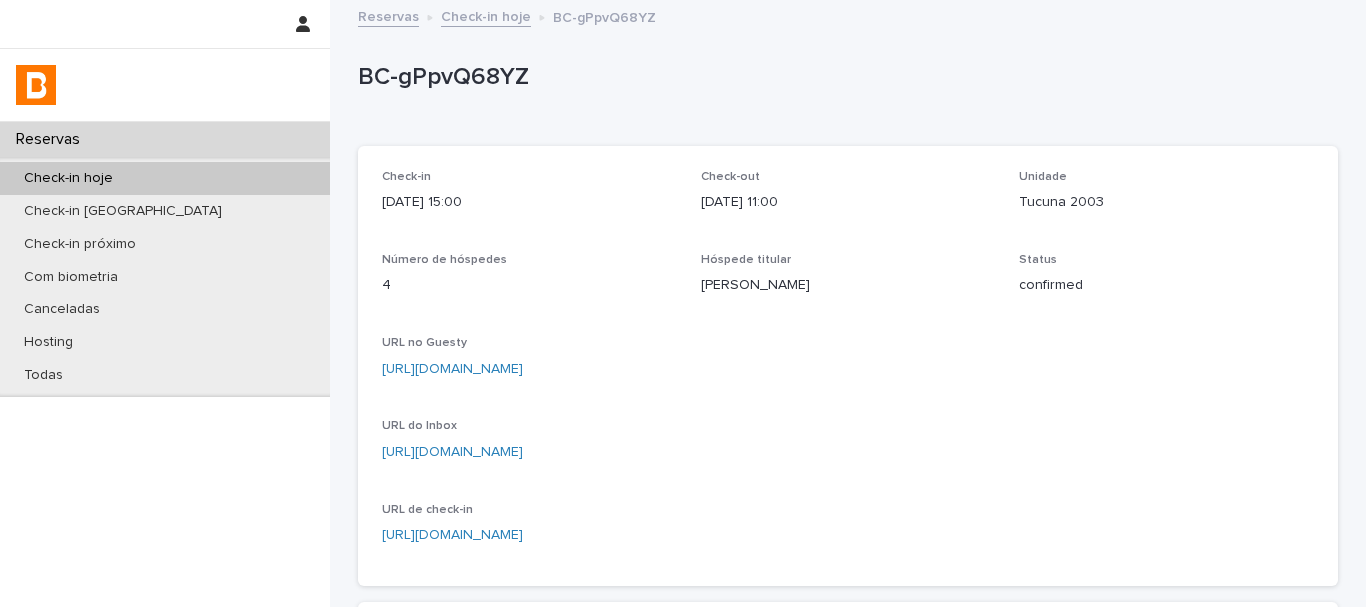 click on "BC-gPpvQ68YZ" at bounding box center [844, 77] 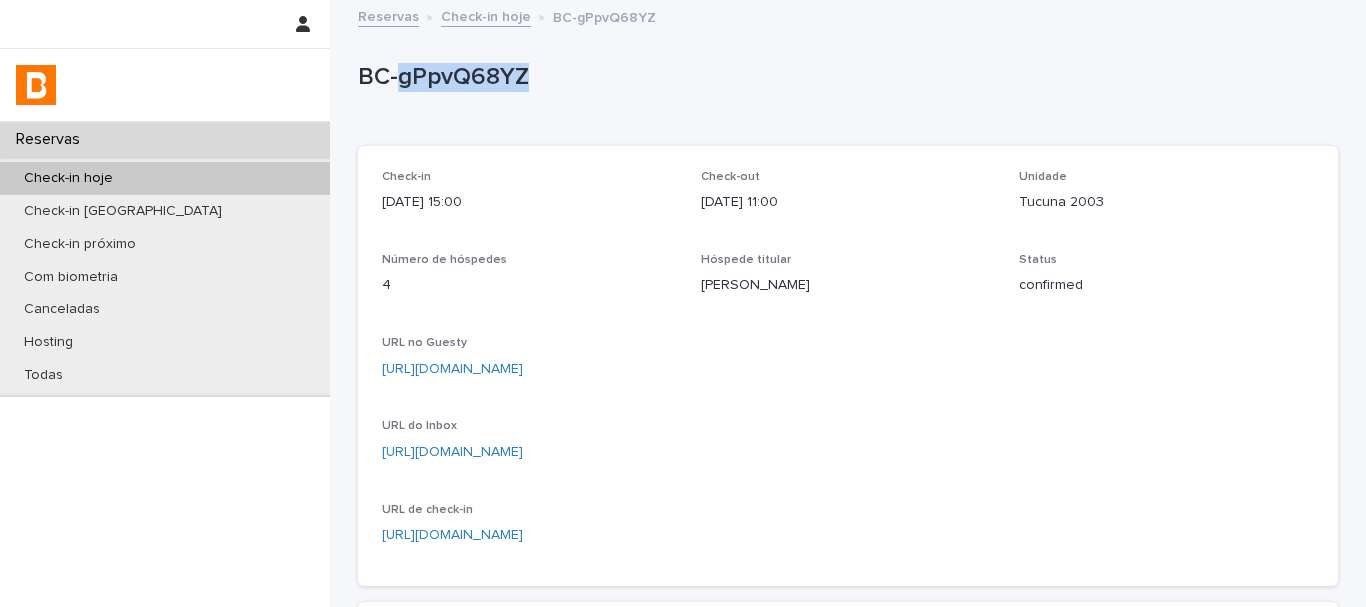click on "BC-gPpvQ68YZ" at bounding box center (844, 77) 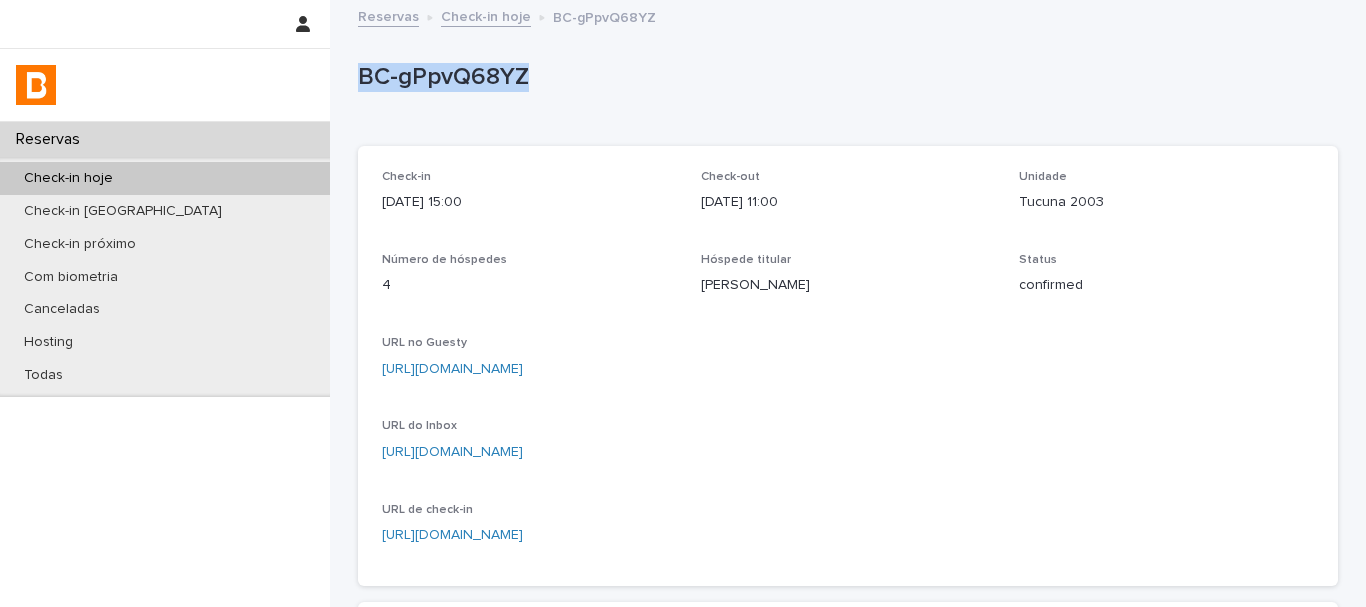 click on "BC-gPpvQ68YZ" at bounding box center (844, 77) 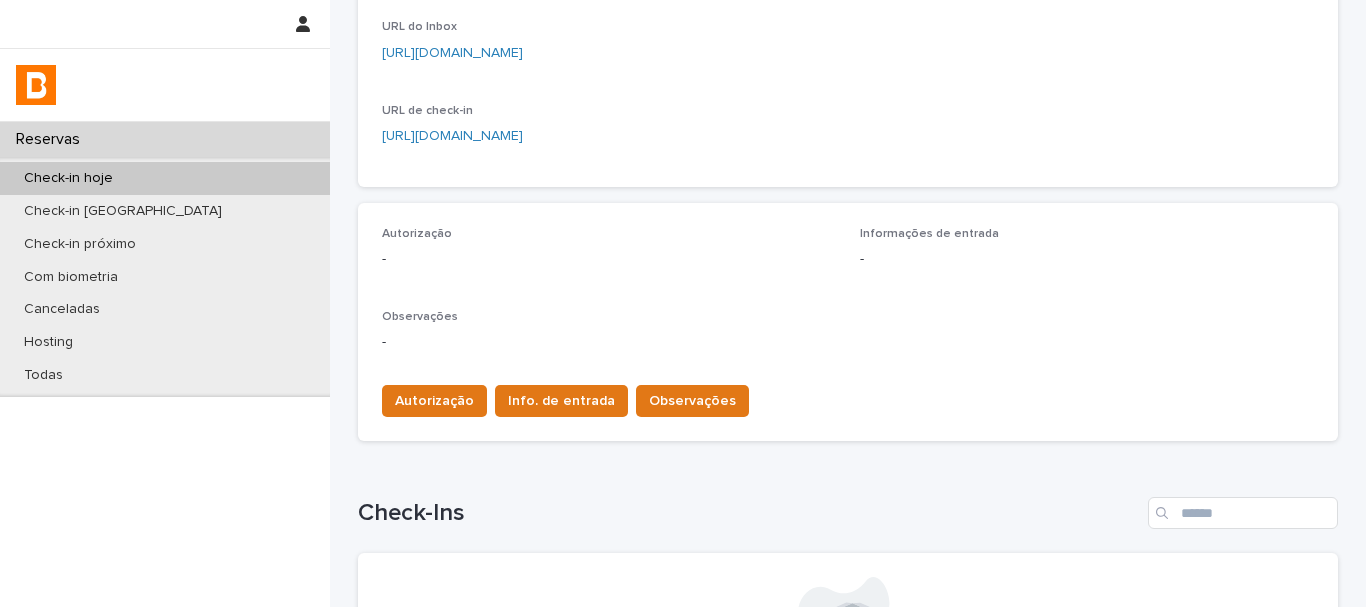 scroll, scrollTop: 400, scrollLeft: 0, axis: vertical 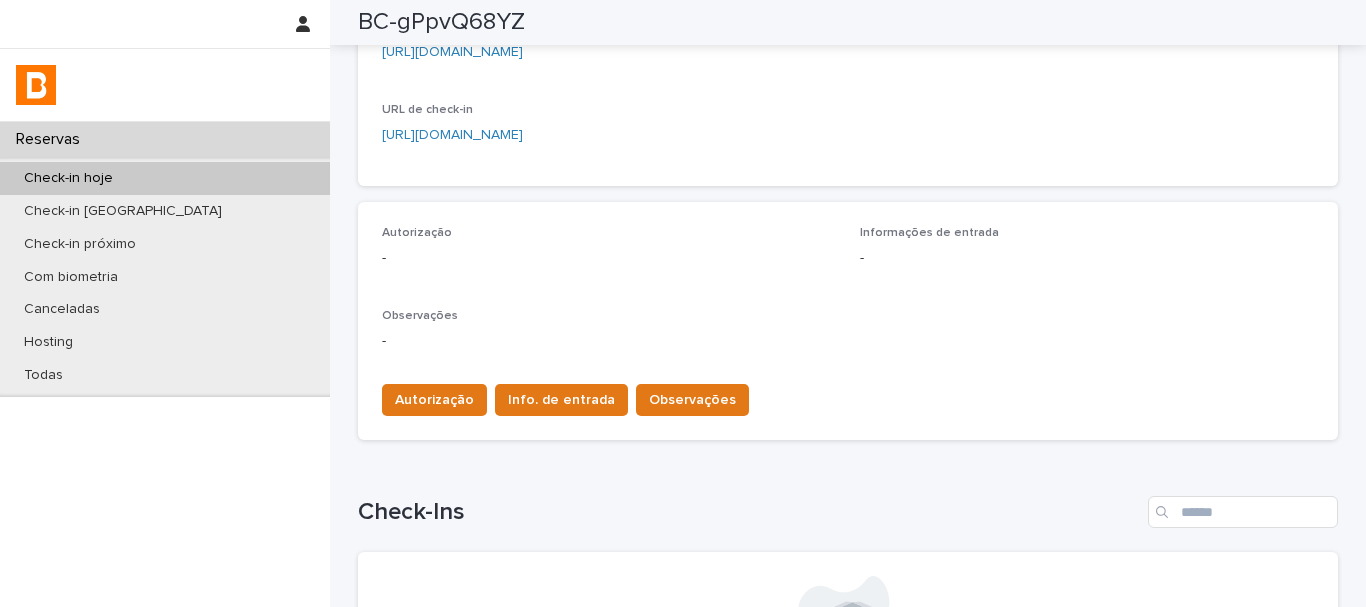 click on "Autorização Info. de entrada Observações" at bounding box center (848, 396) 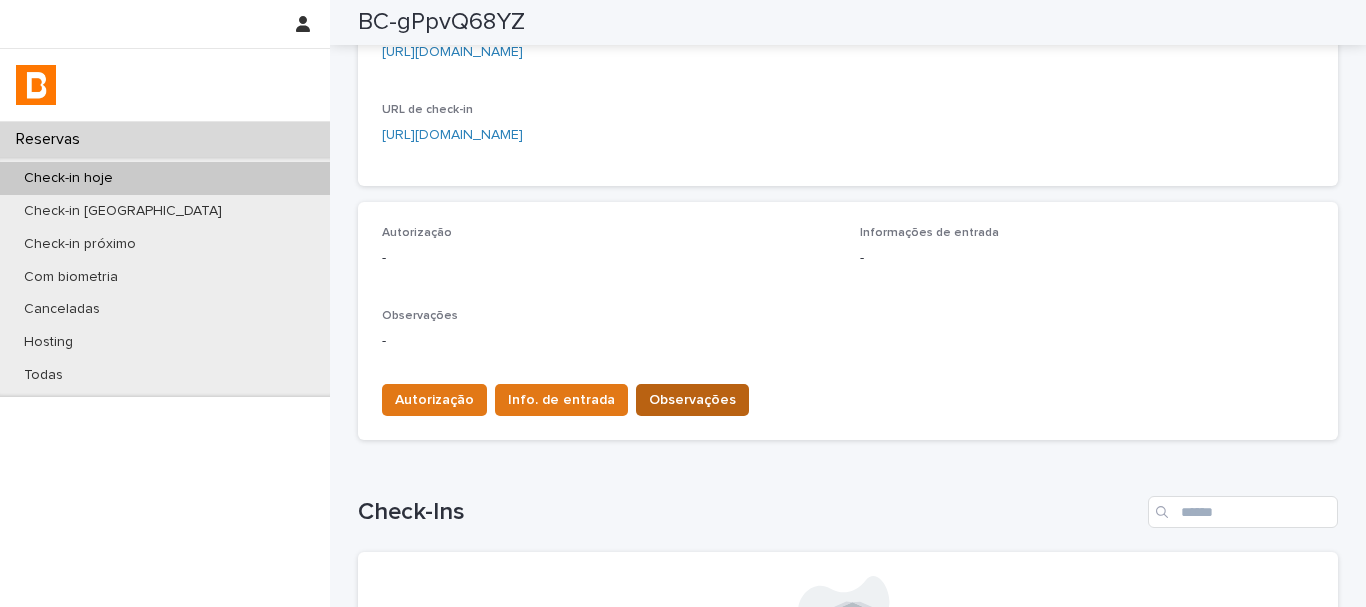 click on "Observações" at bounding box center [692, 400] 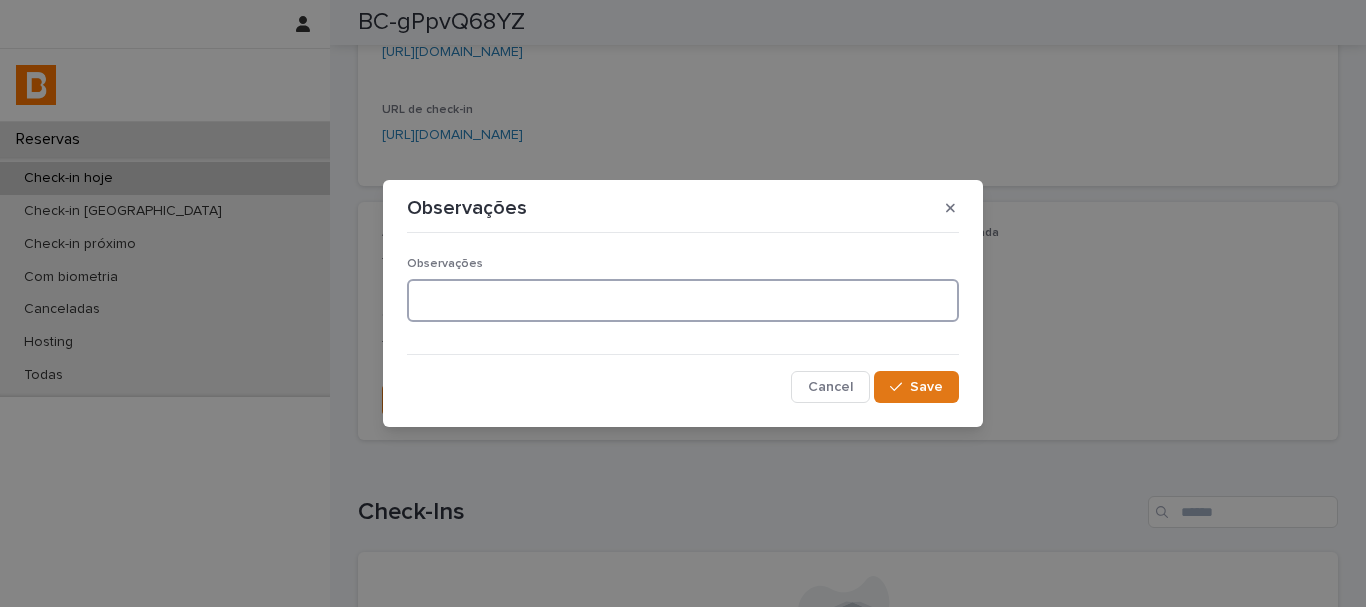 click at bounding box center (683, 300) 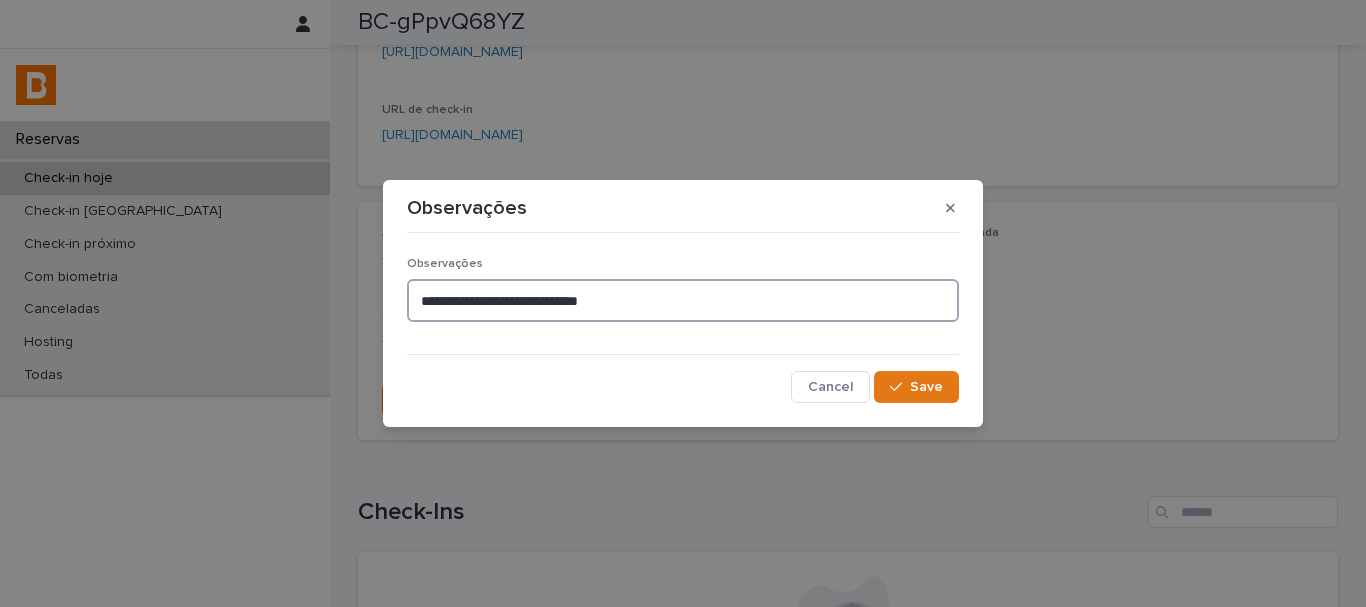 type on "**********" 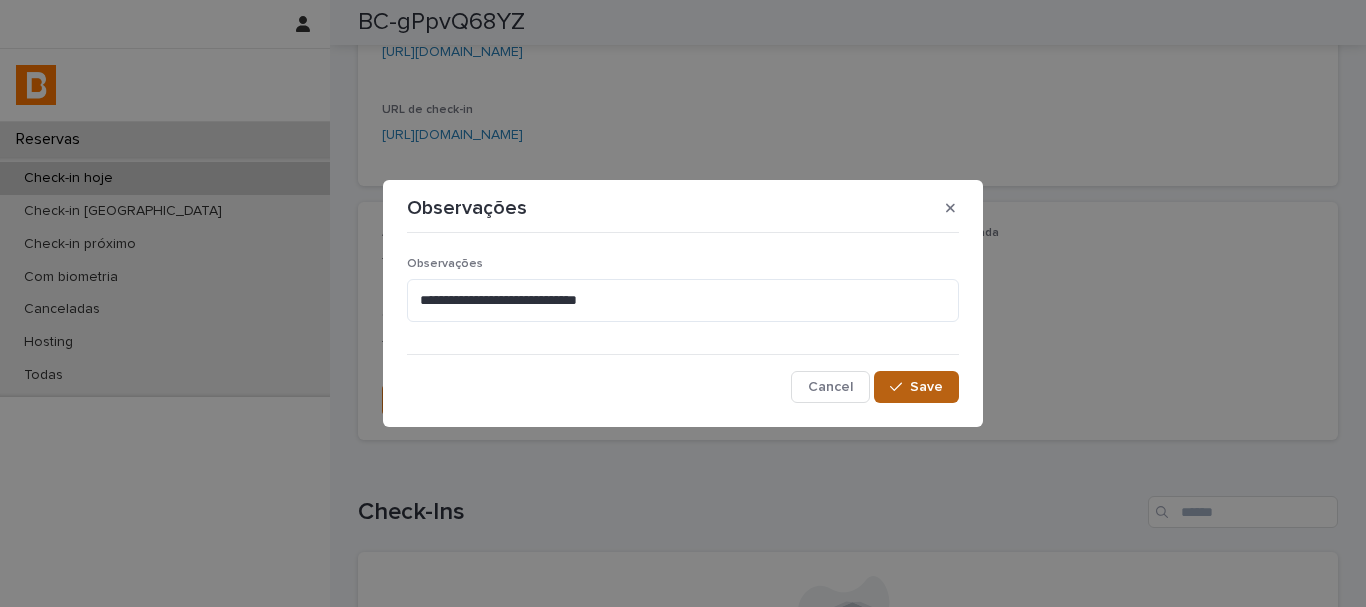 click on "**********" at bounding box center [683, 322] 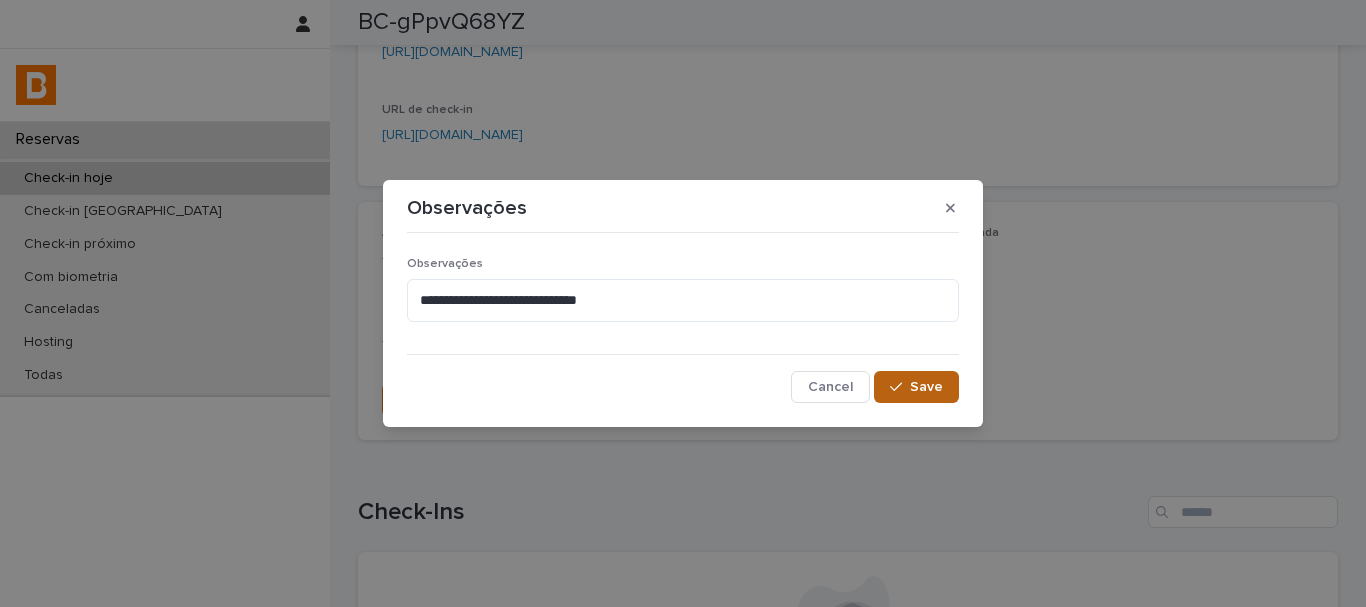 click on "Save" at bounding box center [916, 387] 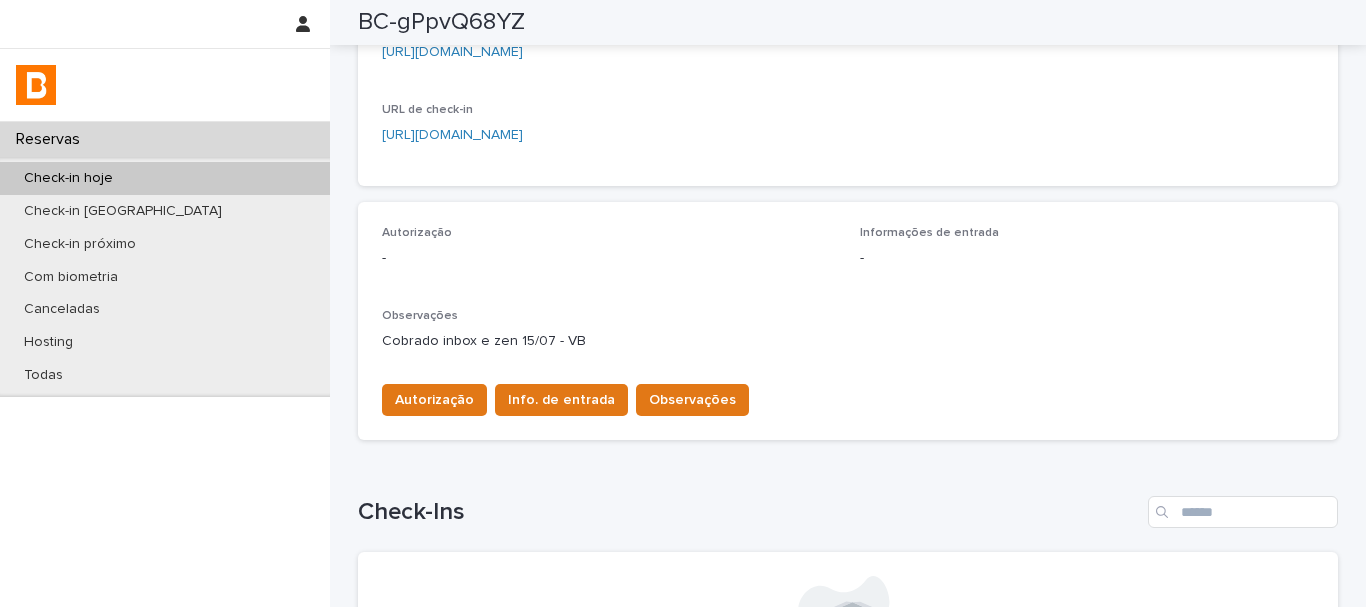 click on "Observações" at bounding box center [848, 316] 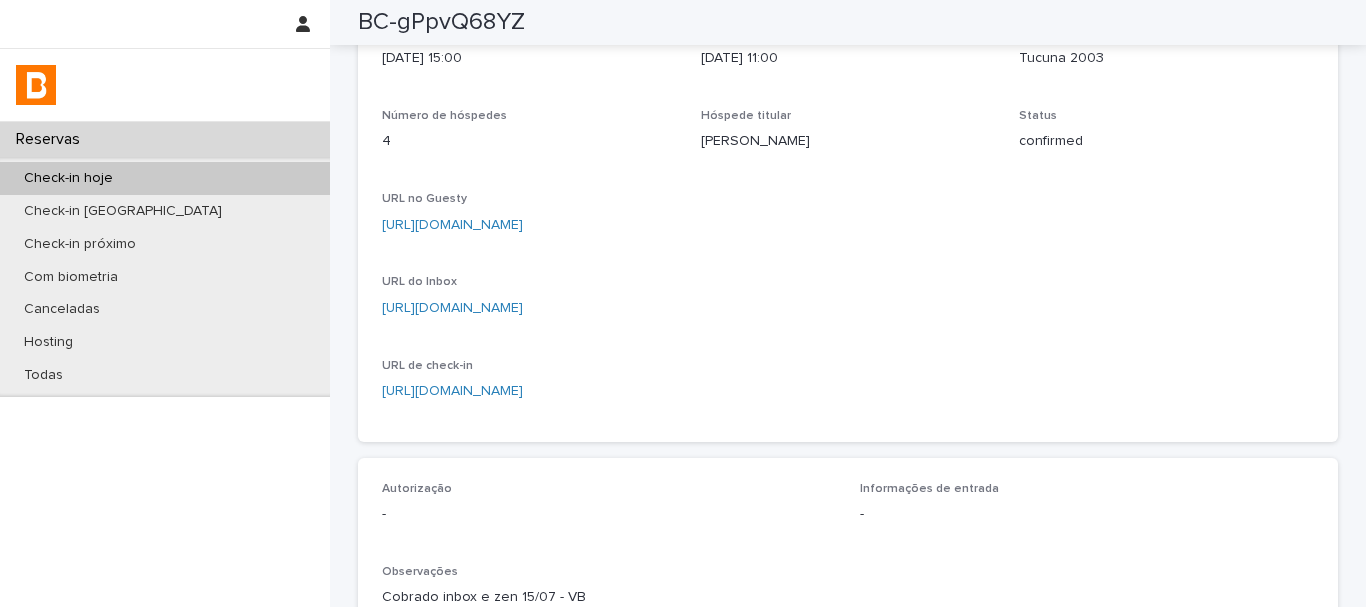 scroll, scrollTop: 0, scrollLeft: 0, axis: both 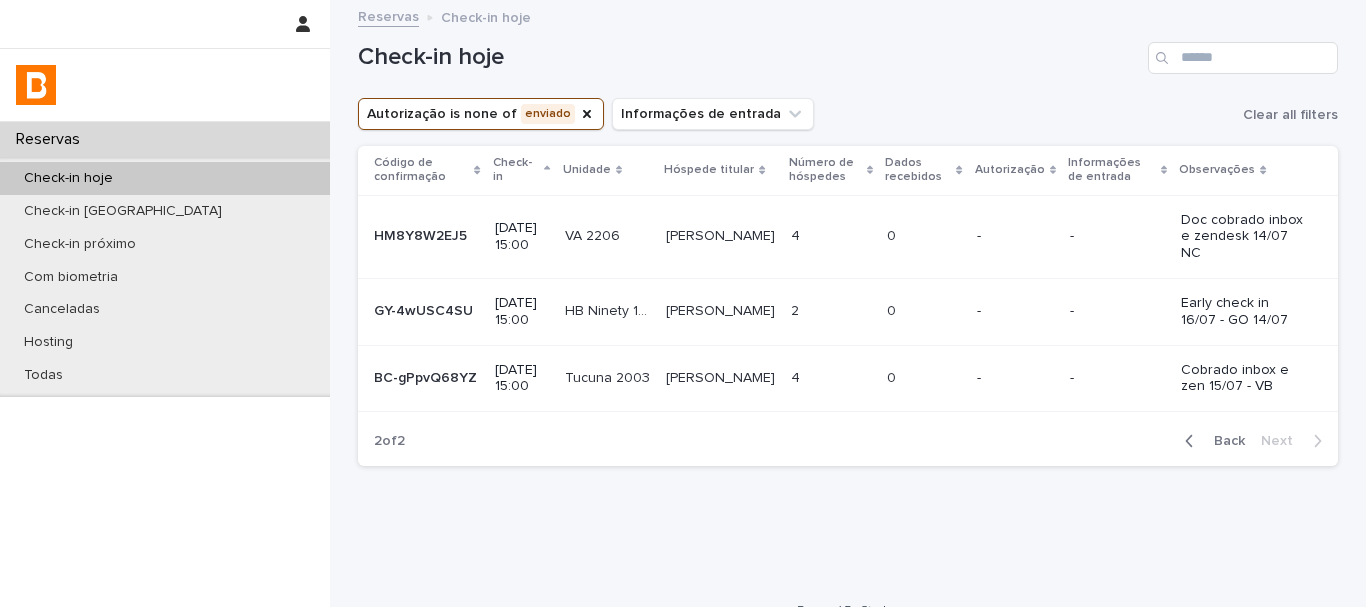 click on "Check-in hoje" at bounding box center [749, 57] 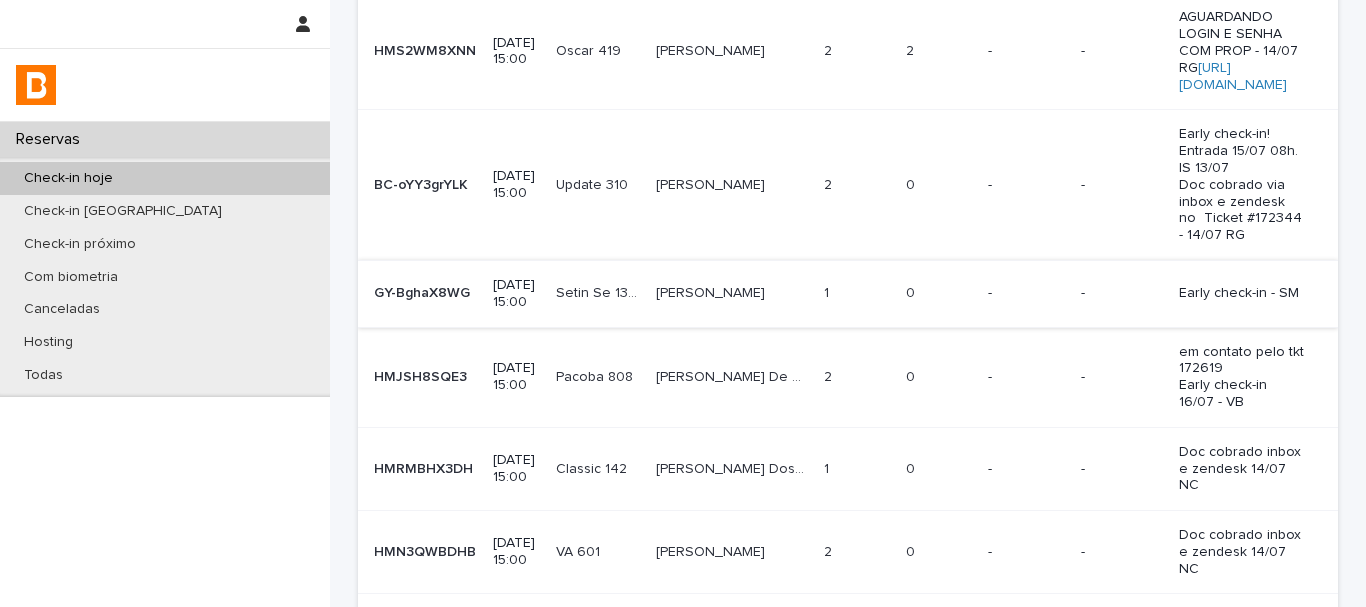 scroll, scrollTop: 100, scrollLeft: 0, axis: vertical 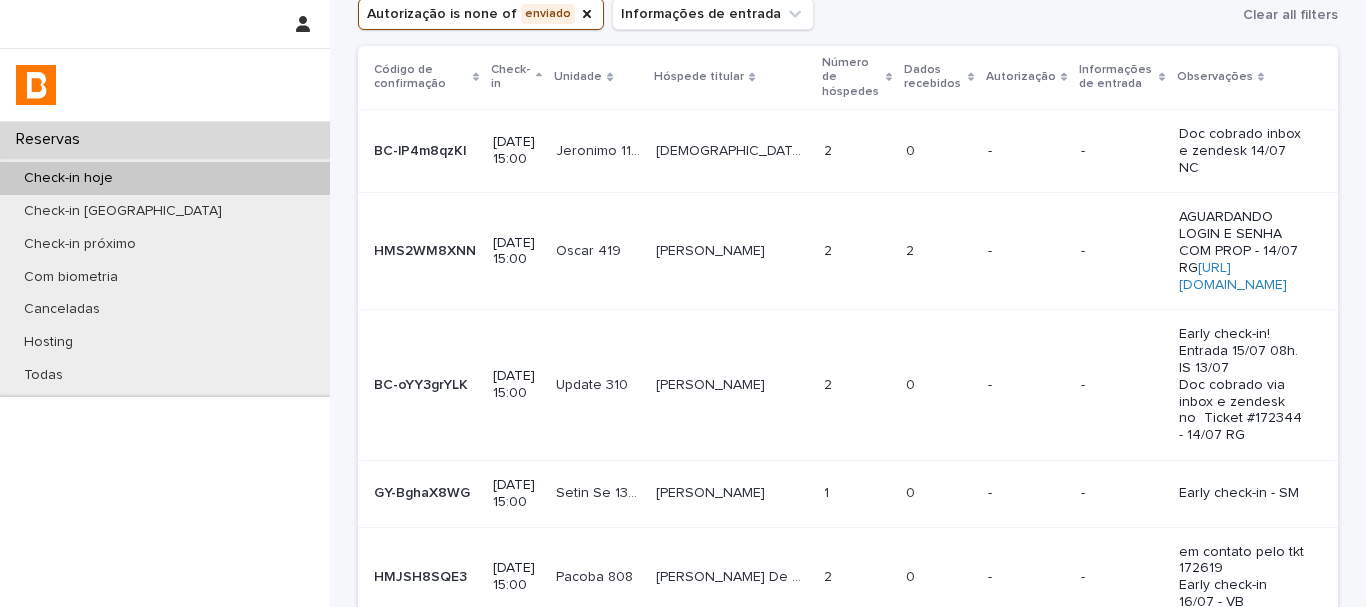 click on "2 2" at bounding box center (938, 251) 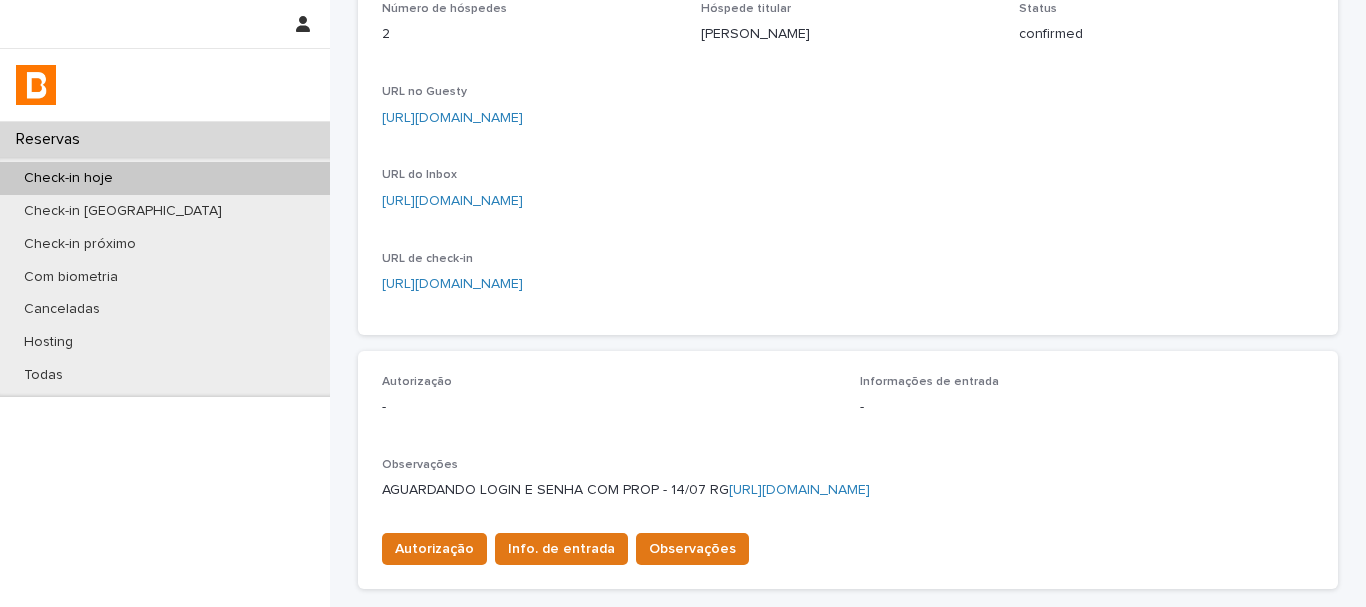 scroll, scrollTop: 500, scrollLeft: 0, axis: vertical 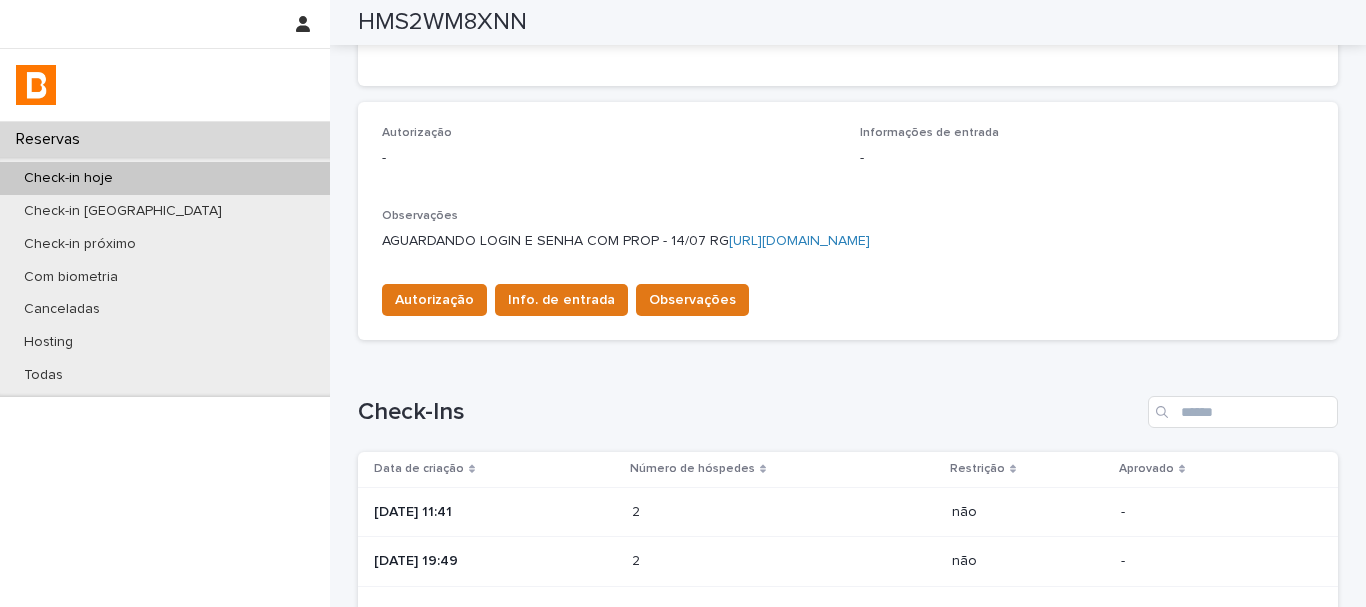click at bounding box center [719, 512] 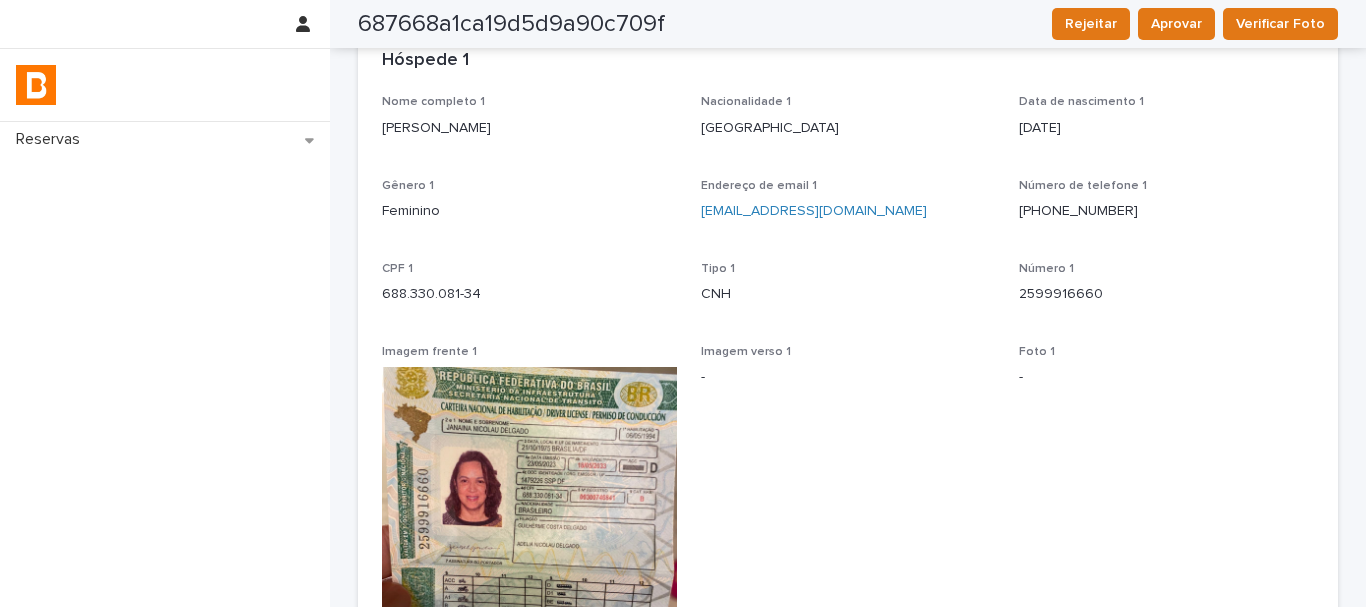 scroll, scrollTop: 0, scrollLeft: 0, axis: both 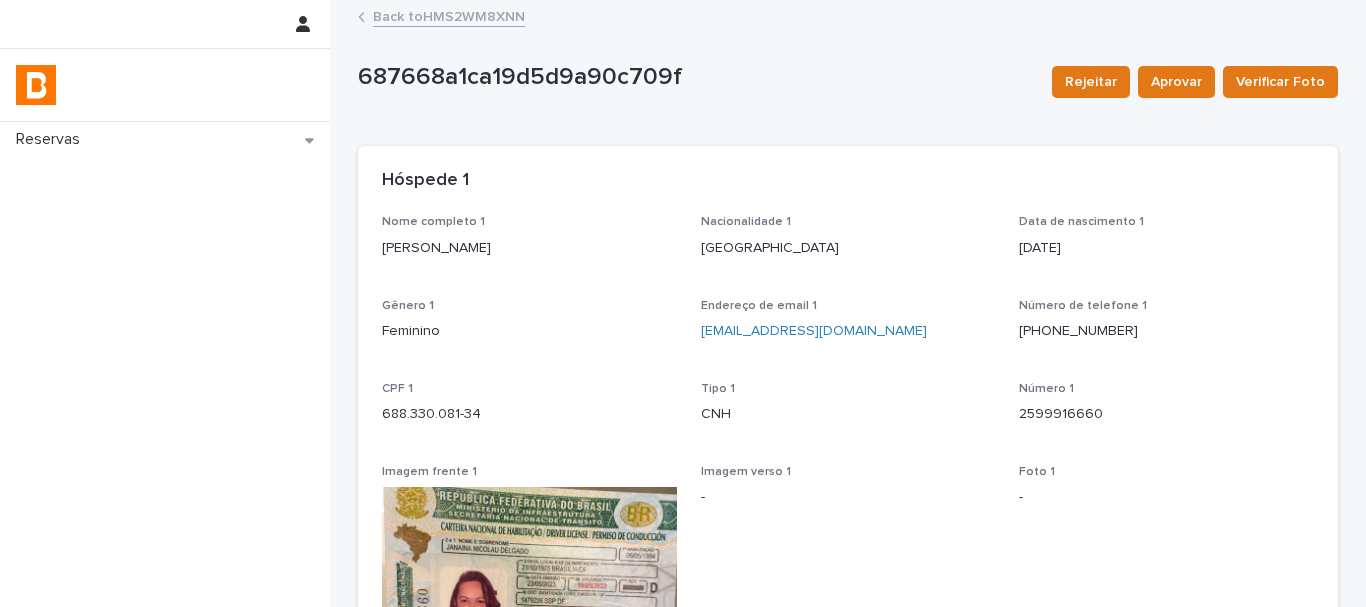 click on "Back to  HMS2WM8XNN" at bounding box center [449, 15] 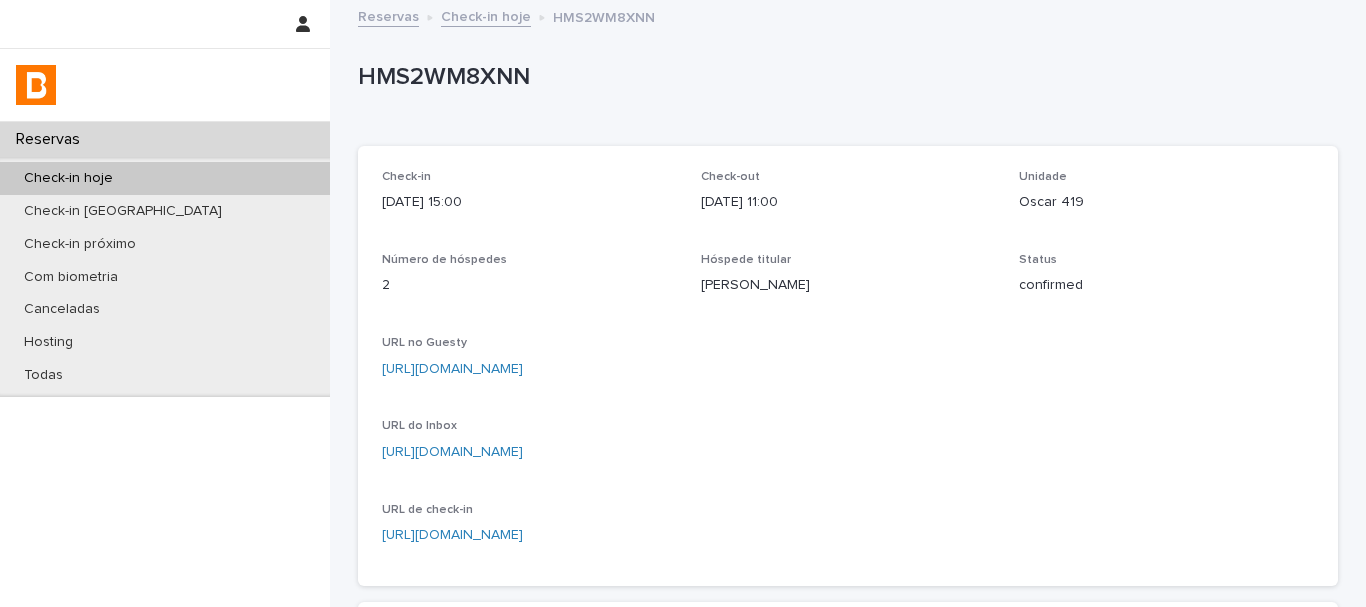 click on "[PERSON_NAME]" at bounding box center (848, 285) 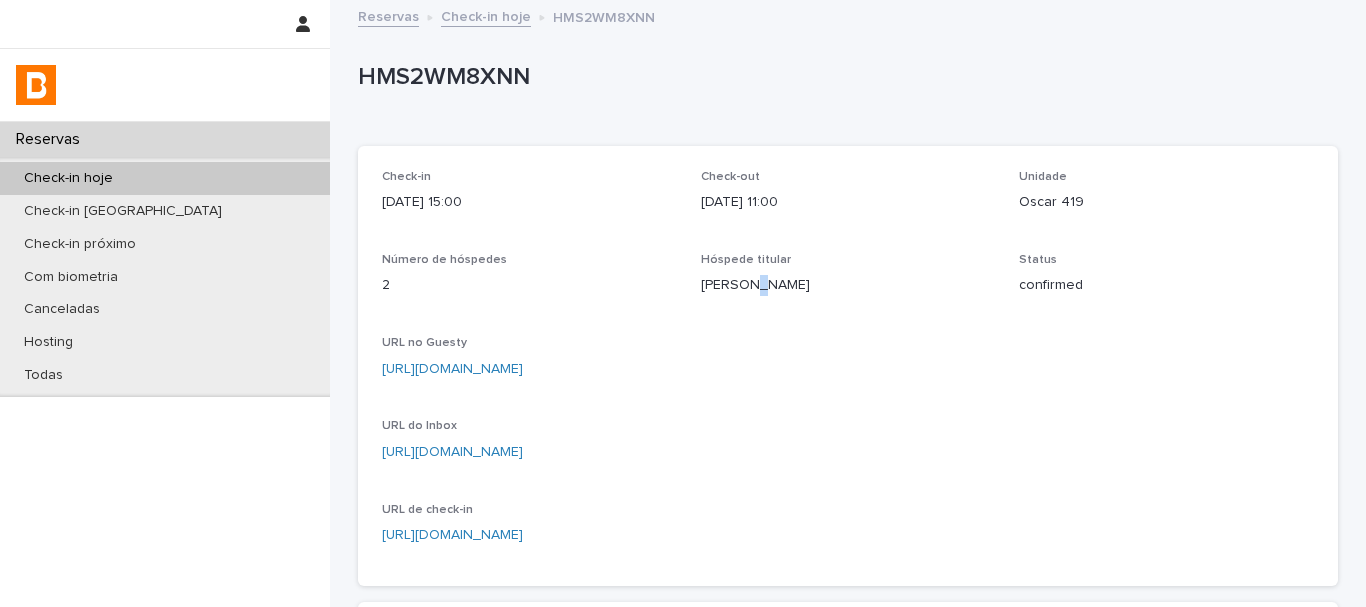 click on "[PERSON_NAME]" at bounding box center [848, 285] 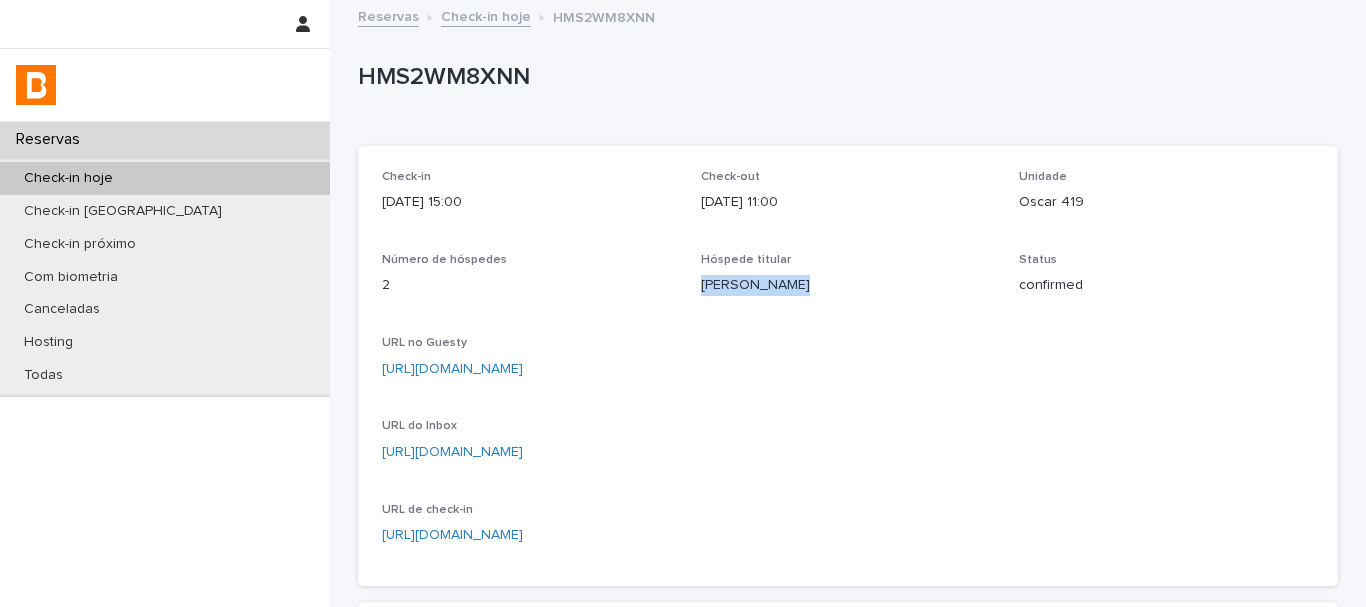 click on "[PERSON_NAME]" at bounding box center [848, 285] 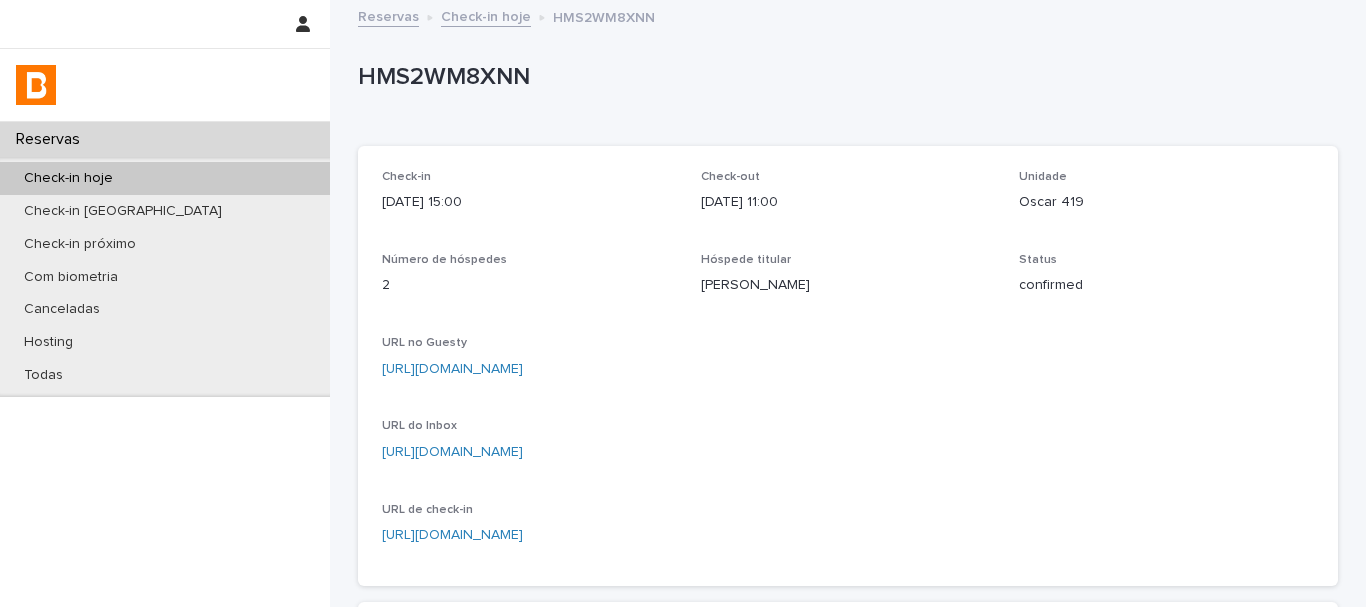 click on "HMS2WM8XNN" at bounding box center [844, 77] 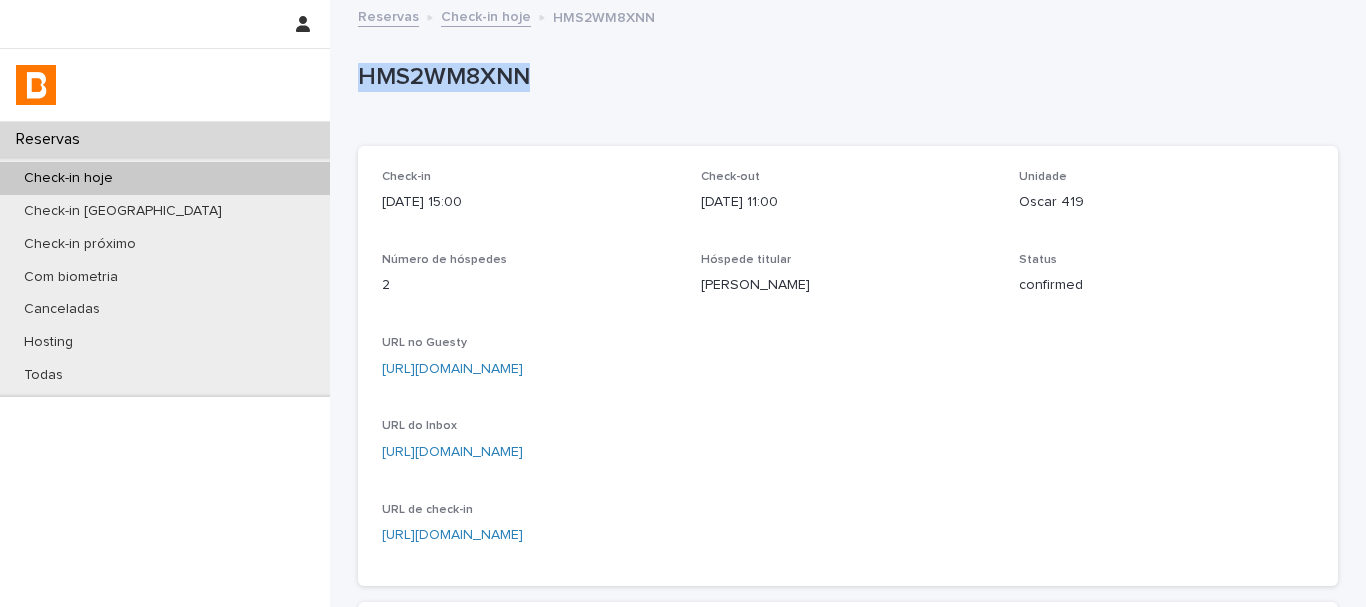 click on "HMS2WM8XNN" at bounding box center [844, 77] 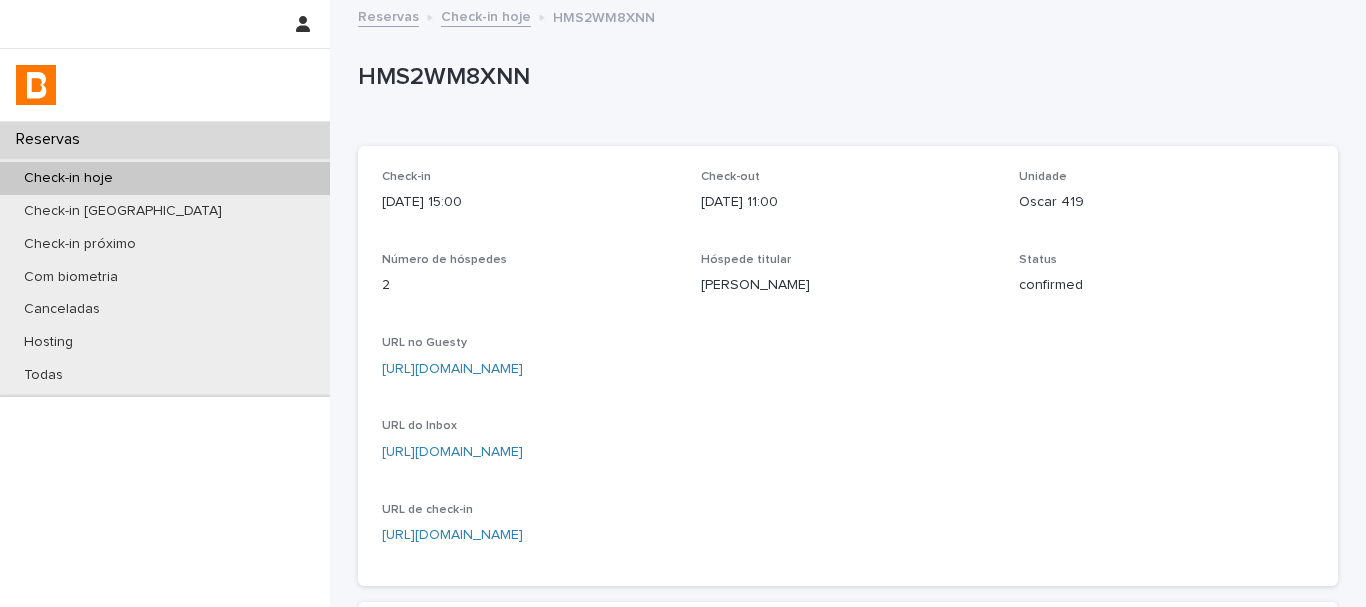 click on "Check-out" at bounding box center [848, 177] 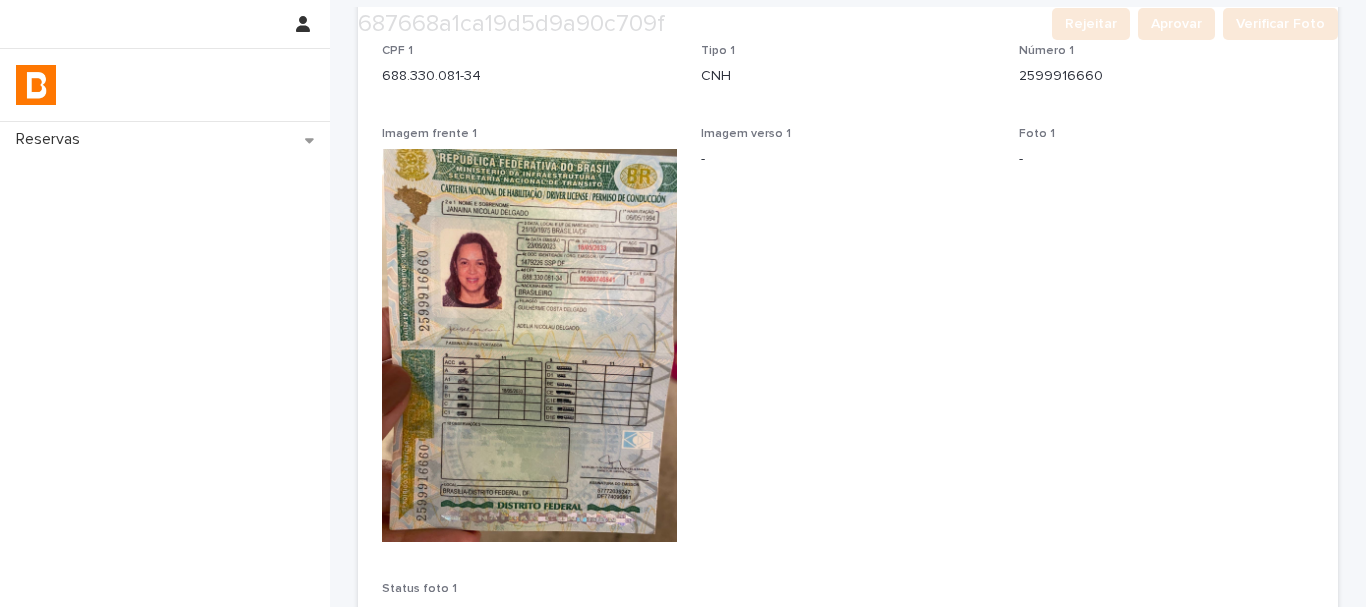 scroll, scrollTop: 600, scrollLeft: 0, axis: vertical 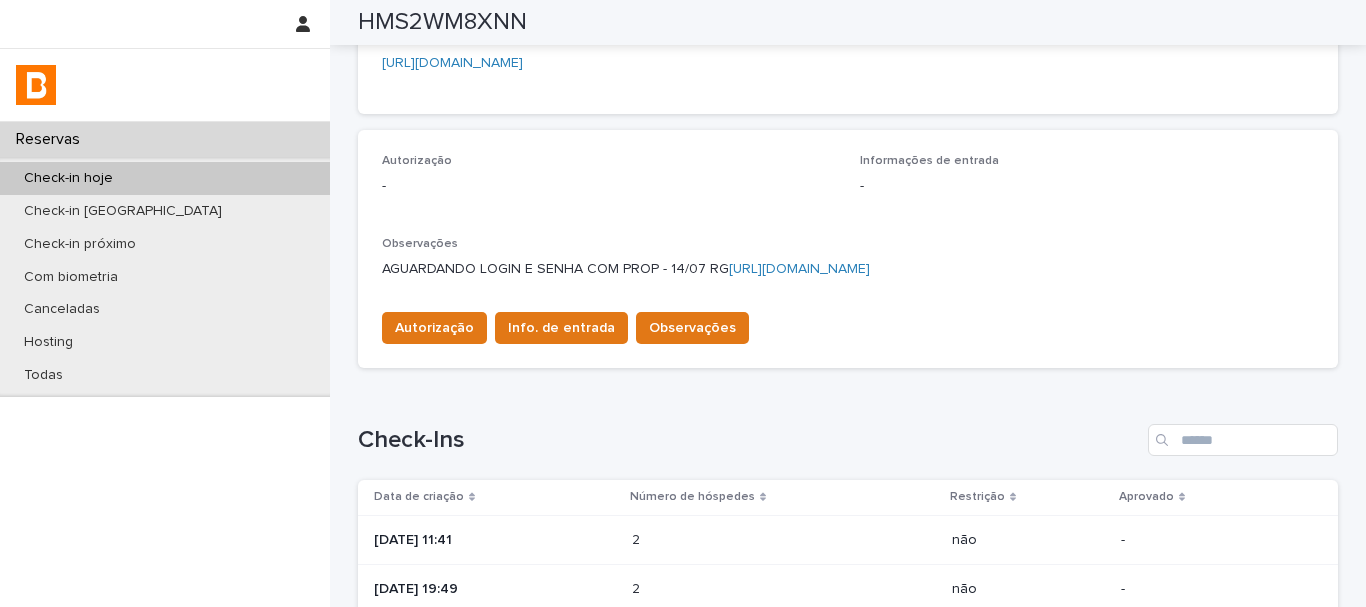 click on "AGUARDANDO LOGIN E SENHA COM PROP - 14/07 RG
[URL][DOMAIN_NAME]" at bounding box center [848, 269] 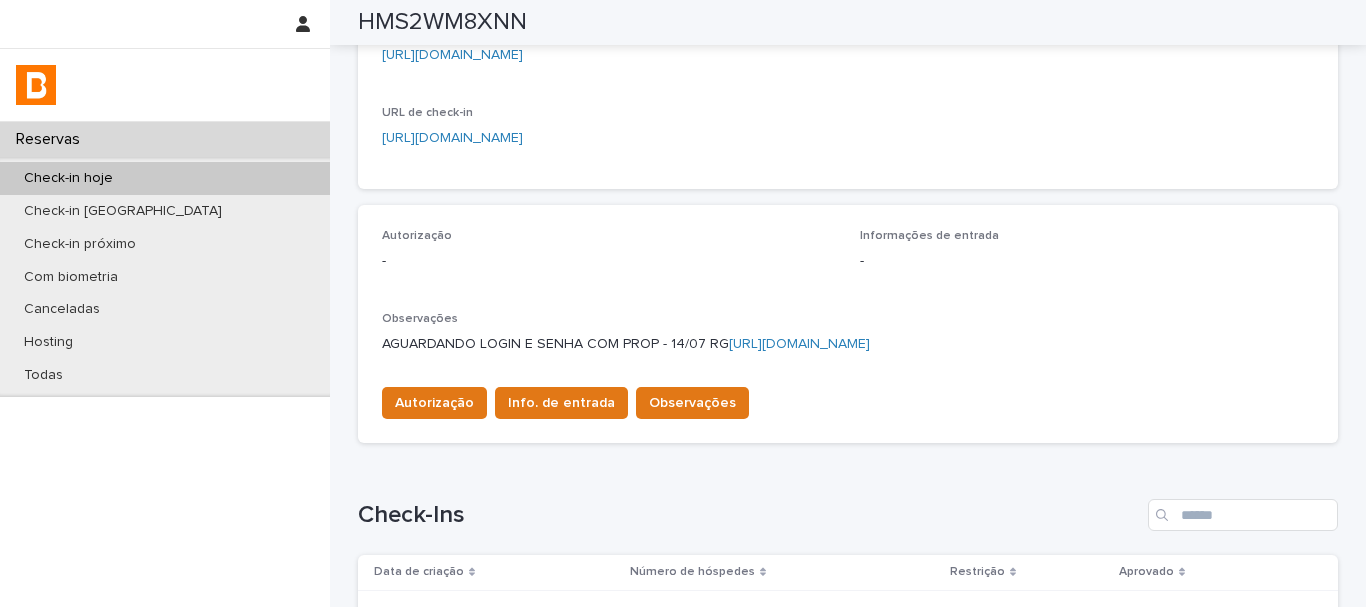 scroll, scrollTop: 0, scrollLeft: 0, axis: both 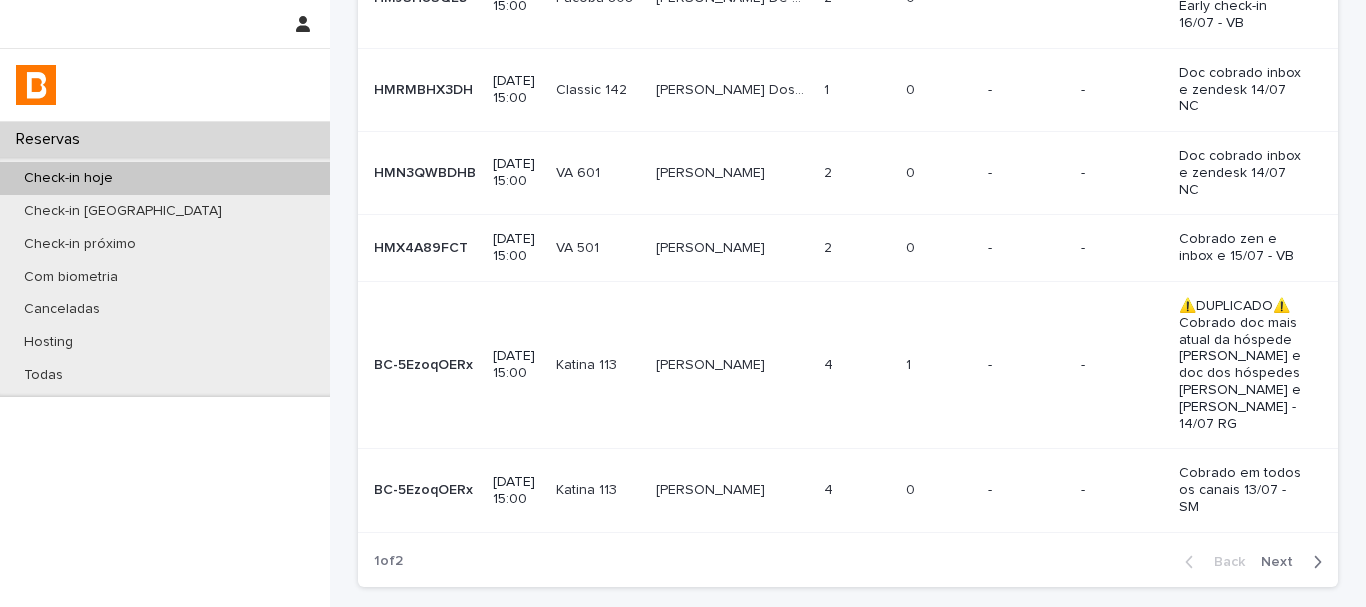 click on "Next" at bounding box center [1283, 562] 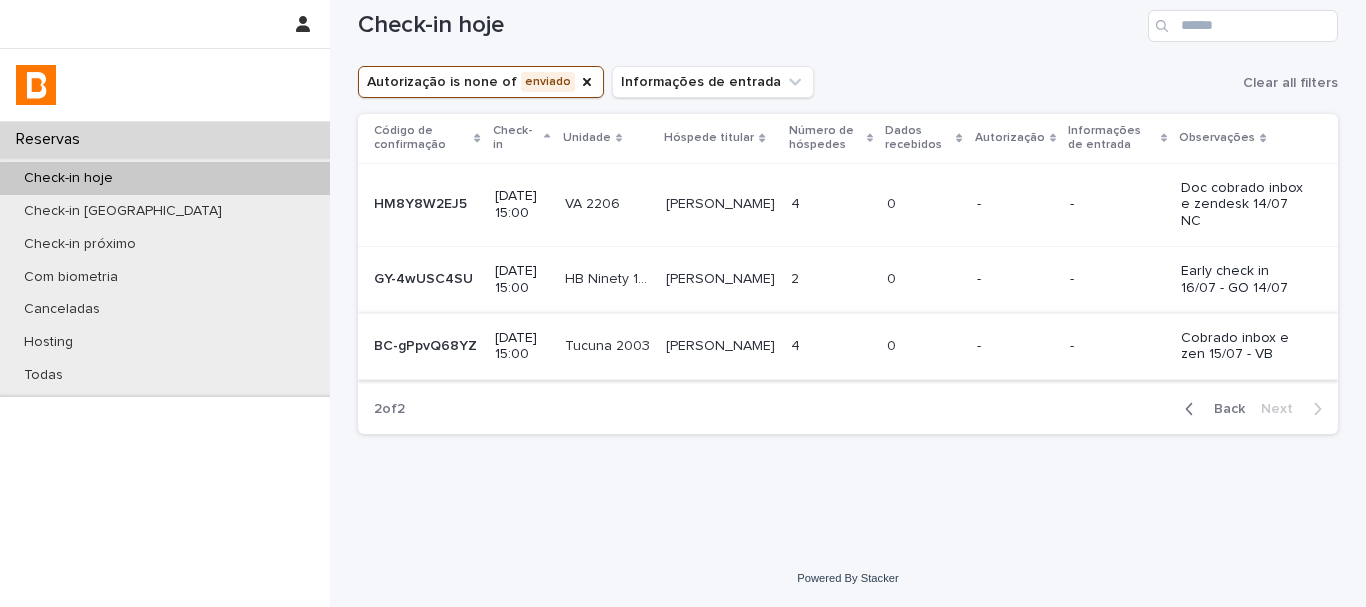 scroll, scrollTop: 15, scrollLeft: 0, axis: vertical 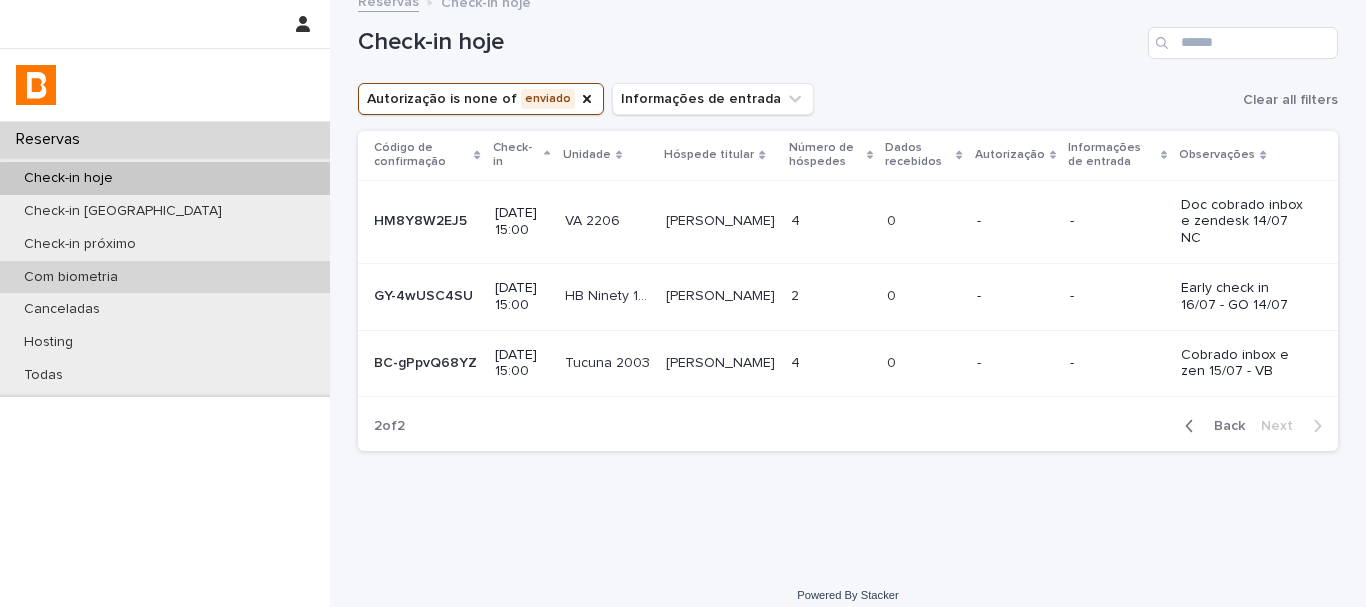click on "Back" at bounding box center (1223, 426) 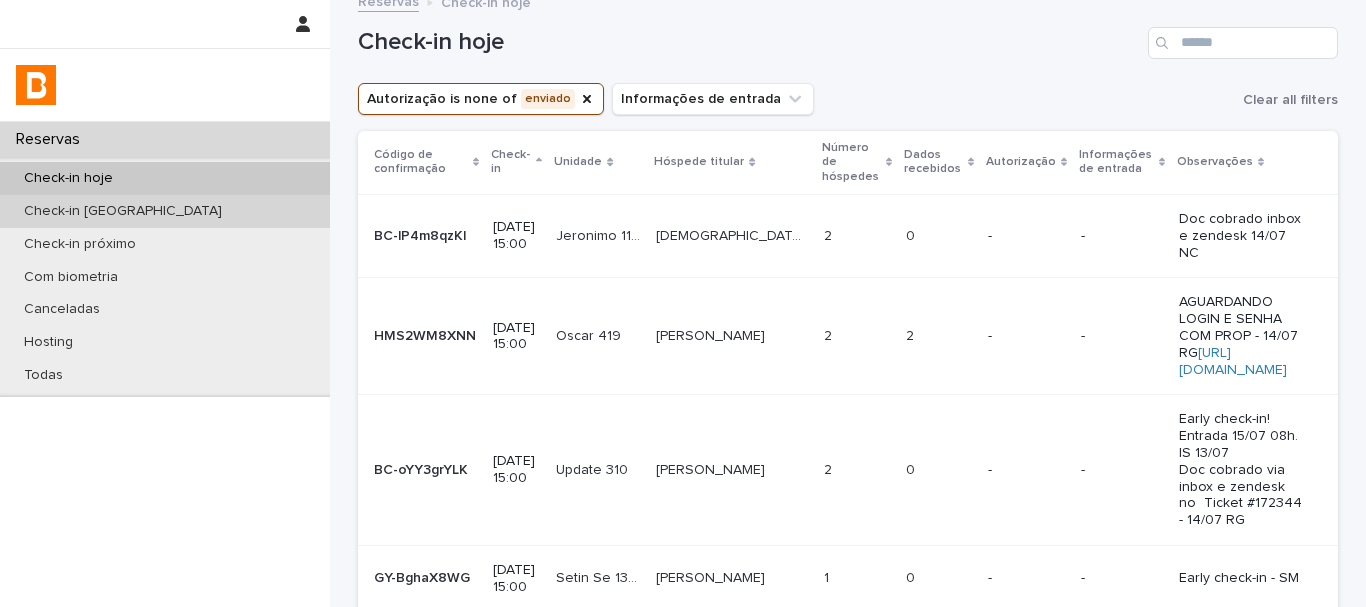click on "Check-in [GEOGRAPHIC_DATA]" at bounding box center (123, 211) 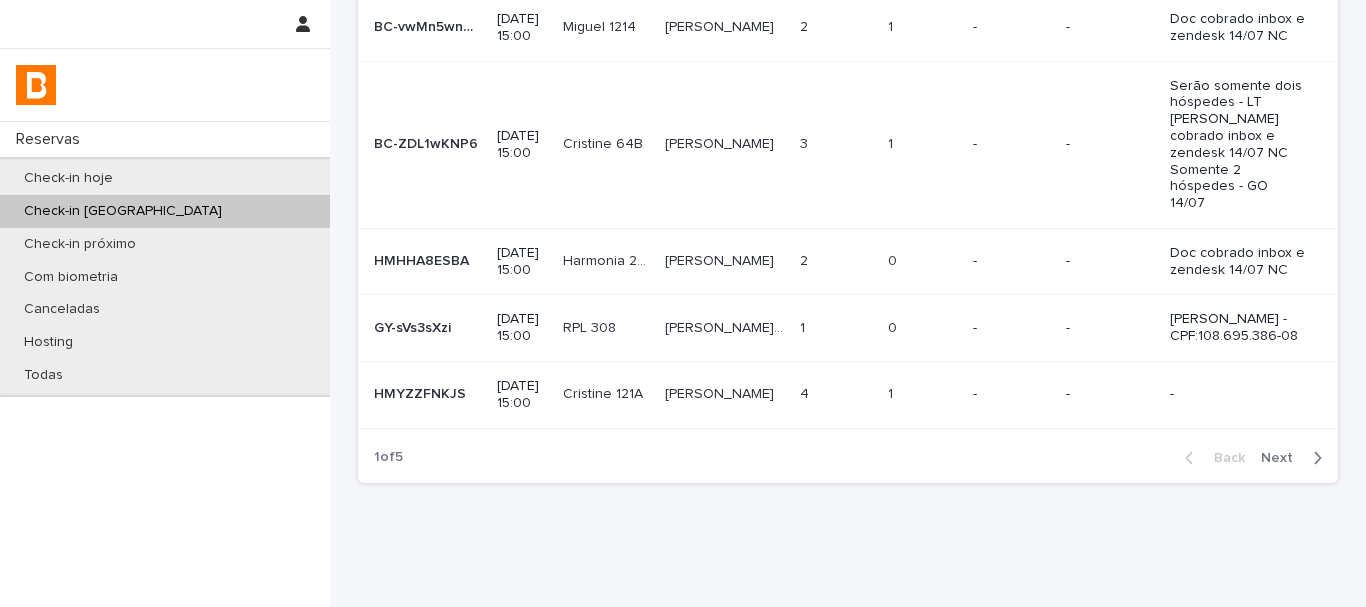 scroll, scrollTop: 532, scrollLeft: 0, axis: vertical 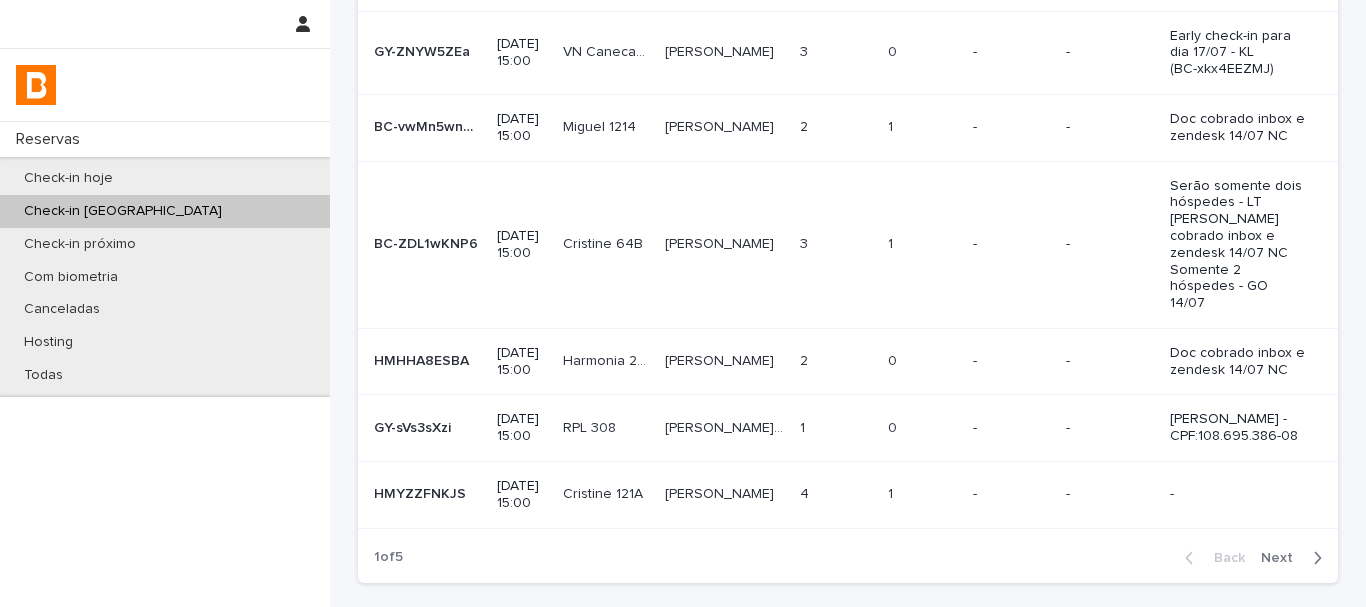 click on "Check-in amanhã Autorização Informações de entrada Código de confirmação Check-in Unidade Hóspede titular Número de hóspedes Dados recebidos Autorização Informações de entrada Observações HMMQQTQEH8 HMMQQTQEH8   [DATE] 15:00 Matias 131 Matias 131   [PERSON_NAME] [PERSON_NAME]   6 6   1 1   - - Early check-in! Entrada 17/07 08h. IS 07/07 HMKT2D5N2J HMKT2D5N2J   [DATE] 15:00 APM 1606 APM 1606   [PERSON_NAME] [PERSON_NAME]   1 1   2 2   - - - HMD8PRZNYA HMD8PRZNYA   [DATE] 15:00 Update 305 Update 305   [PERSON_NAME] [PERSON_NAME]   2 2   1 1   enviado enviado OK - KL 14/07
aguardando senha portão
Senha enviada - GO 14/07 HMCD2NZCDT HMCD2NZCDT   [DATE] 15:00 Salerno 201 Salerno 201   [PERSON_NAME] [PERSON_NAME]   7 7   4 4   - - - GY-ZNYW5ZEa GY-ZNYW5ZEa   [DATE] 15:00 VN Caneca 401 VN Caneca 401   [PERSON_NAME] [PERSON_NAME]   3 3   0 0   - - Early check-in para dia 17/07 - KL
(BC-xkx4EEZMJ) BC-vwMn5wn0m       2" at bounding box center (848, 34) 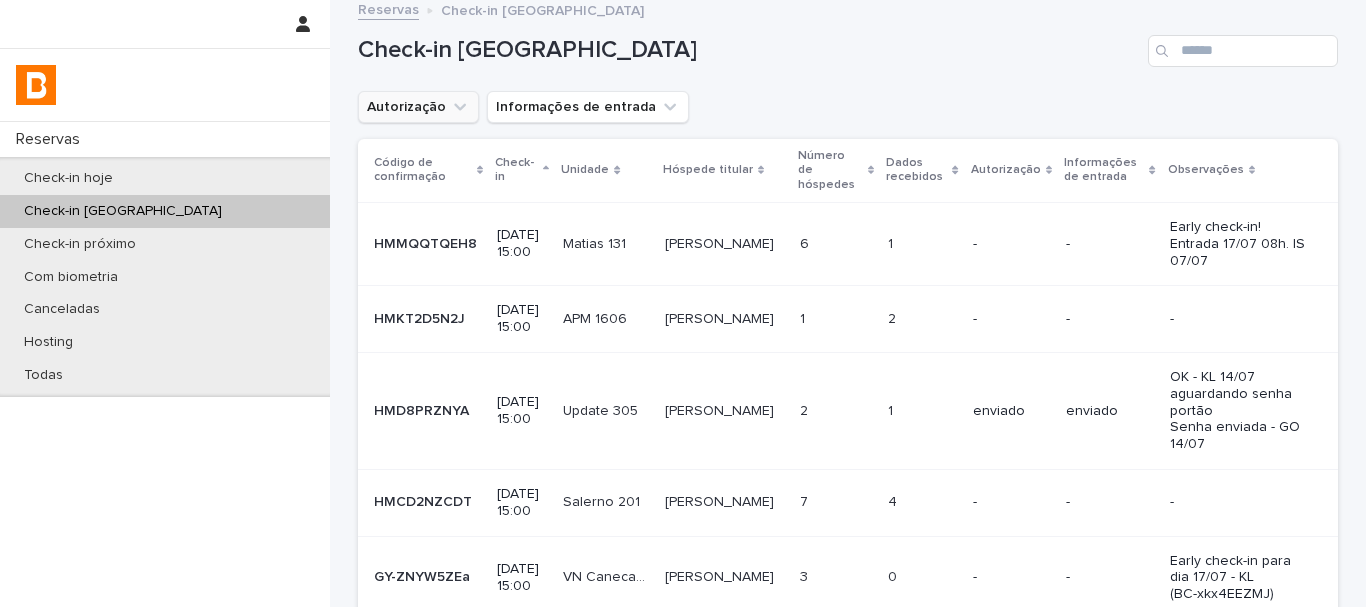 scroll, scrollTop: 0, scrollLeft: 0, axis: both 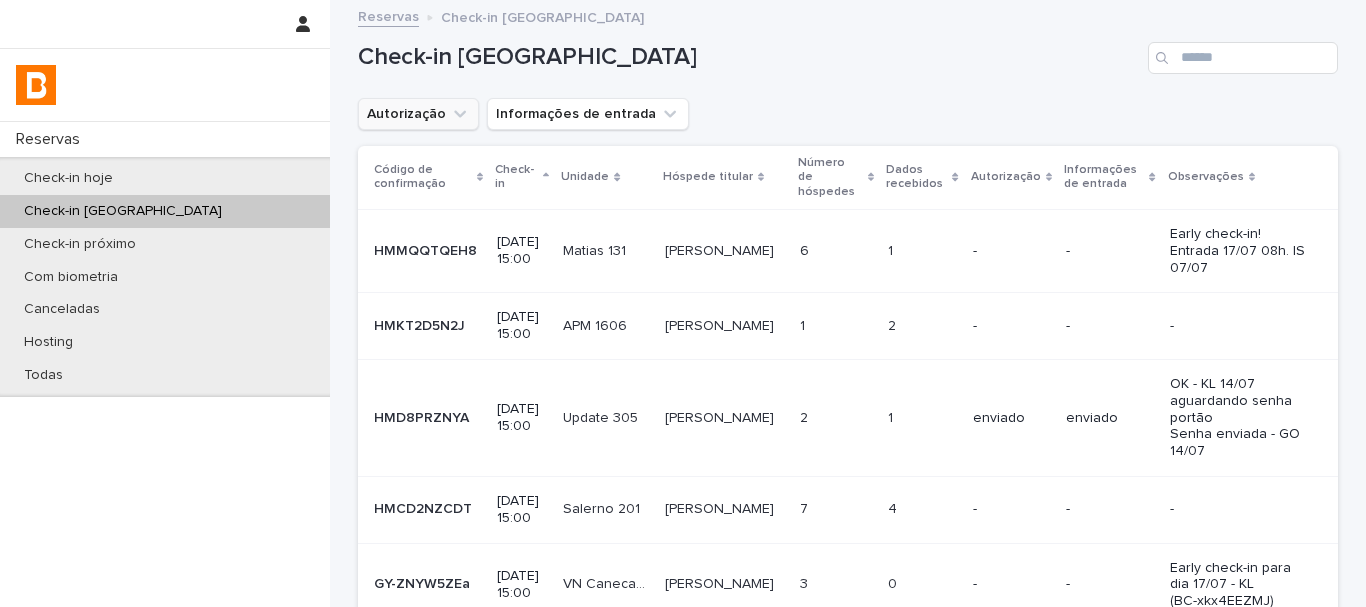 click on "Autorização" at bounding box center [418, 114] 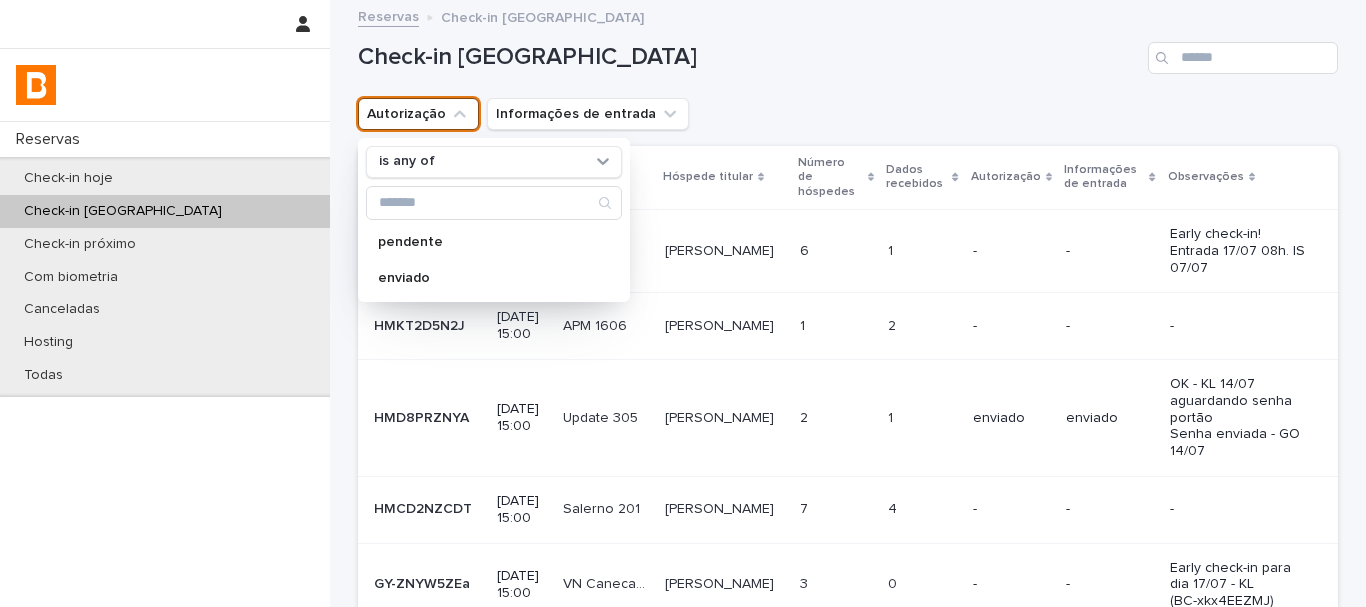 click on "Check-in amanhã Autorização is any of pendente enviado Informações de entrada Código de confirmação Check-in Unidade Hóspede titular Número de hóspedes Dados recebidos Autorização Informações de entrada Observações HMMQQTQEH8 HMMQQTQEH8   [DATE] 15:00 Matias 131 Matias 131   [PERSON_NAME] [PERSON_NAME]   6 6   1 1   - - Early check-in! Entrada 17/07 08h. IS 07/07 HMKT2D5N2J HMKT2D5N2J   [DATE] 15:00 APM 1606 APM 1606   [PERSON_NAME] [PERSON_NAME]   1 1   2 2   - - - HMD8PRZNYA HMD8PRZNYA   [DATE] 15:00 Update 305 Update 305   [PERSON_NAME] [PERSON_NAME]   2 2   1 1   enviado enviado OK - KL 14/07
aguardando senha portão
Senha enviada - GO 14/07 HMCD2NZCDT HMCD2NZCDT   [DATE] 15:00 Salerno 201 Salerno 201   [PERSON_NAME] [PERSON_NAME]   7 7   4 4   - - - GY-ZNYW5ZEa GY-ZNYW5ZEa   [DATE] 15:00 VN Caneca 401 VN Caneca 401   [PERSON_NAME] [PERSON_NAME]   3 3   0 0   - - BC-vwMn5wn0m BC-vwMn5wn0m   [DATE] 15:00" at bounding box center (848, 566) 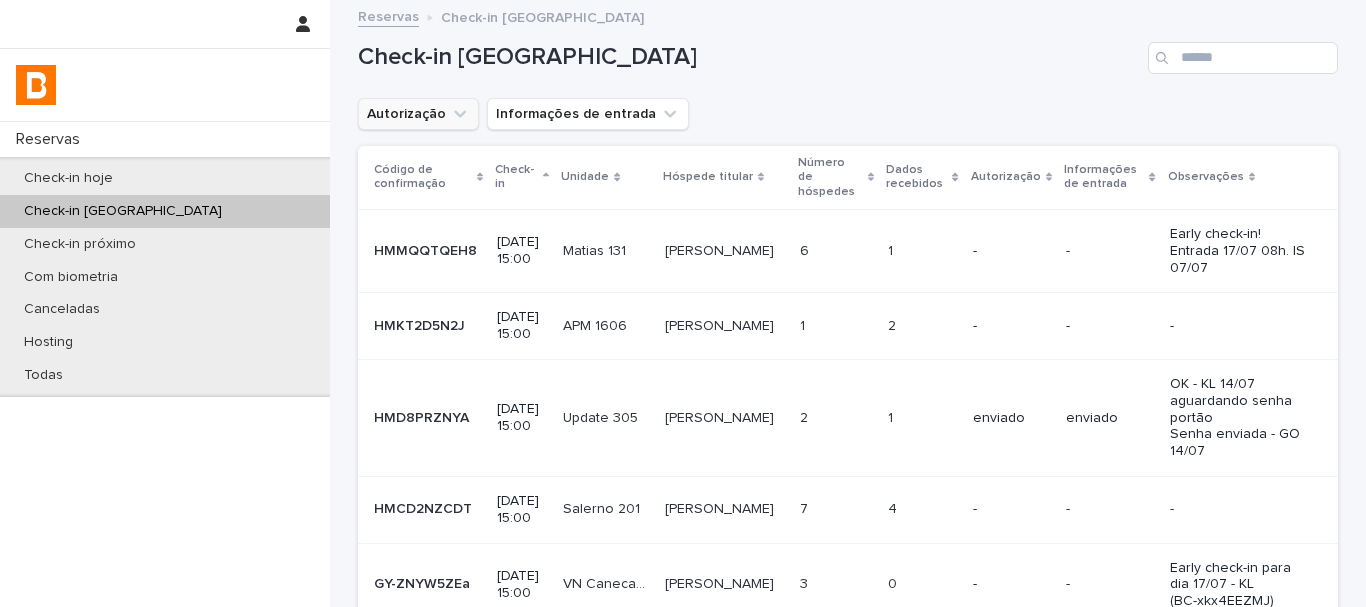 click on "Autorização" at bounding box center (418, 114) 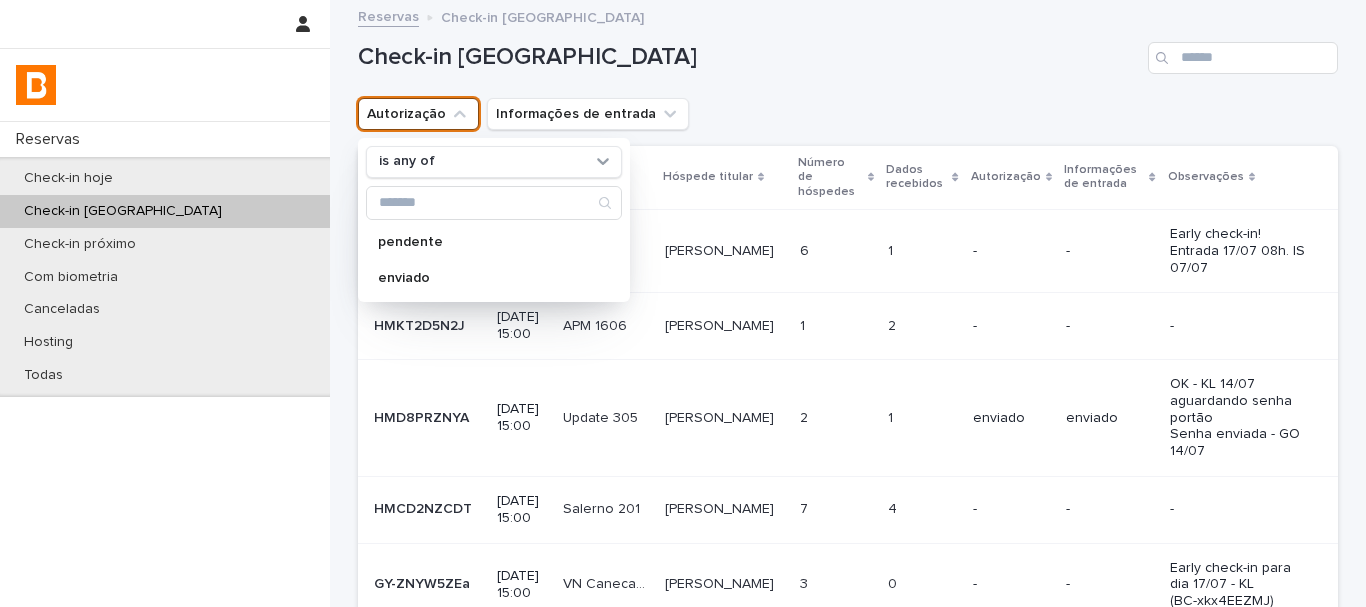 click on "Check-in [GEOGRAPHIC_DATA]" at bounding box center [848, 50] 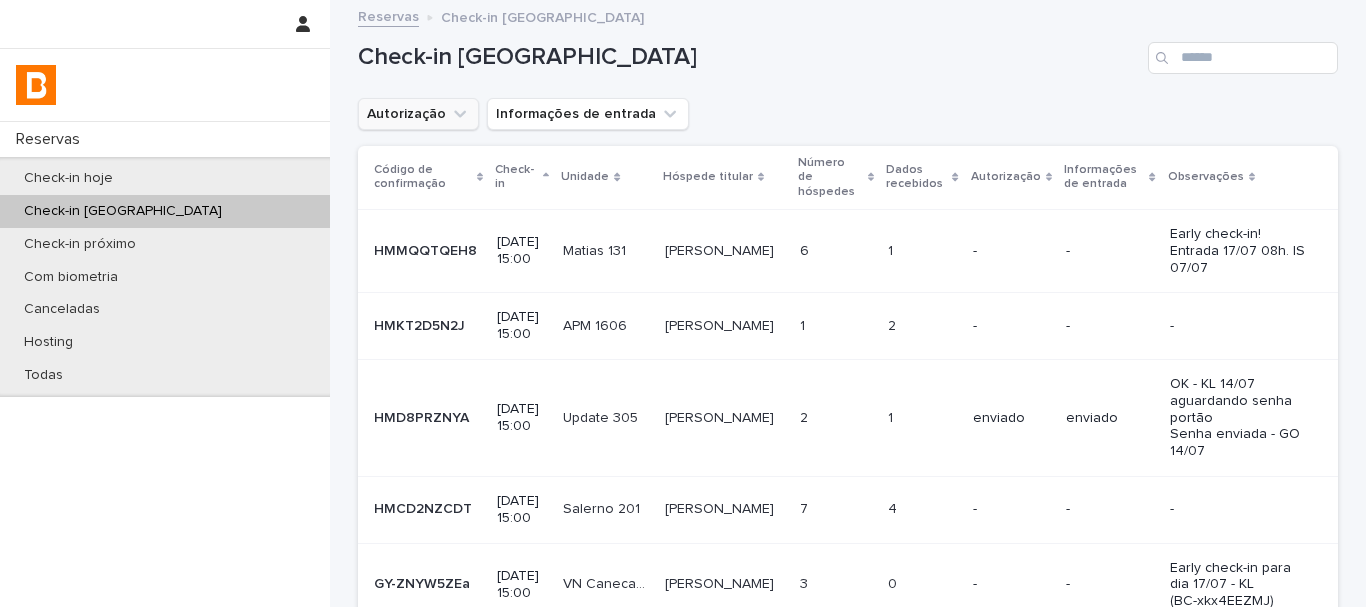 click on "Autorização" at bounding box center [418, 114] 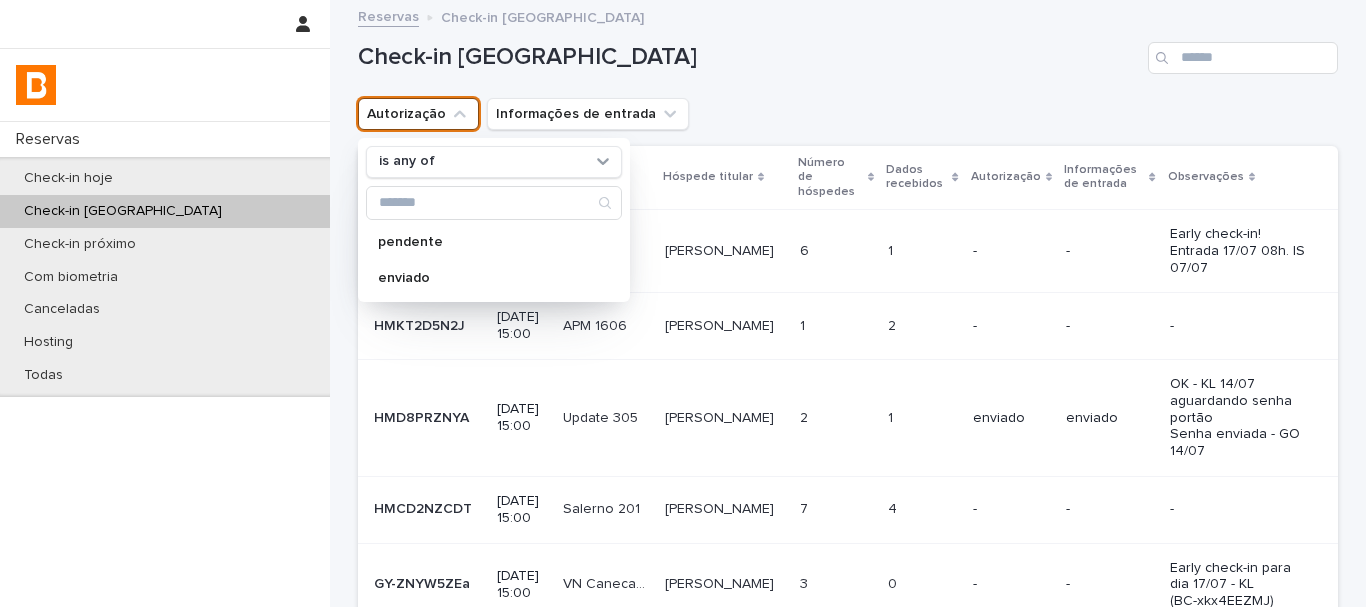 click on "Check-in [GEOGRAPHIC_DATA]" at bounding box center (848, 50) 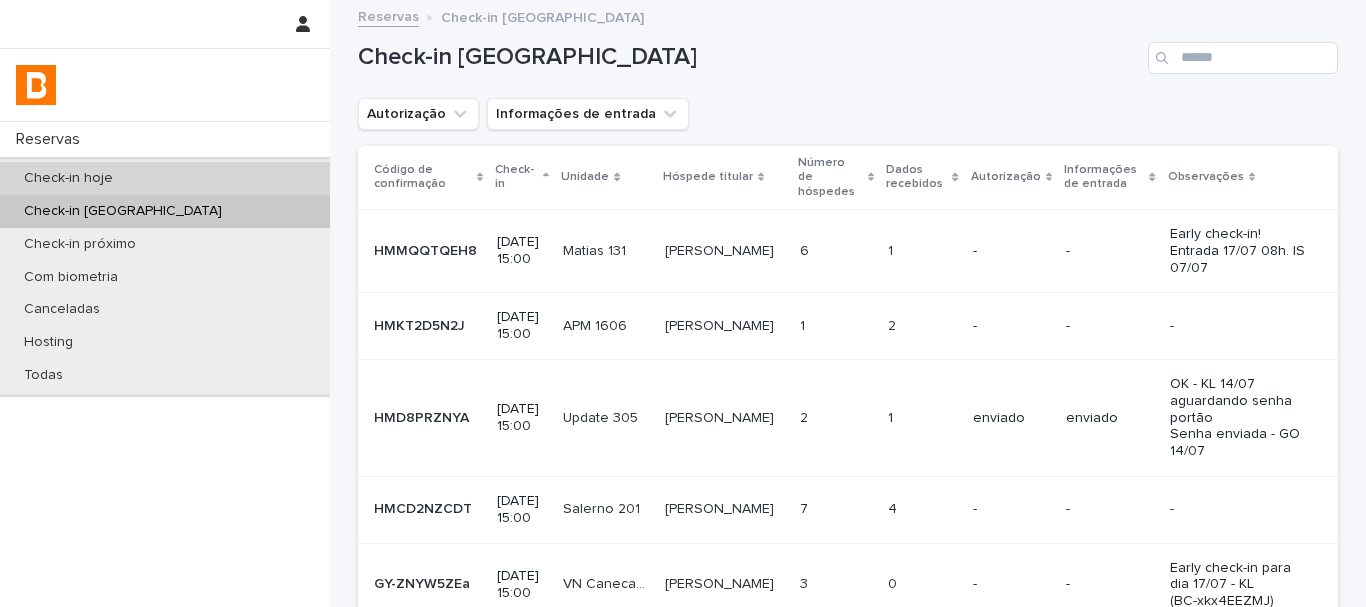 click on "Check-in hoje" at bounding box center (165, 178) 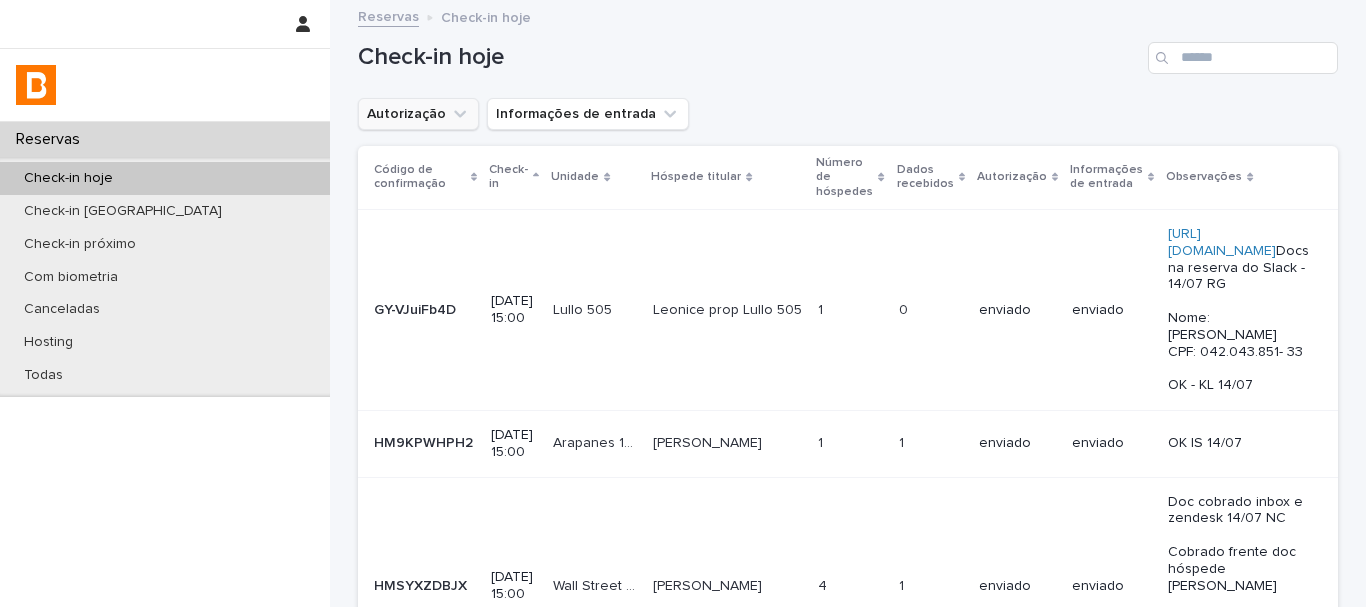 click on "Autorização" at bounding box center [418, 114] 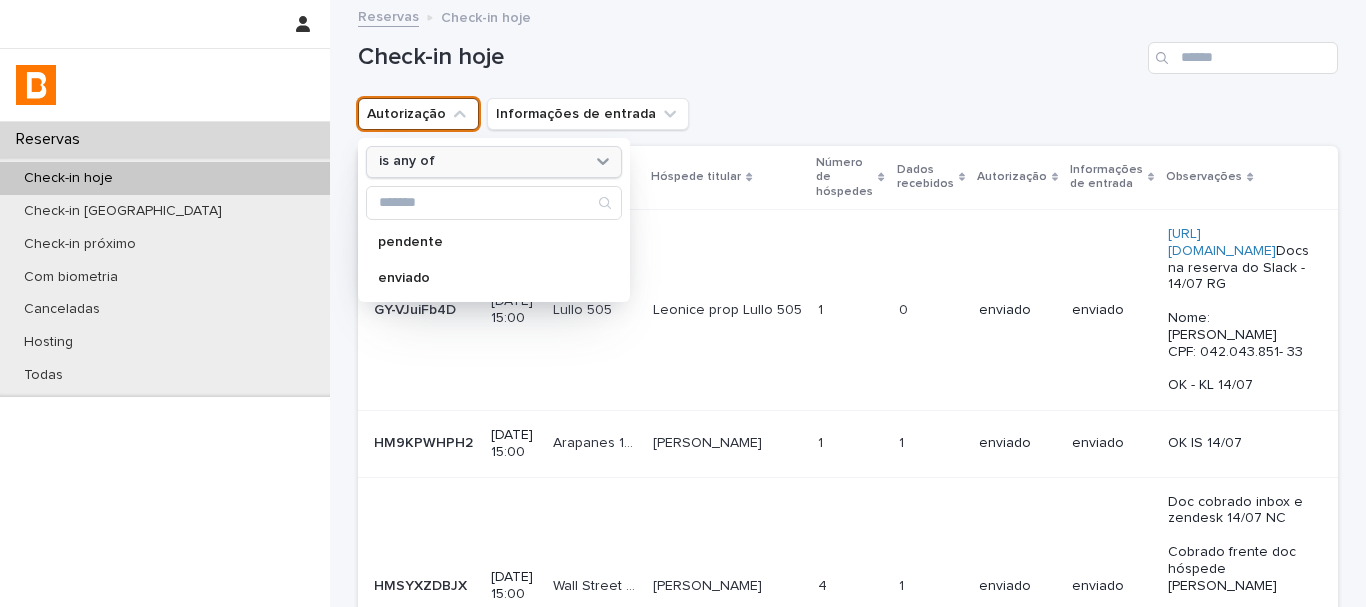 click on "is any of" at bounding box center [481, 161] 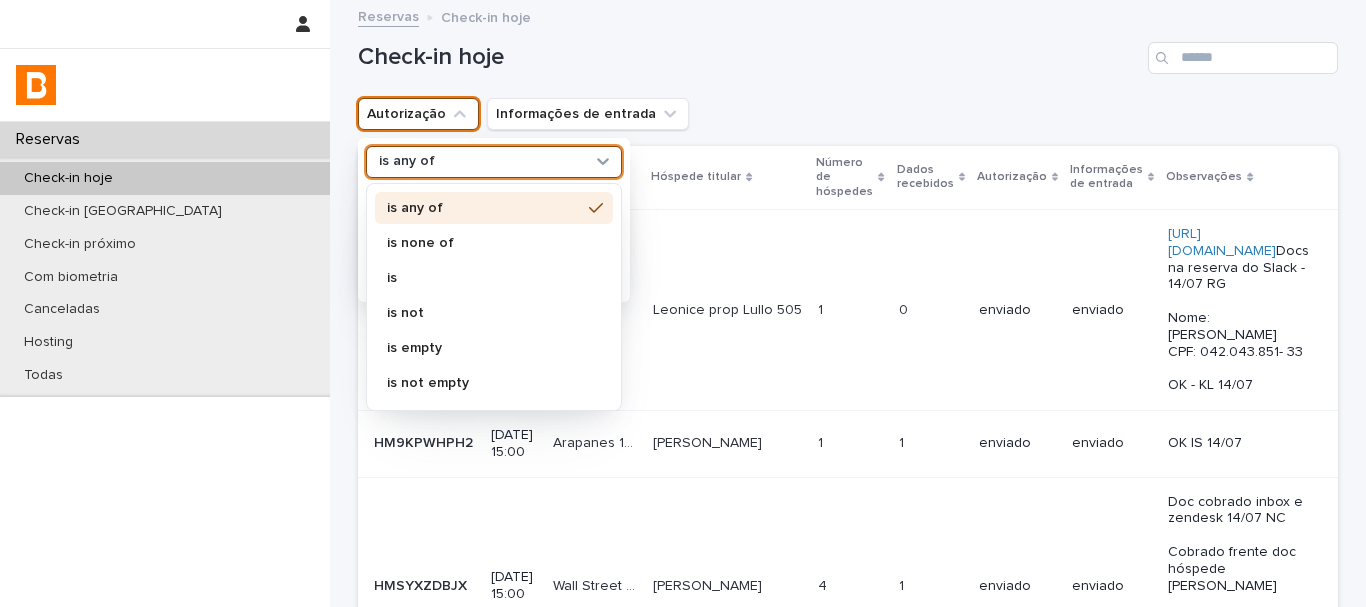 click on "is none of" at bounding box center (484, 243) 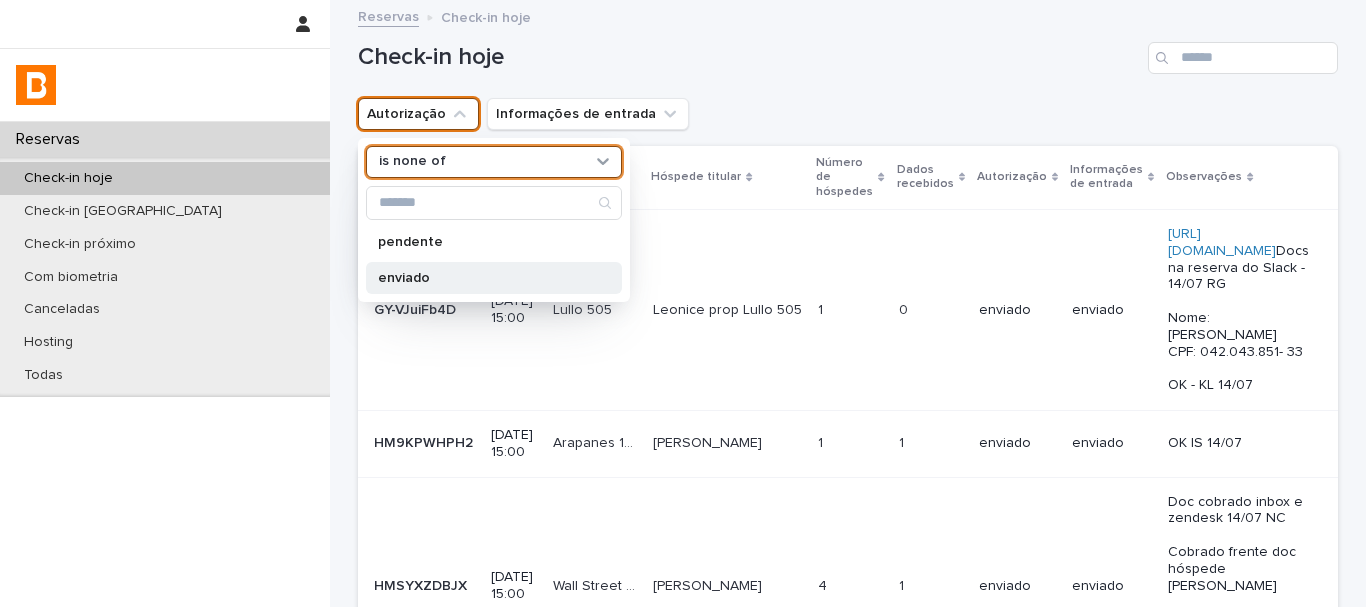click on "enviado" at bounding box center (484, 278) 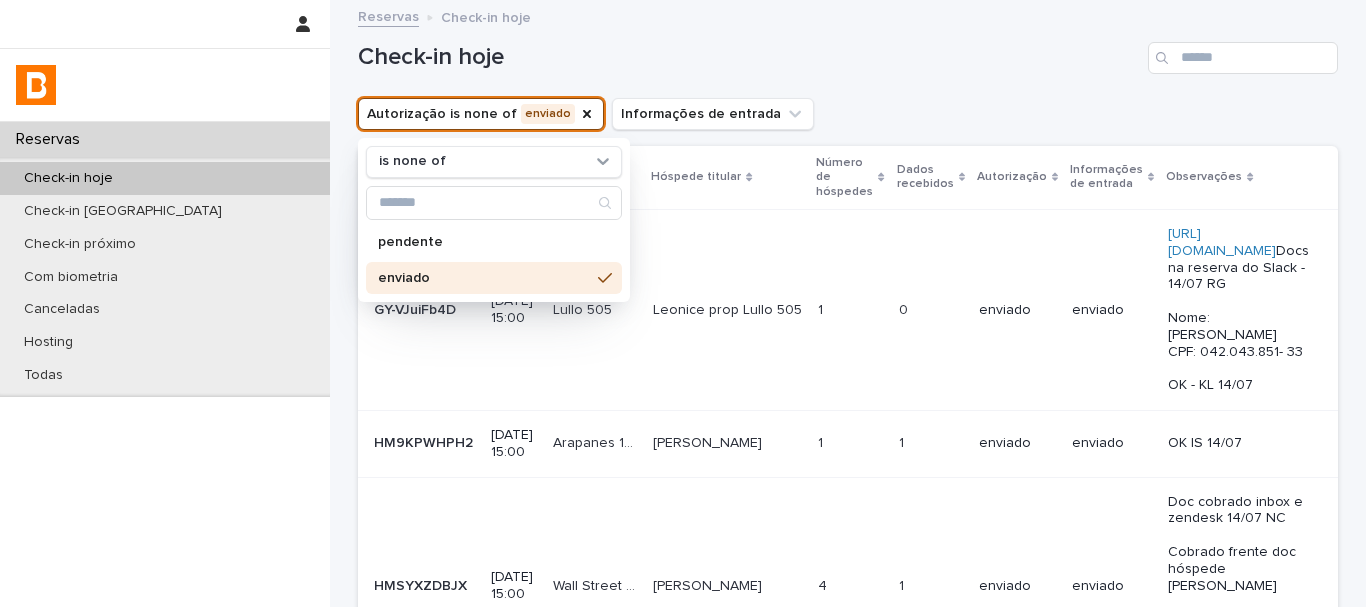 click on "Autorização is none of enviado is none of pendente enviado Informações de entrada" at bounding box center (848, 114) 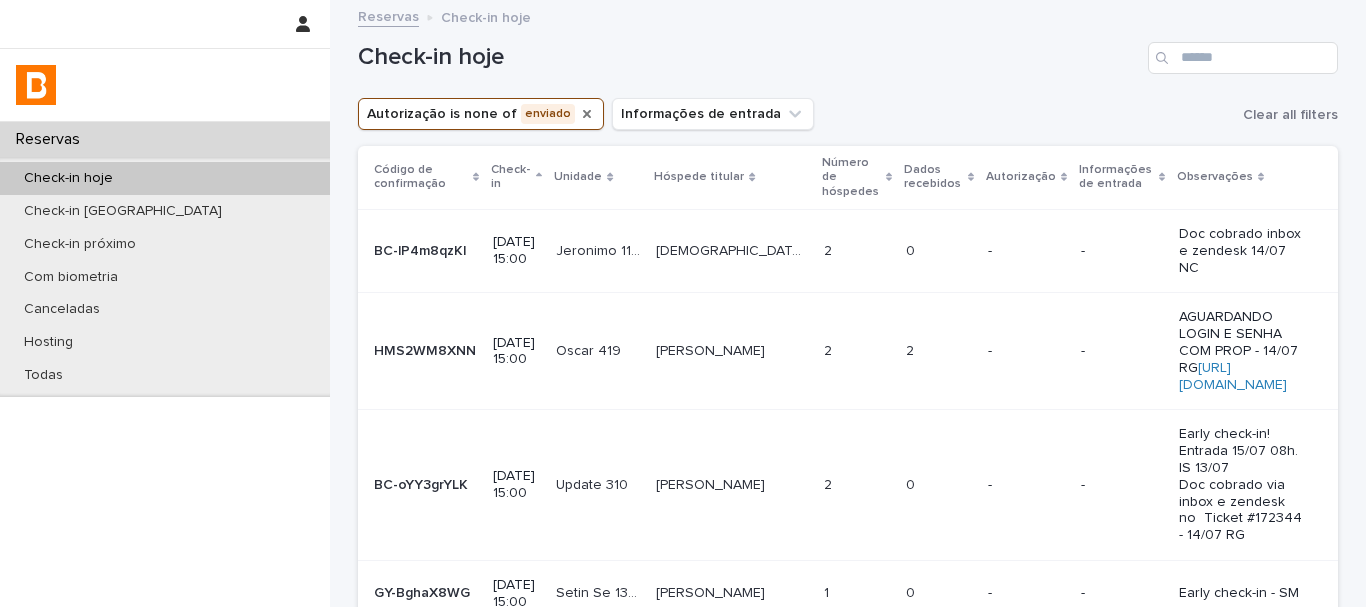 click 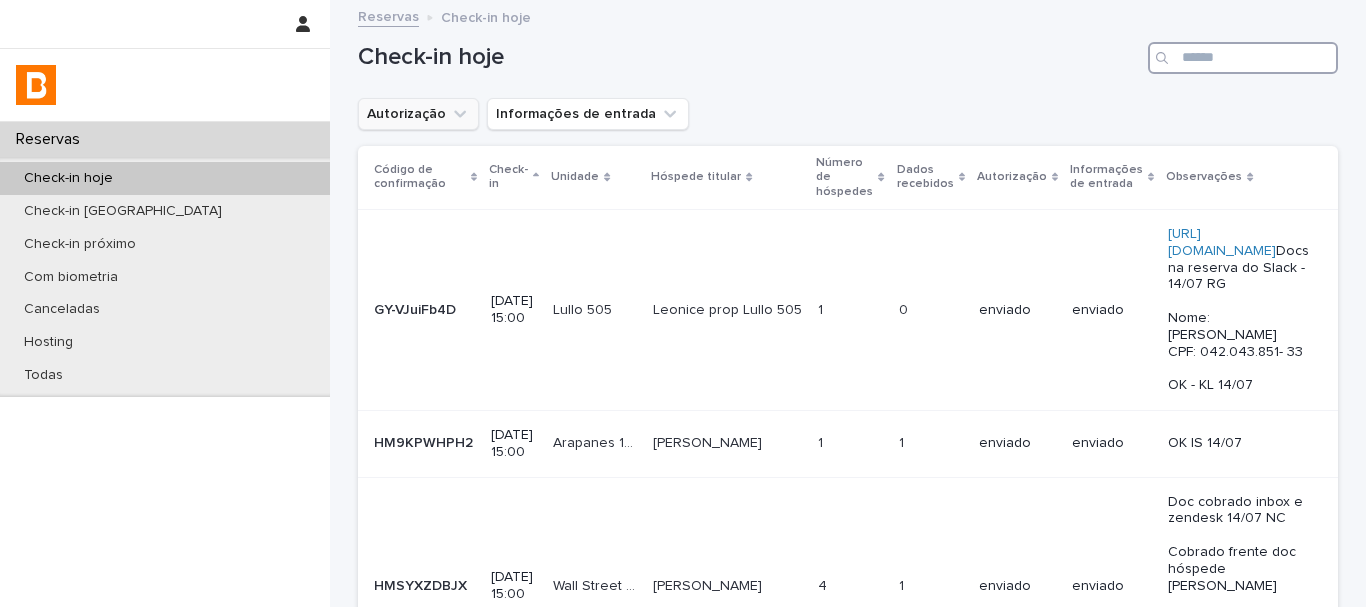 click at bounding box center [1243, 58] 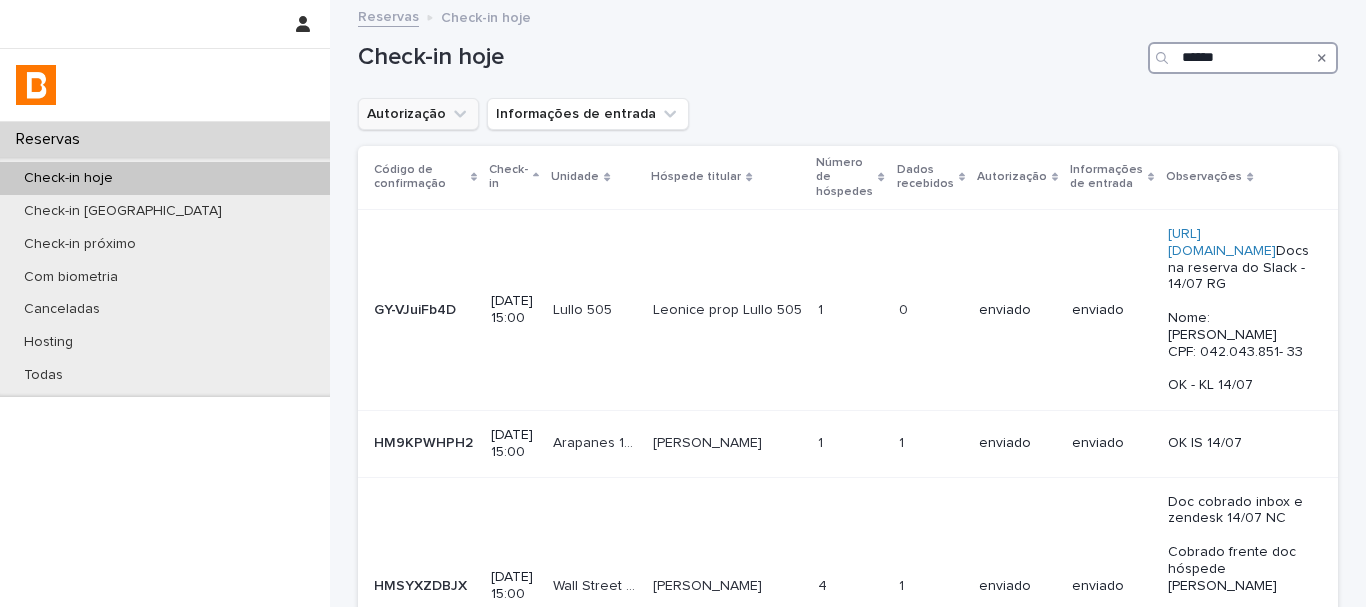 type on "*******" 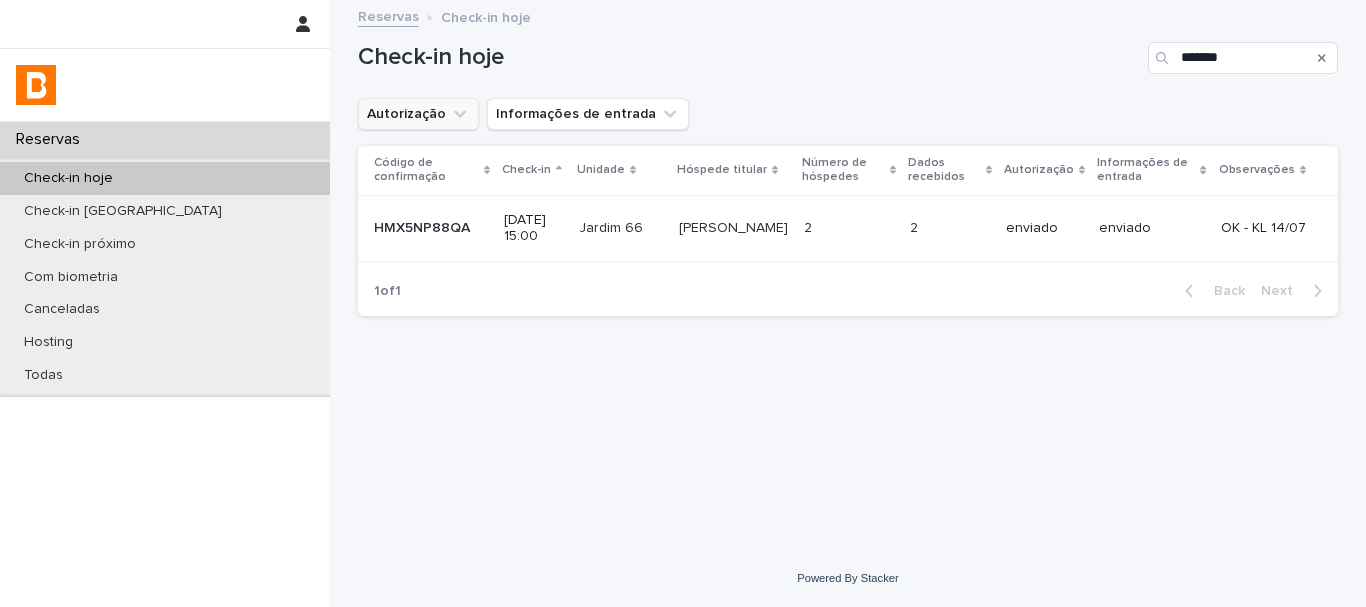 click on "[PERSON_NAME] [PERSON_NAME]" at bounding box center [733, 228] 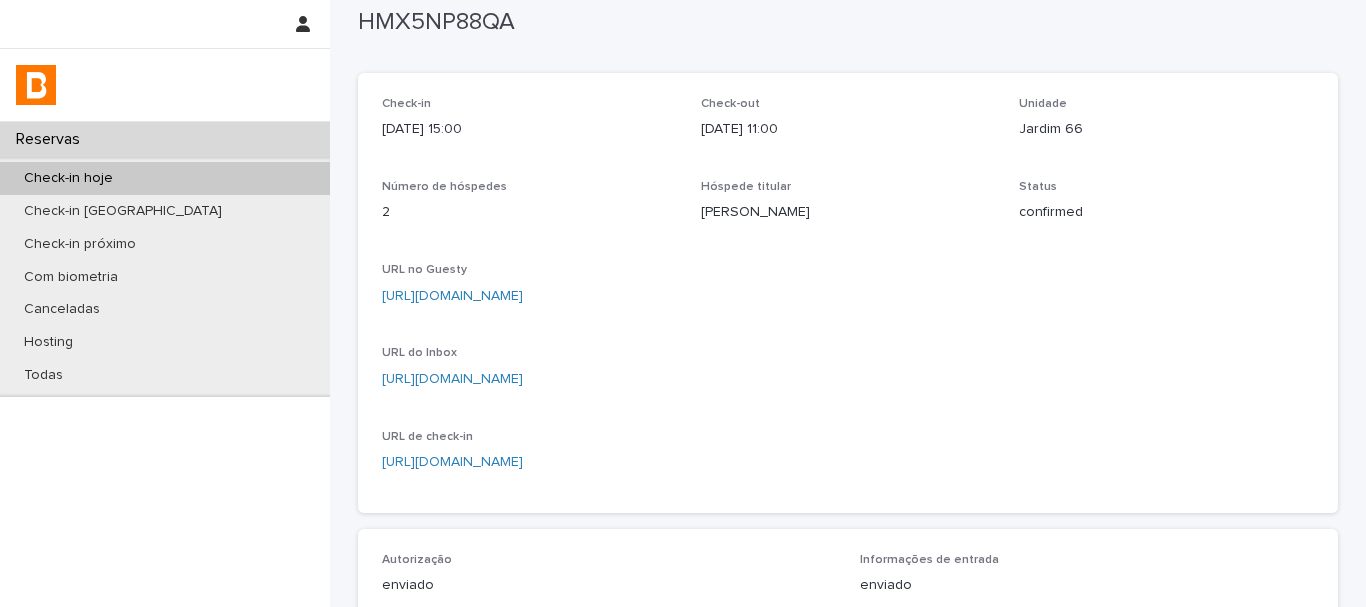 scroll, scrollTop: 0, scrollLeft: 0, axis: both 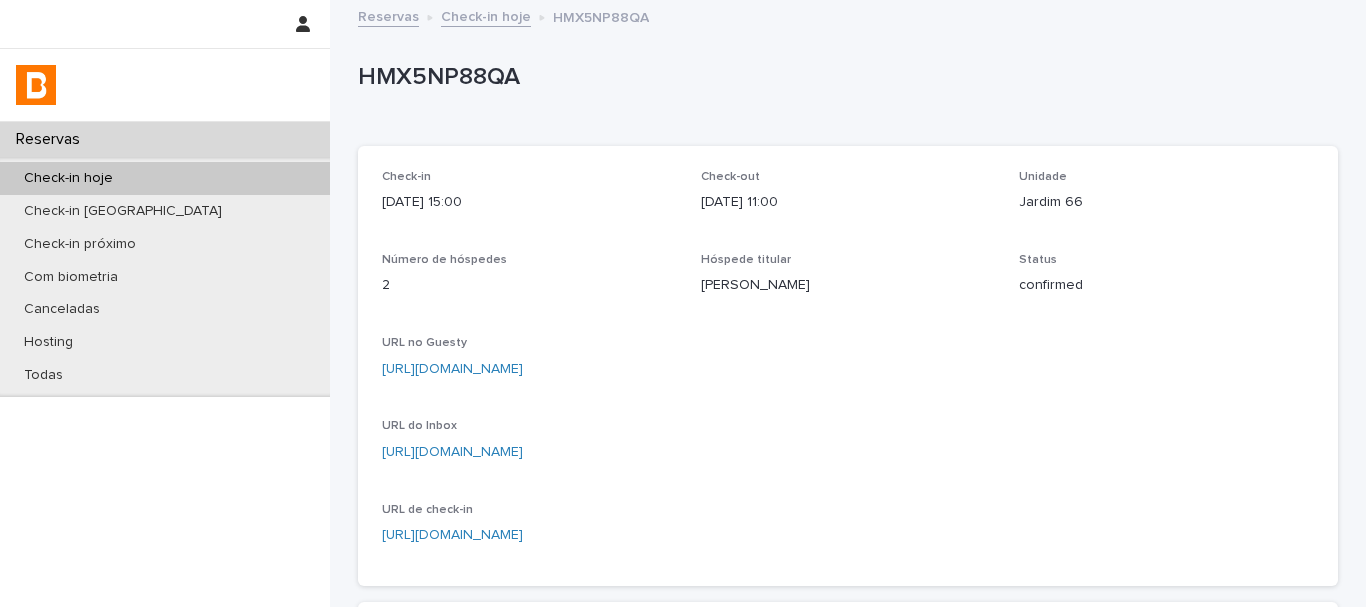 click on "HMX5NP88QA" at bounding box center [844, 81] 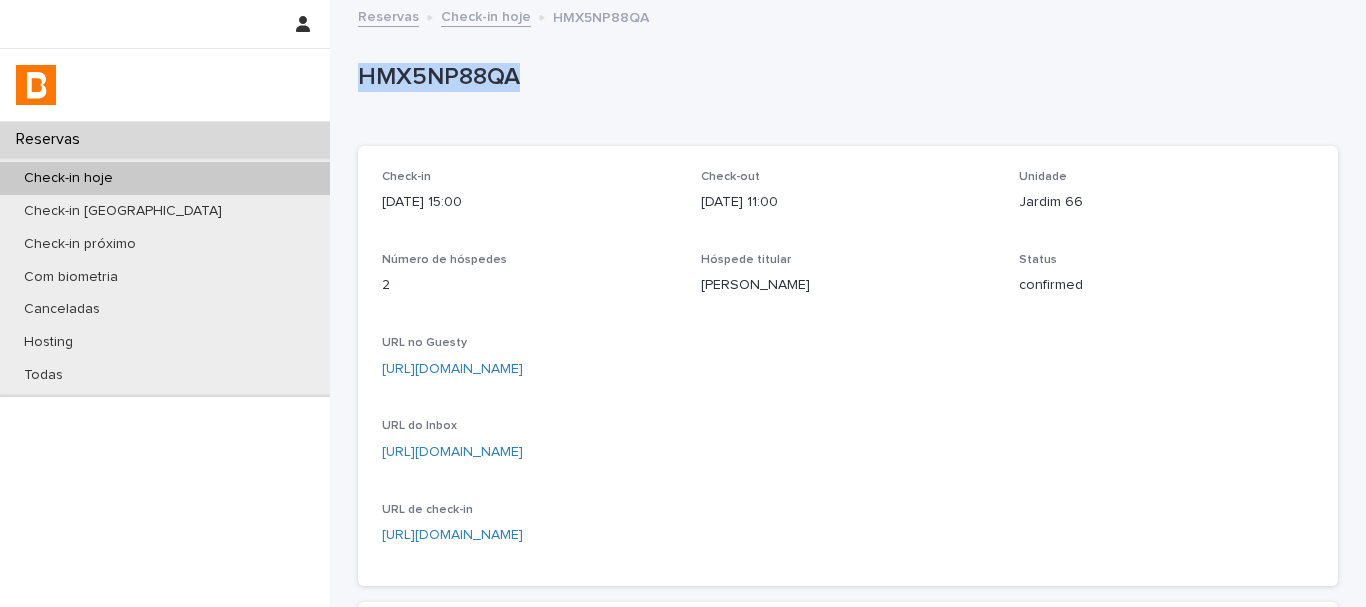 click on "HMX5NP88QA" at bounding box center (844, 81) 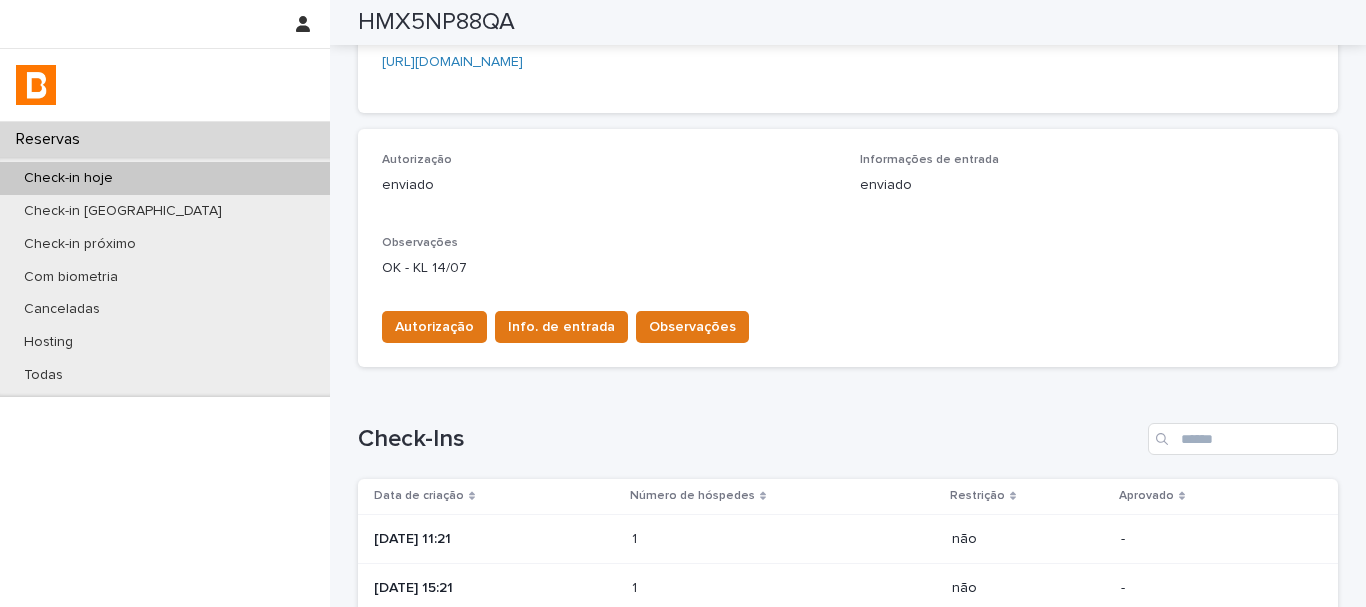 scroll, scrollTop: 707, scrollLeft: 0, axis: vertical 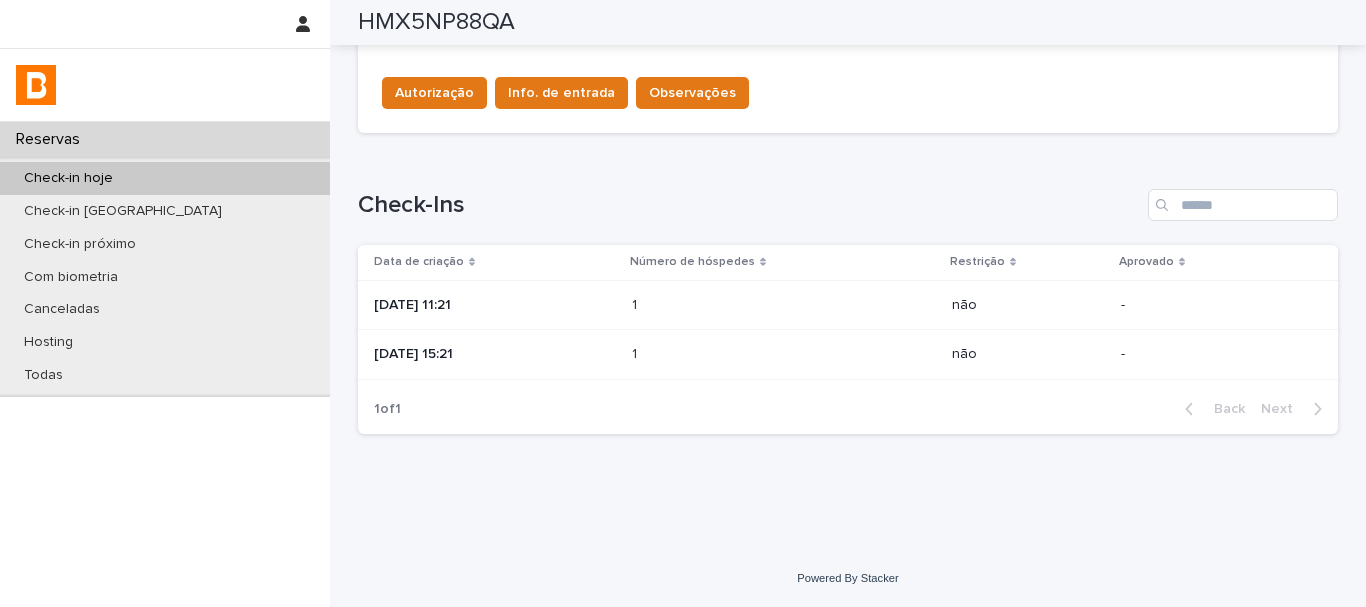 click on "1 1" at bounding box center (784, 305) 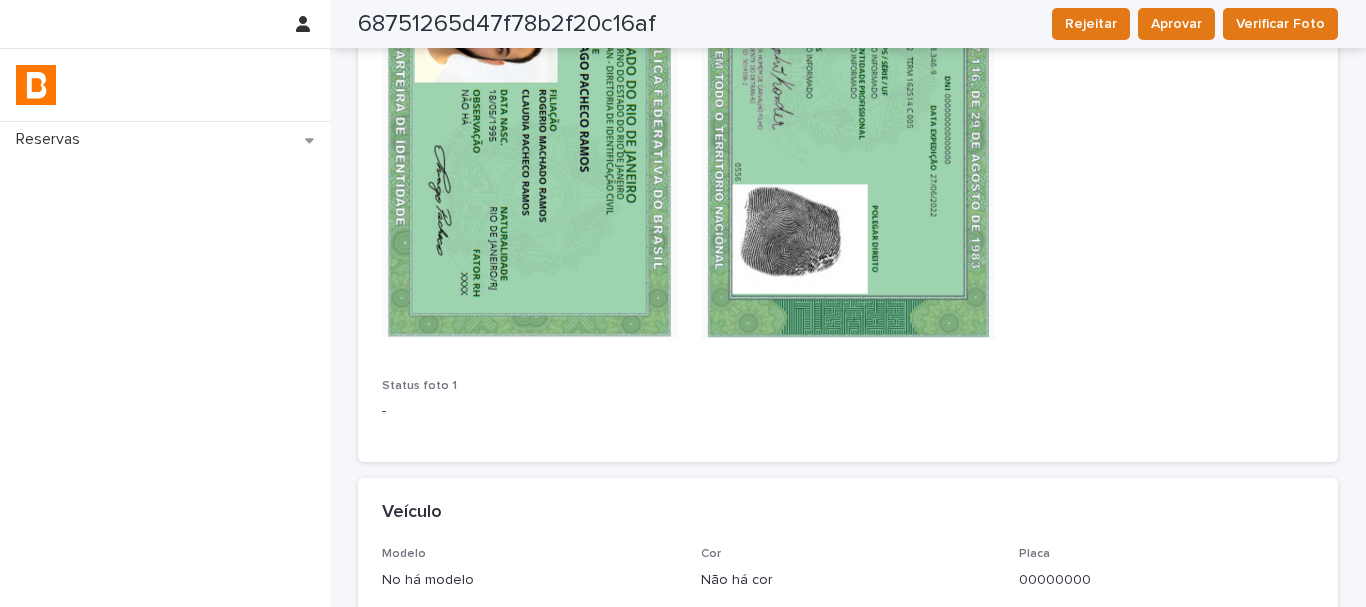scroll, scrollTop: 0, scrollLeft: 0, axis: both 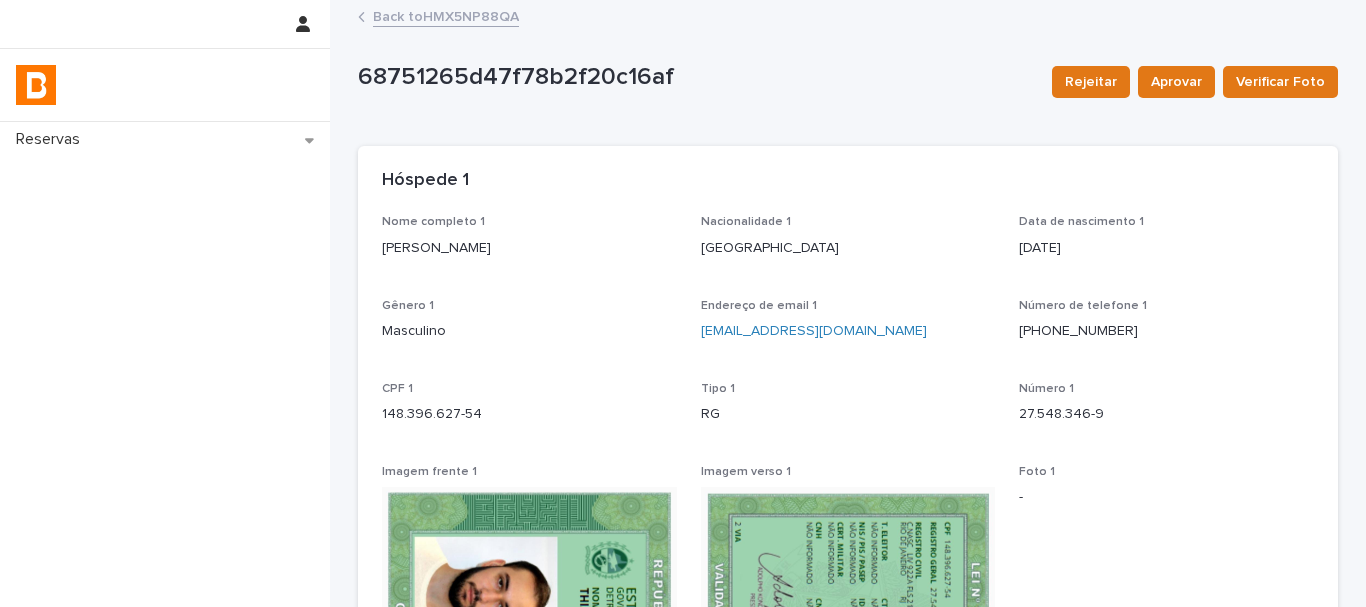 click on "Back to  HMX5NP88QA" at bounding box center (446, 15) 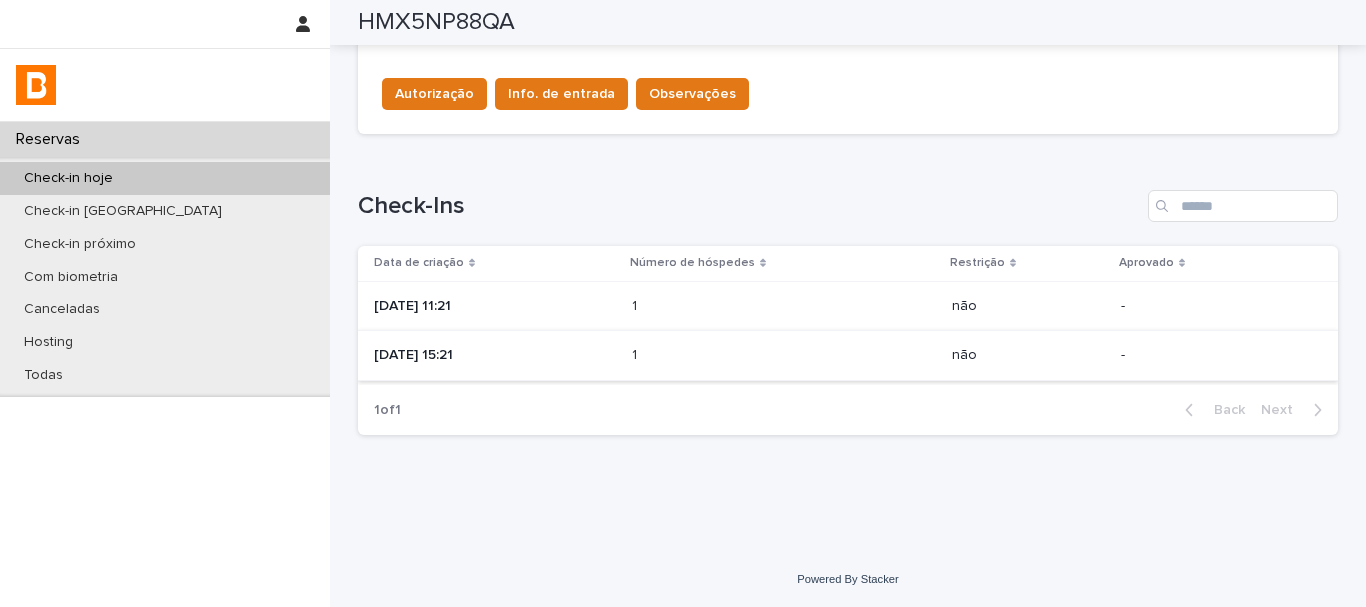 scroll, scrollTop: 707, scrollLeft: 0, axis: vertical 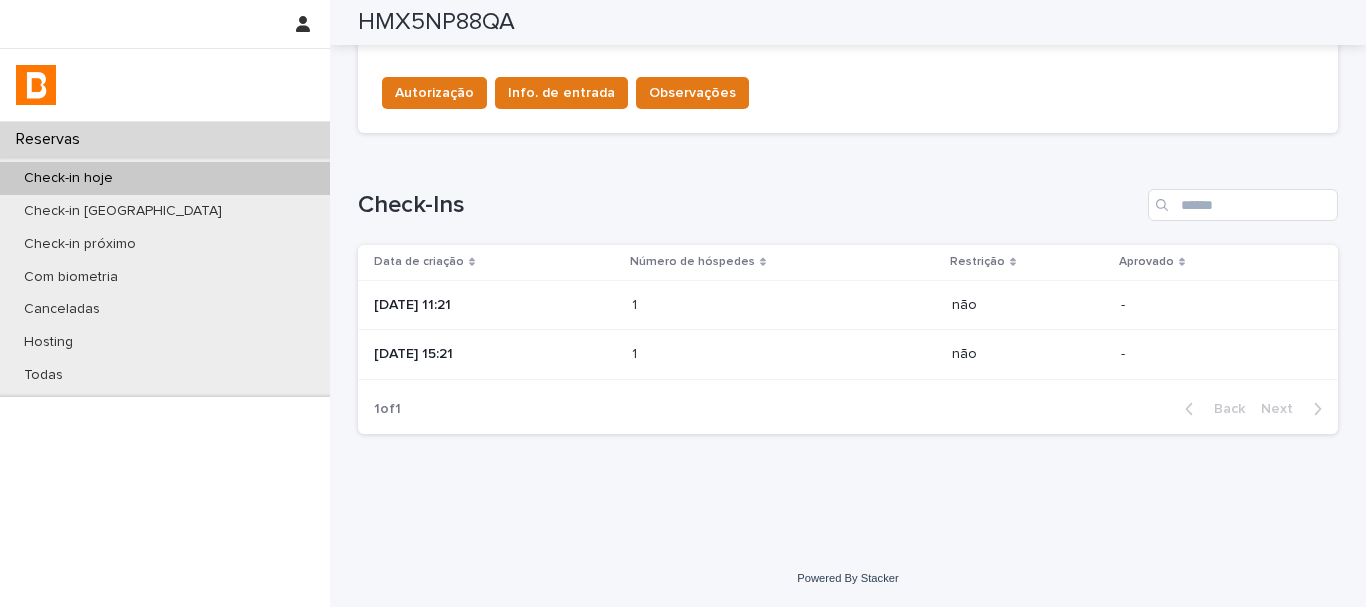 click on "1 1" at bounding box center [784, 355] 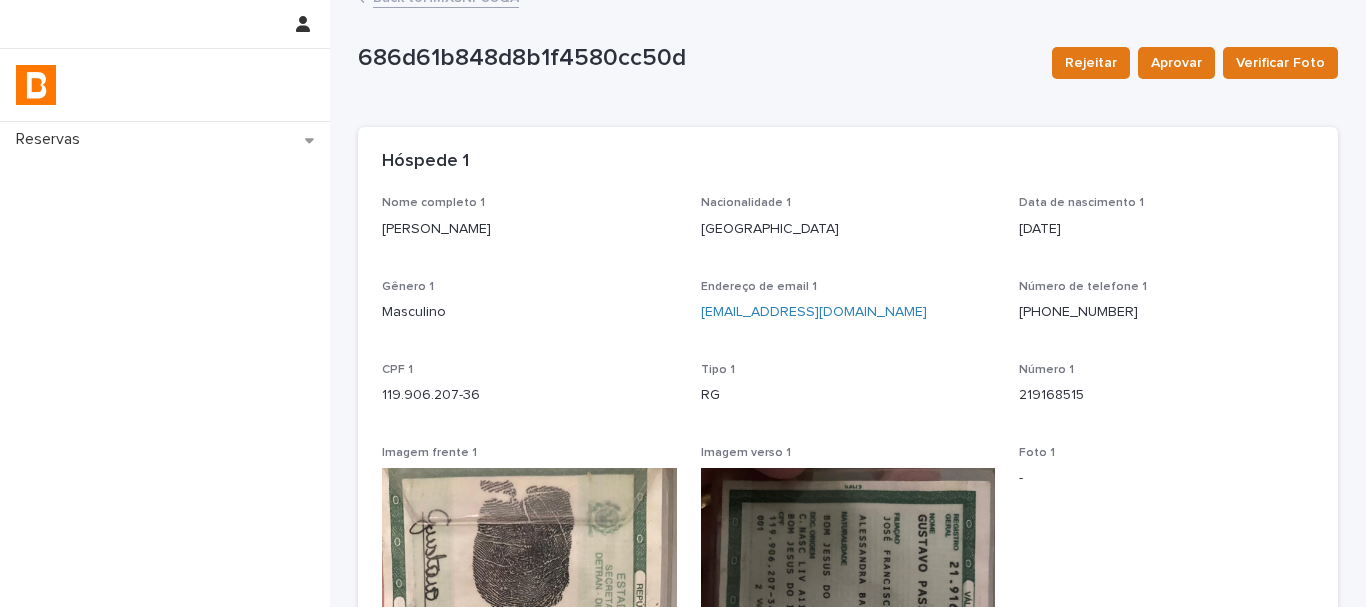scroll, scrollTop: 0, scrollLeft: 0, axis: both 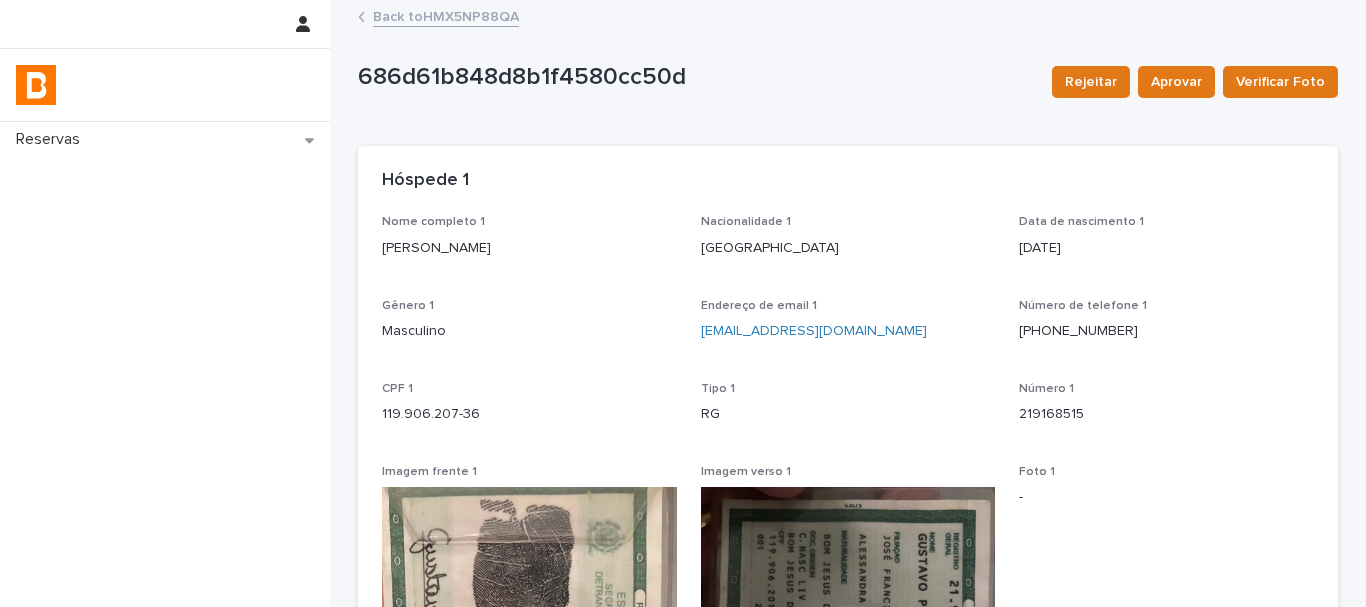 click on "Back to  HMX5NP88QA" at bounding box center [446, 15] 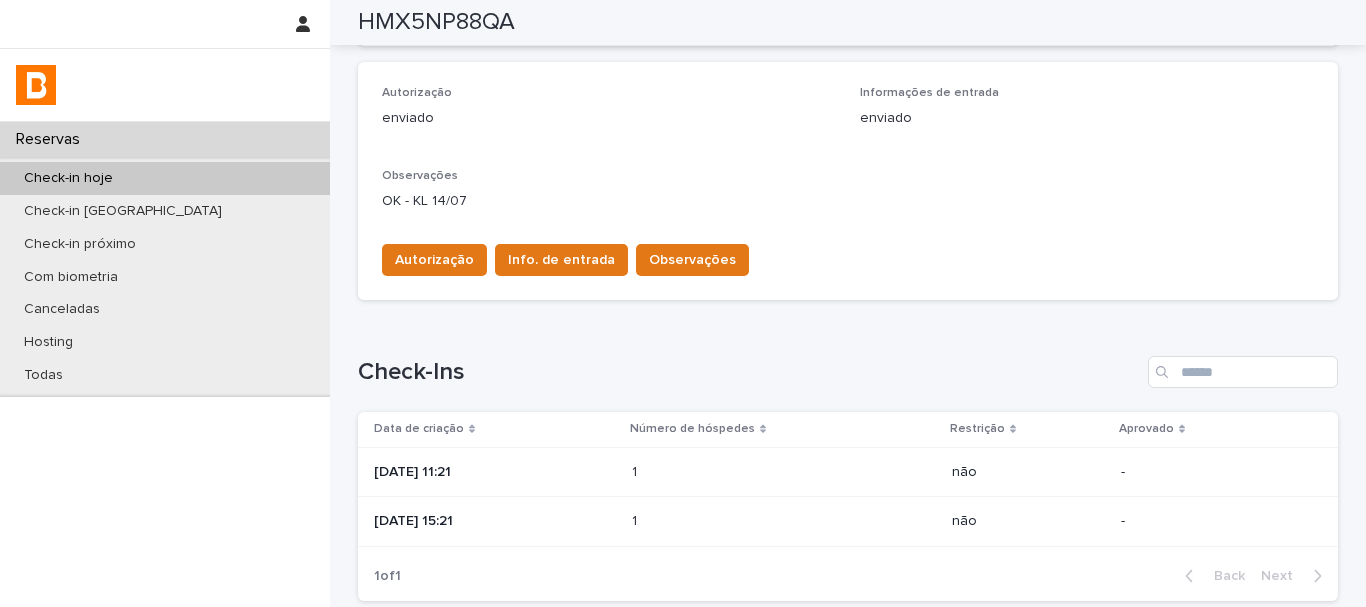 scroll, scrollTop: 407, scrollLeft: 0, axis: vertical 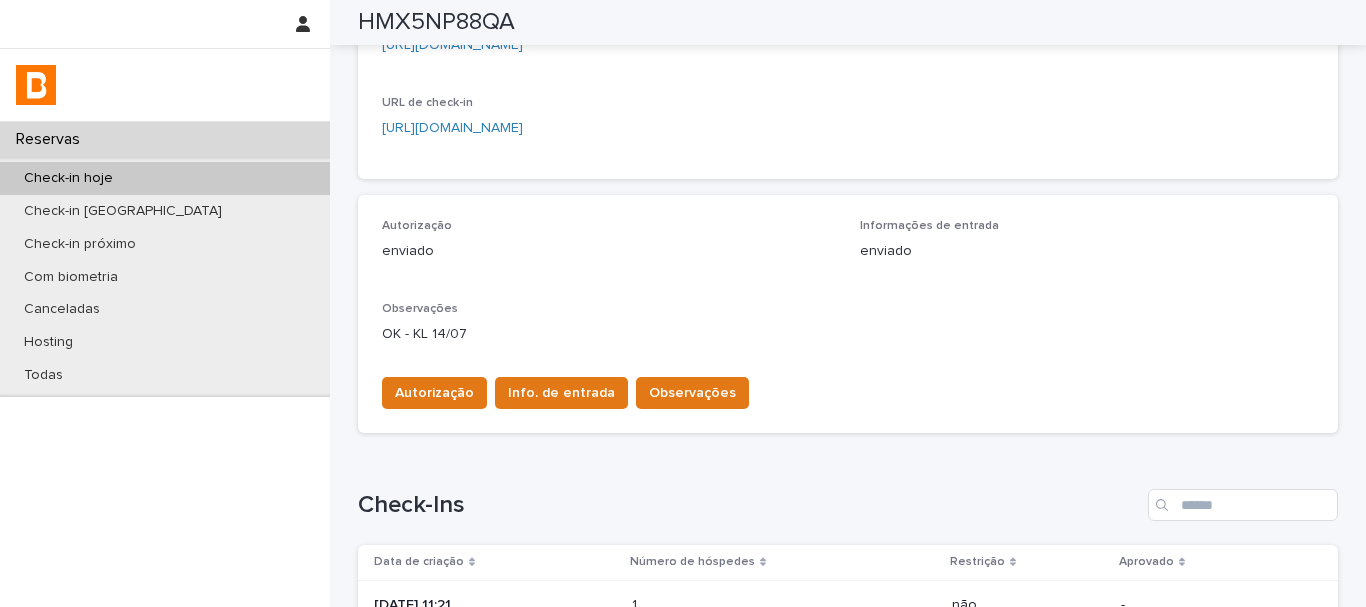 click on "OK - KL 14/07" at bounding box center [848, 334] 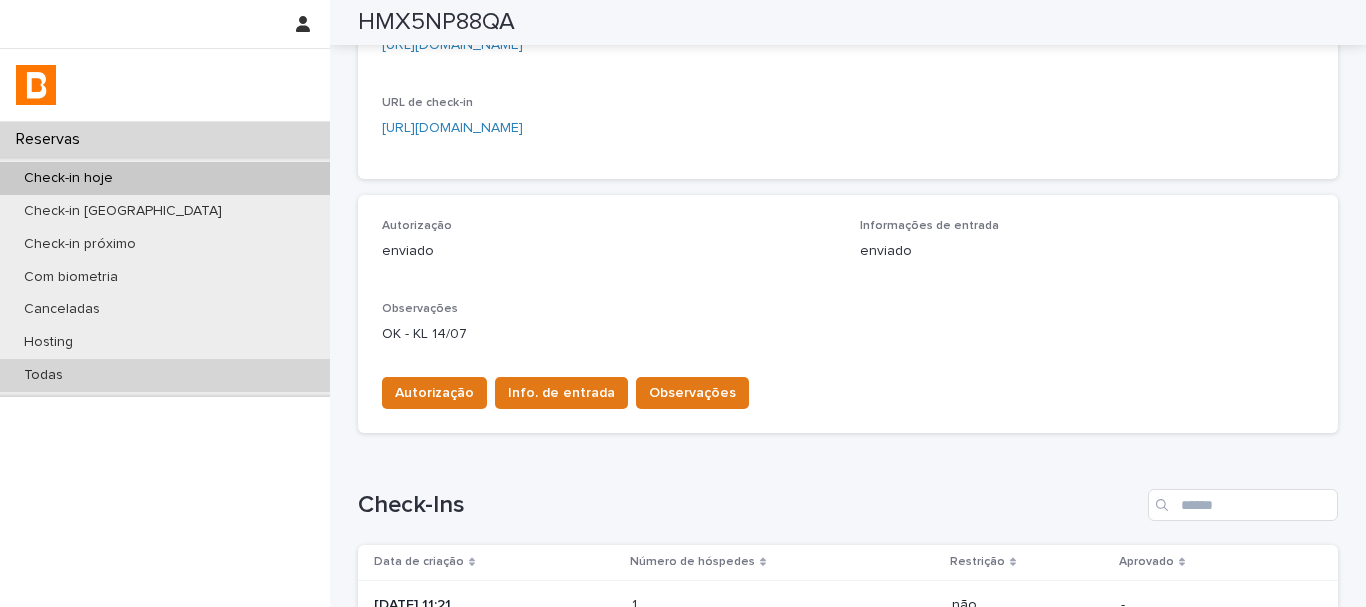 click on "Todas" at bounding box center (165, 375) 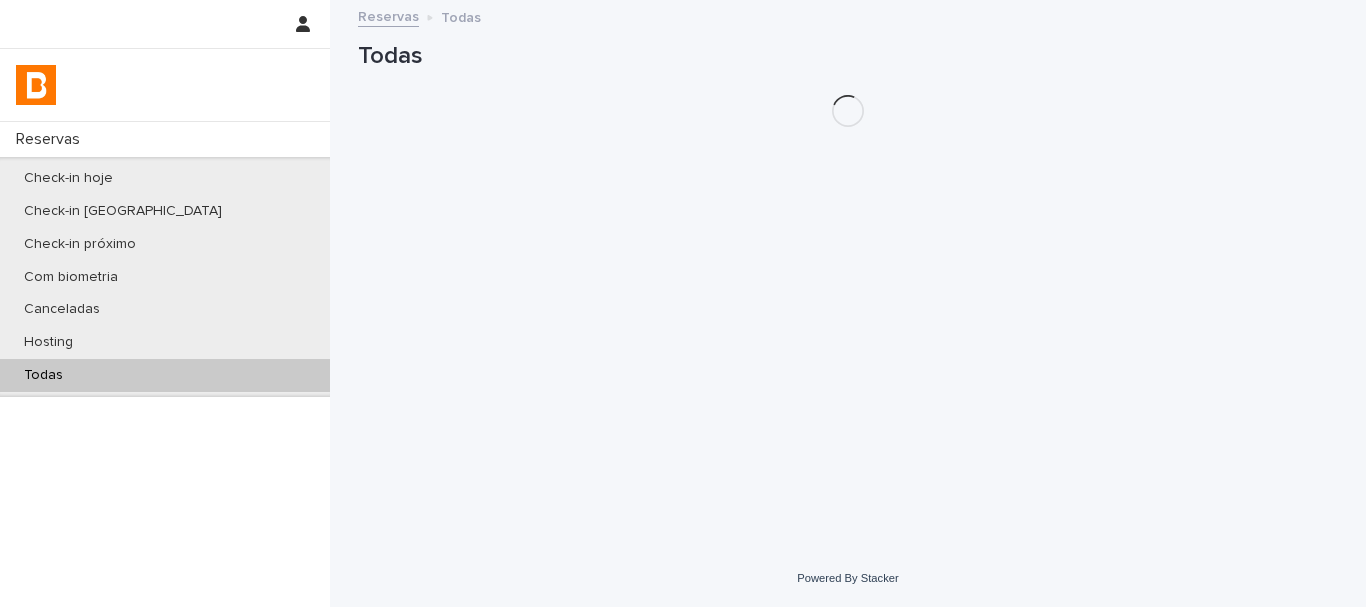scroll, scrollTop: 0, scrollLeft: 0, axis: both 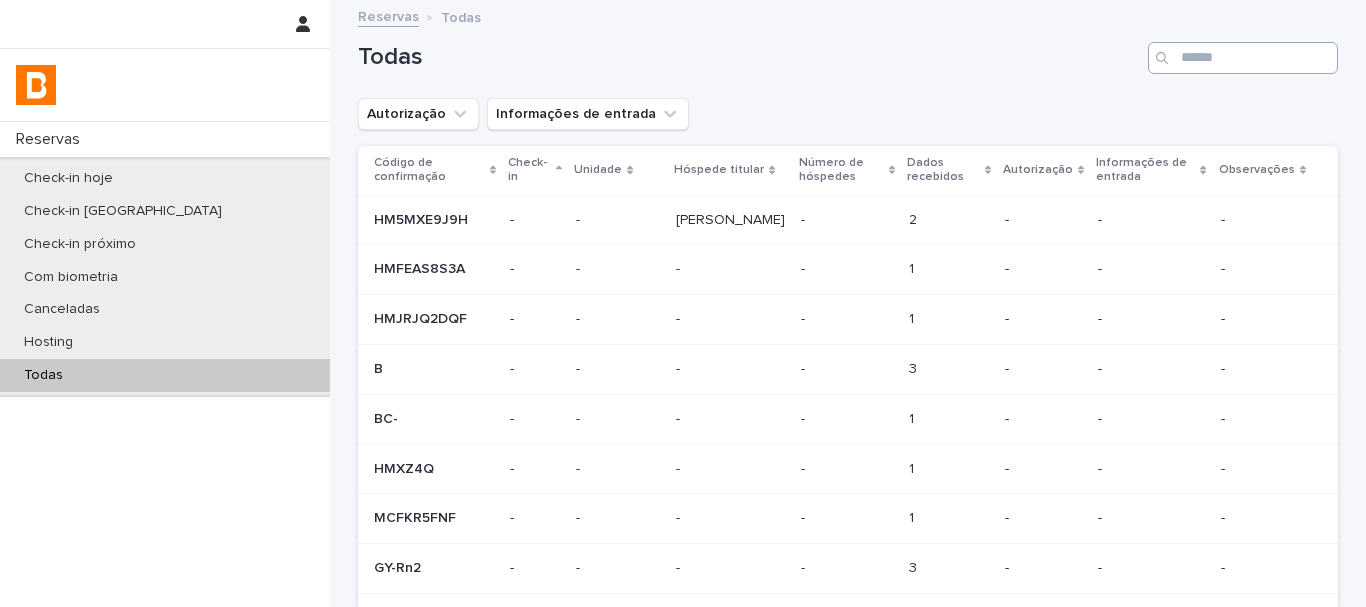drag, startPoint x: 1232, startPoint y: 35, endPoint x: 1233, endPoint y: 48, distance: 13.038404 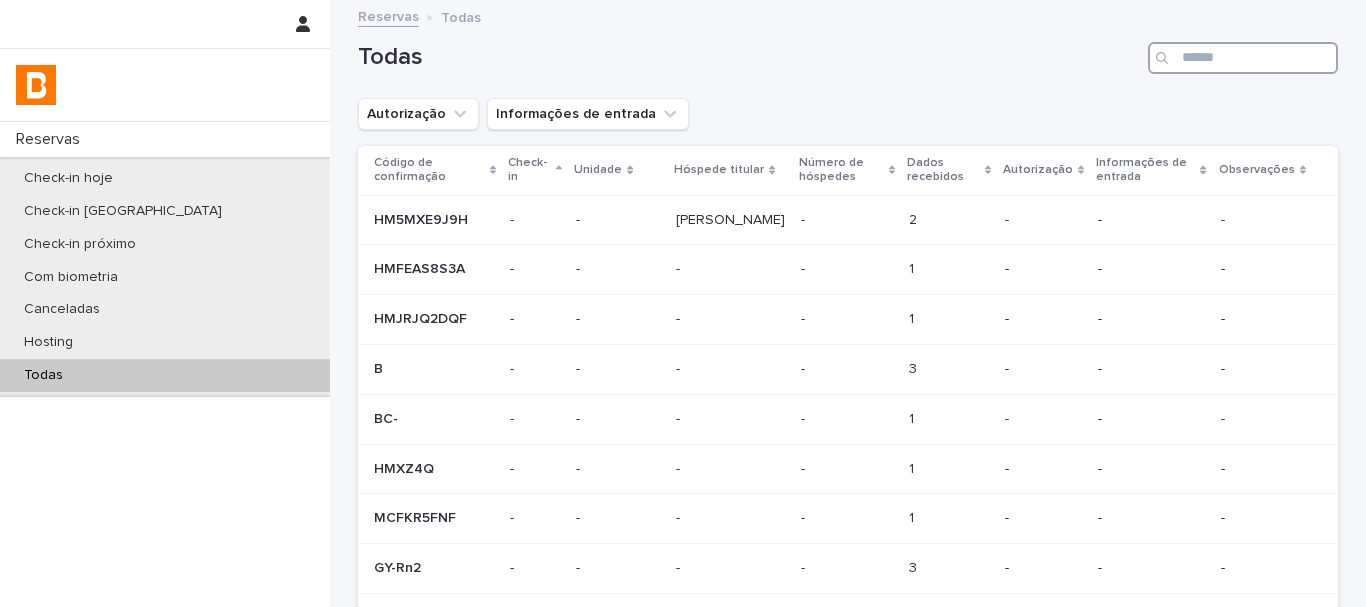 click at bounding box center [1243, 58] 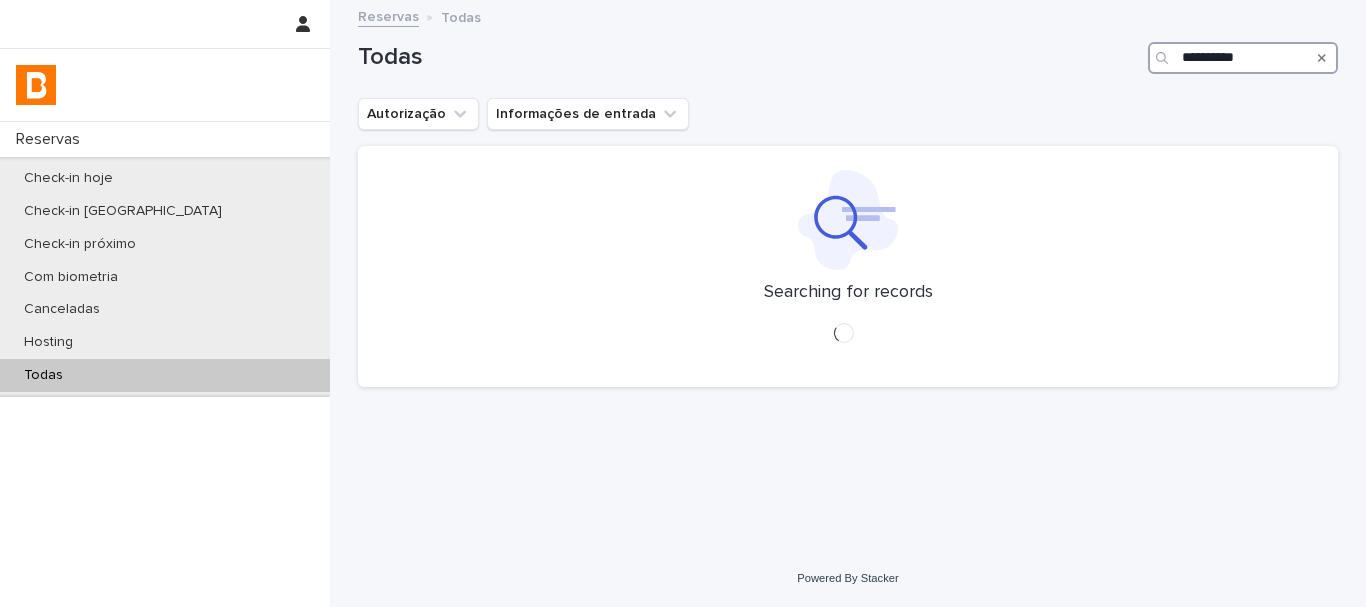type on "**********" 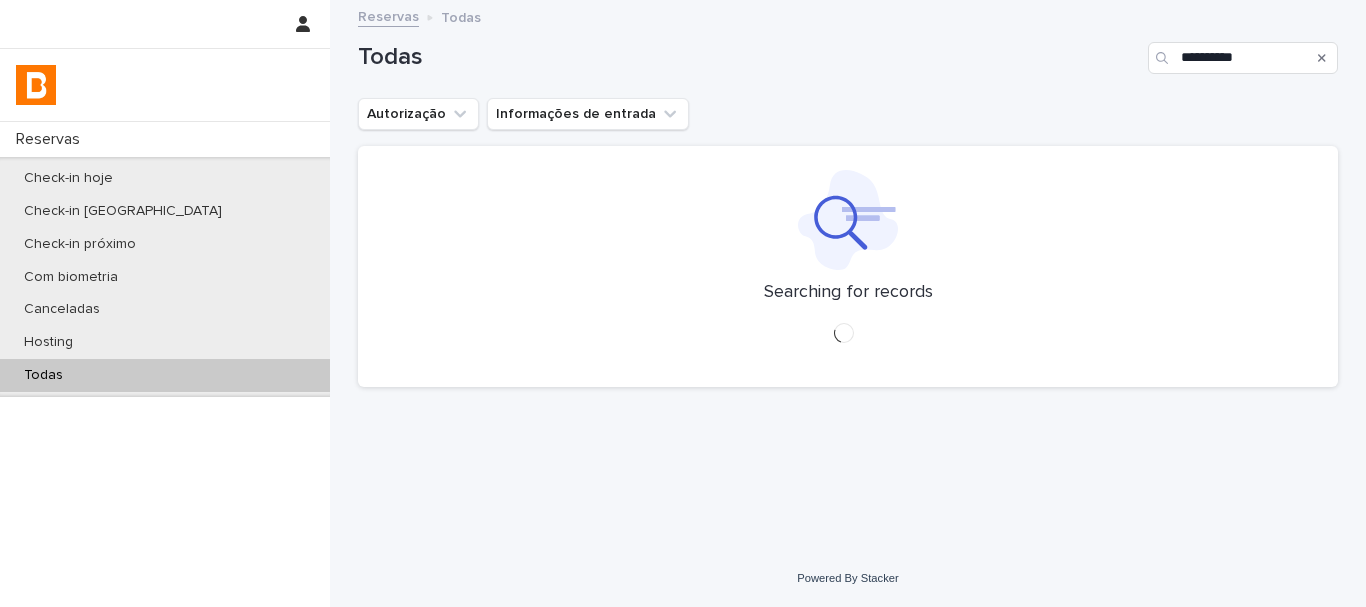 click on "Autorização Informações de entrada" at bounding box center (848, 114) 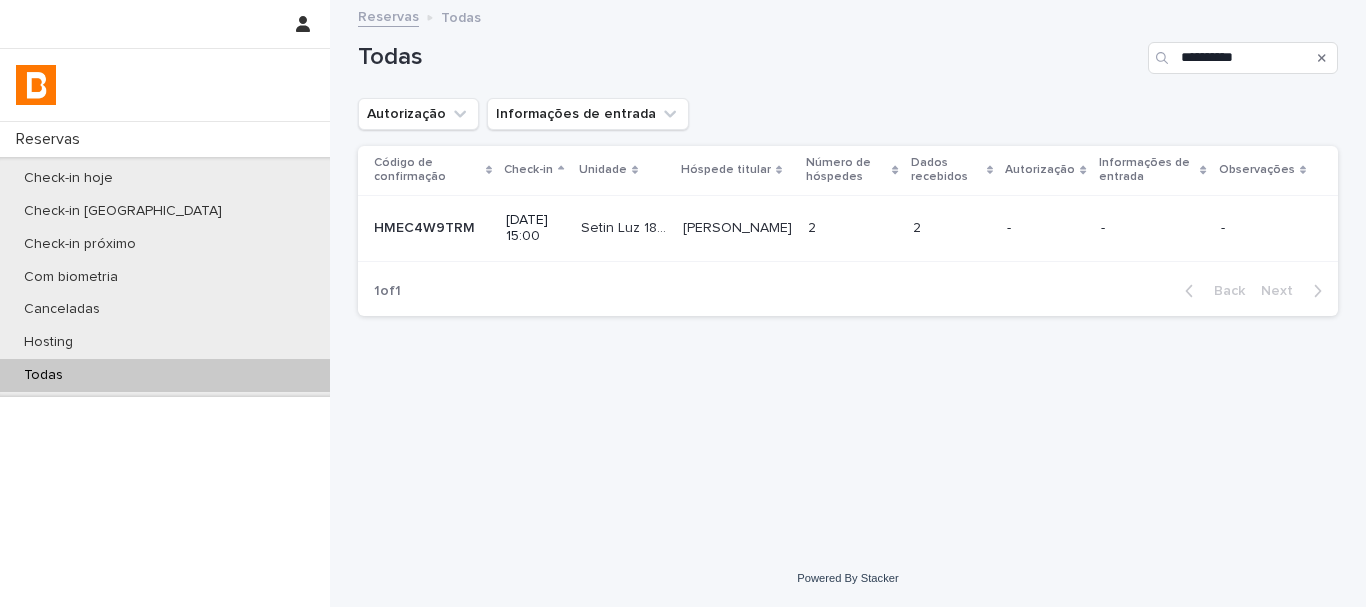 click on "2 2" at bounding box center [952, 228] 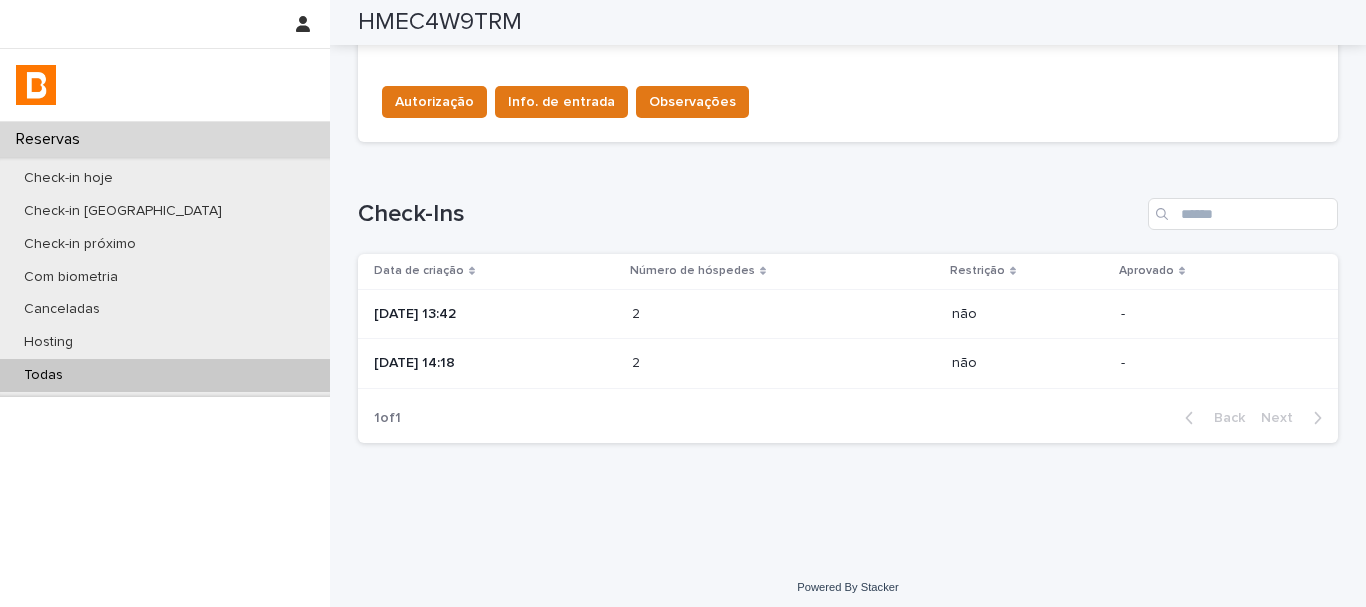 scroll, scrollTop: 707, scrollLeft: 0, axis: vertical 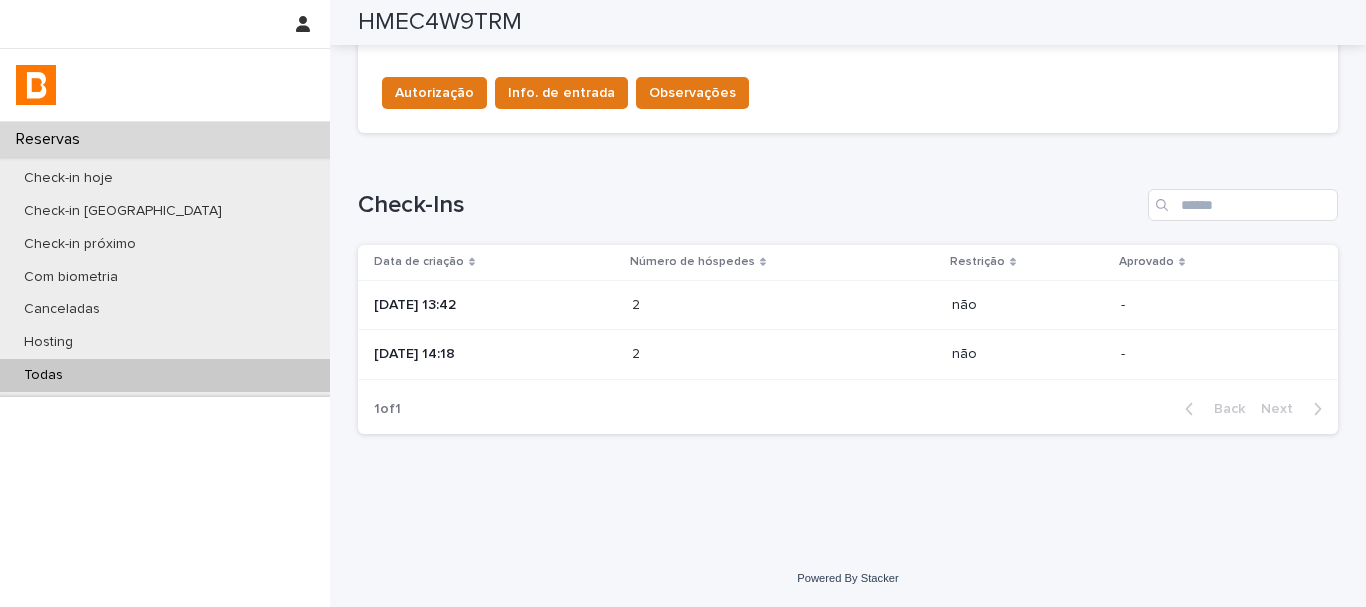 click on "Número de hóspedes" at bounding box center (692, 262) 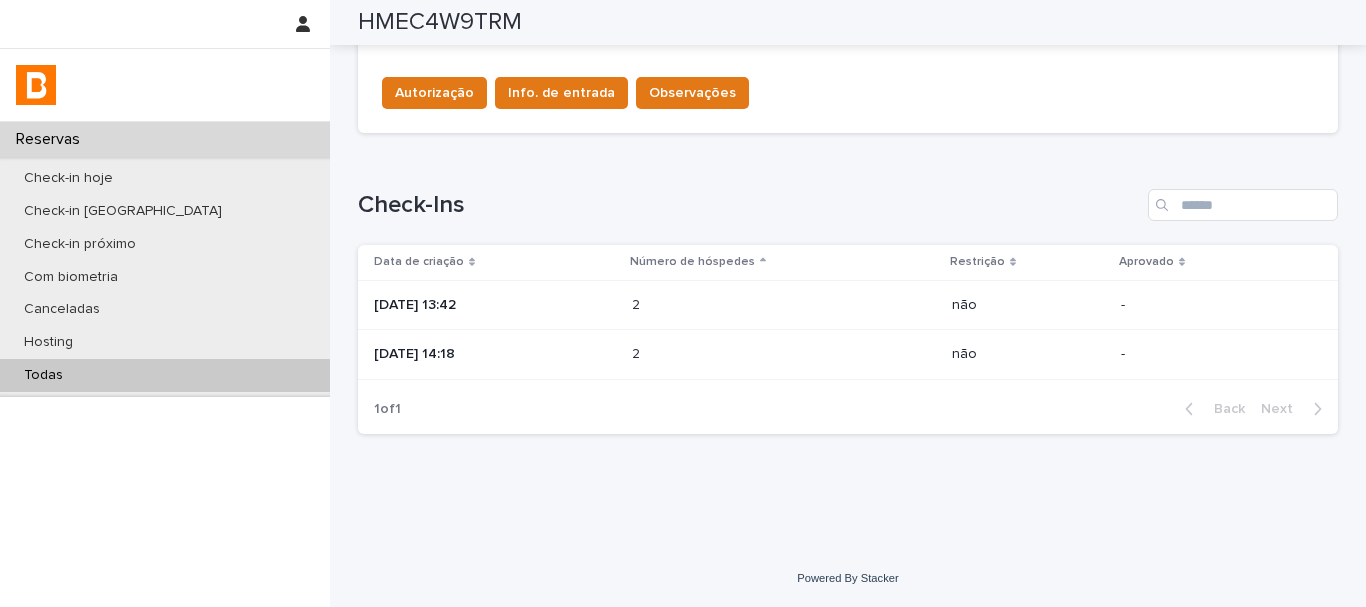 click on "2 2" at bounding box center [784, 305] 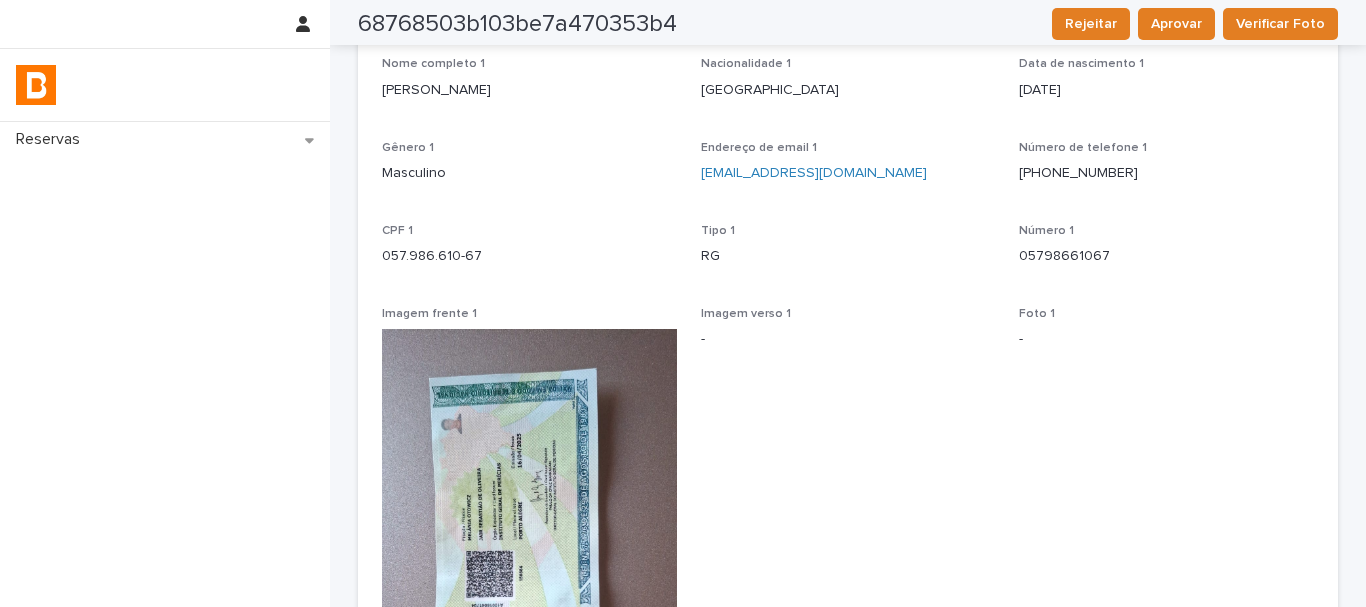 scroll, scrollTop: 0, scrollLeft: 0, axis: both 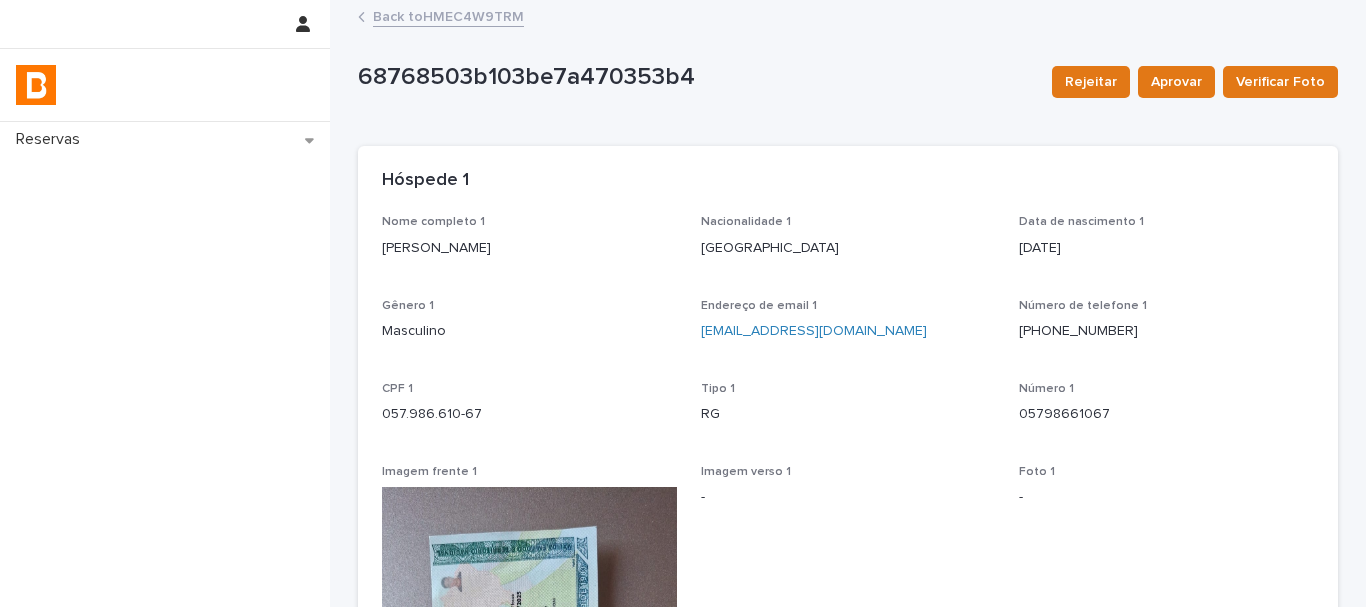 click on "[GEOGRAPHIC_DATA]" at bounding box center (848, 248) 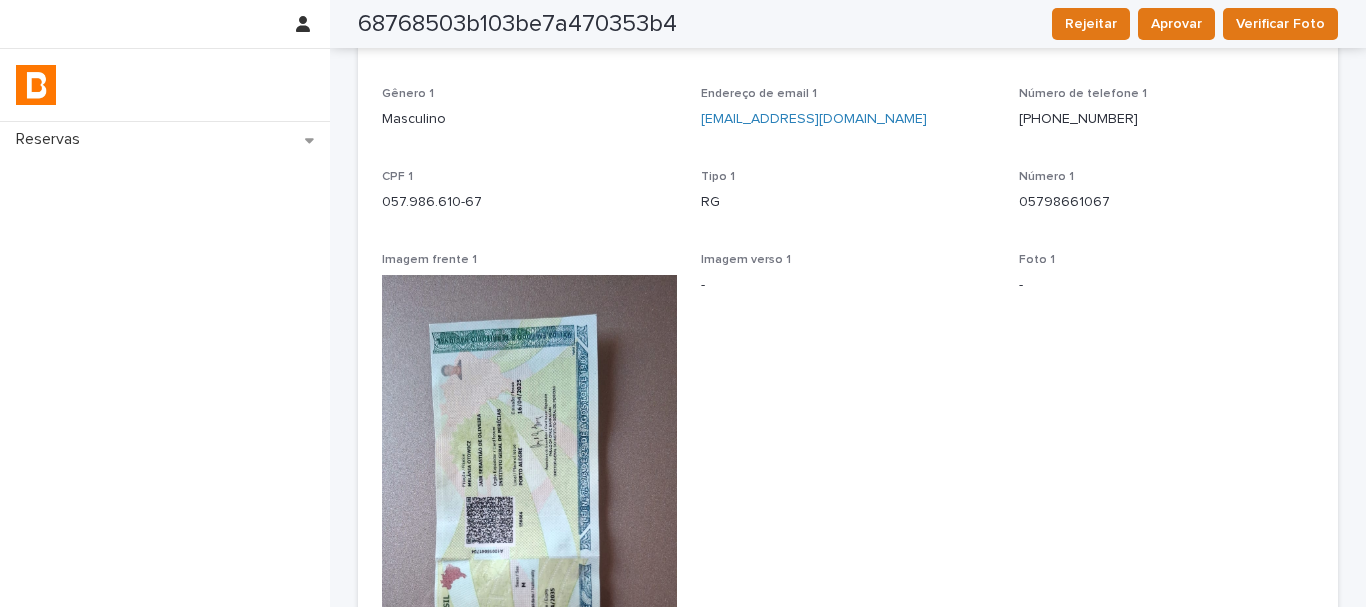 scroll, scrollTop: 0, scrollLeft: 0, axis: both 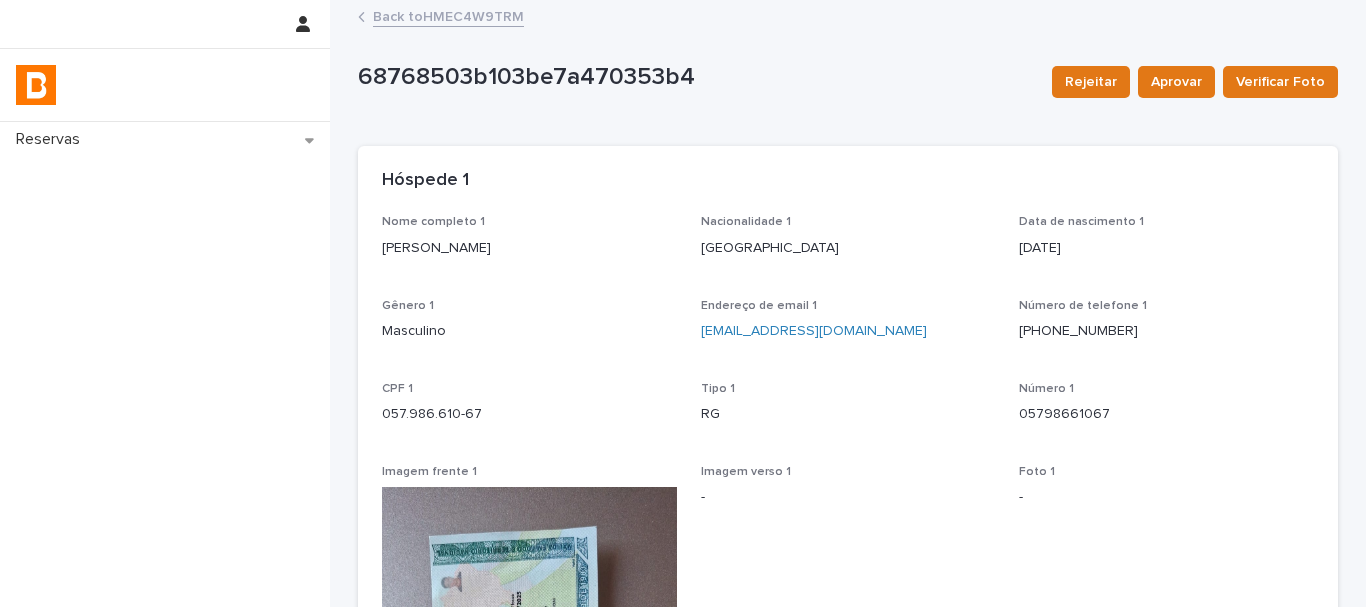 click on "Back to  HMEC4W9TRM" at bounding box center (448, 15) 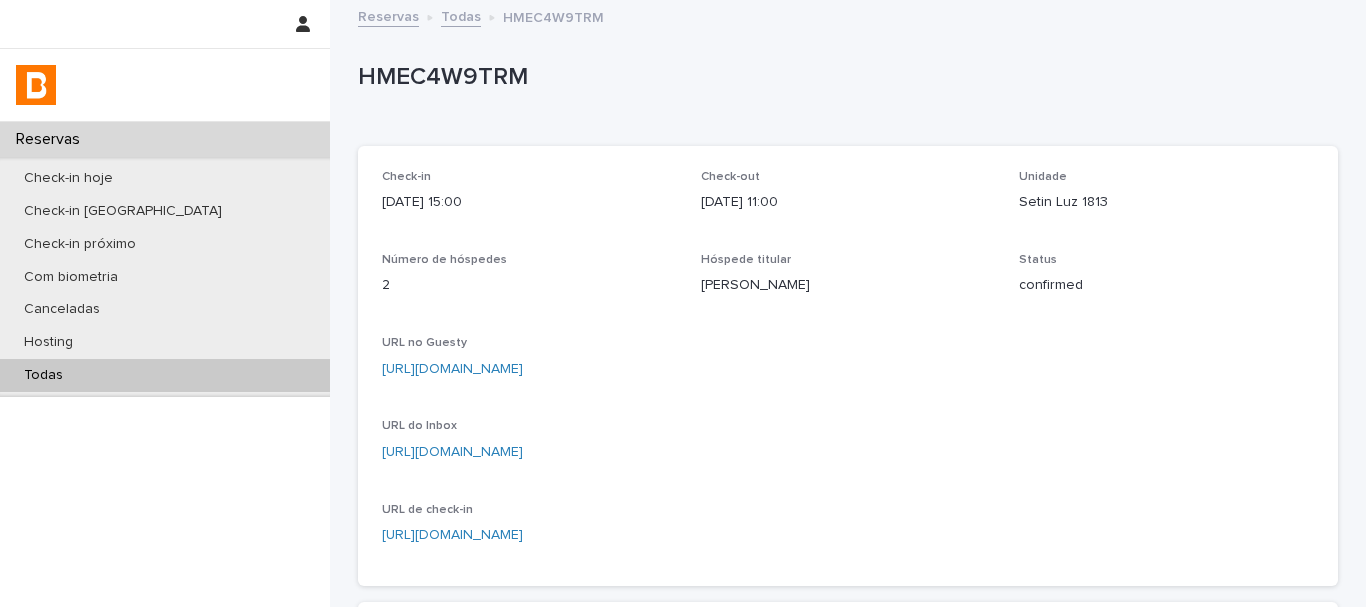 click on "HMEC4W9TRM" at bounding box center (844, 77) 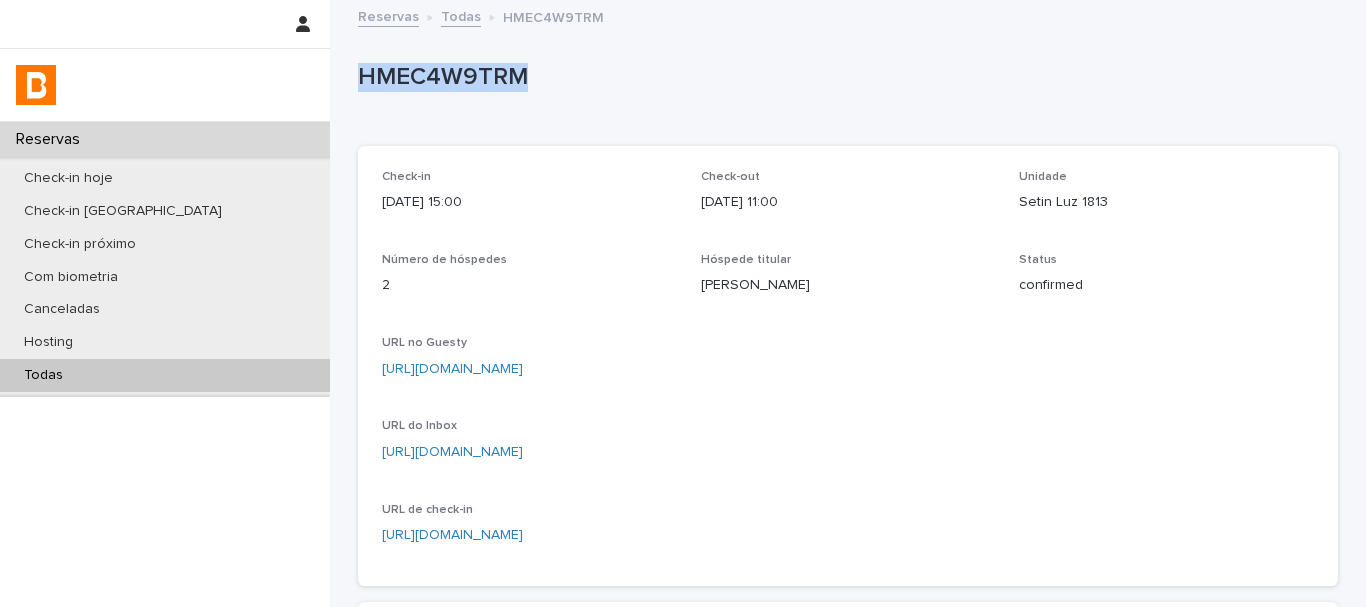 click on "HMEC4W9TRM" at bounding box center (844, 77) 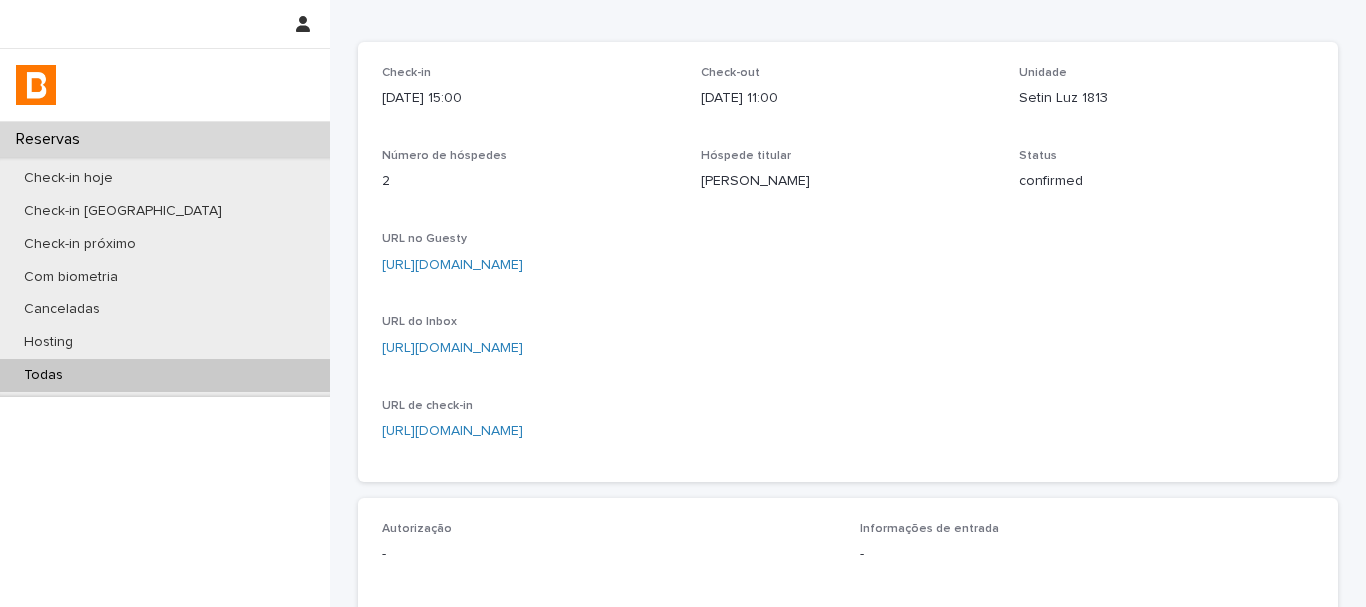 scroll, scrollTop: 500, scrollLeft: 0, axis: vertical 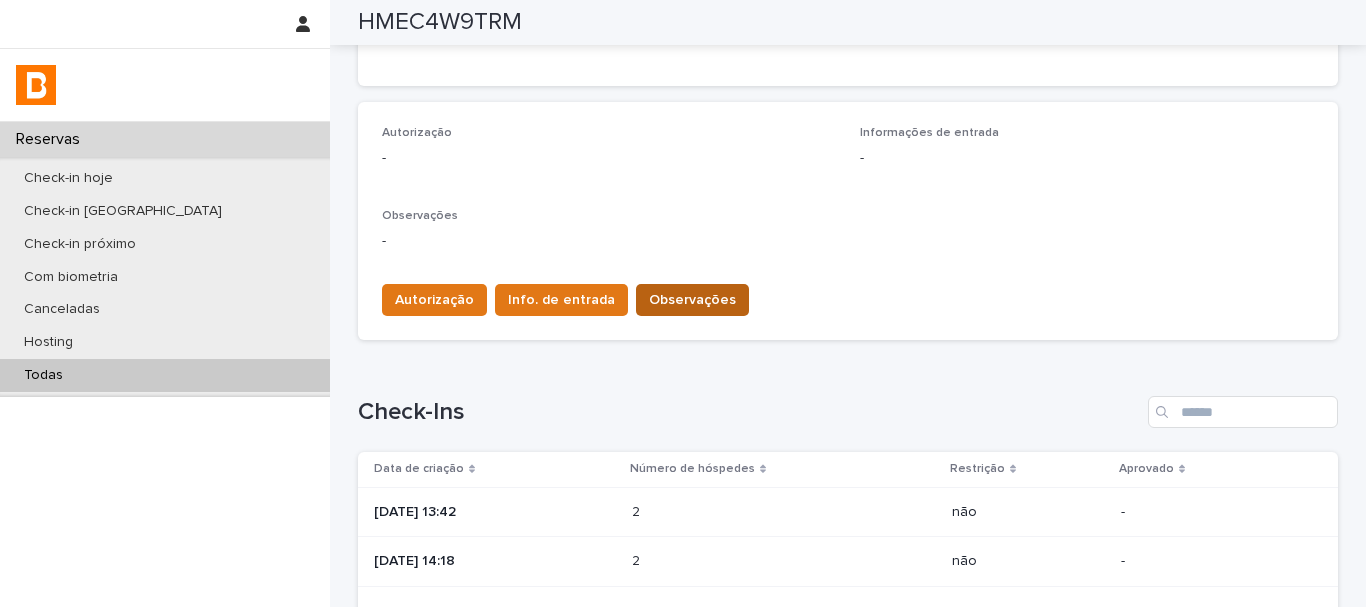 click on "Observações" at bounding box center [692, 300] 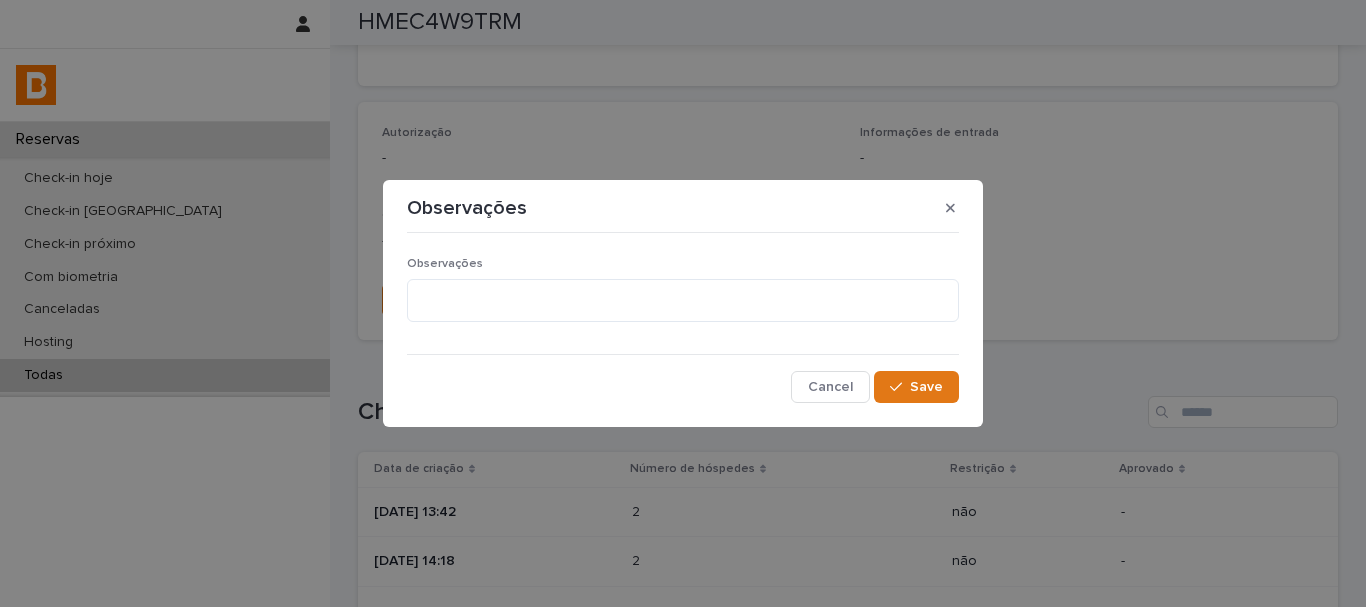 click on "Observações" at bounding box center [683, 297] 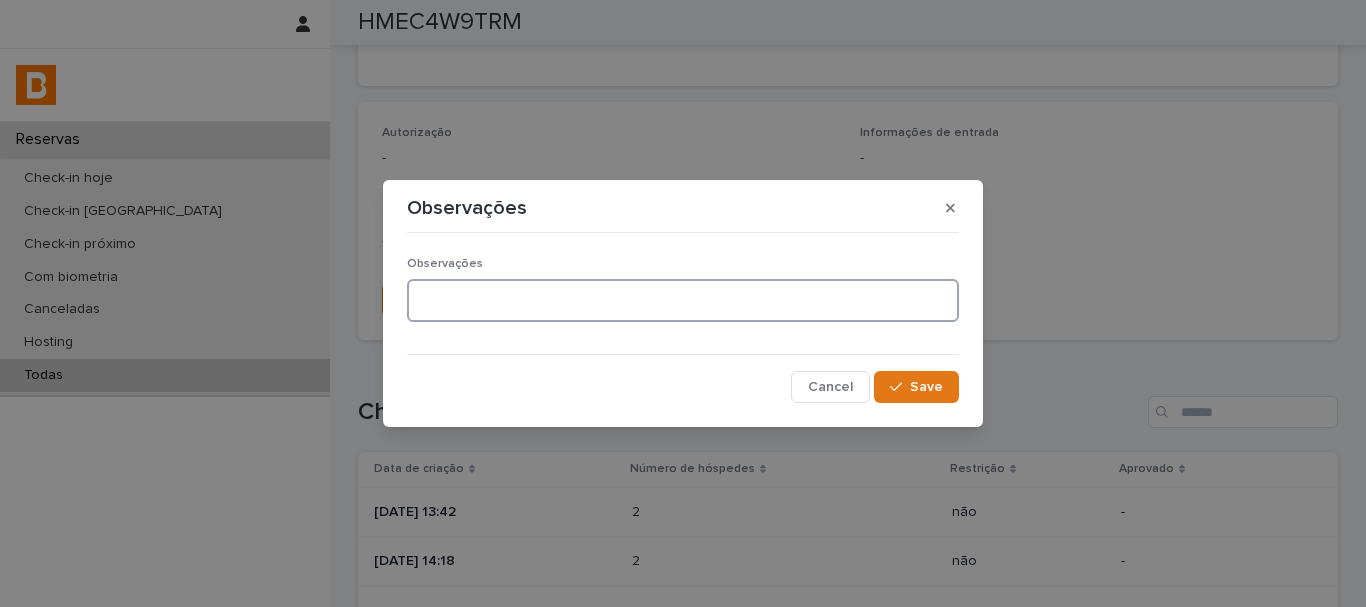click at bounding box center (683, 300) 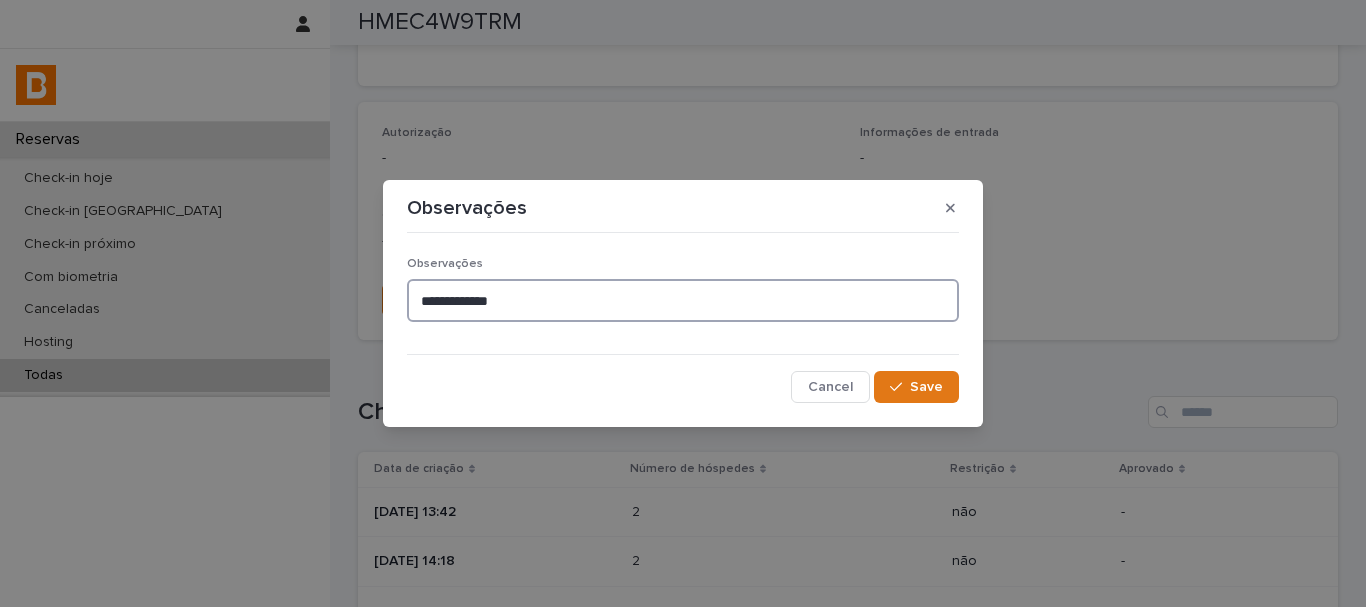 paste on "*******" 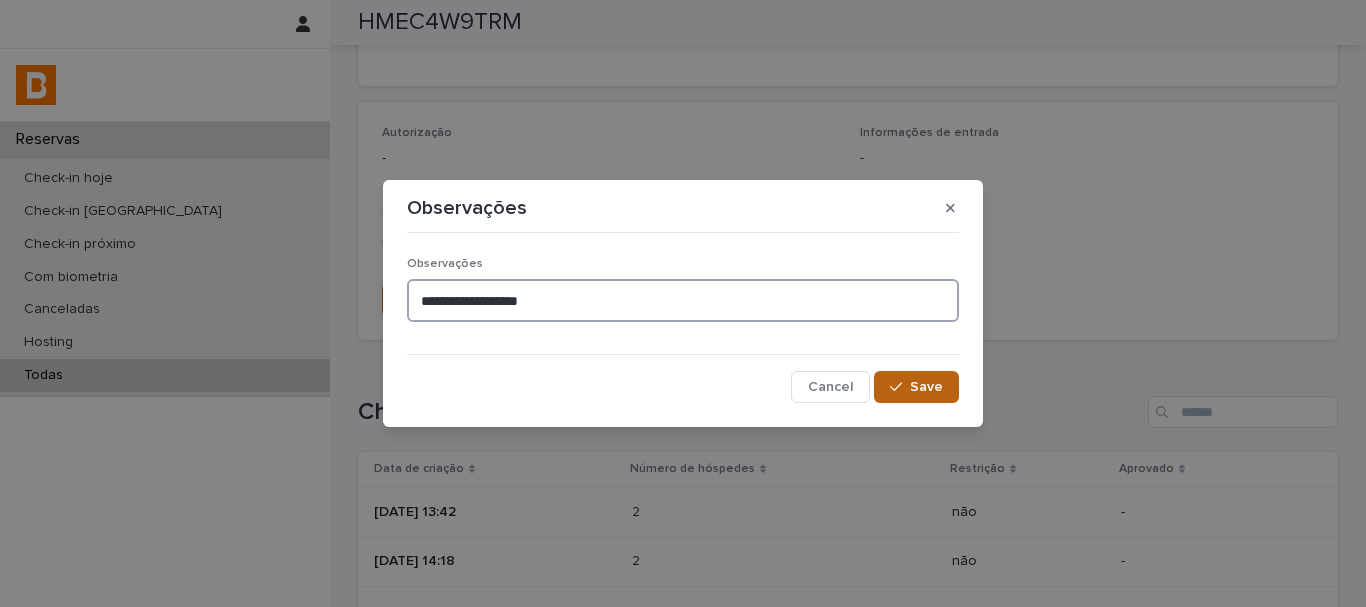 type on "**********" 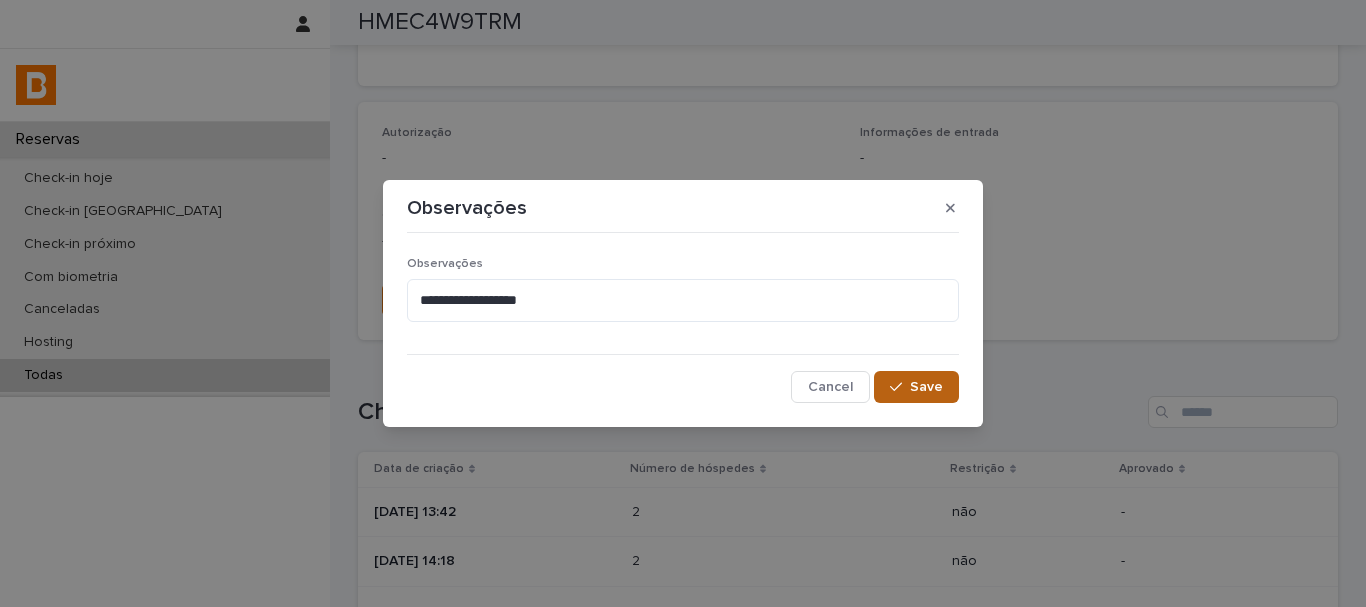 click on "Save" at bounding box center (926, 387) 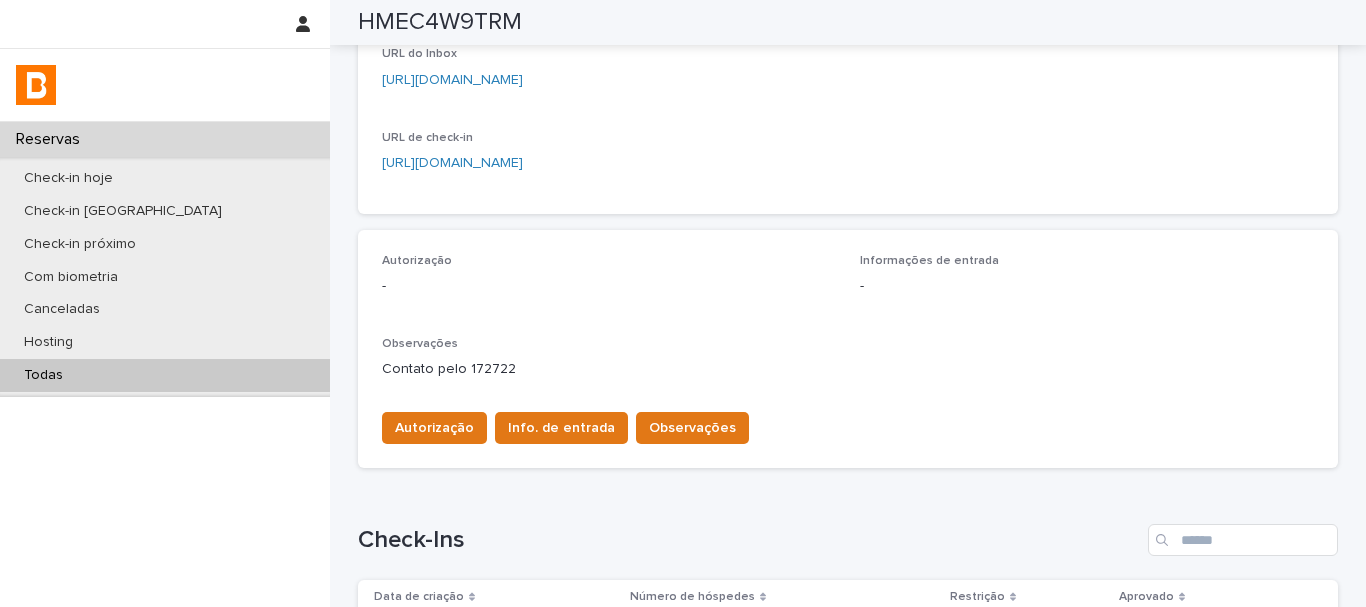 scroll, scrollTop: 300, scrollLeft: 0, axis: vertical 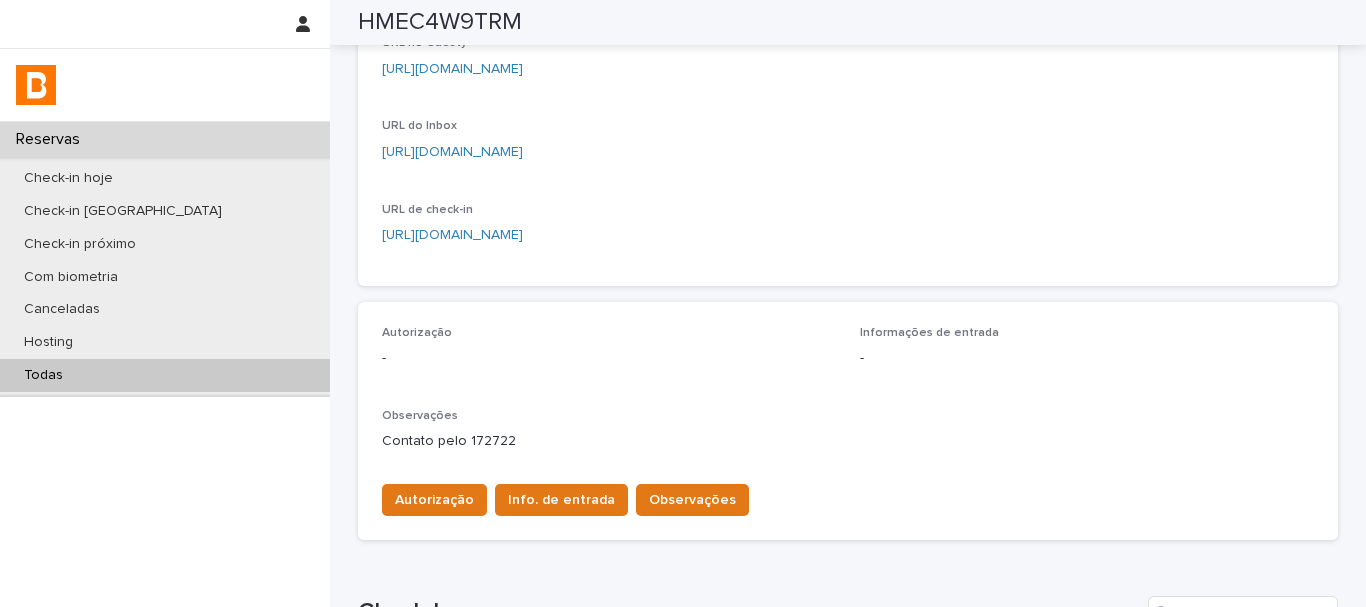 click on "Reservas" at bounding box center [165, 139] 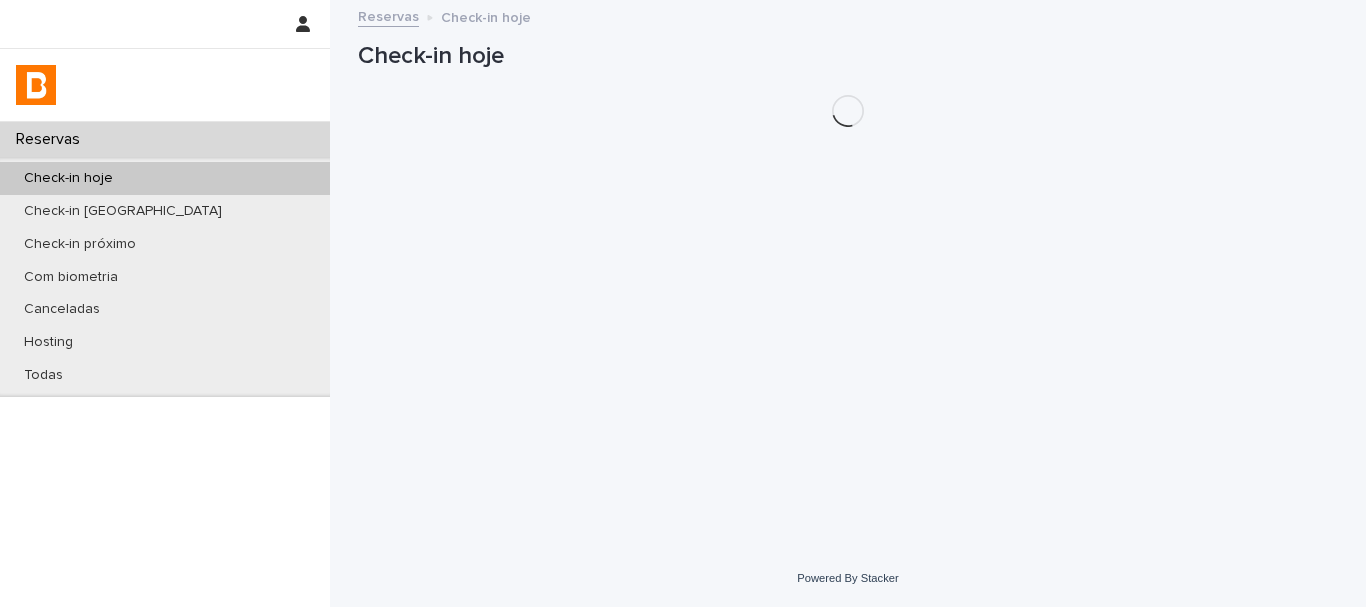 scroll, scrollTop: 0, scrollLeft: 0, axis: both 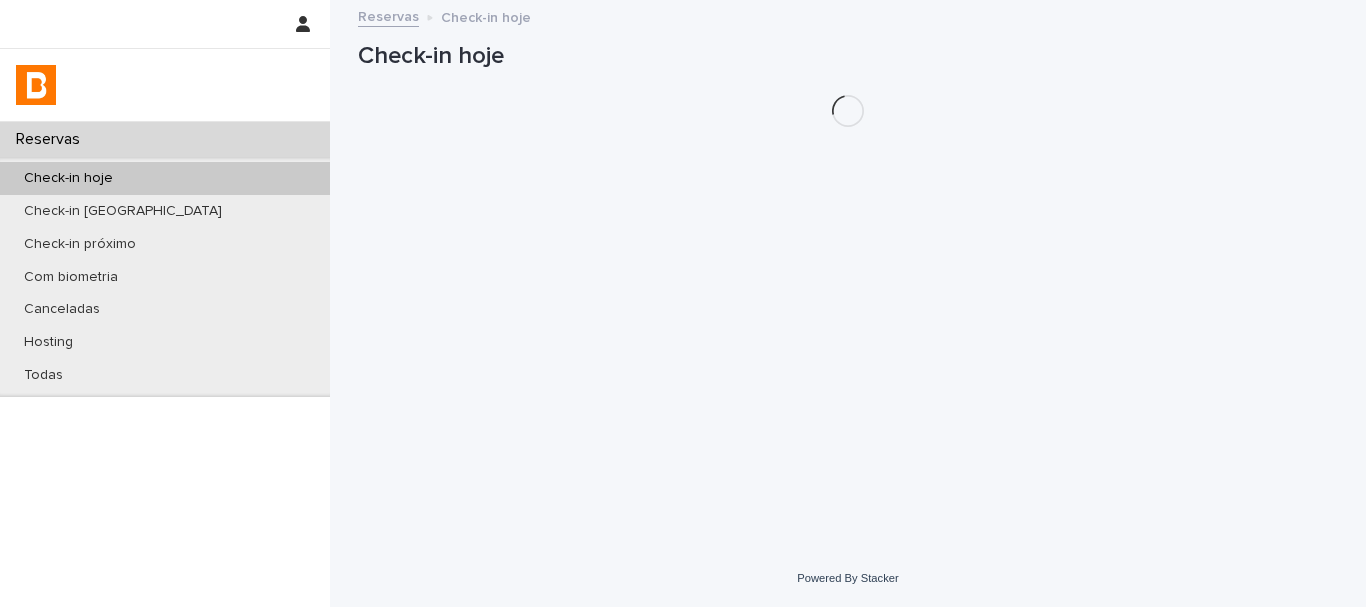 click on "Check-in hoje" at bounding box center (165, 178) 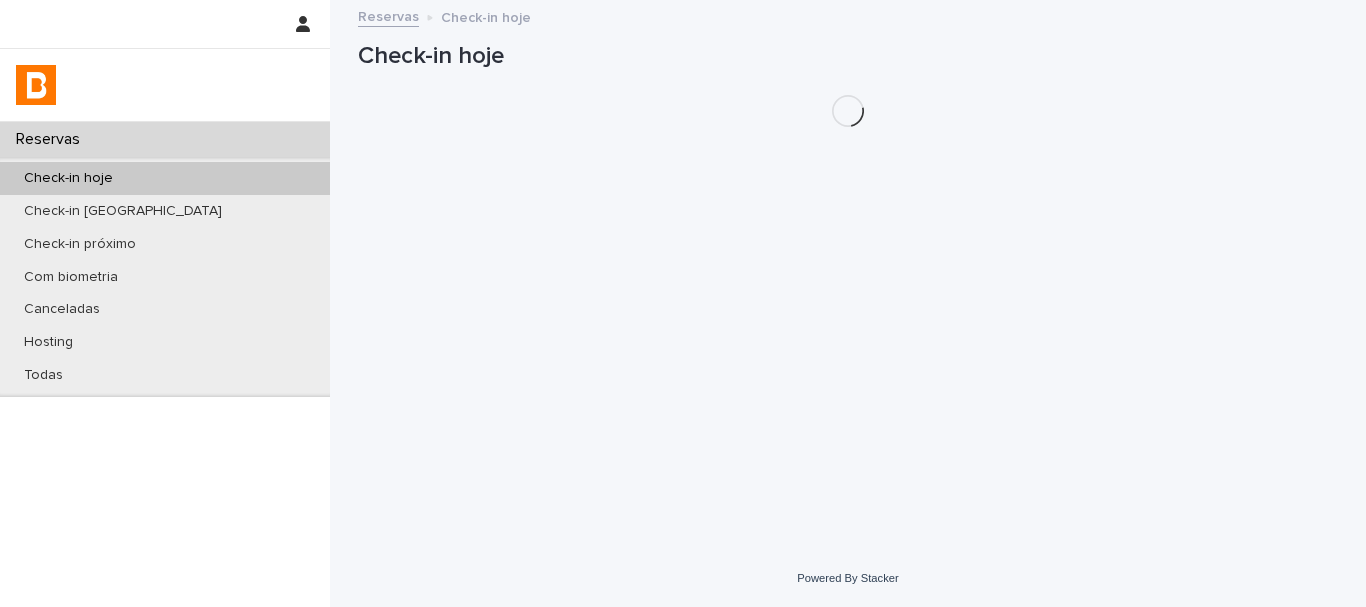 click on "Check-in hoje" at bounding box center [165, 178] 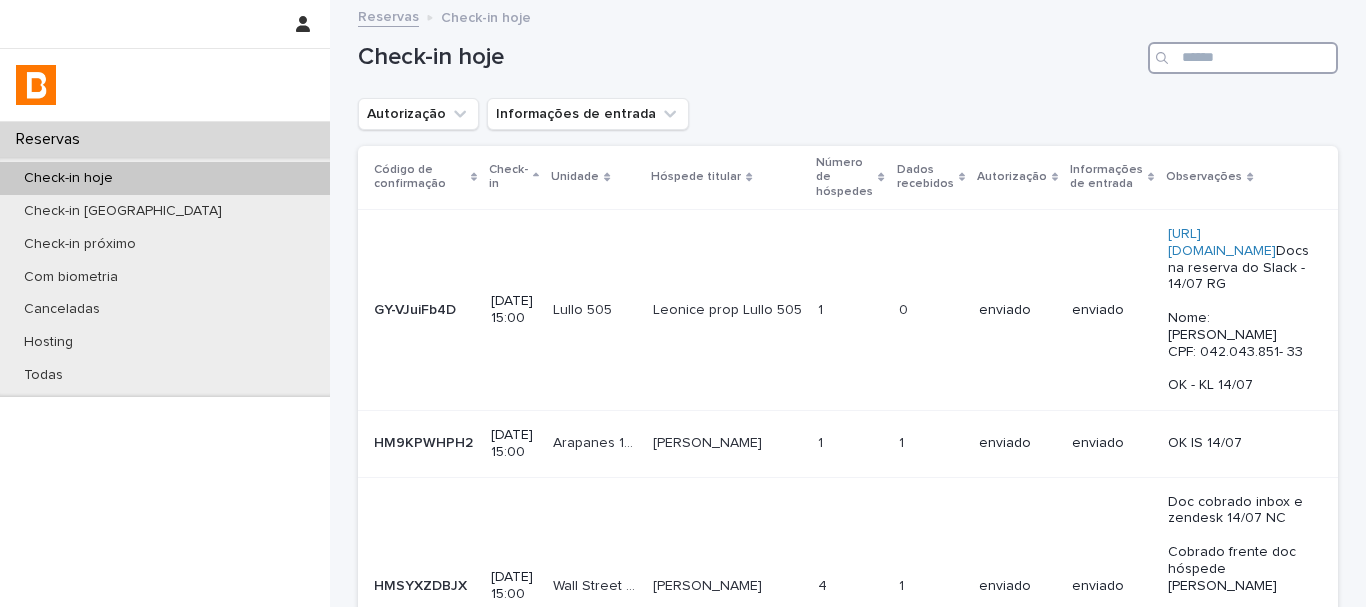 click at bounding box center (1243, 58) 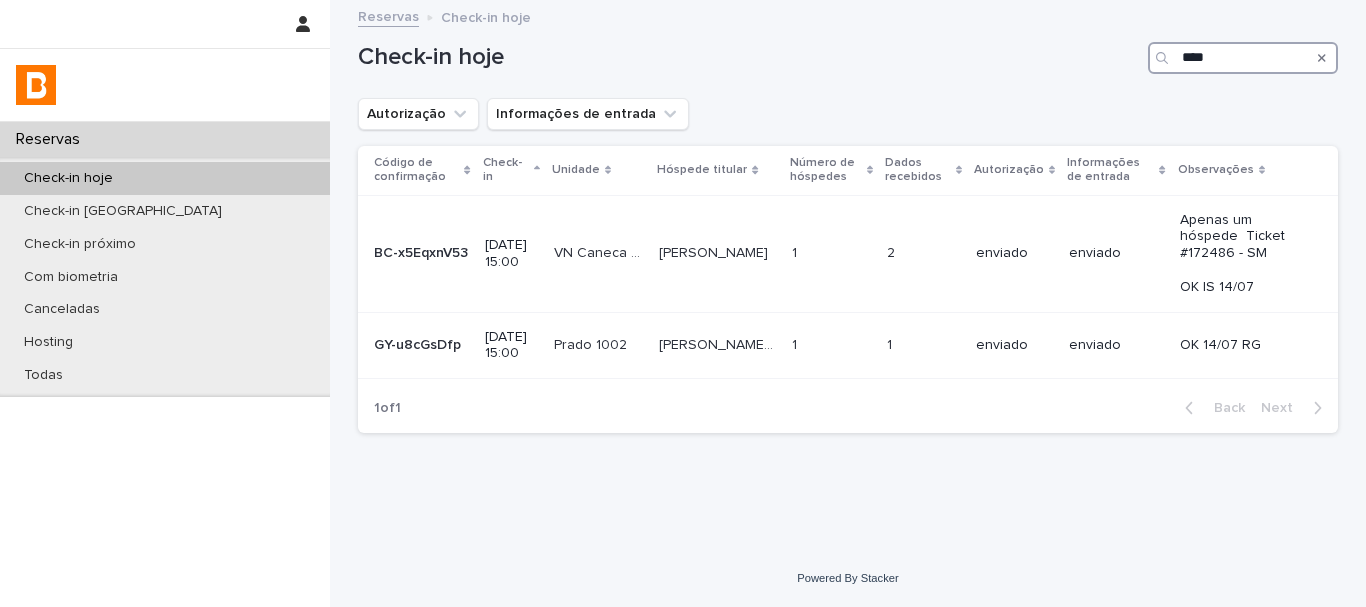 drag, startPoint x: 1259, startPoint y: 58, endPoint x: 920, endPoint y: 62, distance: 339.0236 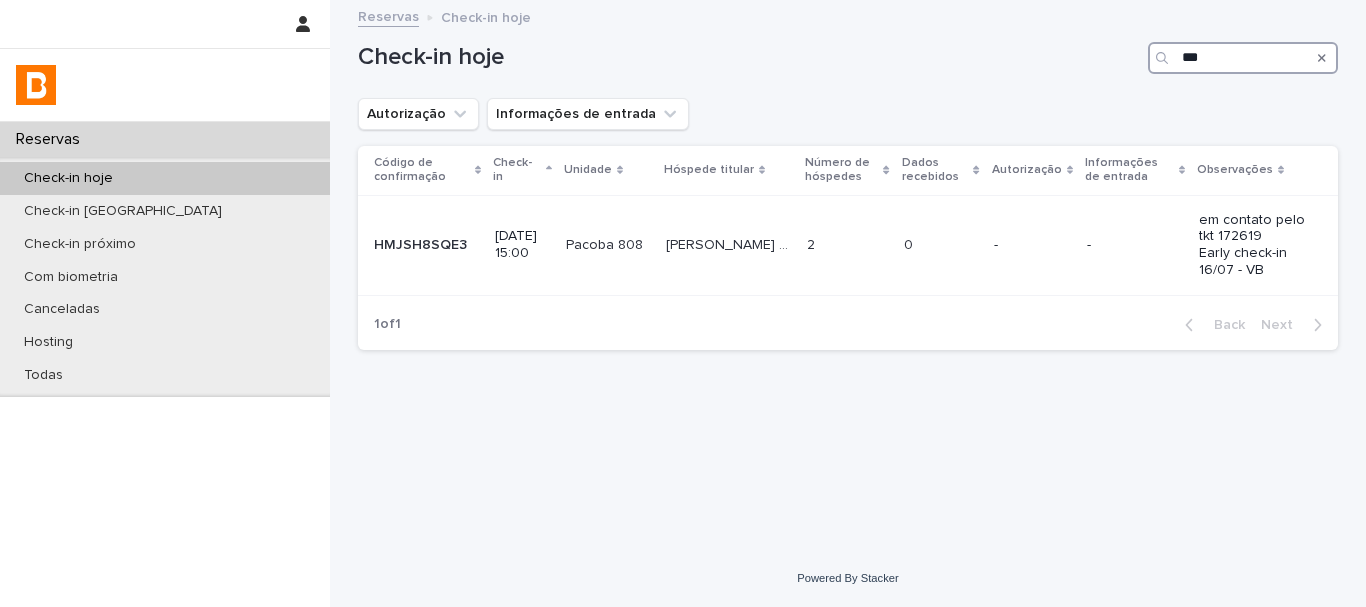 type on "***" 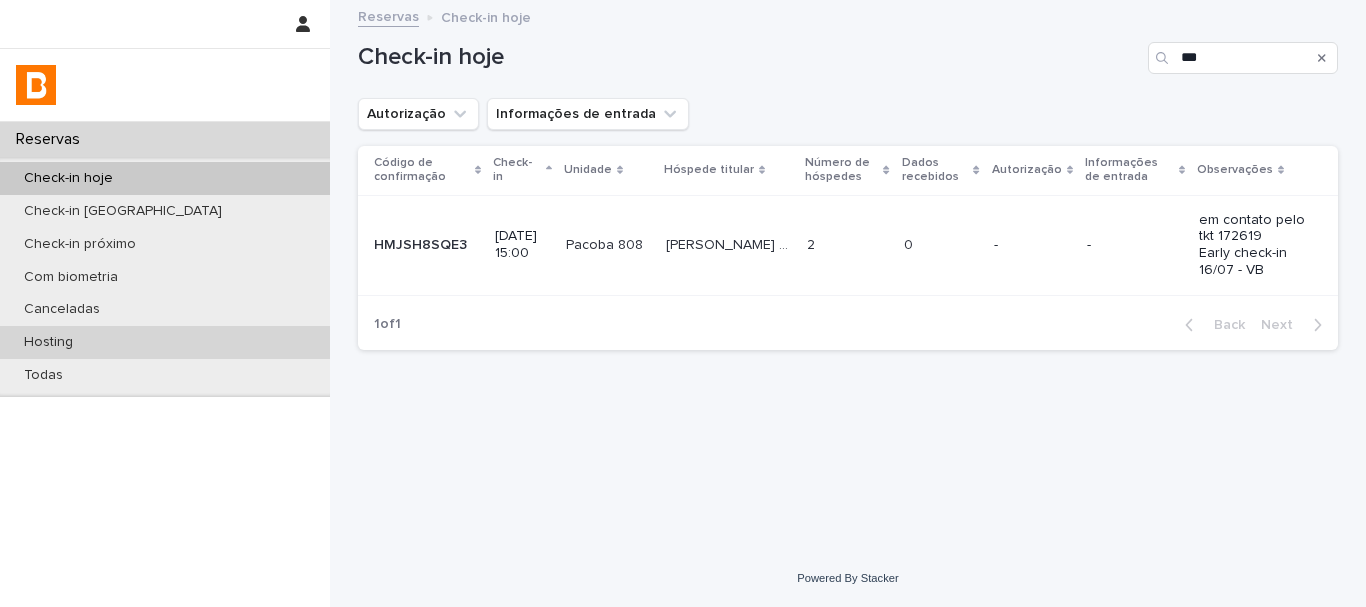 click on "Hosting" at bounding box center [165, 342] 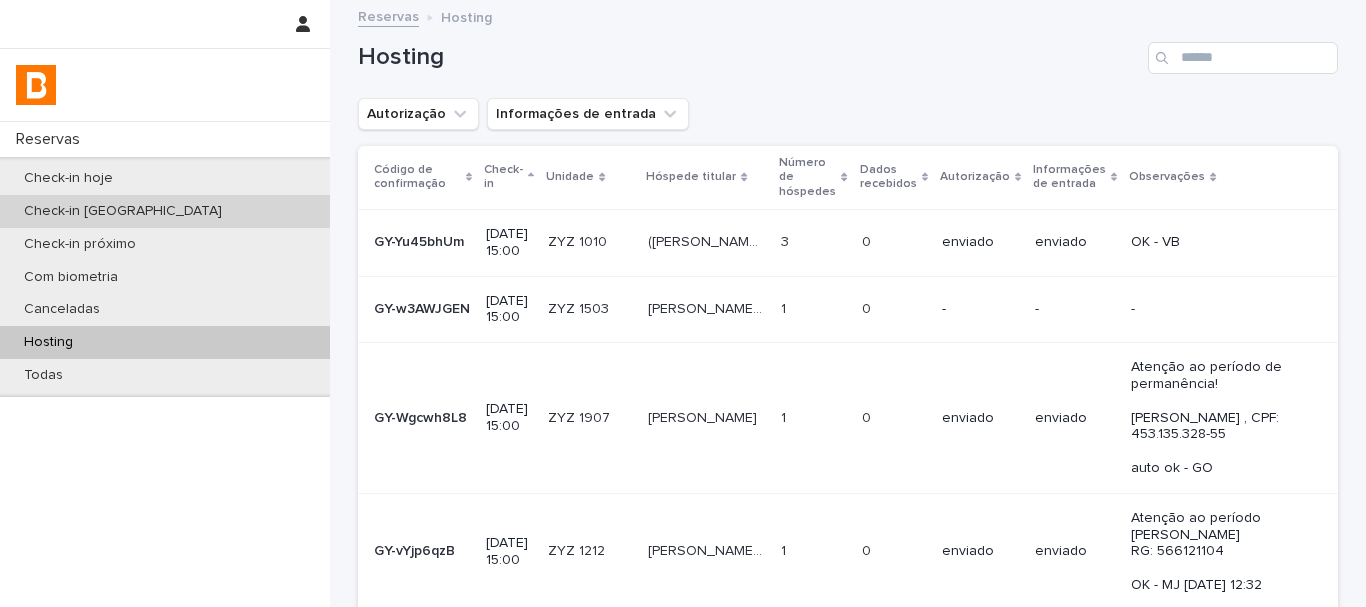 click on "Check-in [GEOGRAPHIC_DATA]" at bounding box center (165, 211) 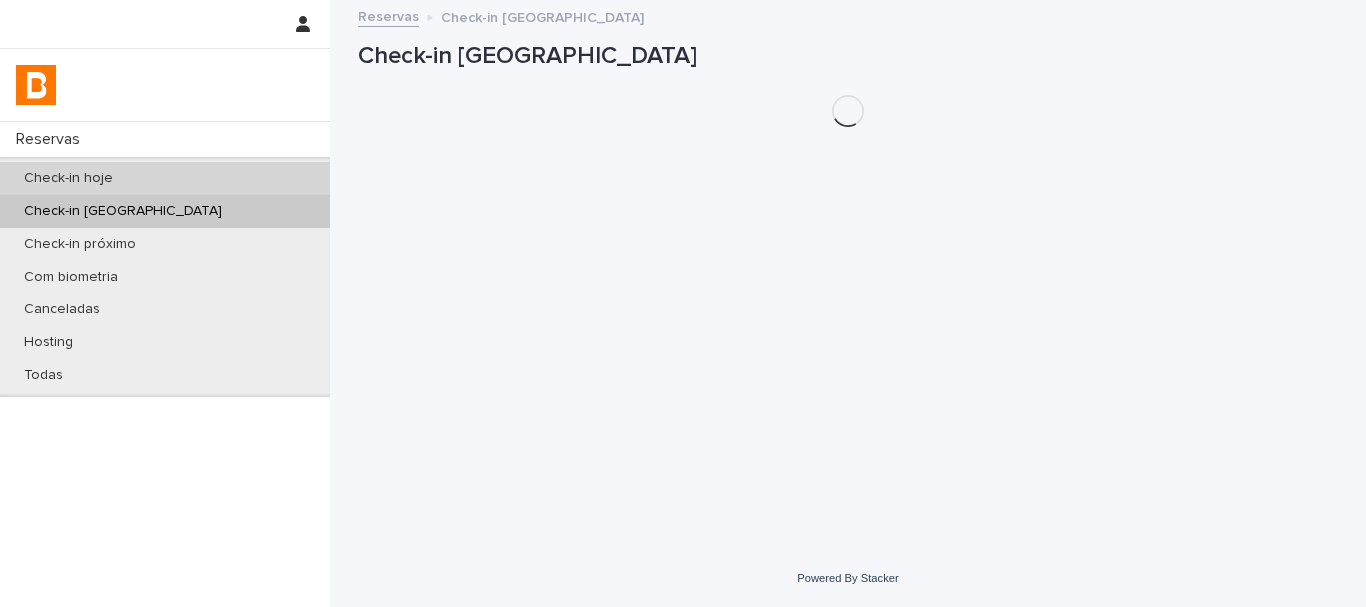 click on "Check-in hoje" at bounding box center [165, 178] 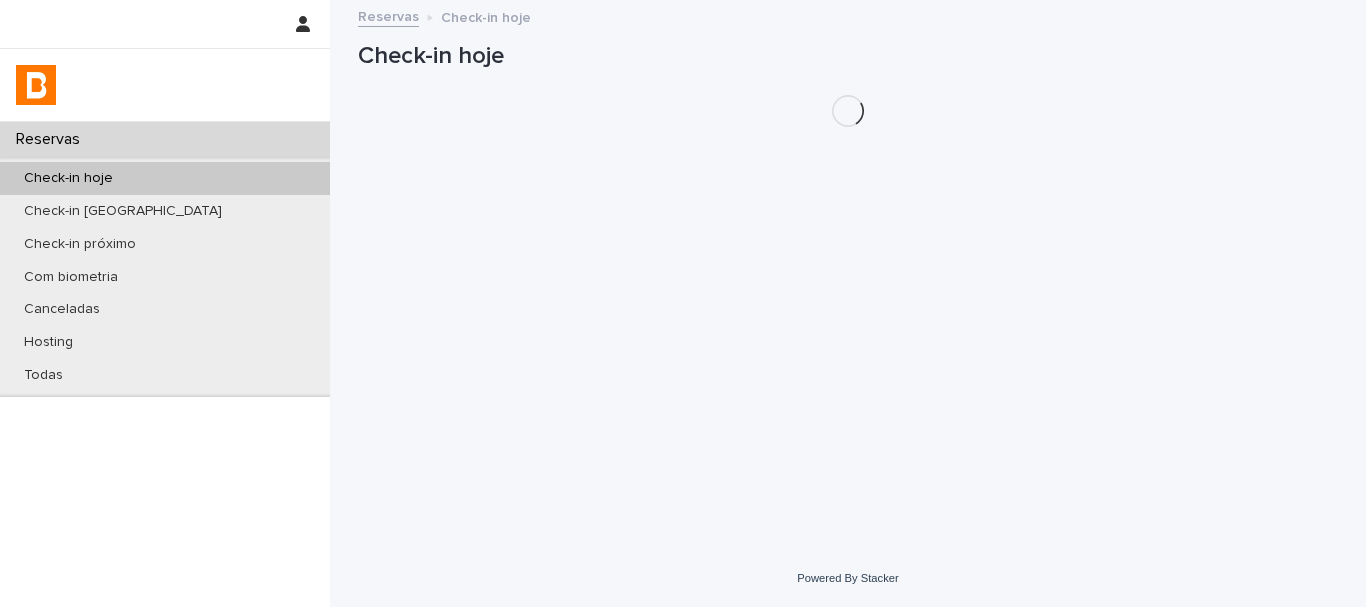 click on "Check-in hoje" at bounding box center [165, 178] 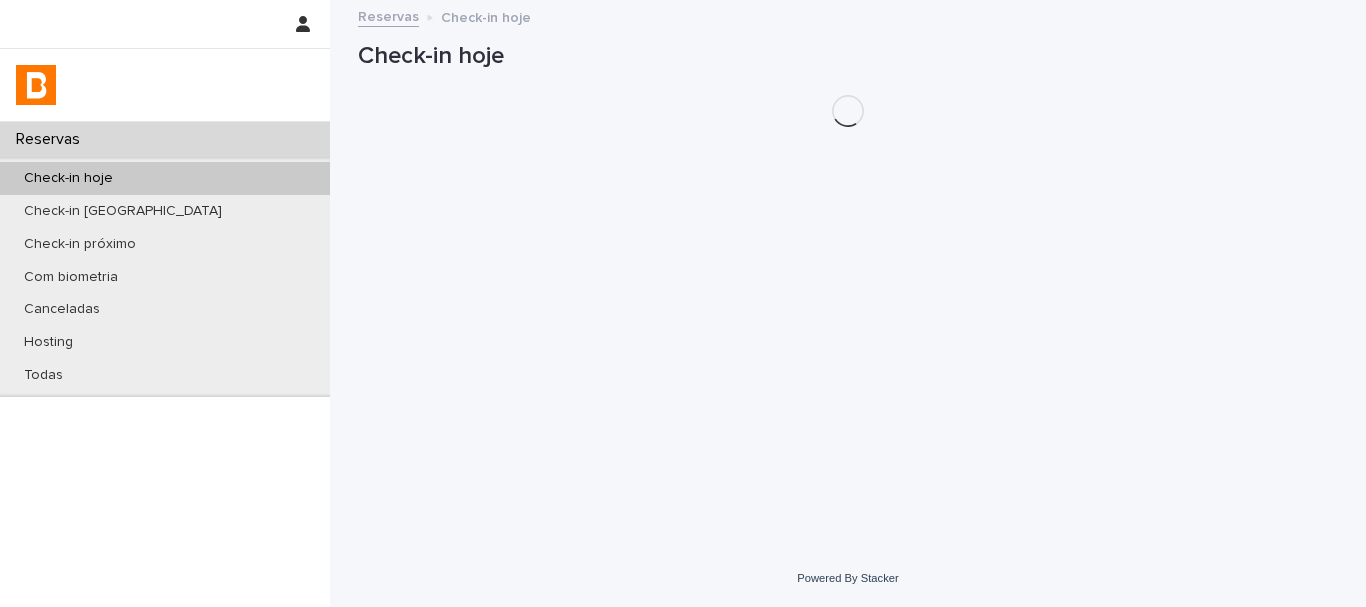 drag, startPoint x: 171, startPoint y: 181, endPoint x: 190, endPoint y: 177, distance: 19.416489 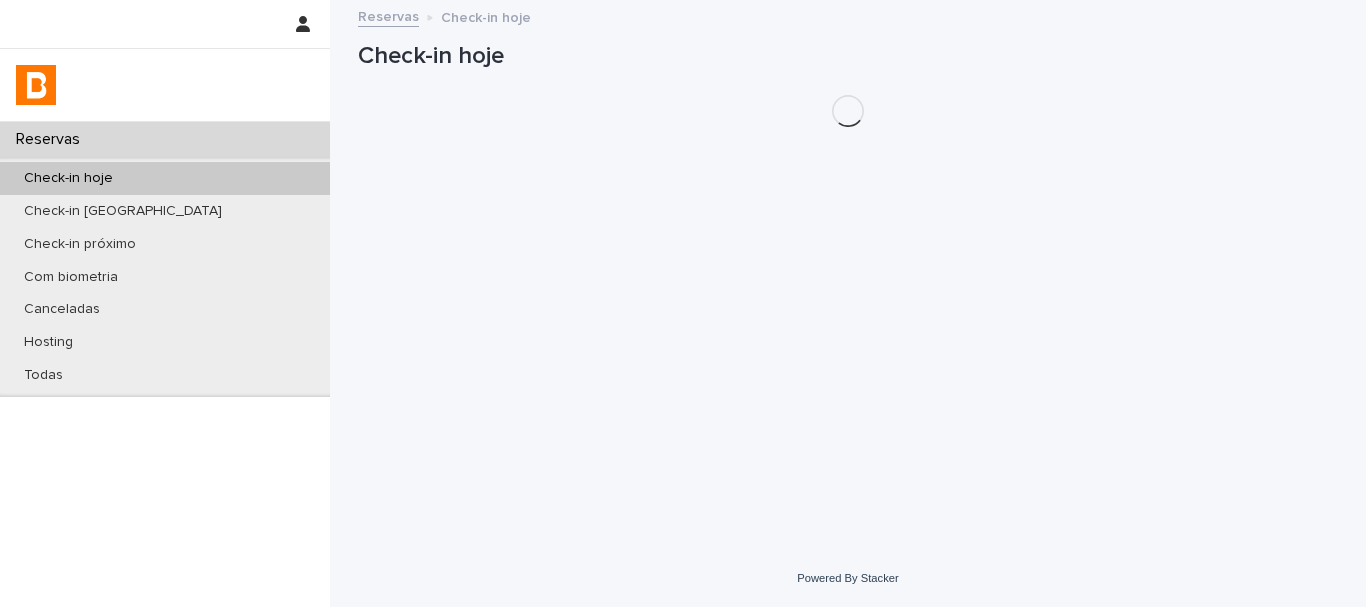 click on "Check-in hoje" at bounding box center (165, 178) 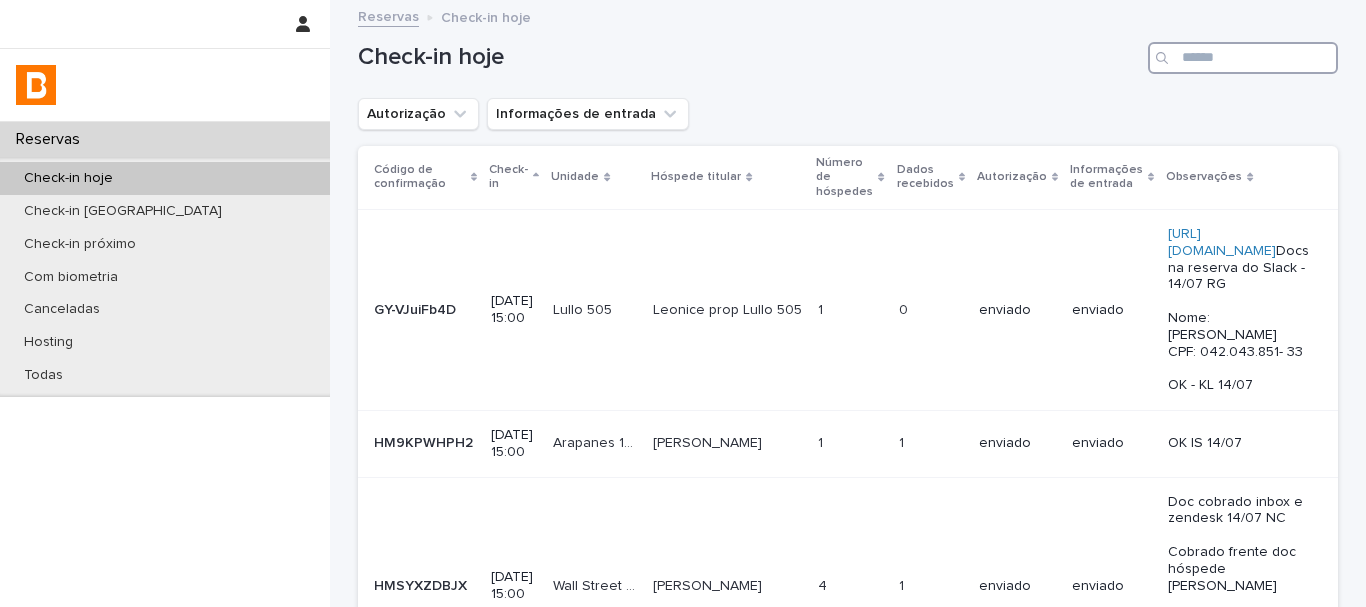 click at bounding box center [1243, 58] 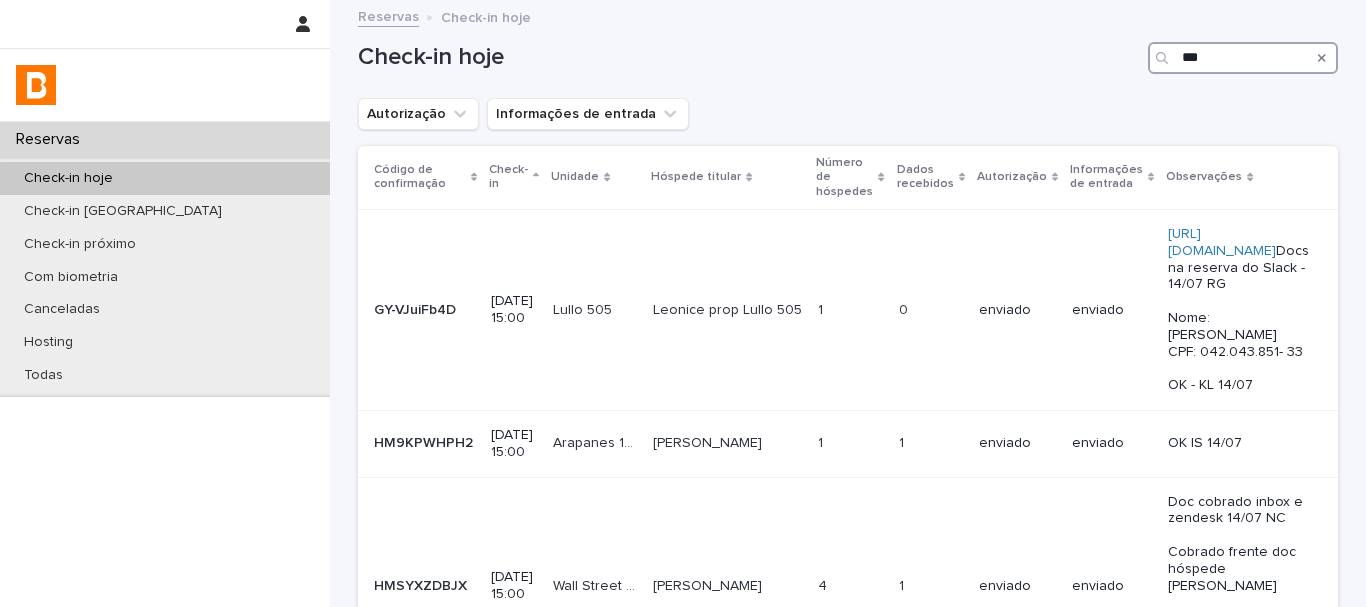 type on "****" 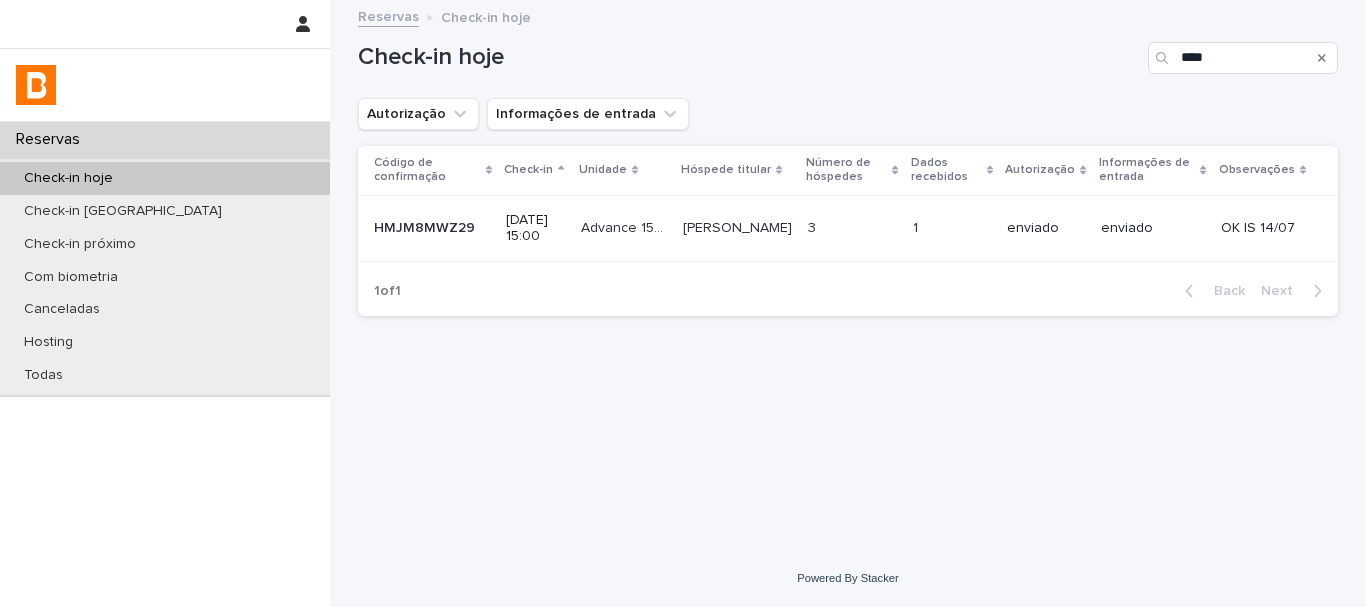 click on "enviado" at bounding box center (1153, 228) 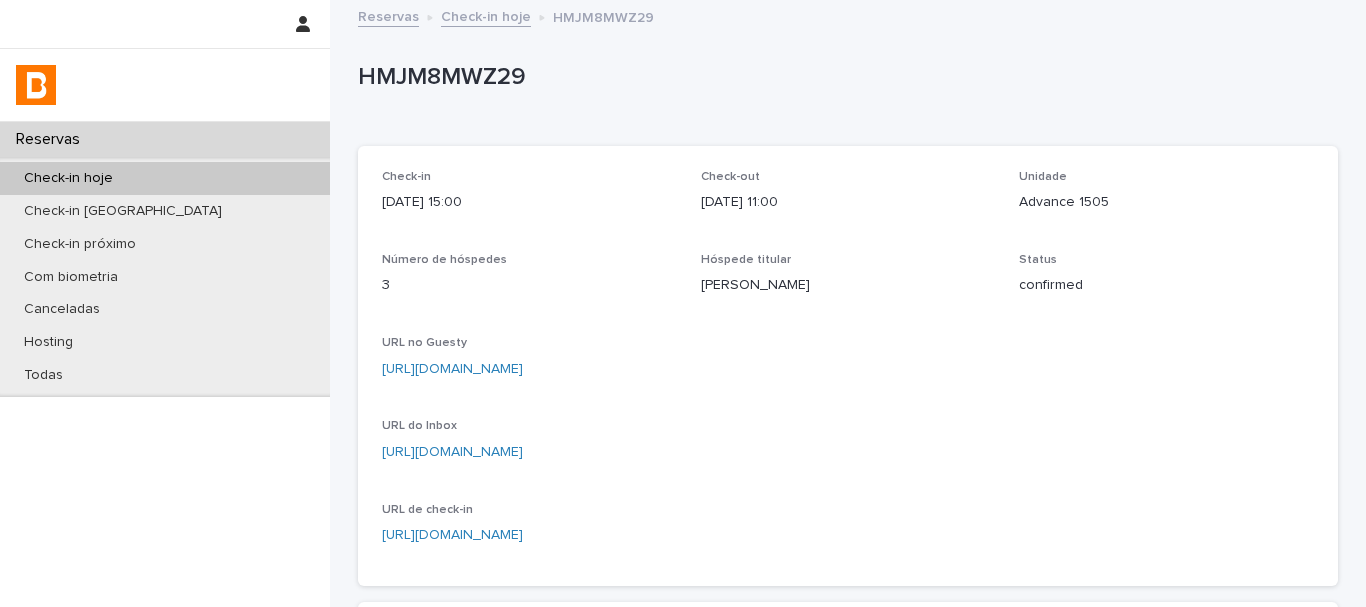 click on "HMJM8MWZ29" at bounding box center [844, 77] 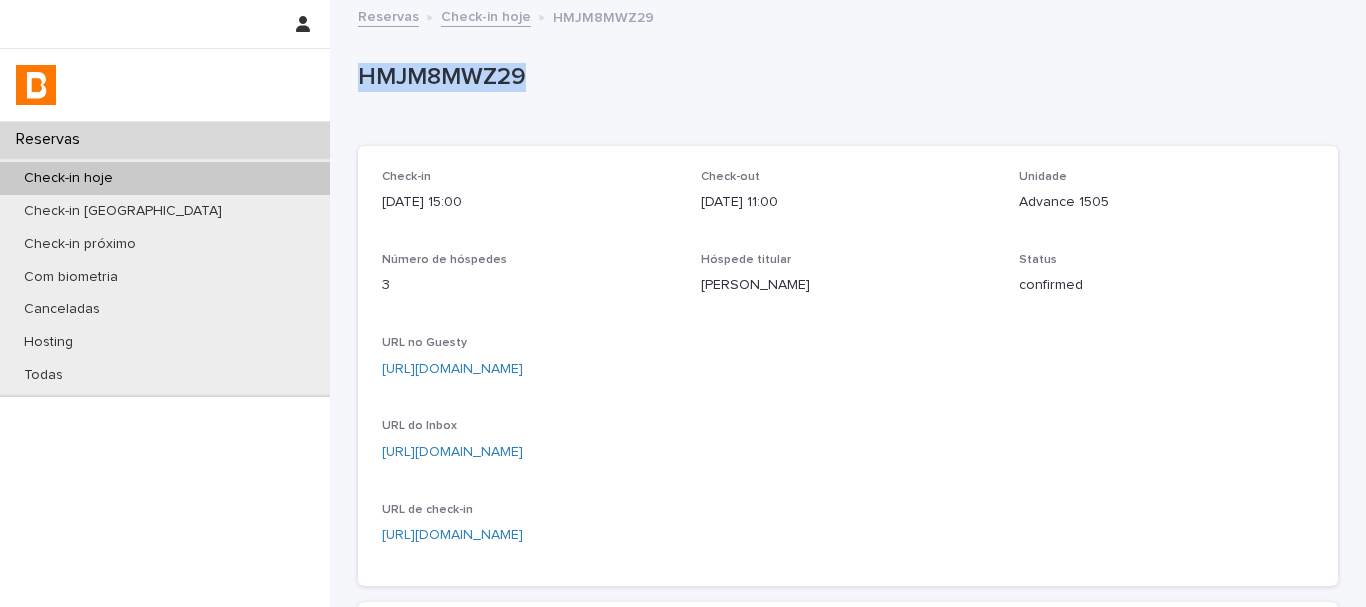 click on "HMJM8MWZ29" at bounding box center [844, 77] 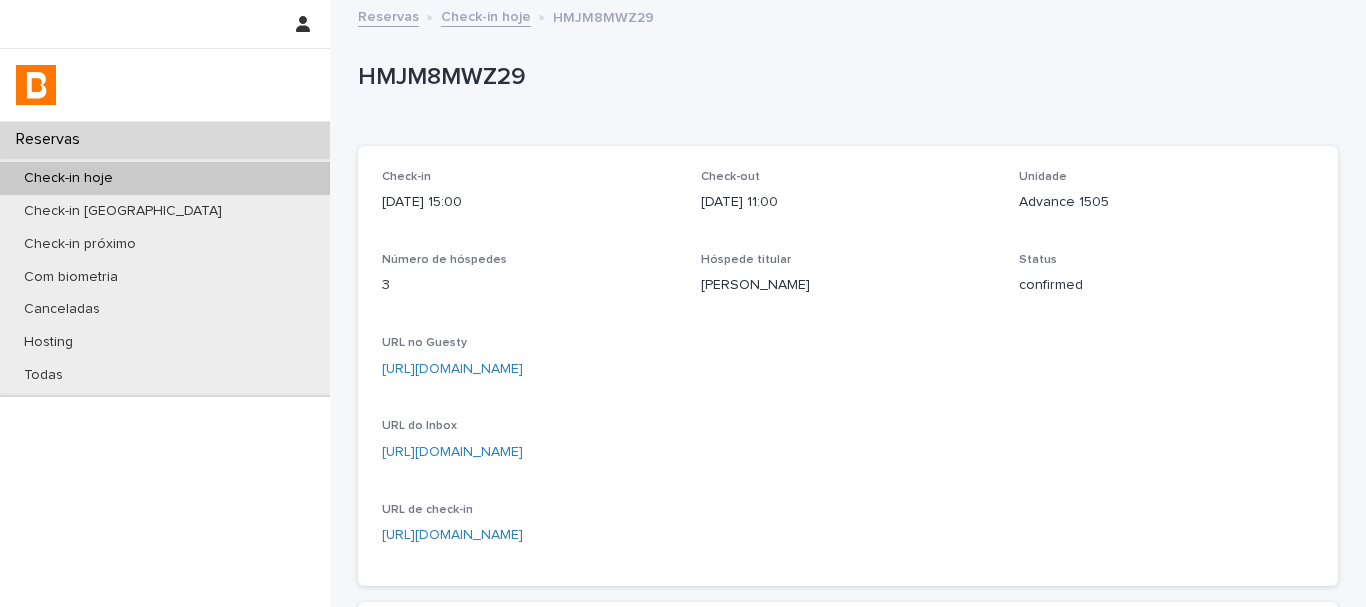 click on "Check-in hoje Check-in amanhã Check-in próximo Com biometria Canceladas Hosting Todas" at bounding box center (165, 277) 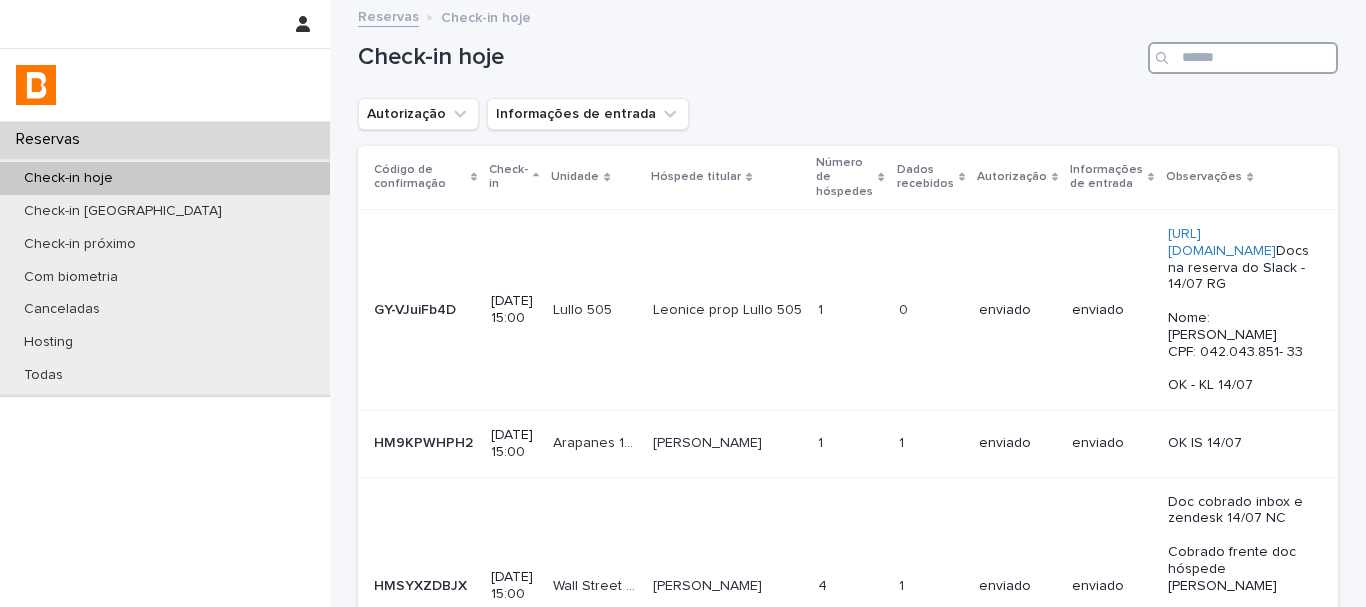 click at bounding box center (1243, 58) 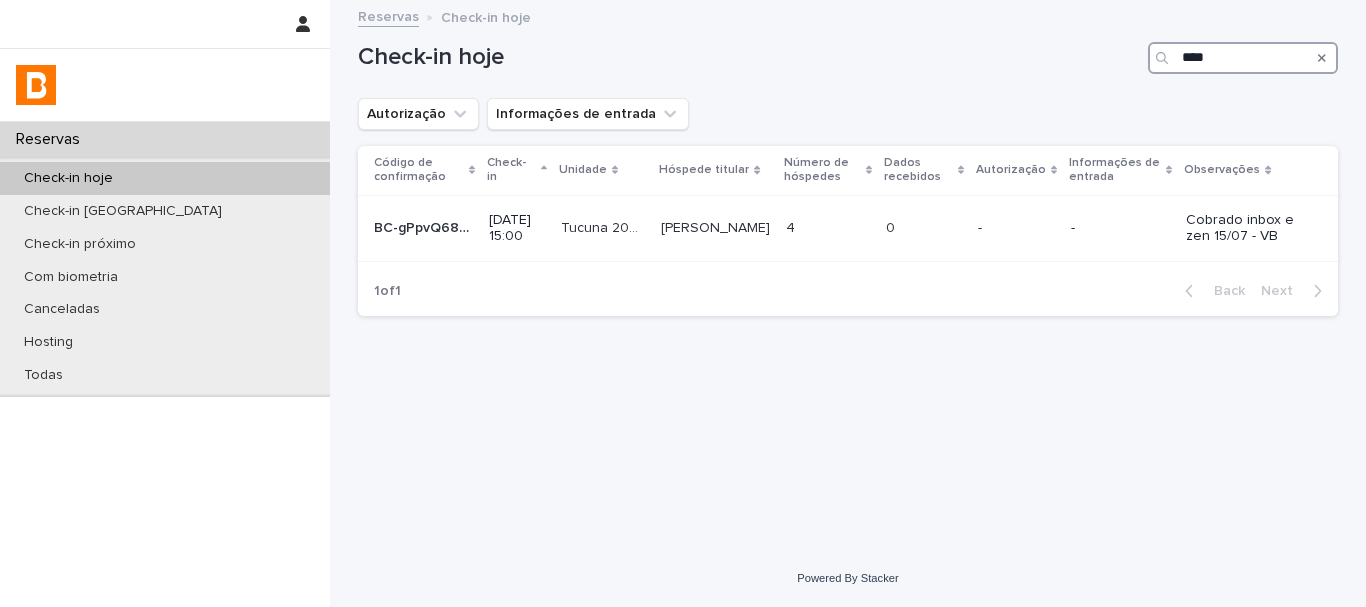 click on "****" at bounding box center (1243, 58) 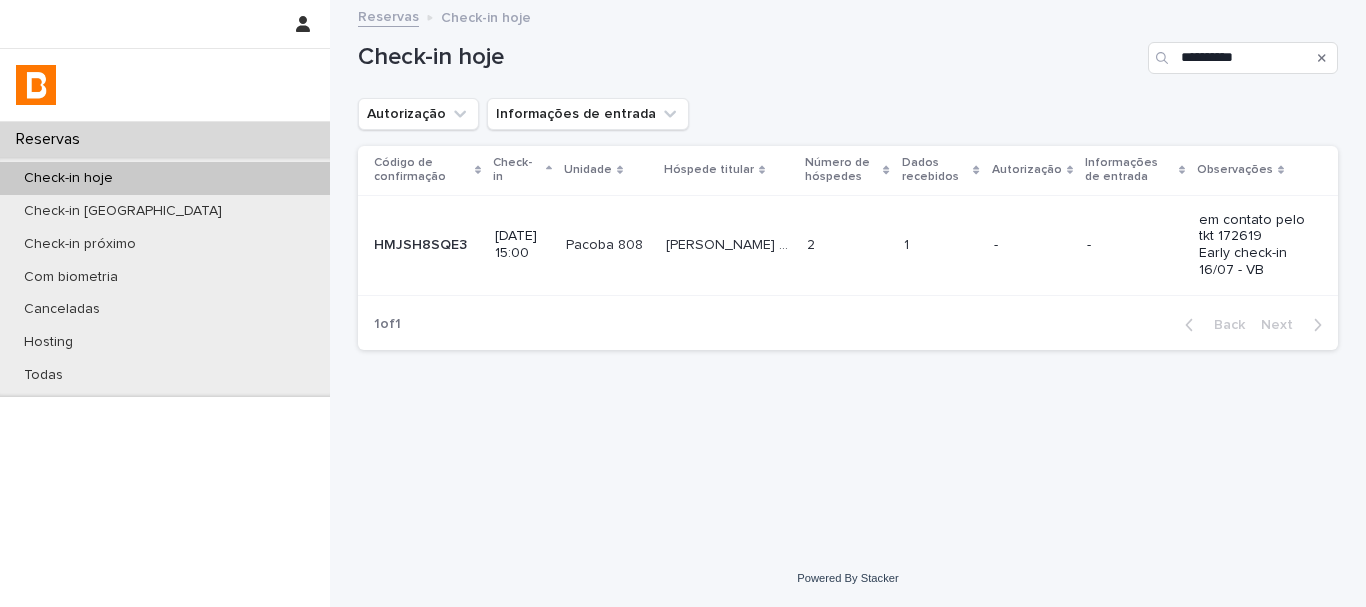 click on "-" at bounding box center (1032, 245) 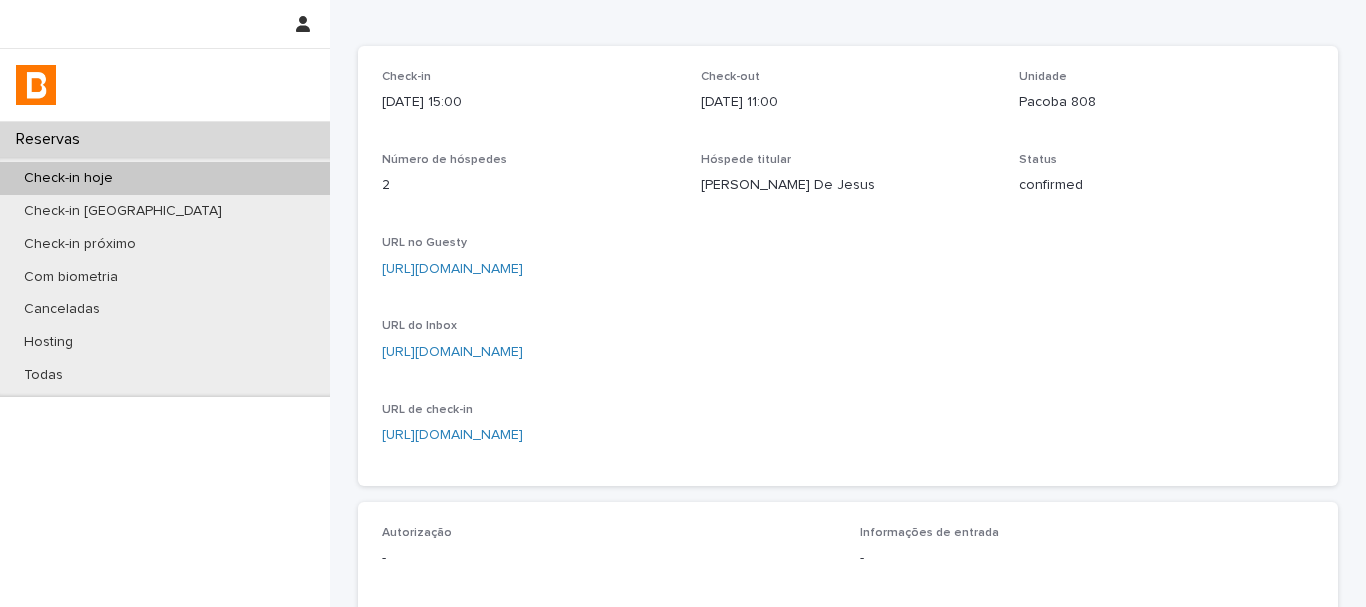 scroll, scrollTop: 678, scrollLeft: 0, axis: vertical 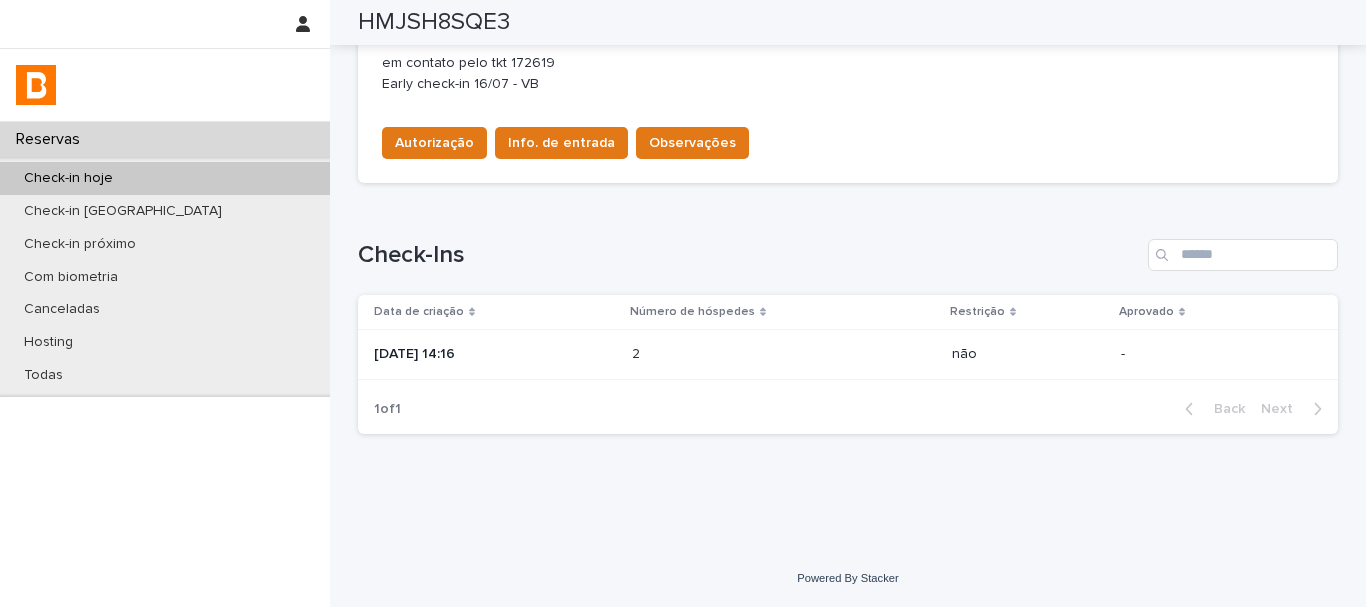 click at bounding box center (719, 354) 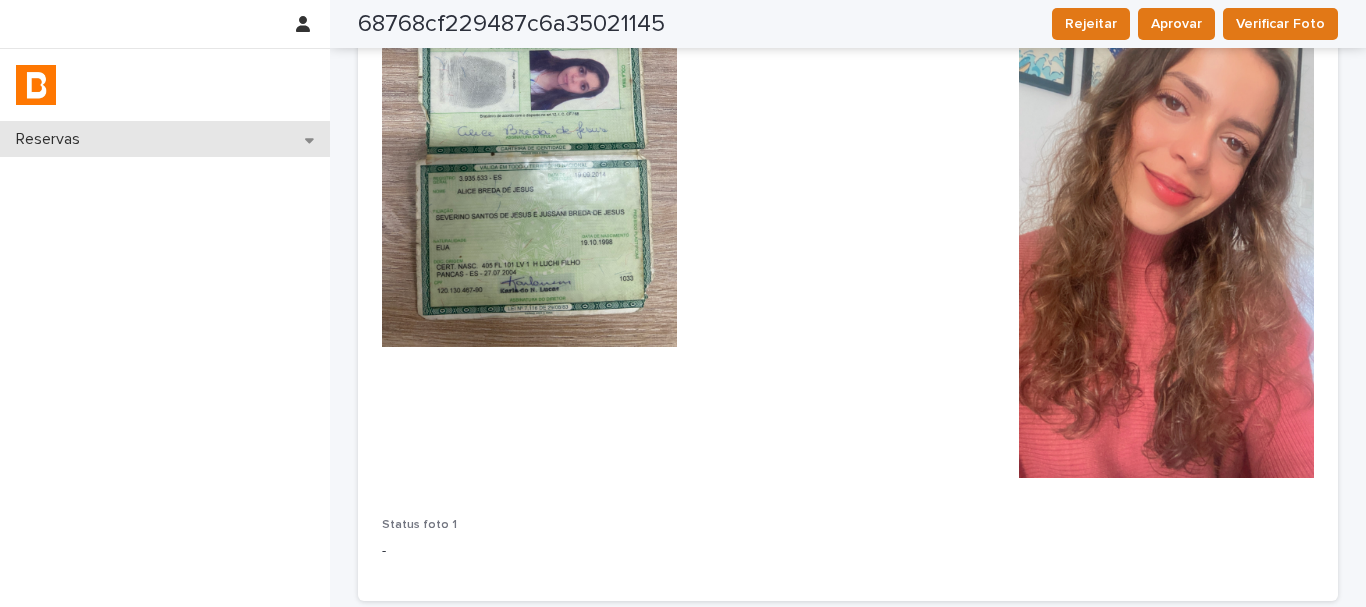 scroll, scrollTop: 0, scrollLeft: 0, axis: both 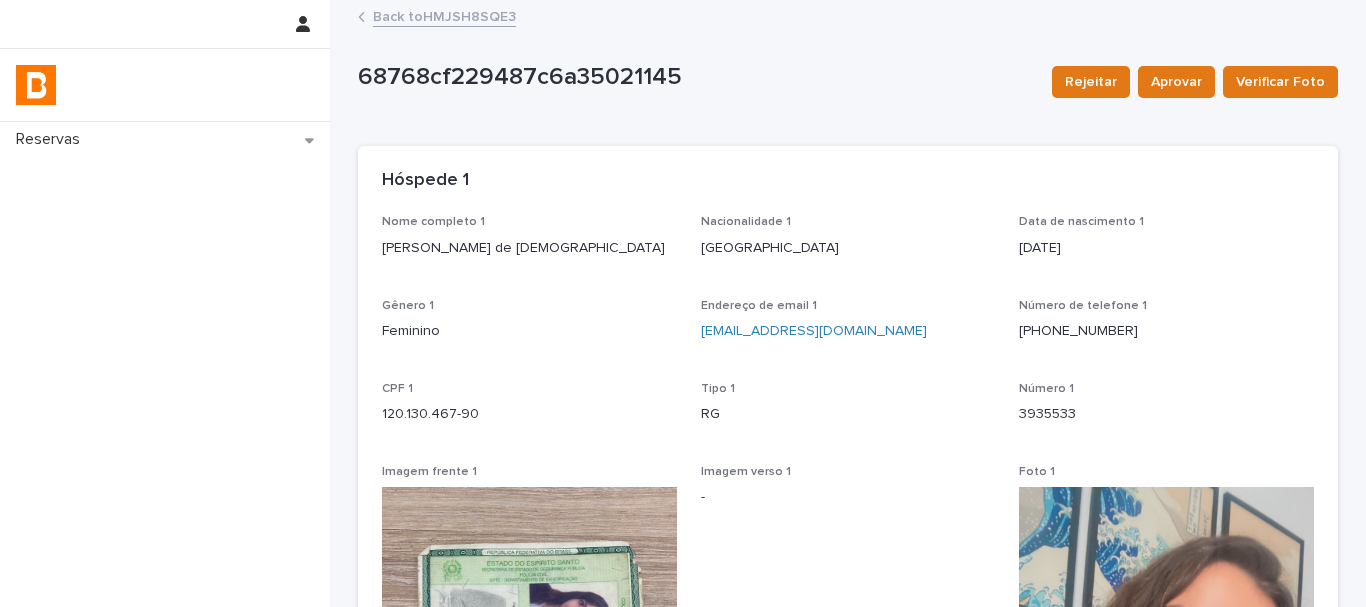 click on "Back to  HMJSH8SQE3" at bounding box center [444, 15] 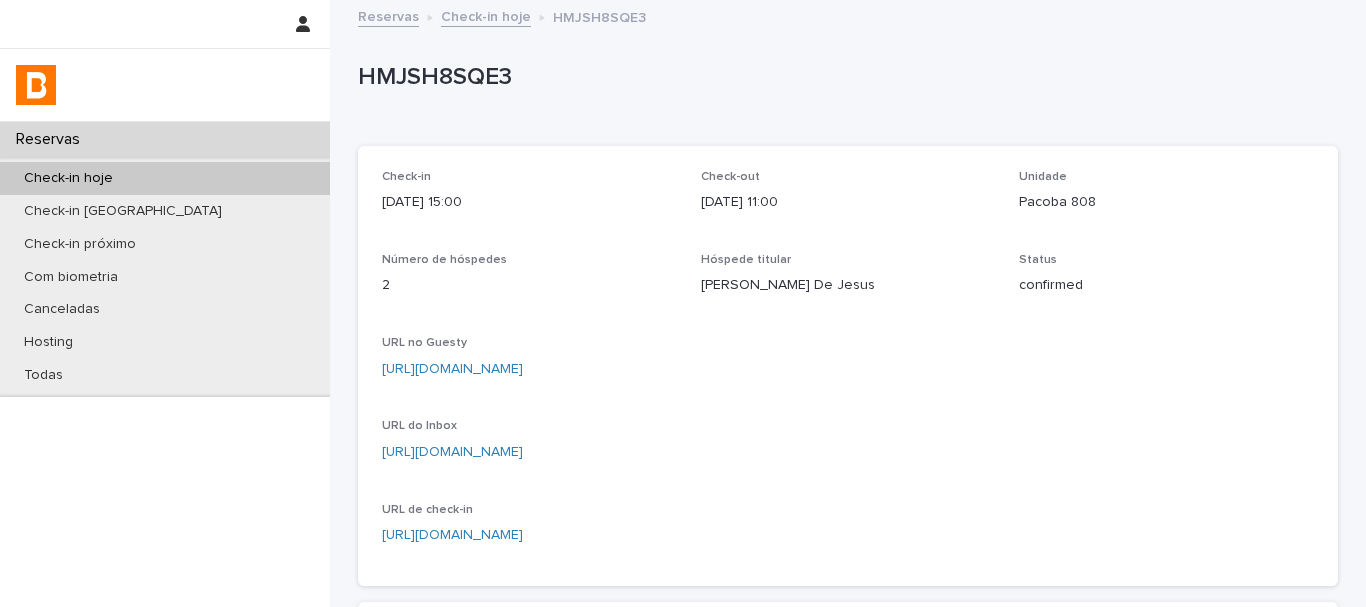 click on "Check-in hoje" at bounding box center [165, 178] 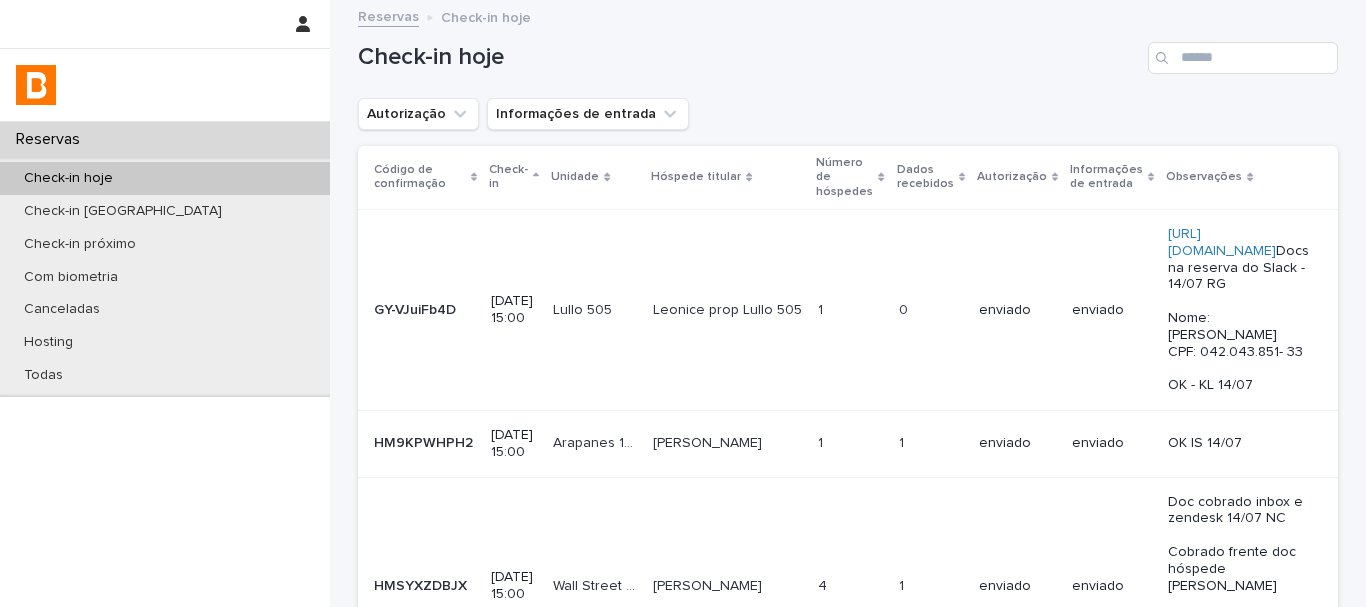 click at bounding box center (1164, 58) 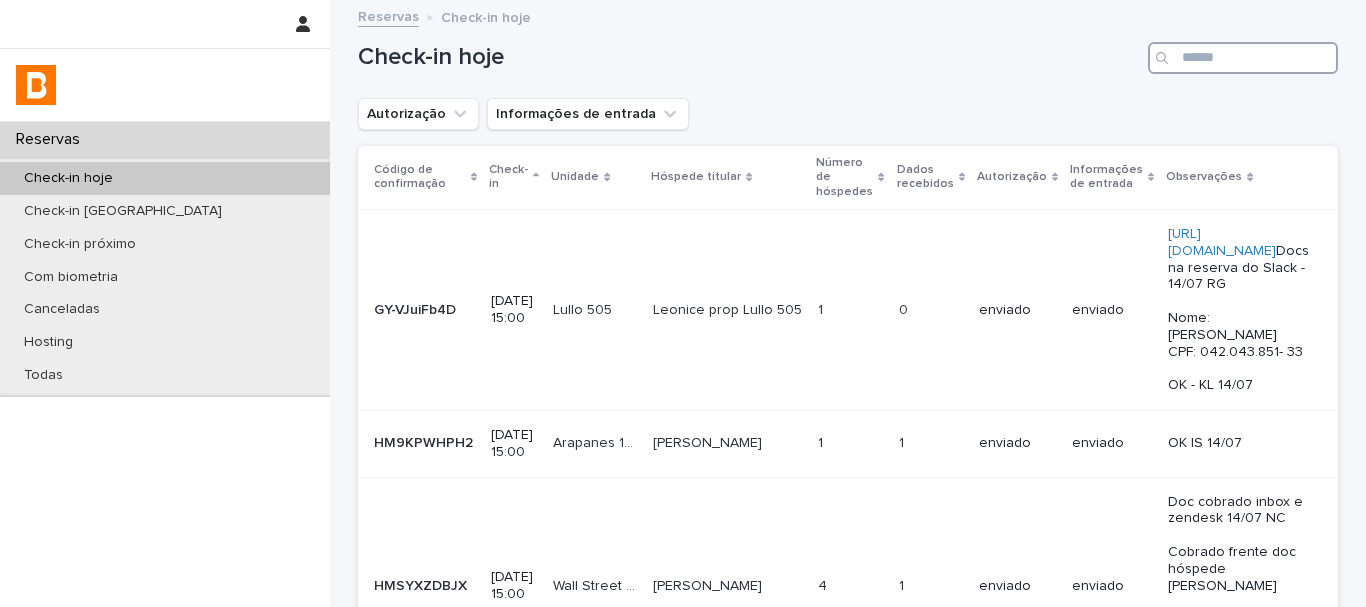 click at bounding box center (1243, 58) 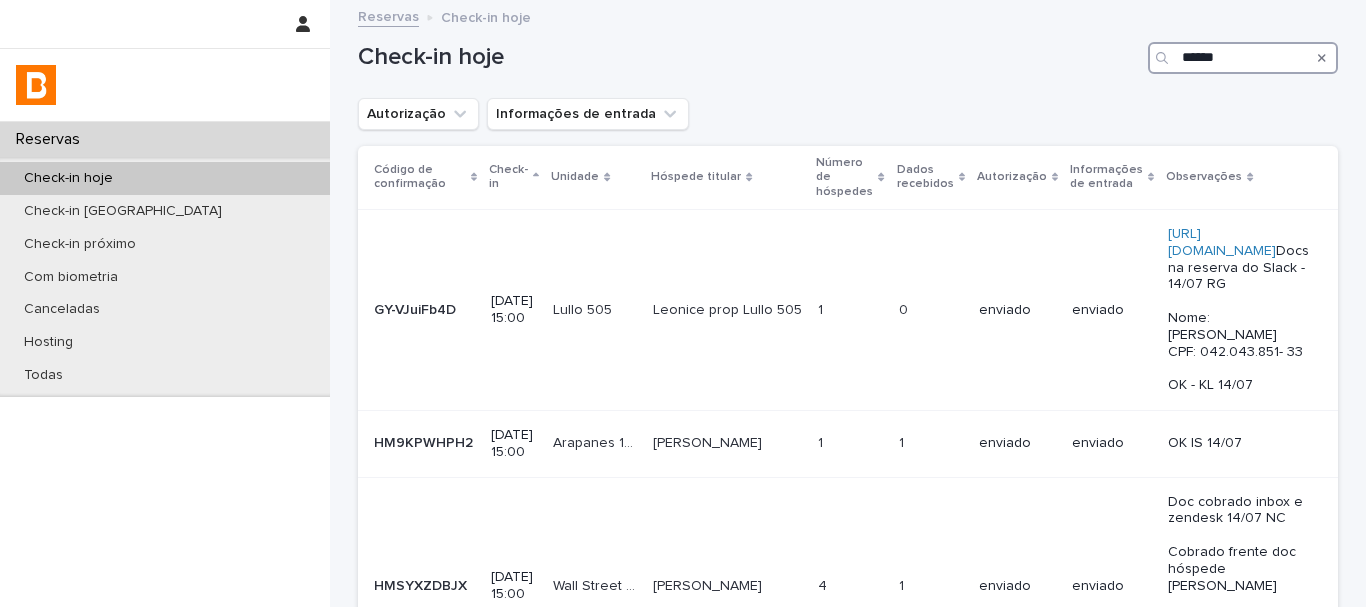 type on "*******" 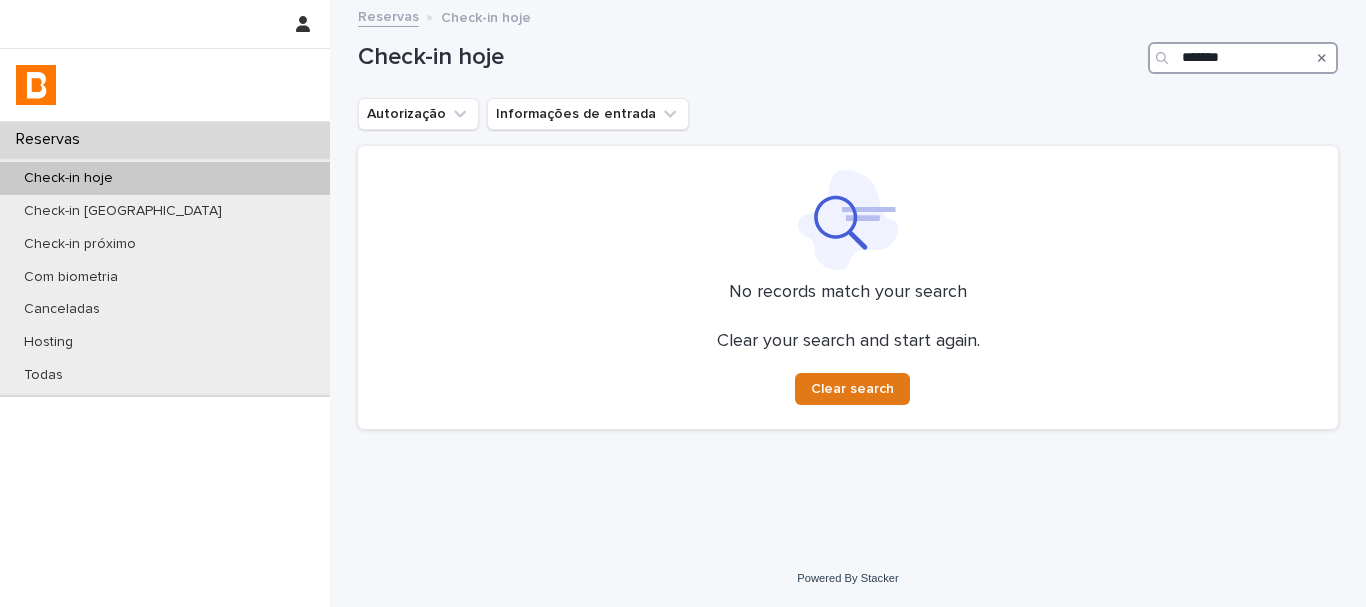 click on "*******" at bounding box center (1243, 58) 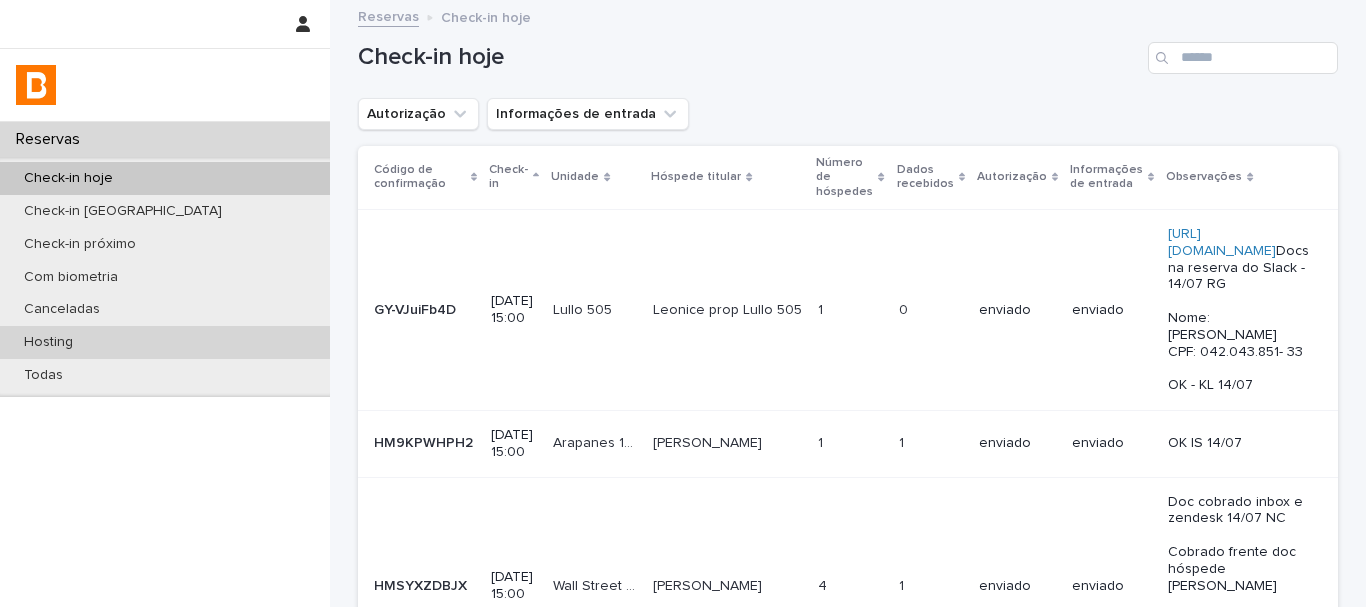 click on "Hosting" at bounding box center (165, 342) 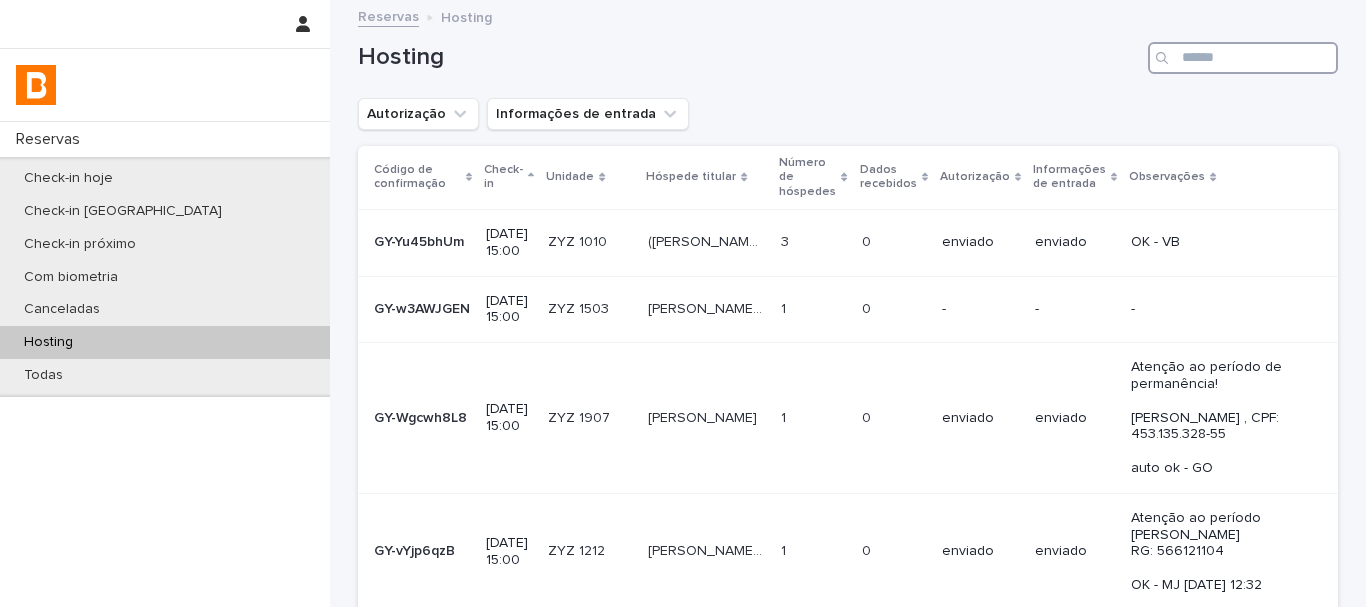 click at bounding box center (1243, 58) 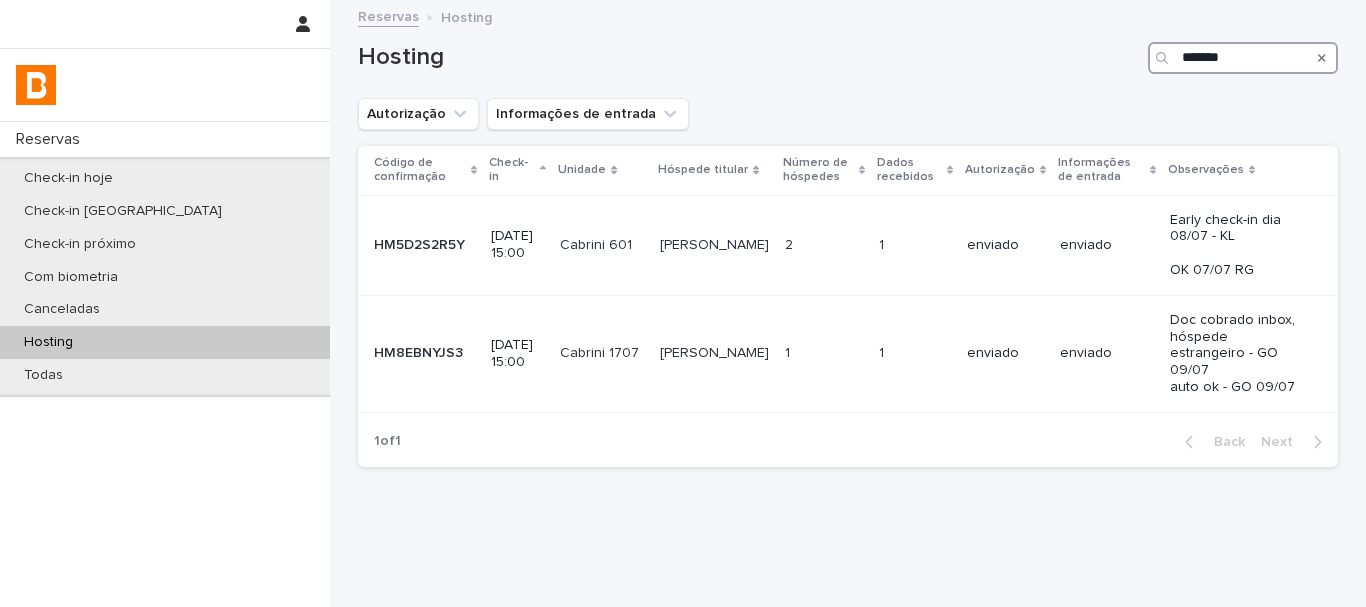 type on "*******" 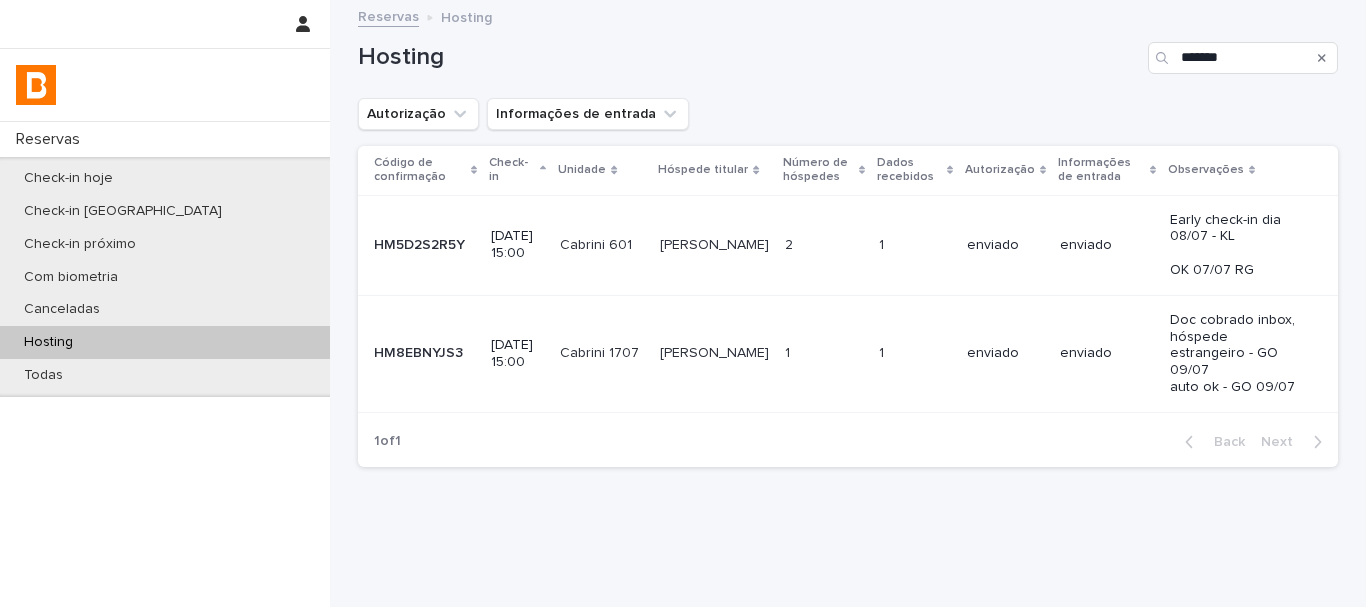 click on "2 2" at bounding box center [824, 245] 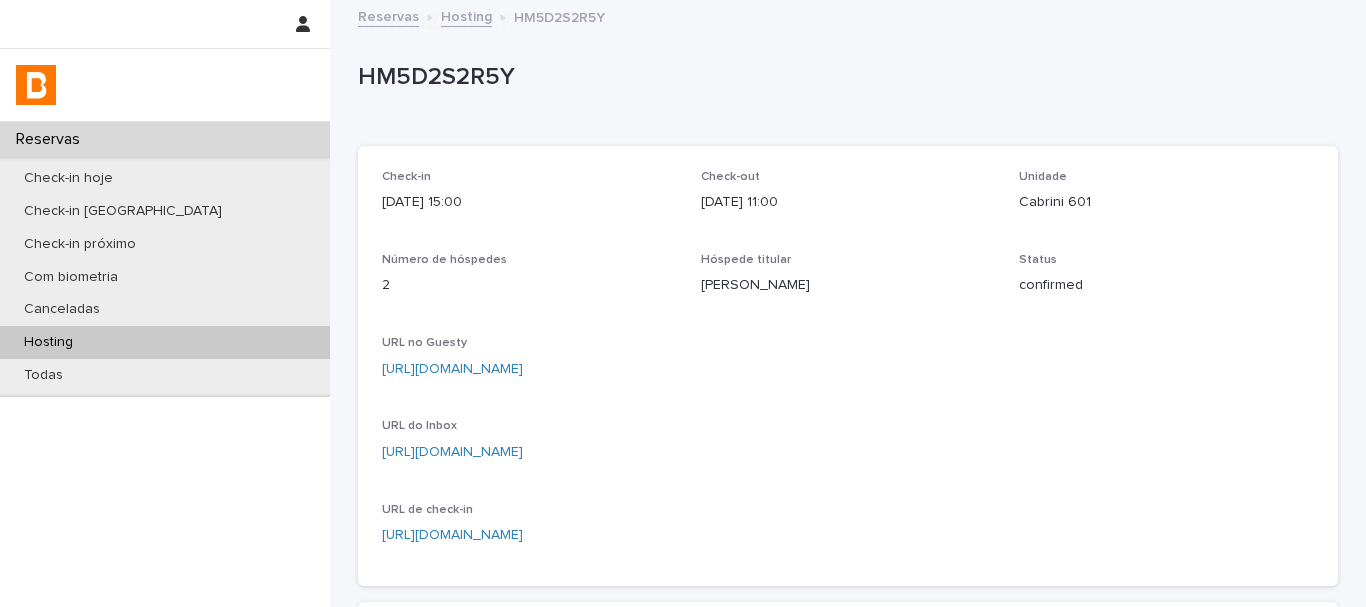 scroll, scrollTop: 699, scrollLeft: 0, axis: vertical 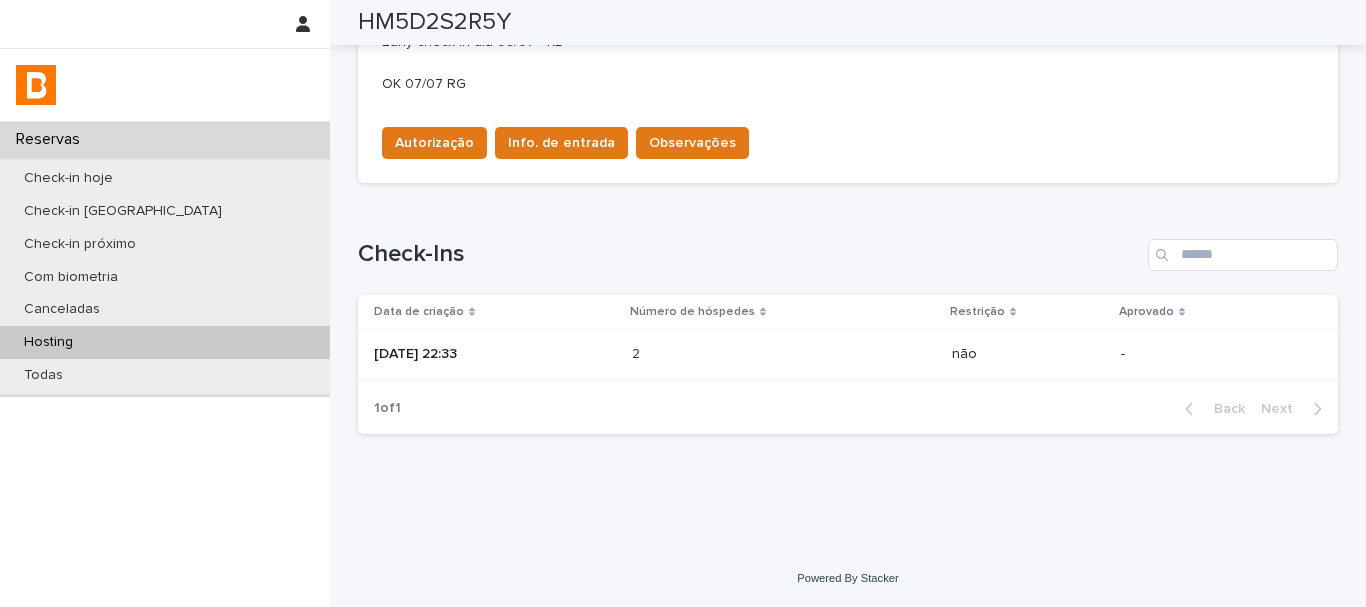 click on "2 2" at bounding box center (784, 354) 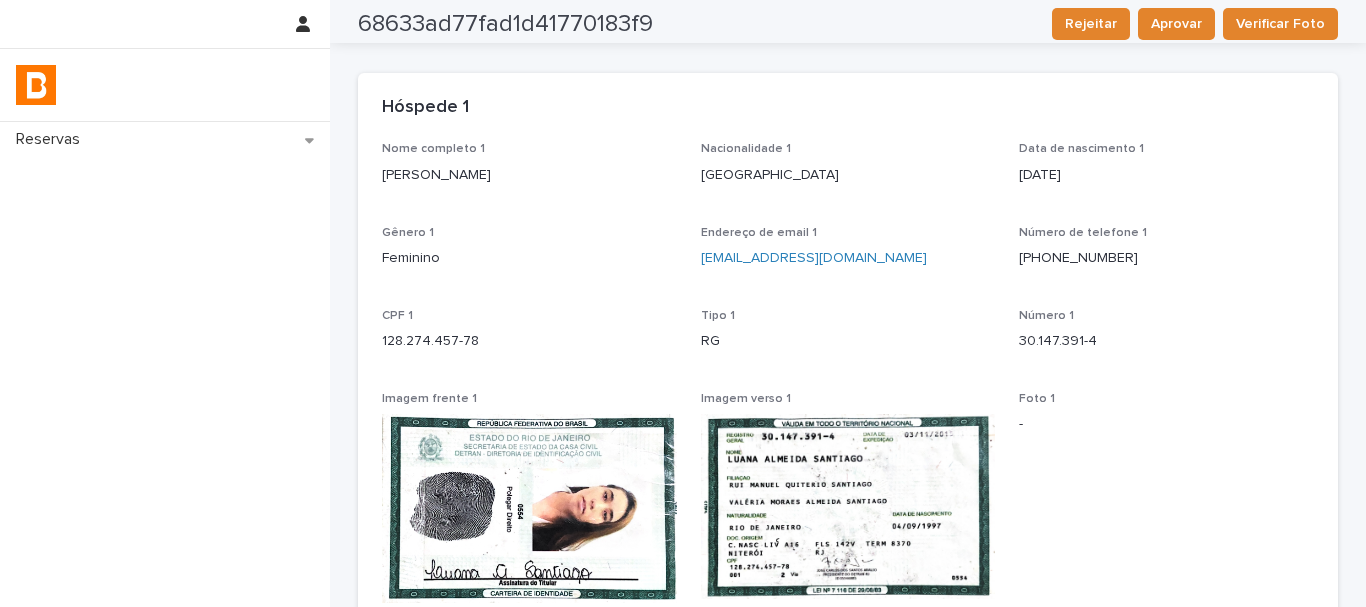 scroll, scrollTop: 0, scrollLeft: 0, axis: both 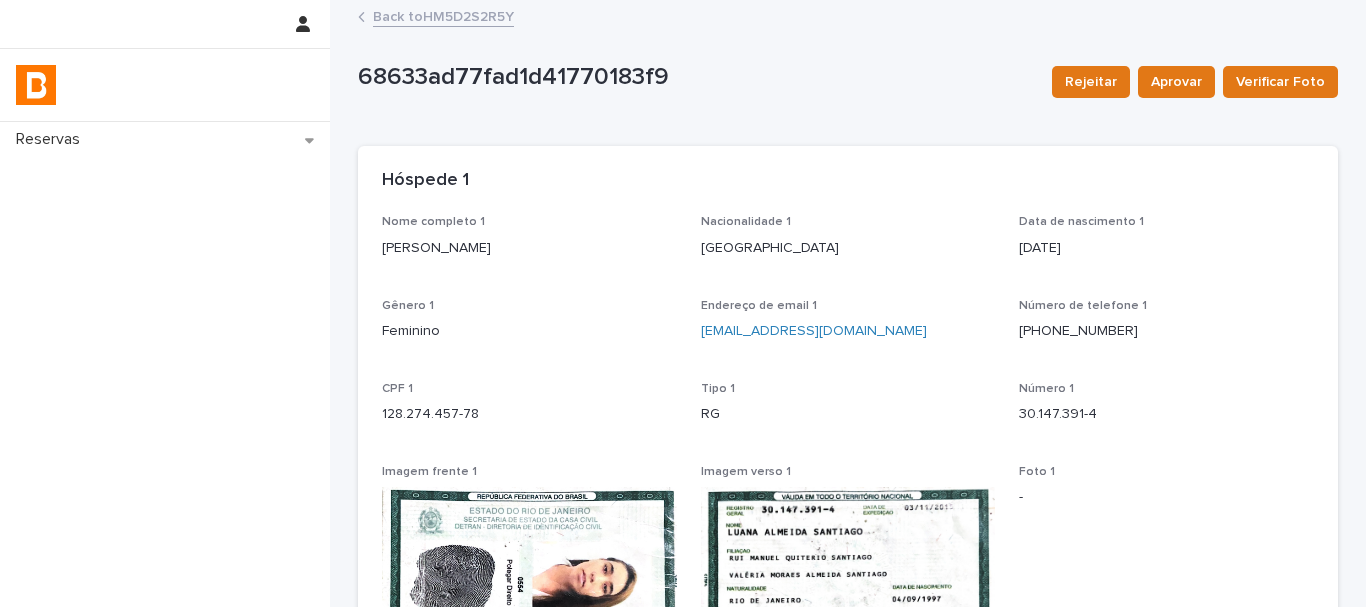 click on "Back to  HM5D2S2R5Y" at bounding box center (443, 15) 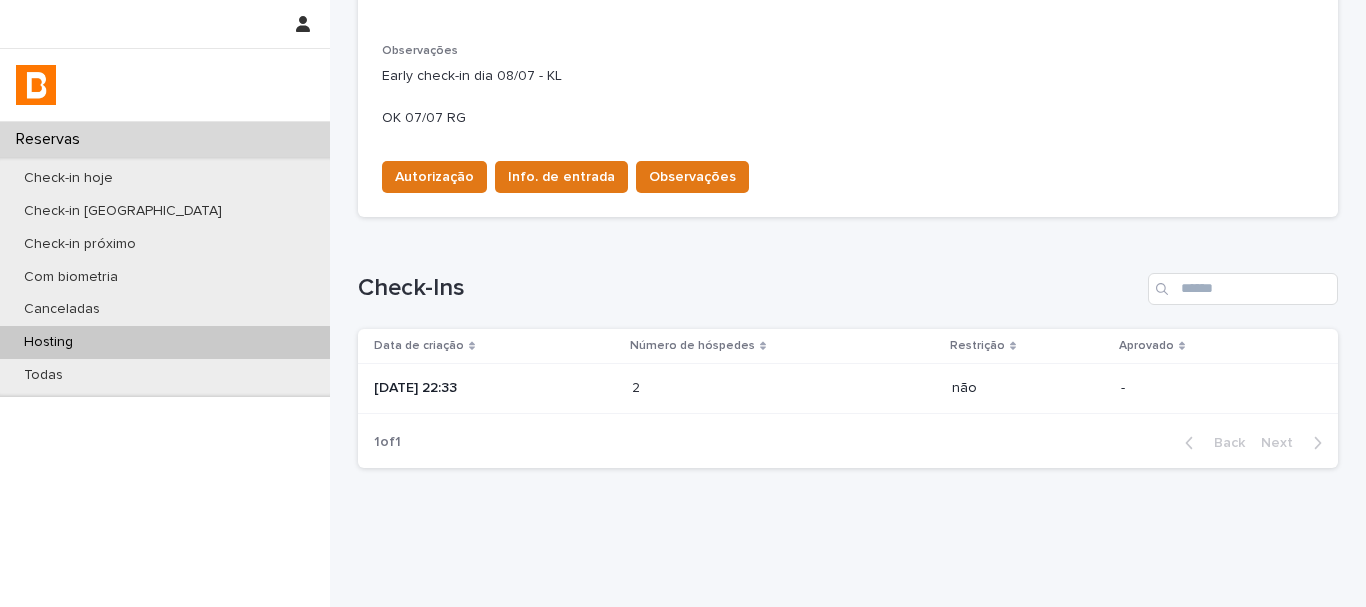 scroll, scrollTop: 699, scrollLeft: 0, axis: vertical 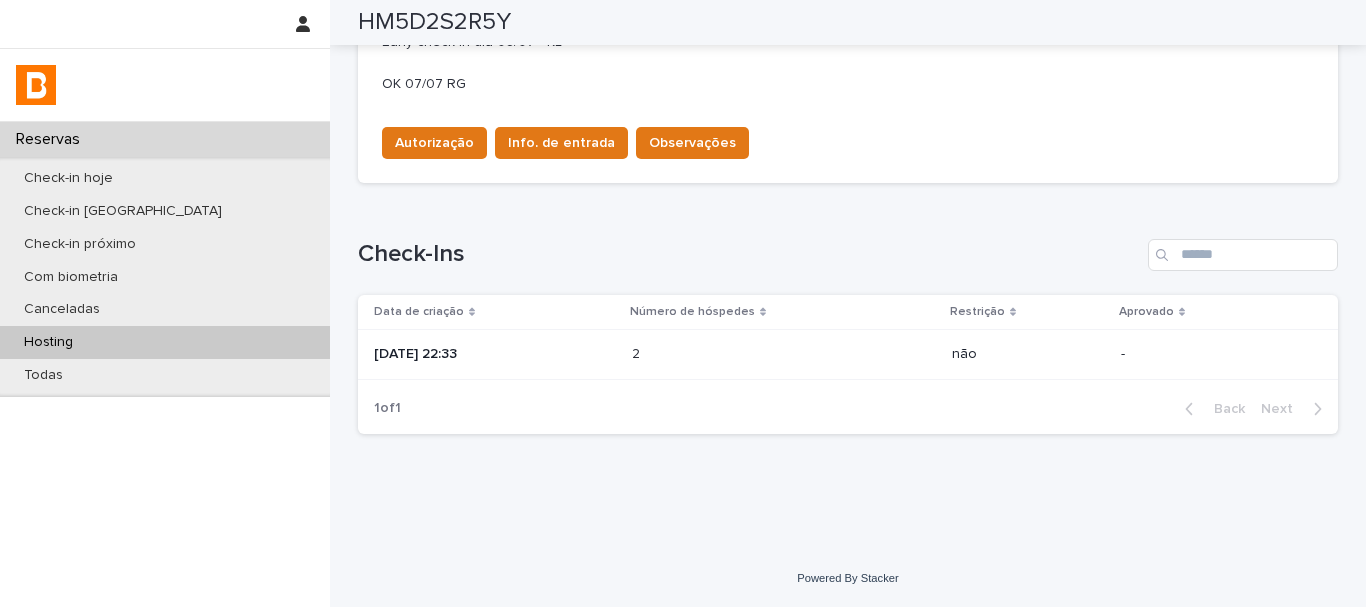 click on "[DATE] 22:33" at bounding box center (495, 354) 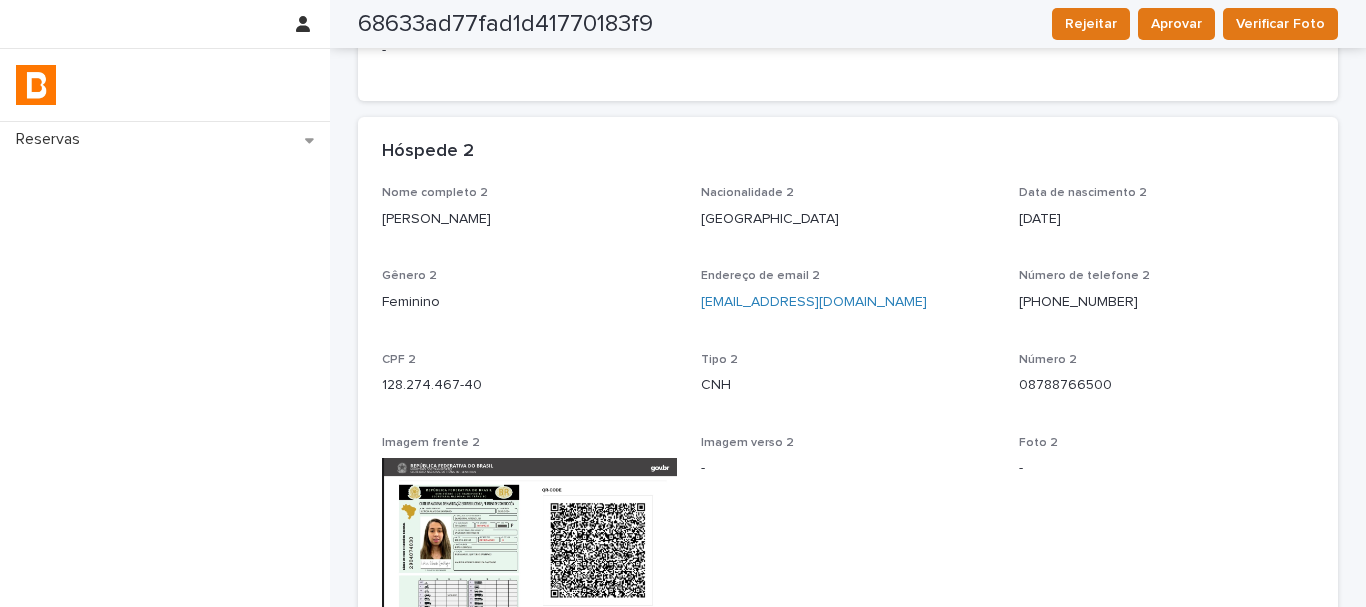 scroll, scrollTop: 701, scrollLeft: 0, axis: vertical 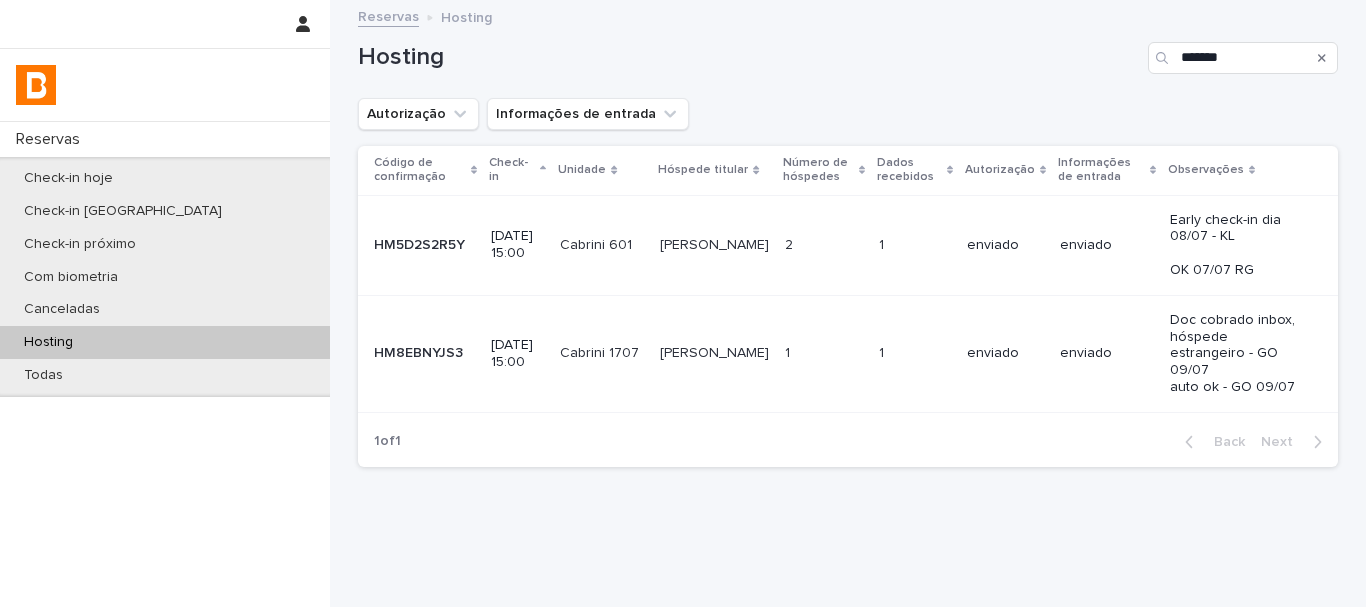 click on "[PERSON_NAME] [PERSON_NAME]" at bounding box center (714, 353) 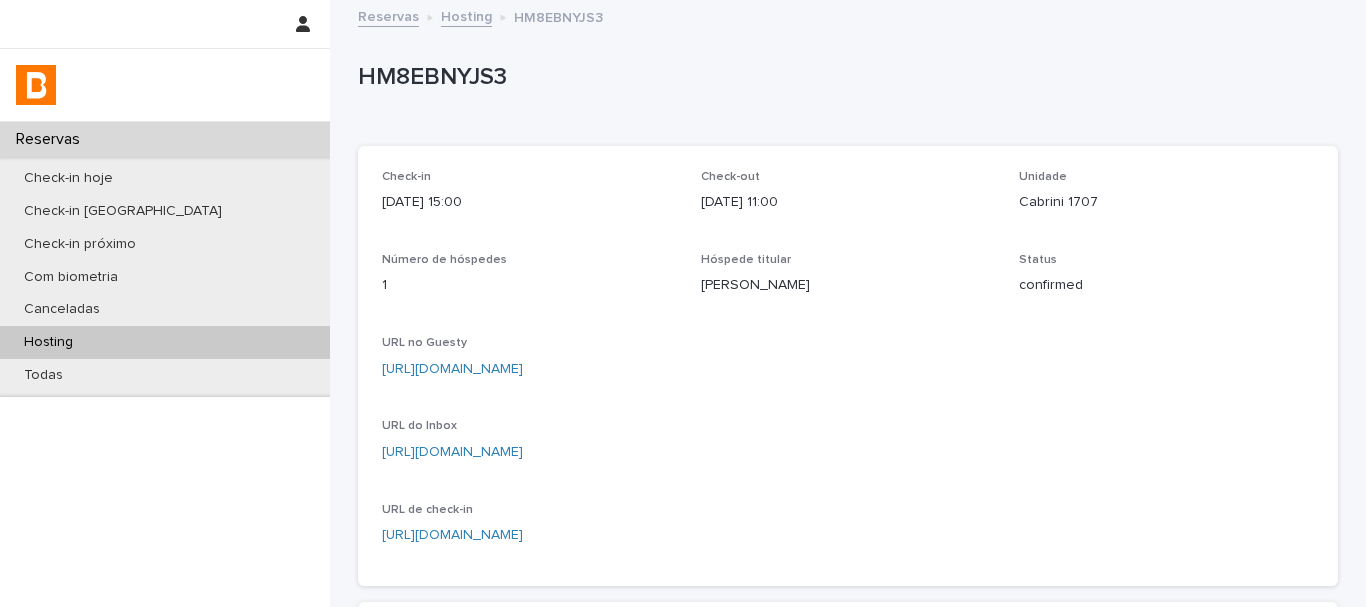 scroll, scrollTop: 600, scrollLeft: 0, axis: vertical 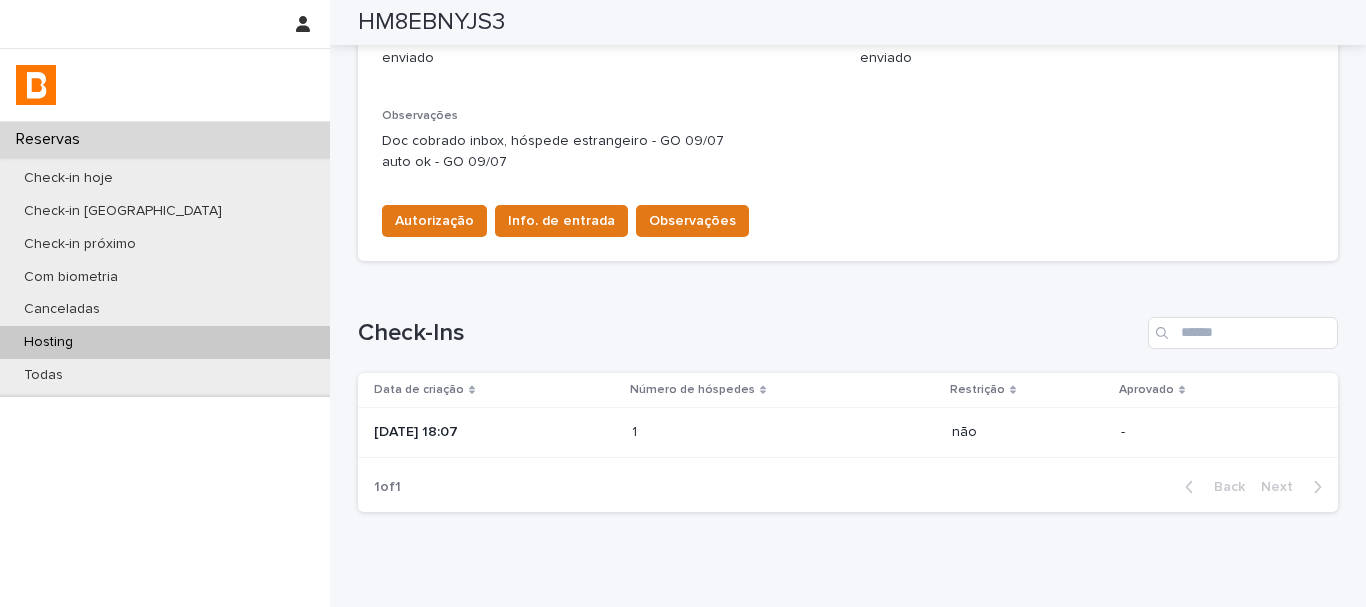 click on "[DATE] 18:07" at bounding box center [495, 432] 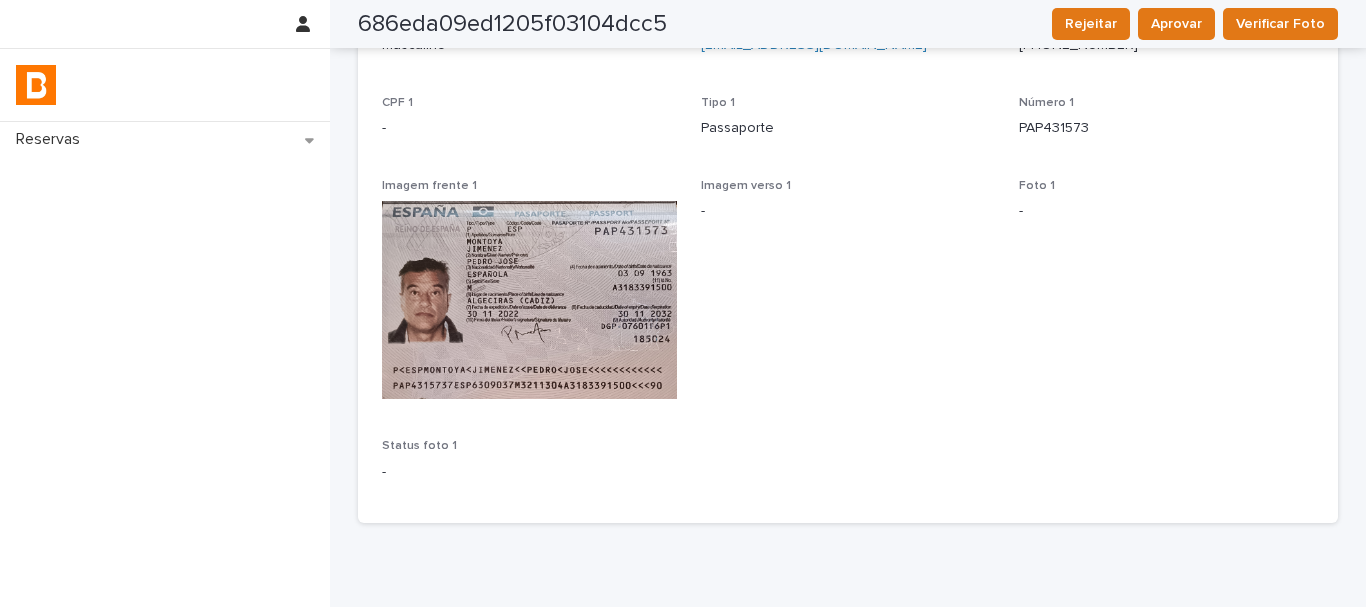 scroll, scrollTop: 0, scrollLeft: 0, axis: both 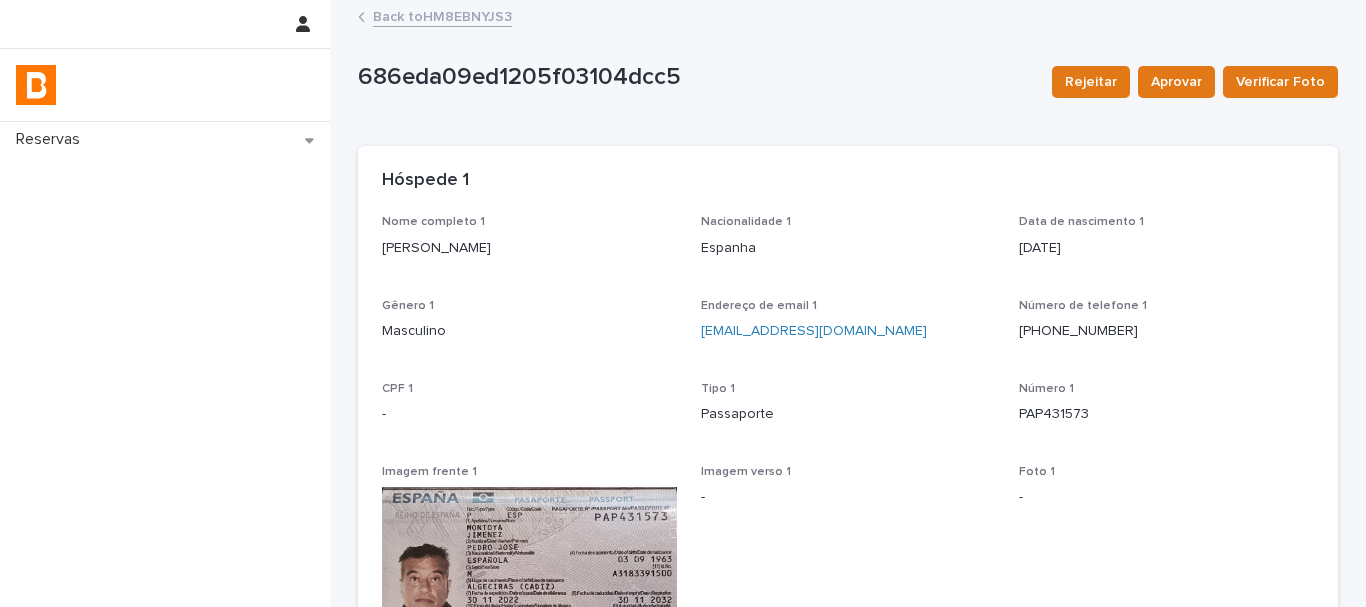click on "Back to  HM8EBNYJS3" at bounding box center (442, 15) 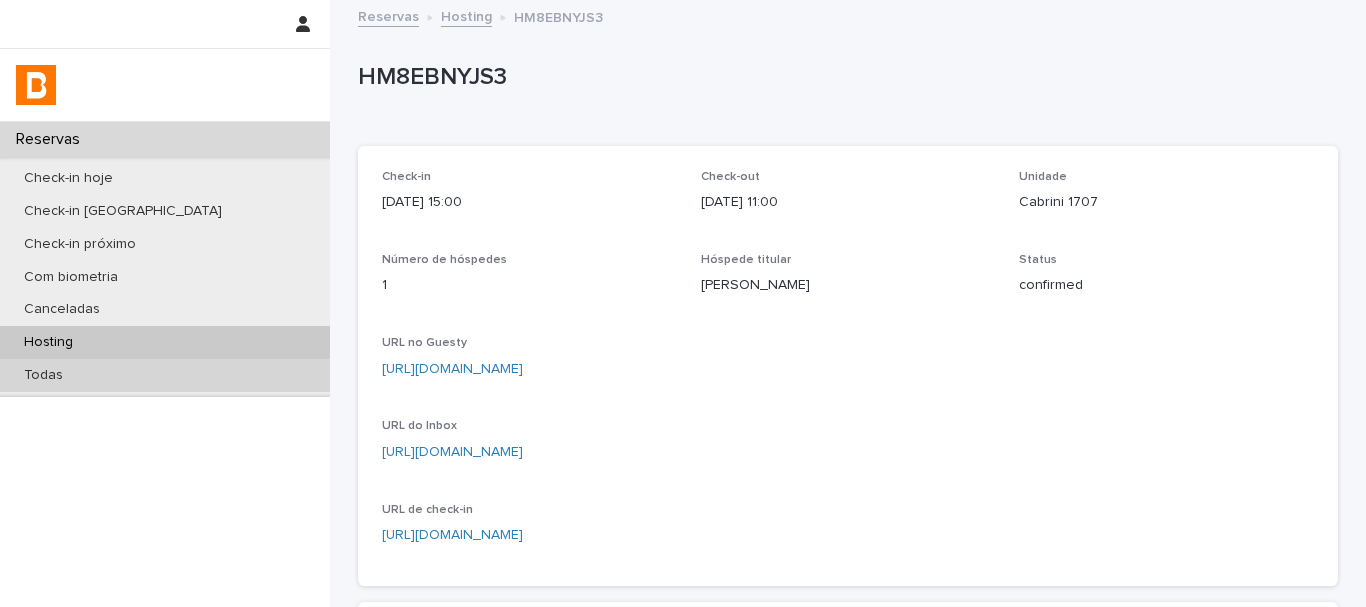 click on "Todas" at bounding box center [165, 375] 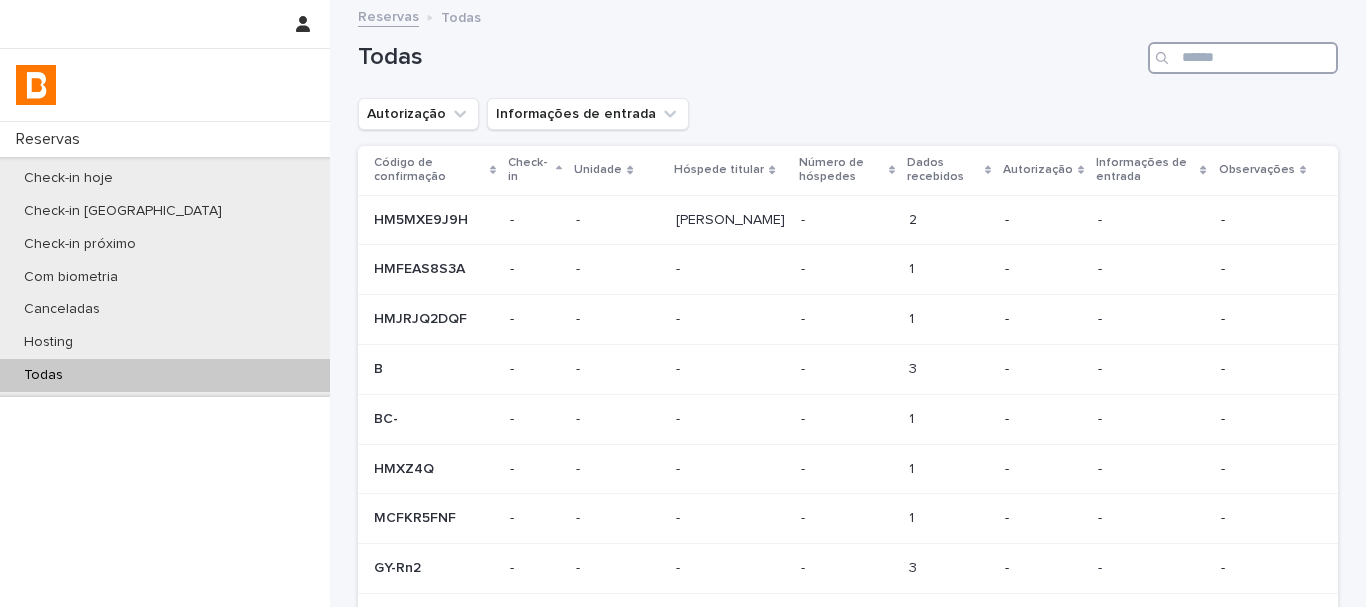 click at bounding box center (1243, 58) 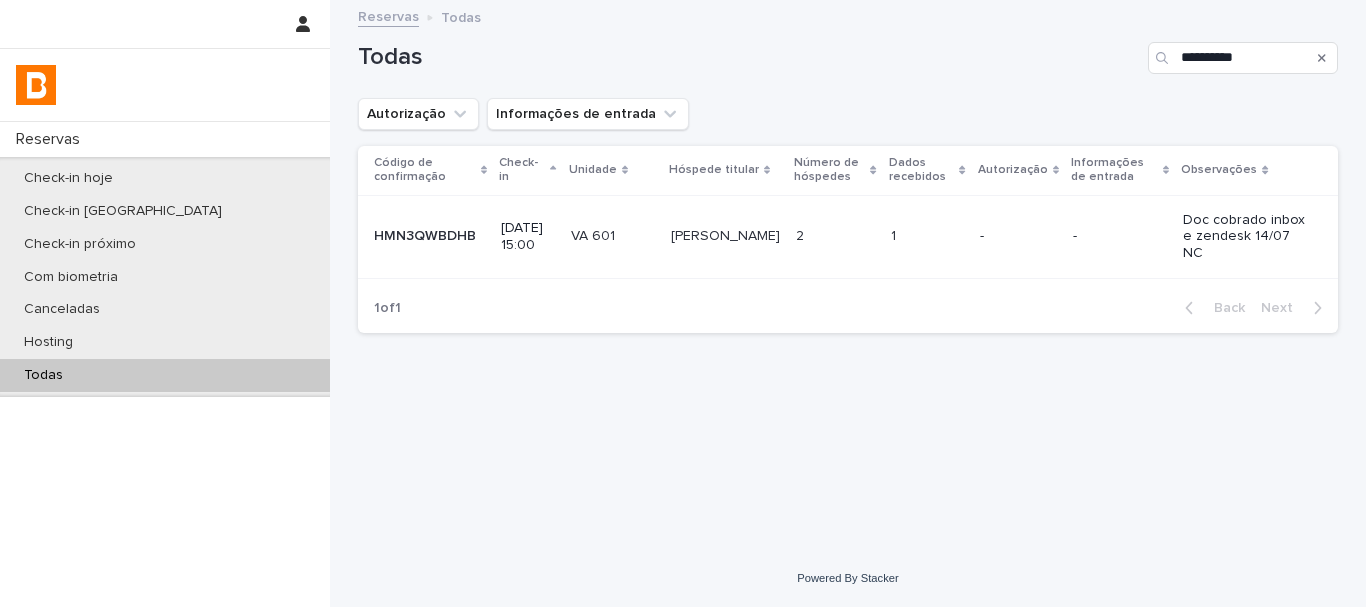 click on "[PERSON_NAME] Vit [PERSON_NAME]" at bounding box center [725, 236] 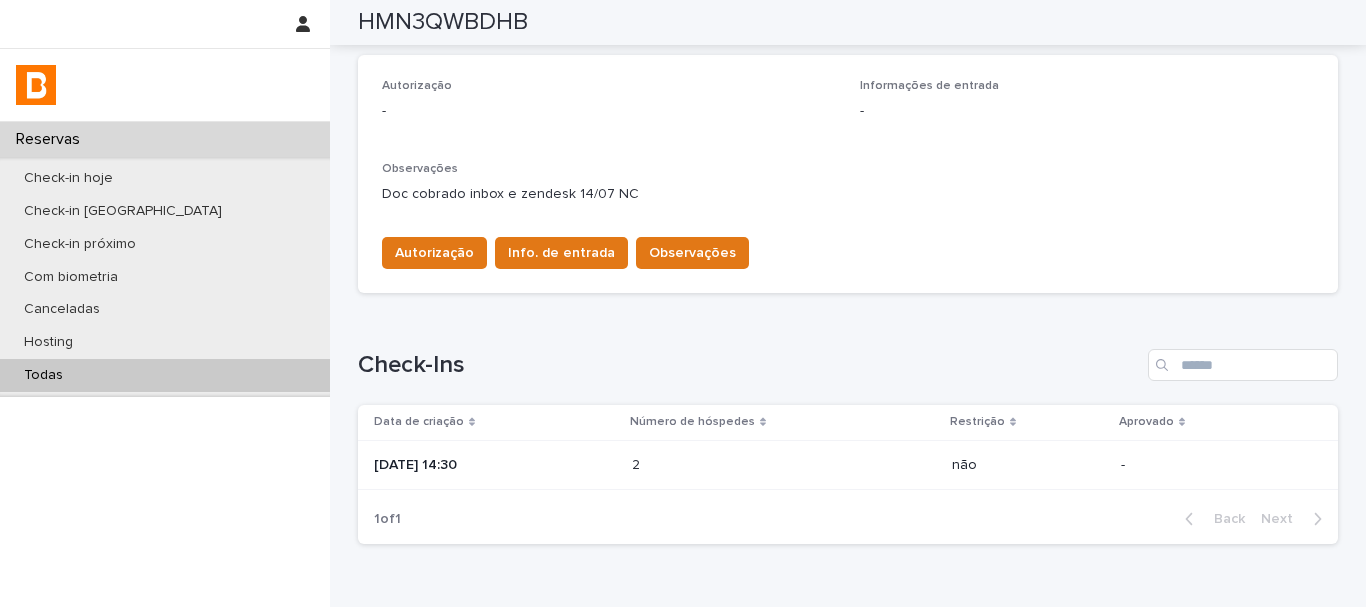 scroll, scrollTop: 602, scrollLeft: 0, axis: vertical 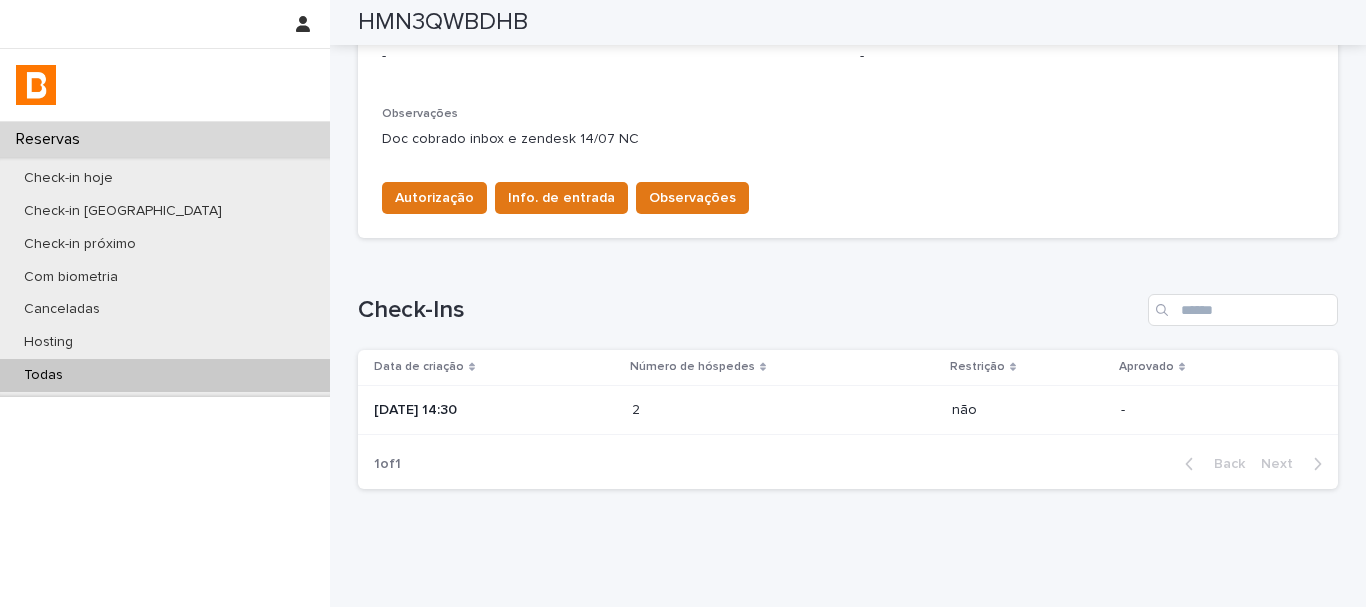click on "[DATE] 14:30" at bounding box center [495, 410] 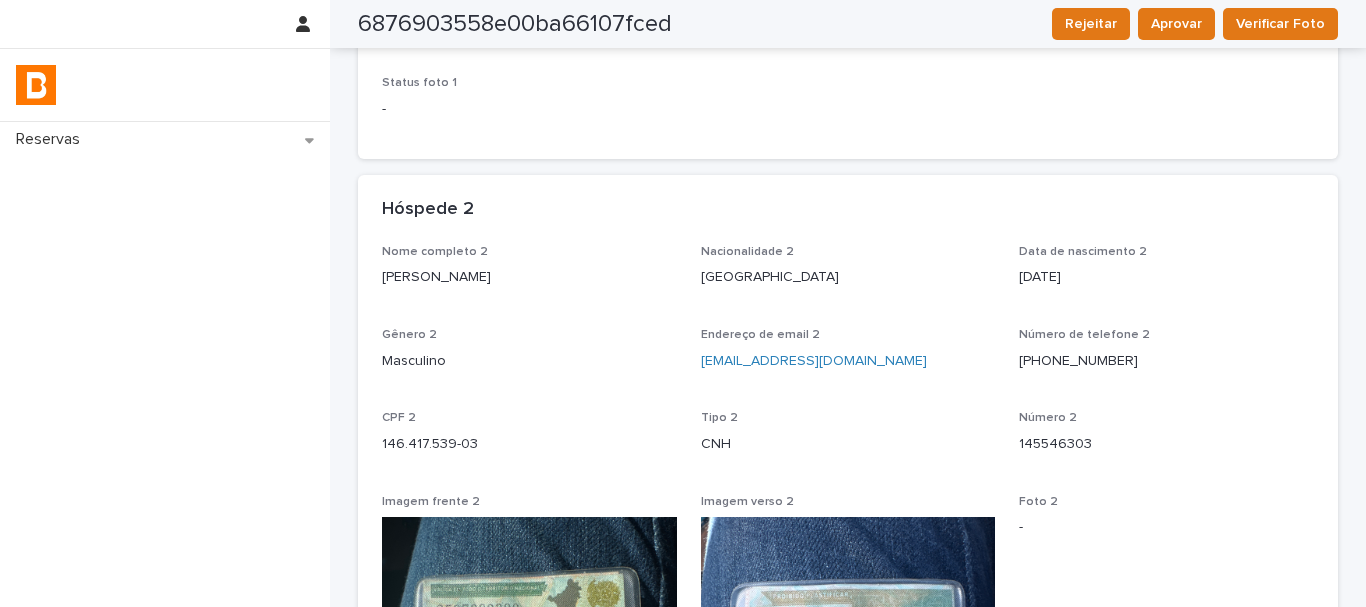 scroll, scrollTop: 1100, scrollLeft: 0, axis: vertical 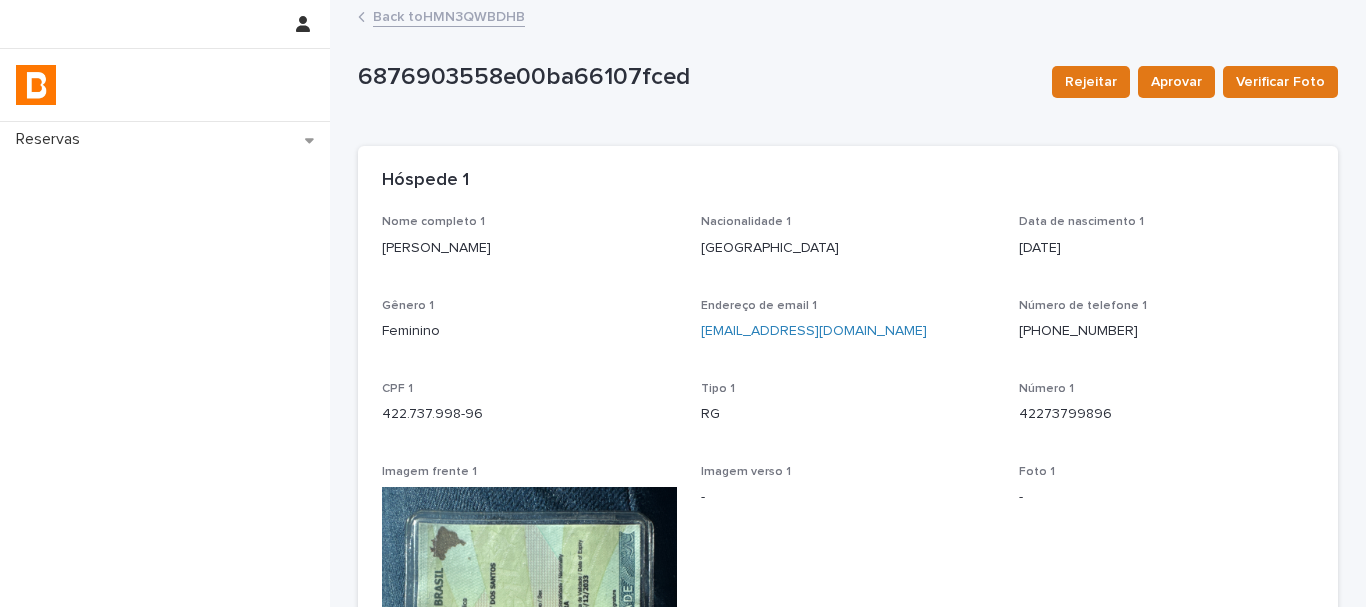 click on "Back to  HMN3QWBDHB" at bounding box center [449, 15] 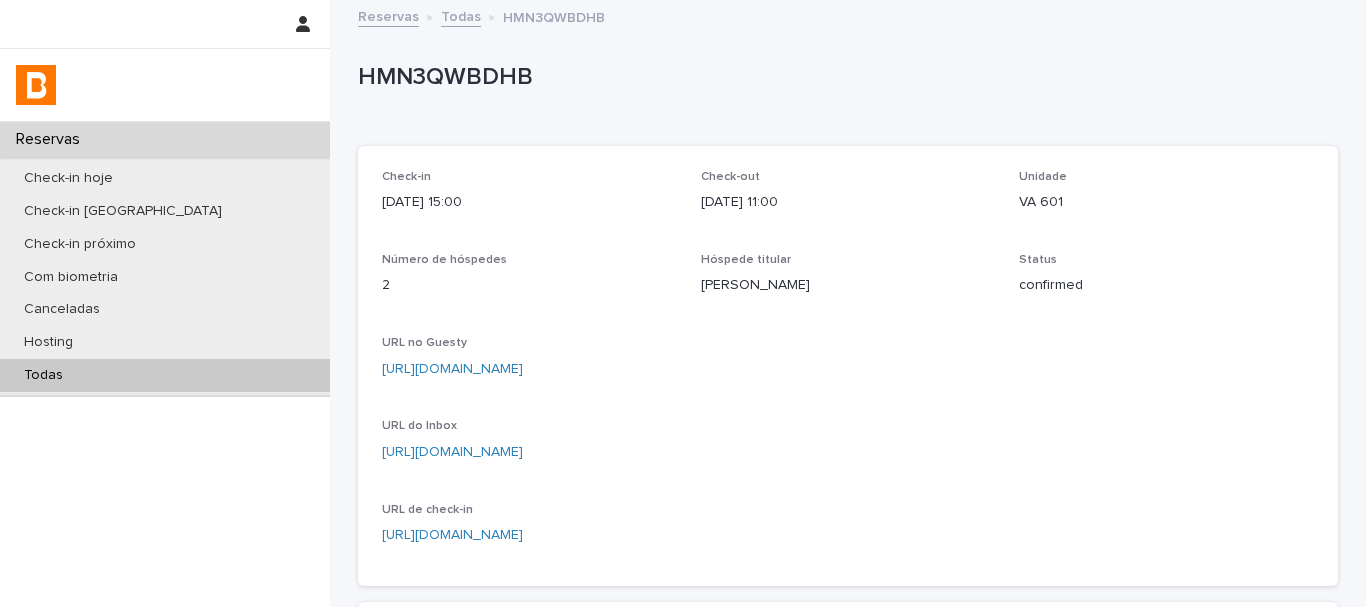 click on "HMN3QWBDHB" at bounding box center (844, 77) 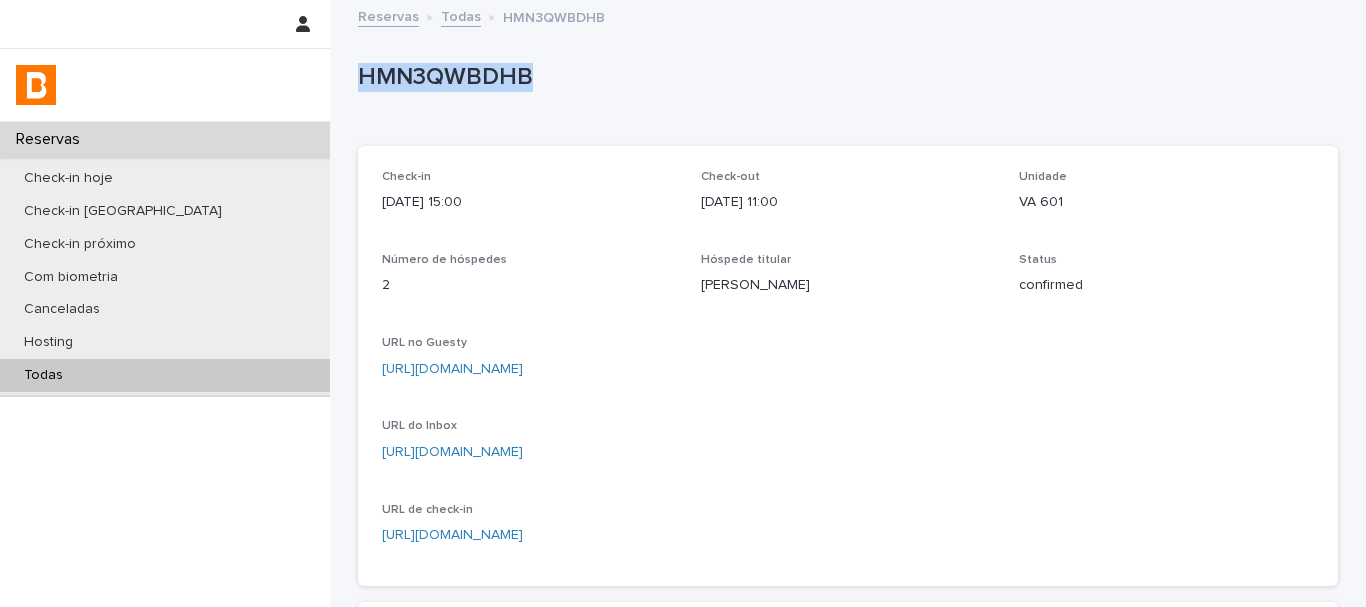 click on "HMN3QWBDHB" at bounding box center (844, 77) 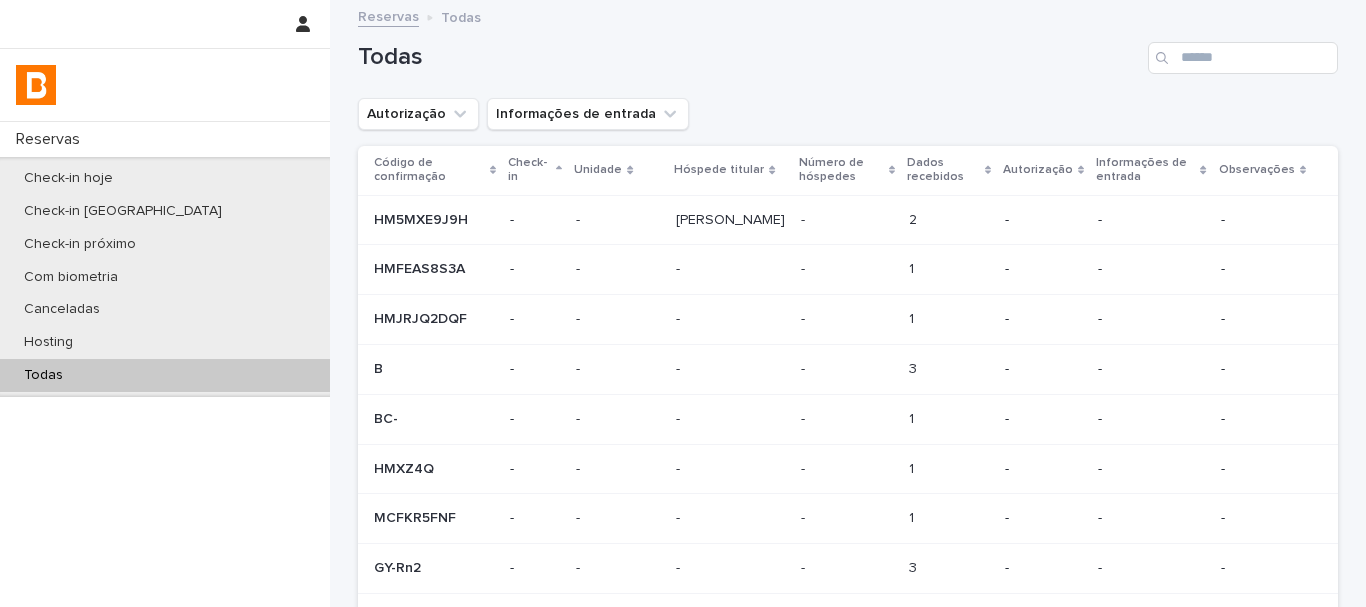 click on "Todas" at bounding box center (848, 50) 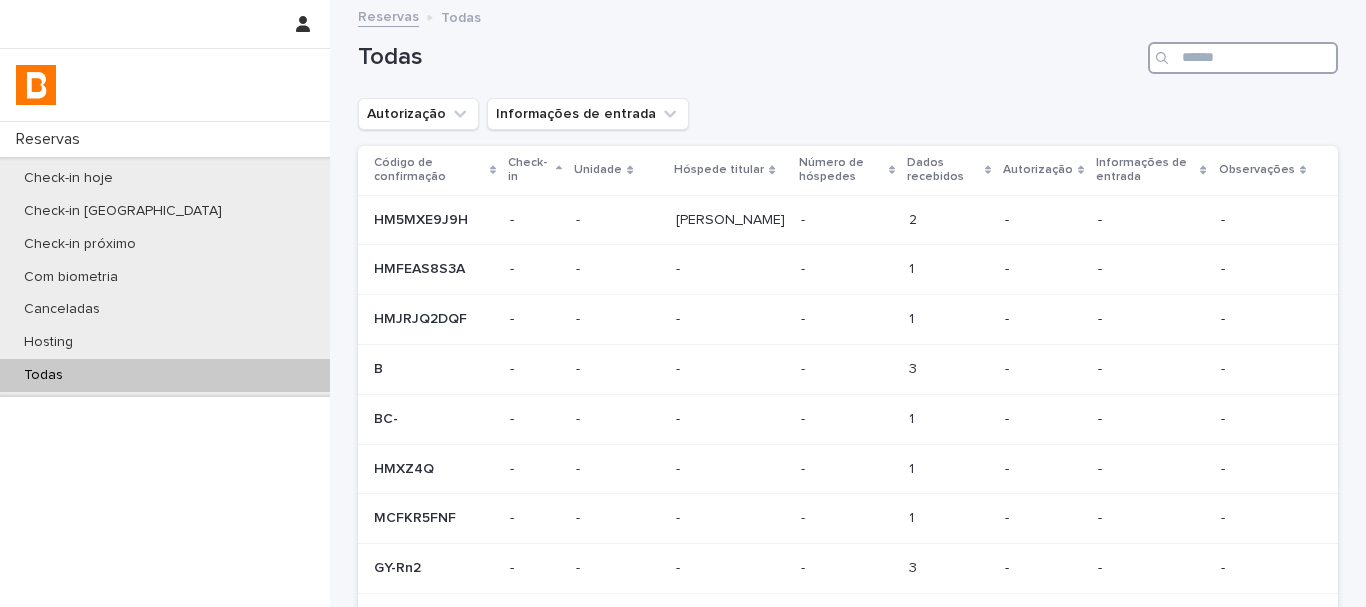 click at bounding box center (1243, 58) 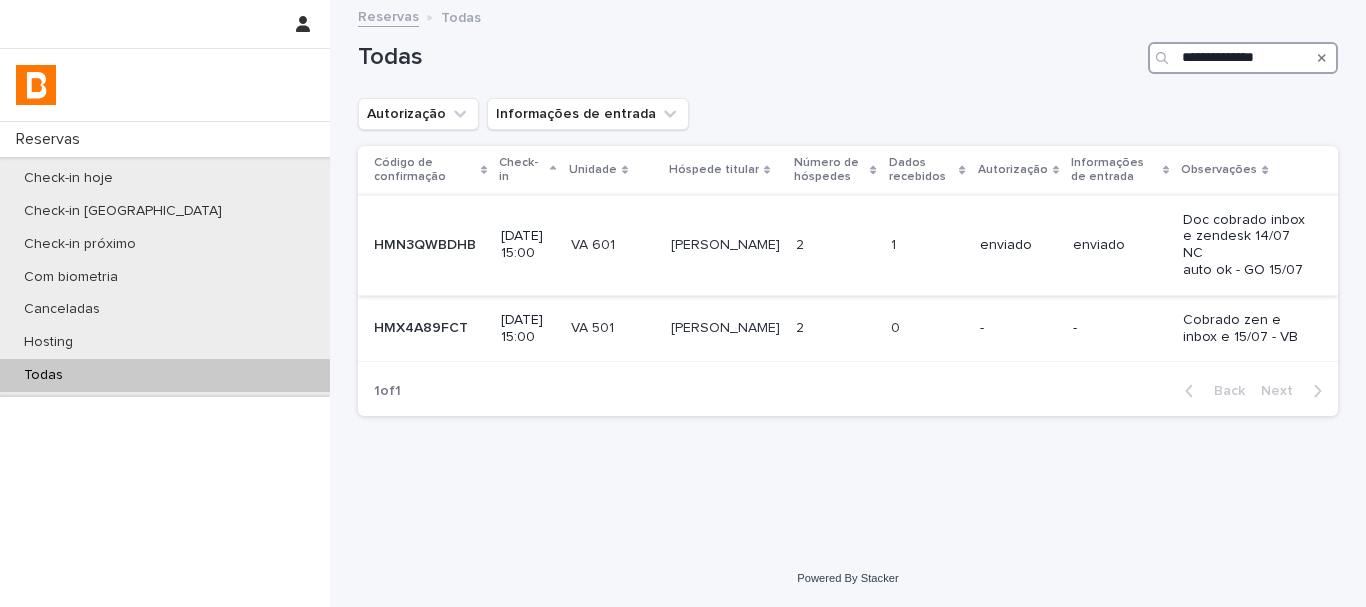 type on "**********" 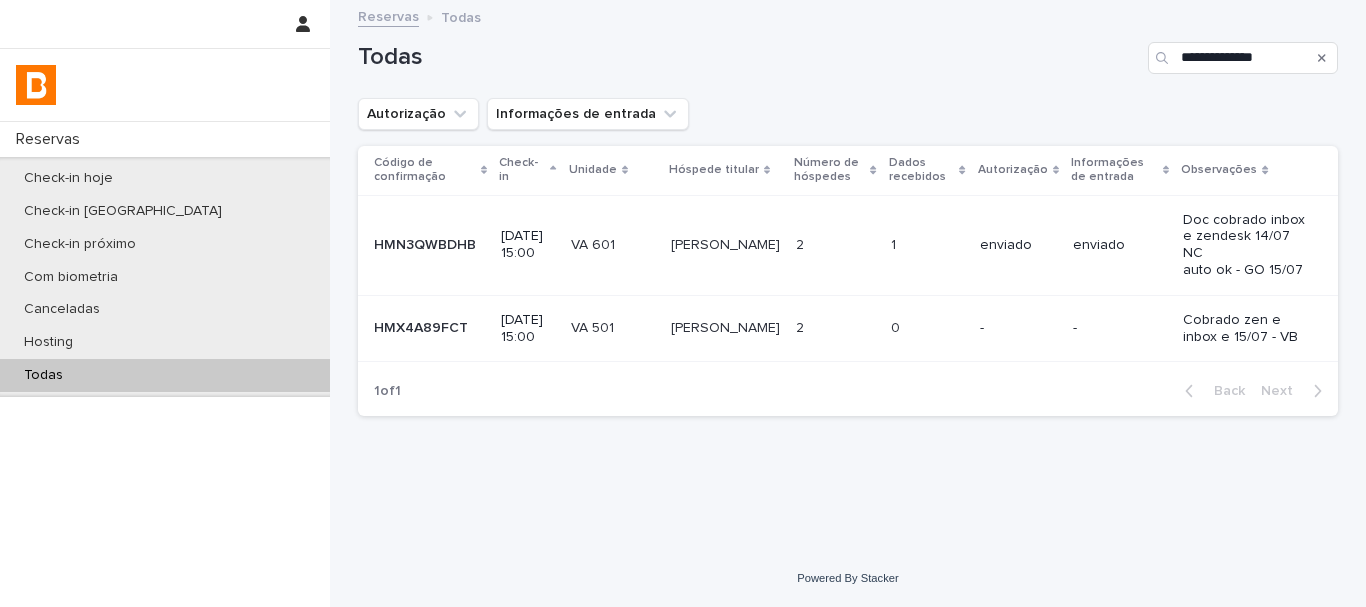 click at bounding box center [927, 245] 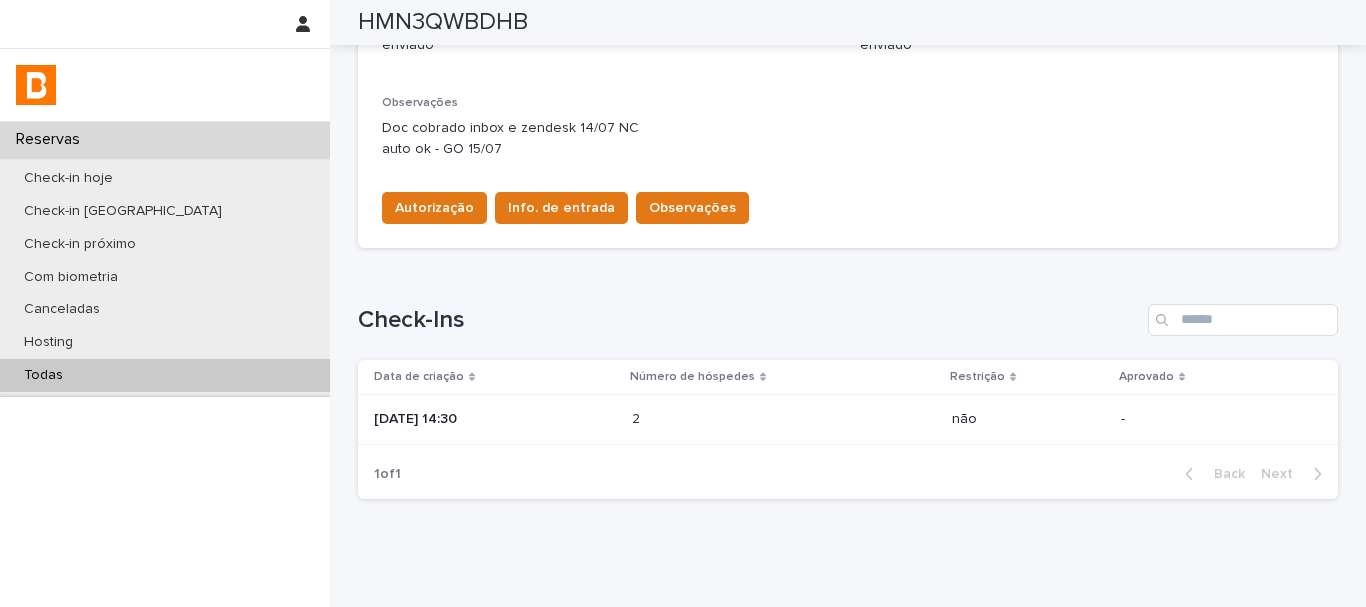 scroll, scrollTop: 578, scrollLeft: 0, axis: vertical 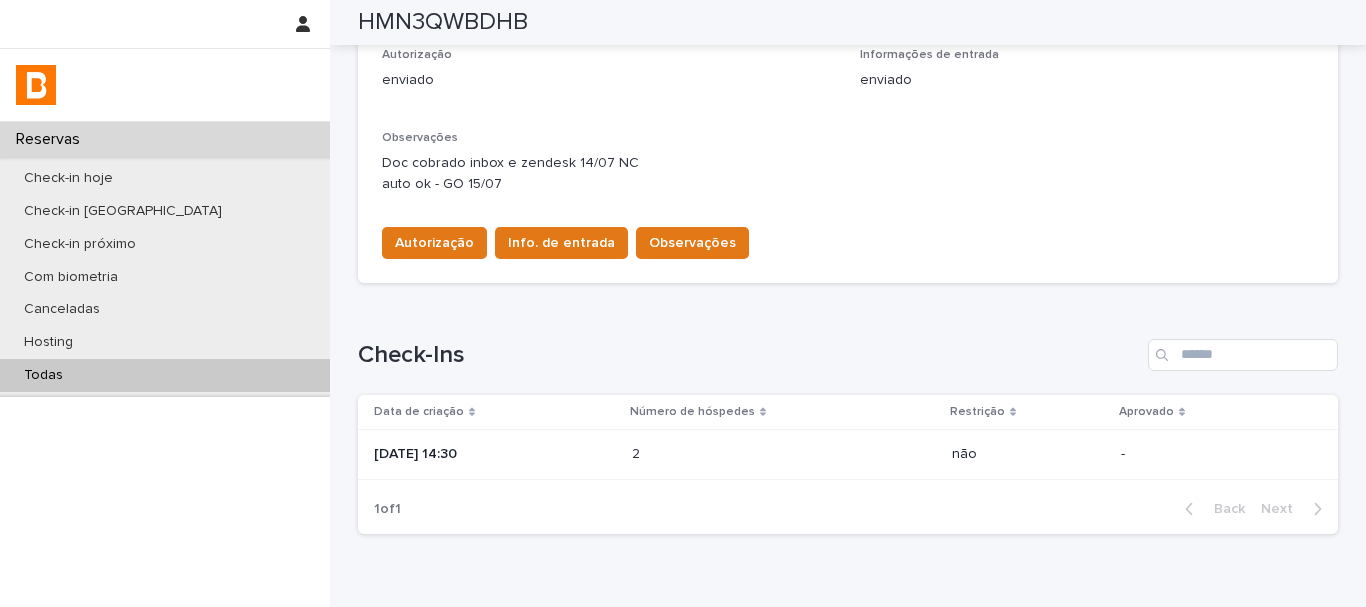 click on "Número de hóspedes" at bounding box center (692, 412) 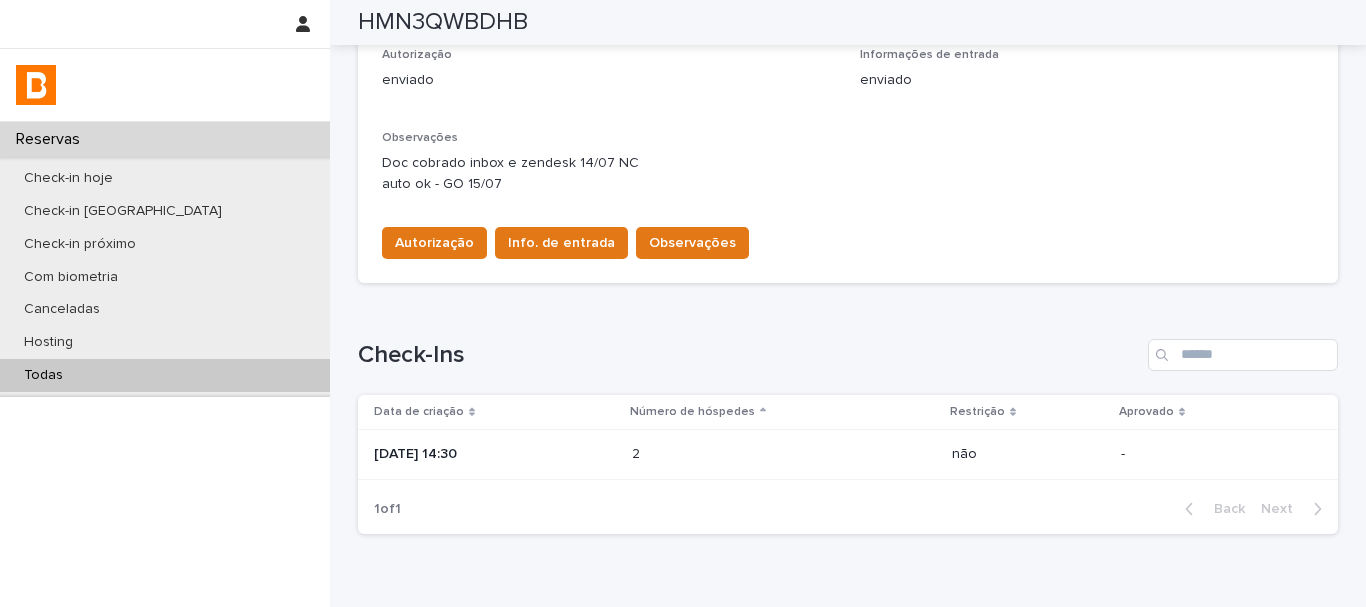 click on "2 2" at bounding box center (784, 454) 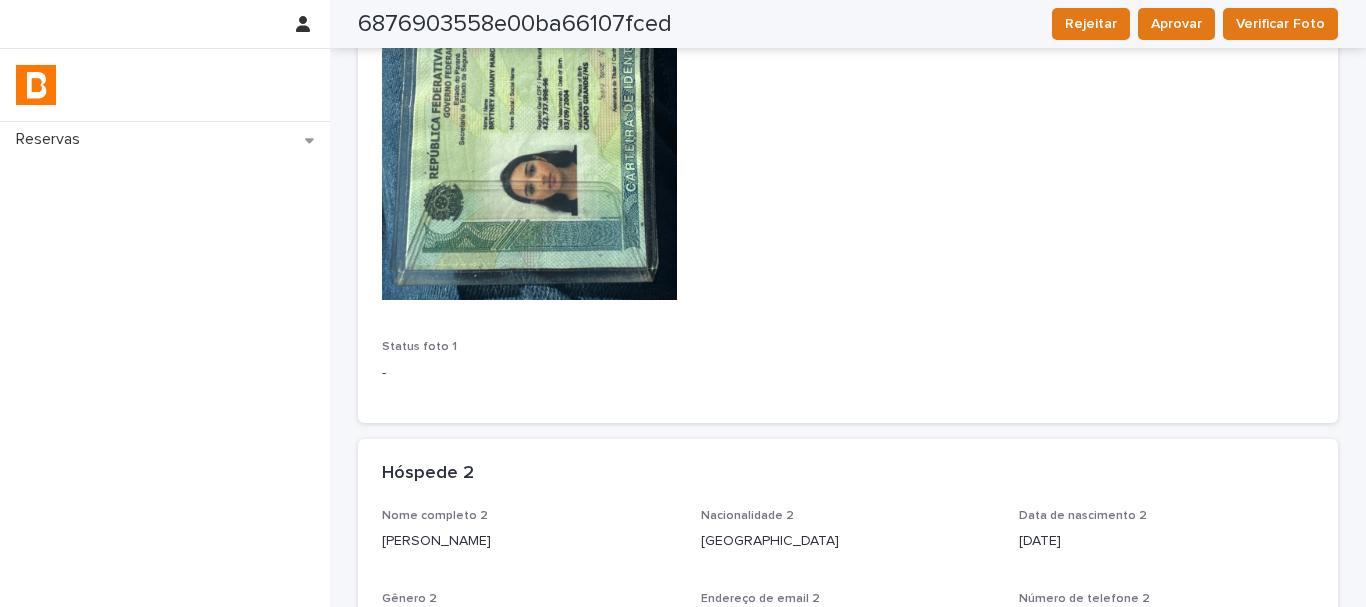 scroll, scrollTop: 0, scrollLeft: 0, axis: both 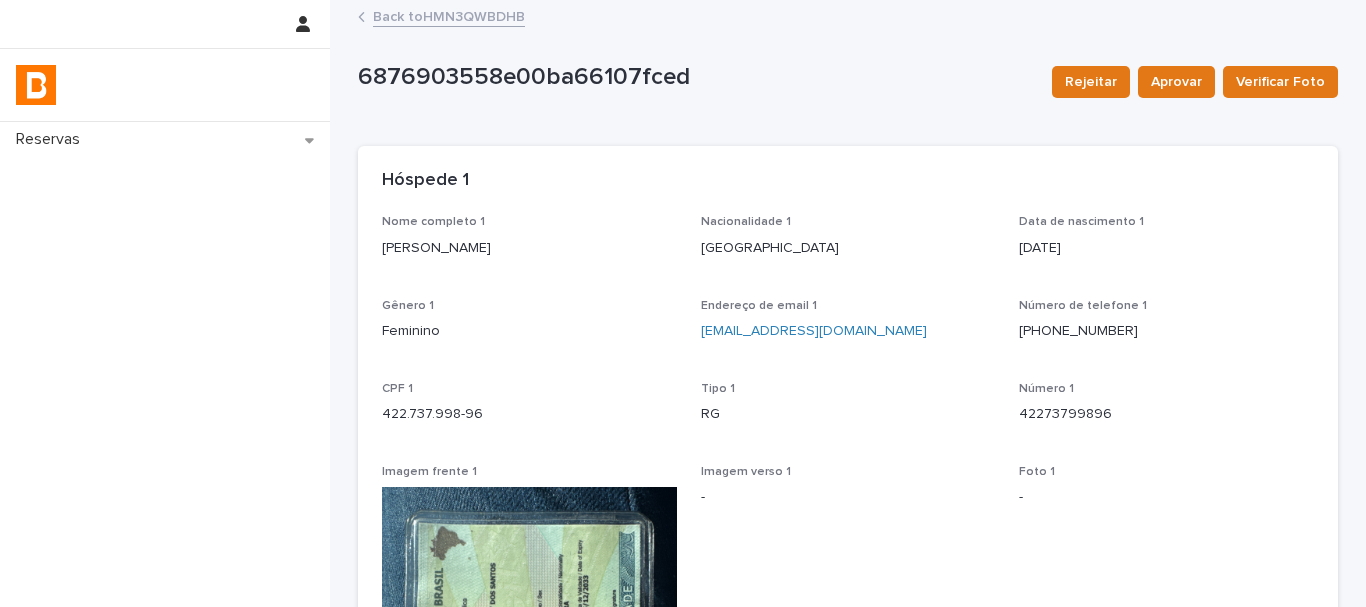 click on "Back to  HMN3QWBDHB" at bounding box center (449, 15) 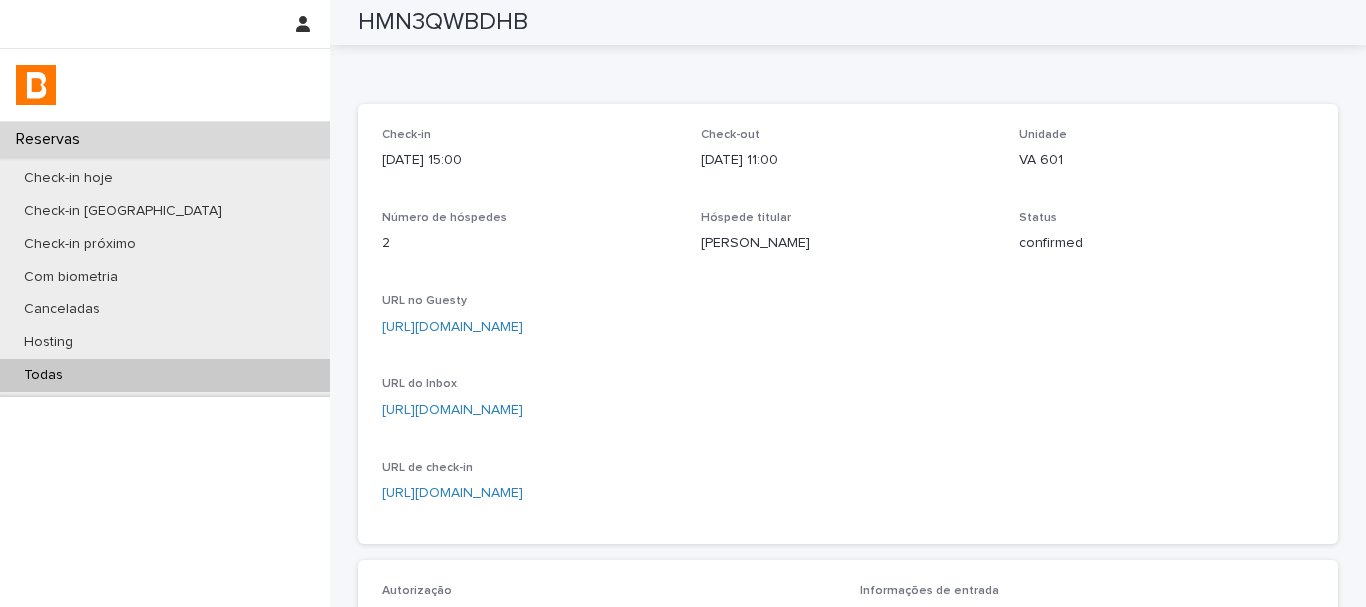 scroll, scrollTop: 0, scrollLeft: 0, axis: both 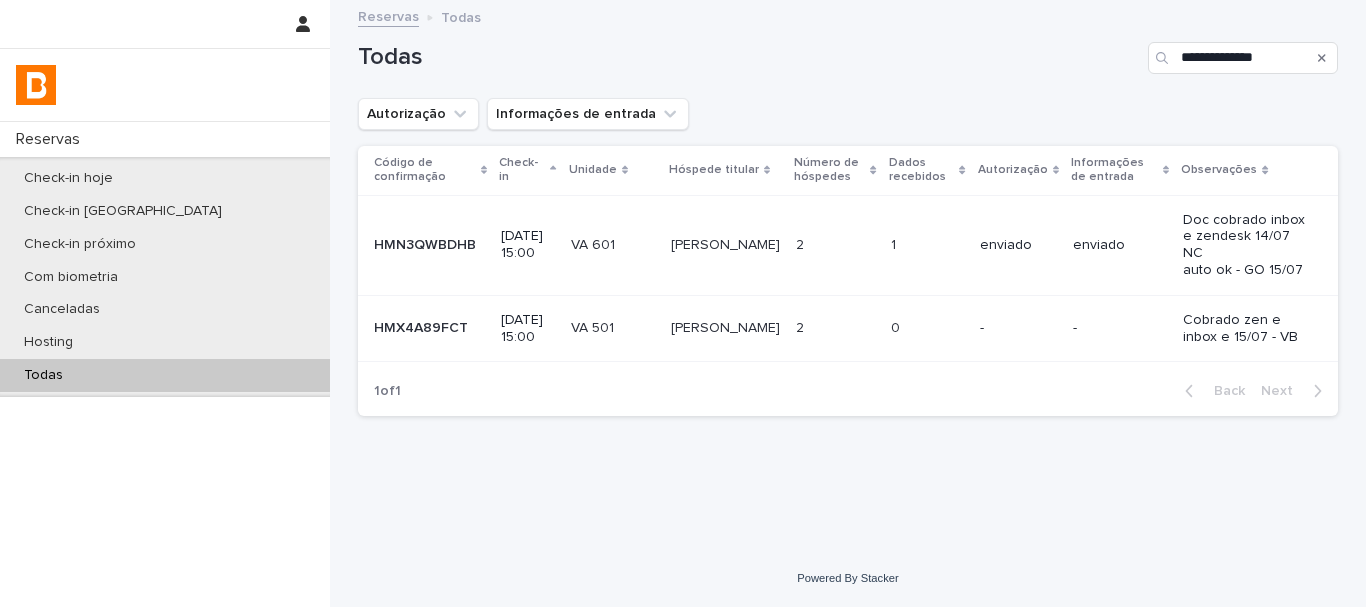 click at bounding box center [835, 245] 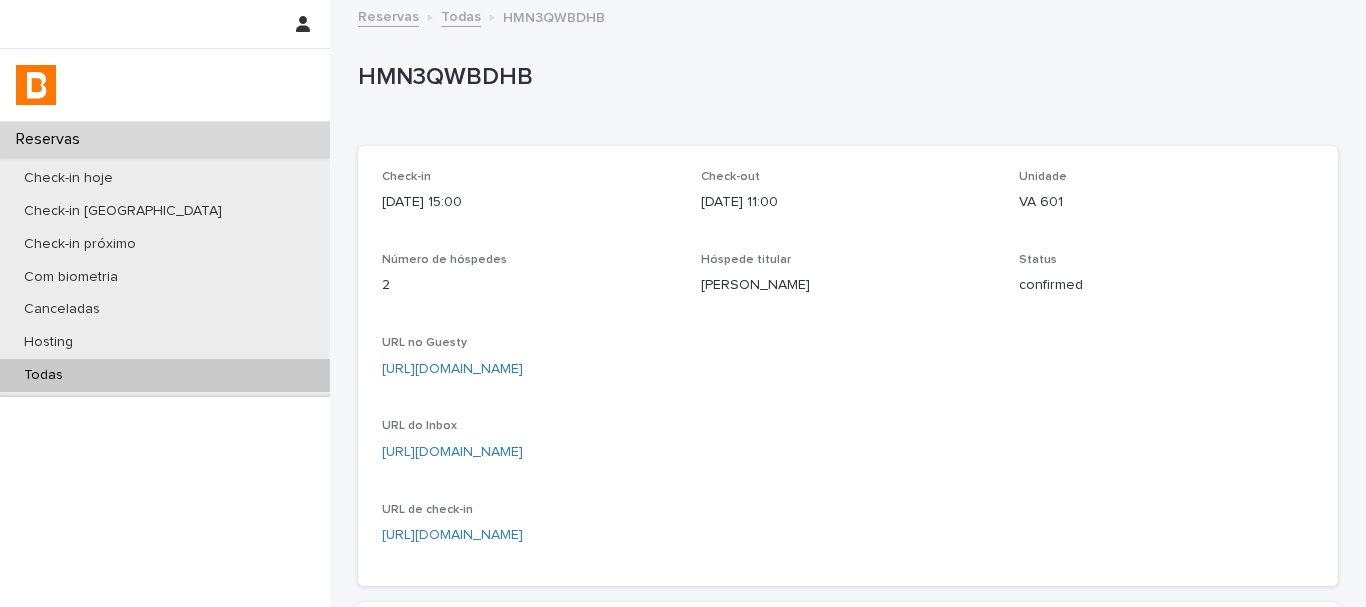 scroll, scrollTop: 600, scrollLeft: 0, axis: vertical 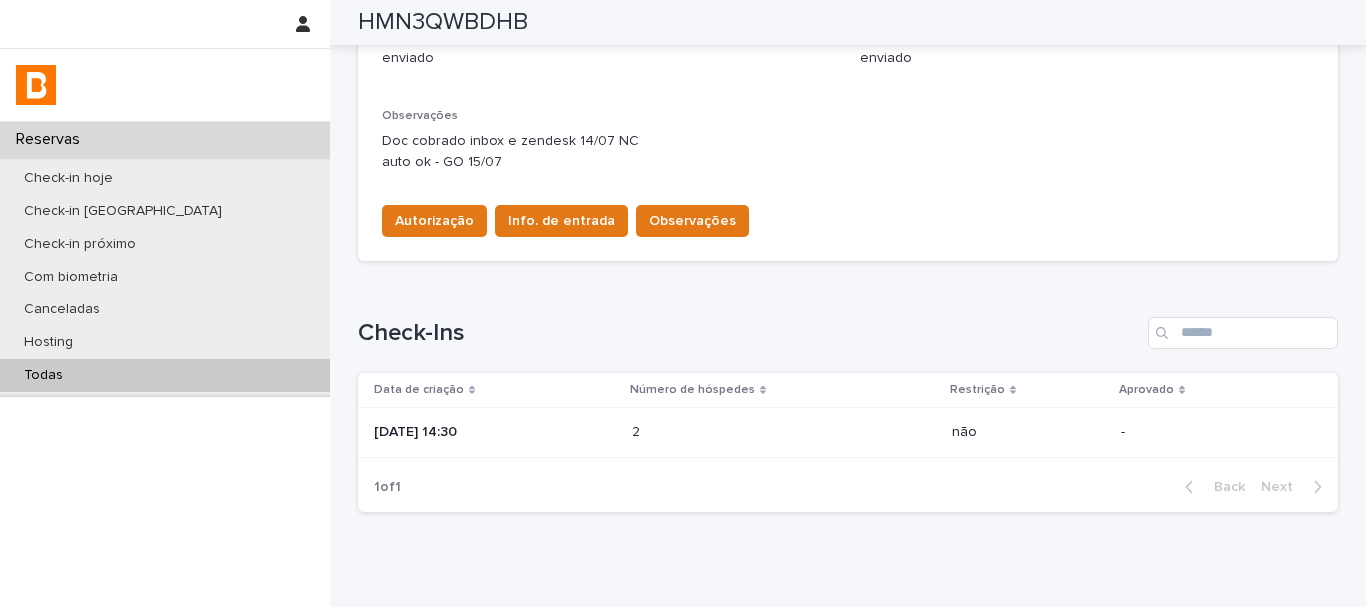 click on "Loading... Saving… Check-Ins Data de criação Número de hóspedes Restrição Aprovado [DATE] 14:30 2 2   não - 1  of  1 Back Next" at bounding box center (848, 402) 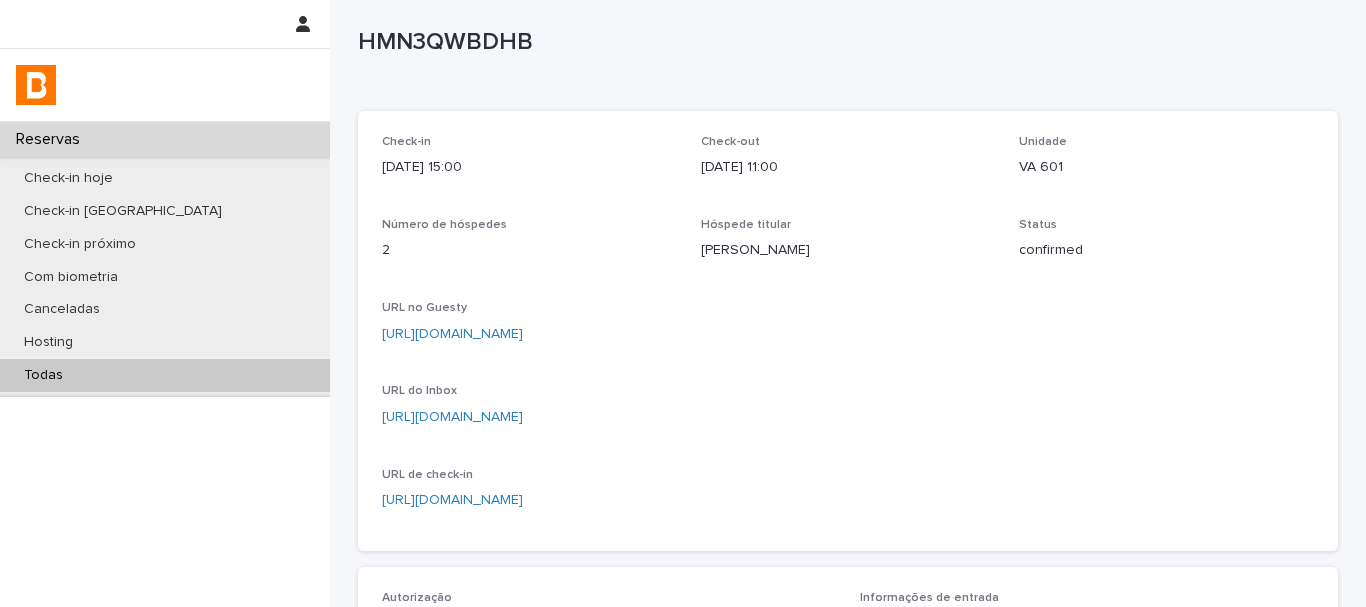scroll, scrollTop: 0, scrollLeft: 0, axis: both 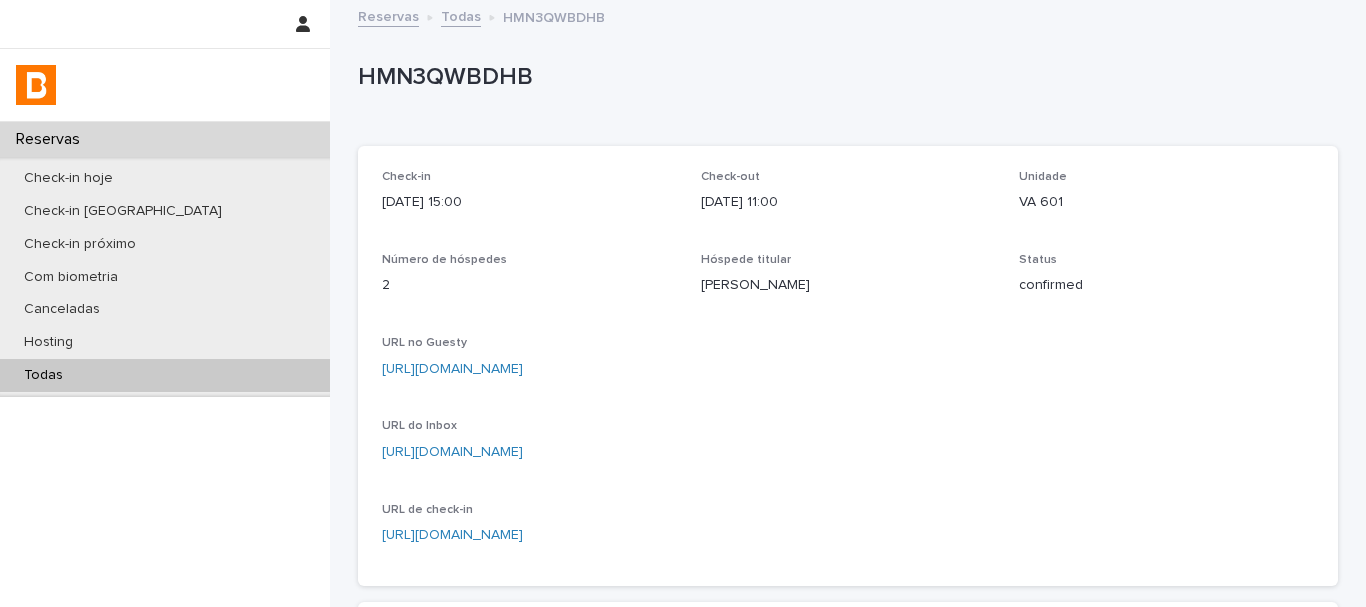 click on "Check-in [DATE] 15:00 Check-out [DATE] 11:00 Unidade VA 601 Número de hóspedes 2 Hóspede titular [PERSON_NAME] Status confirmed URL no Guesty [URL][DOMAIN_NAME] URL do Inbox [URL][DOMAIN_NAME] URL de check-in [URL][DOMAIN_NAME]" at bounding box center (848, 366) 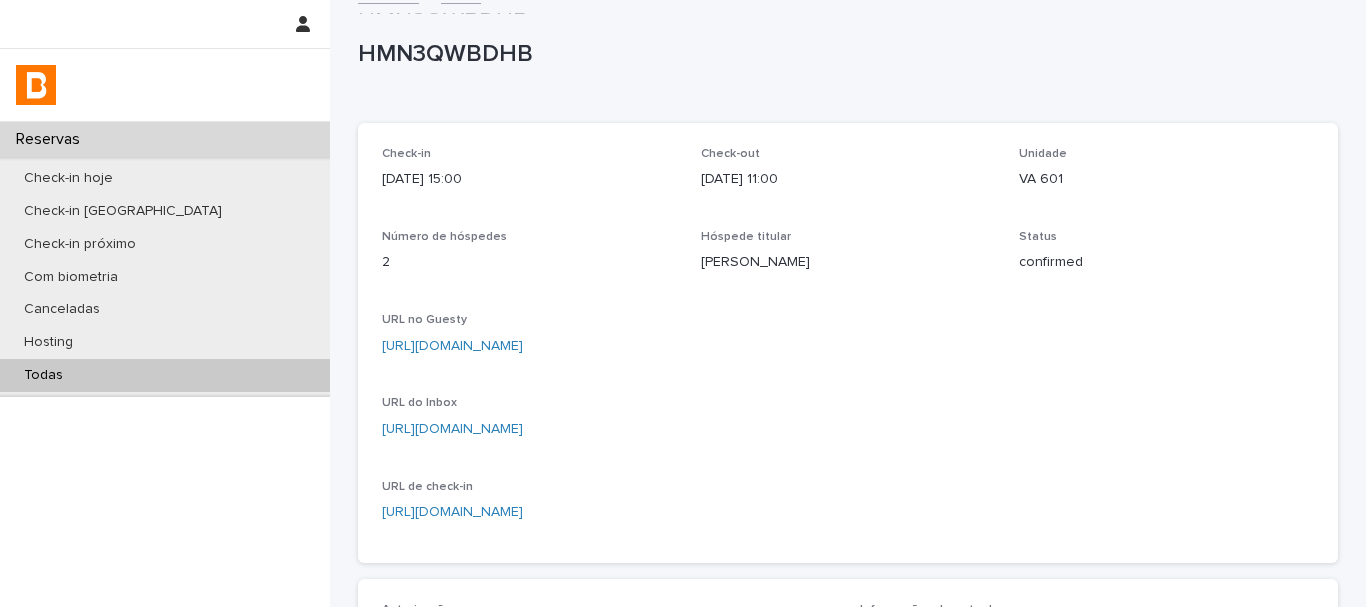 scroll, scrollTop: 0, scrollLeft: 0, axis: both 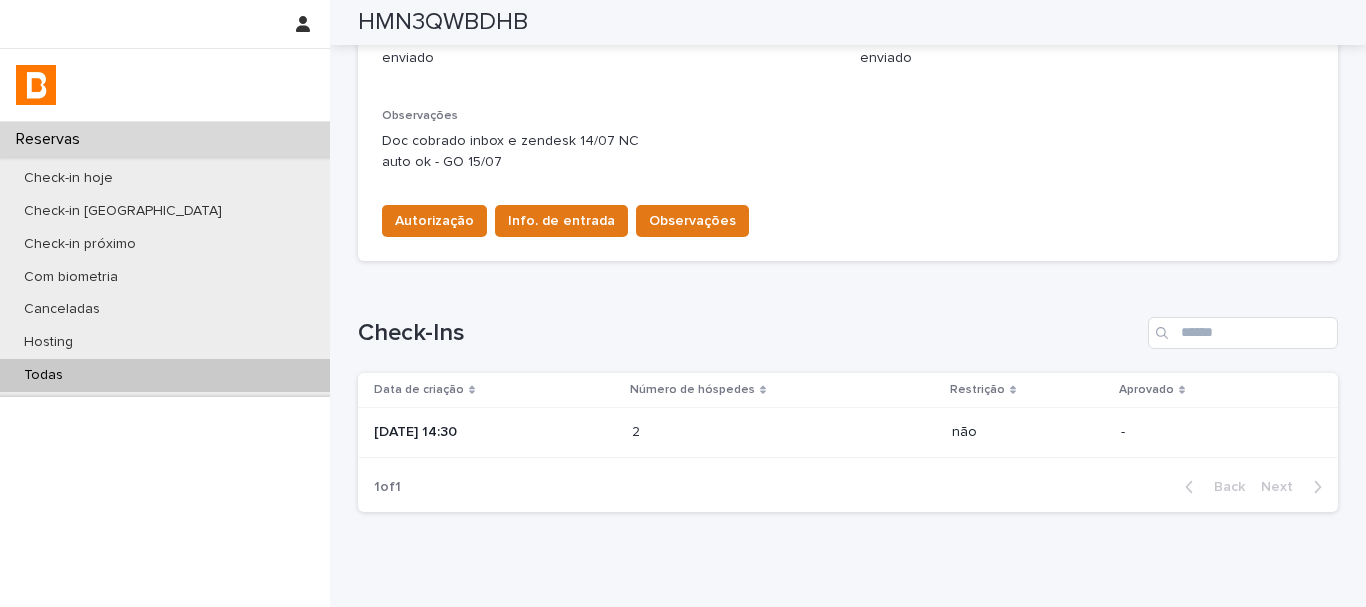 click on "2 2" at bounding box center [784, 433] 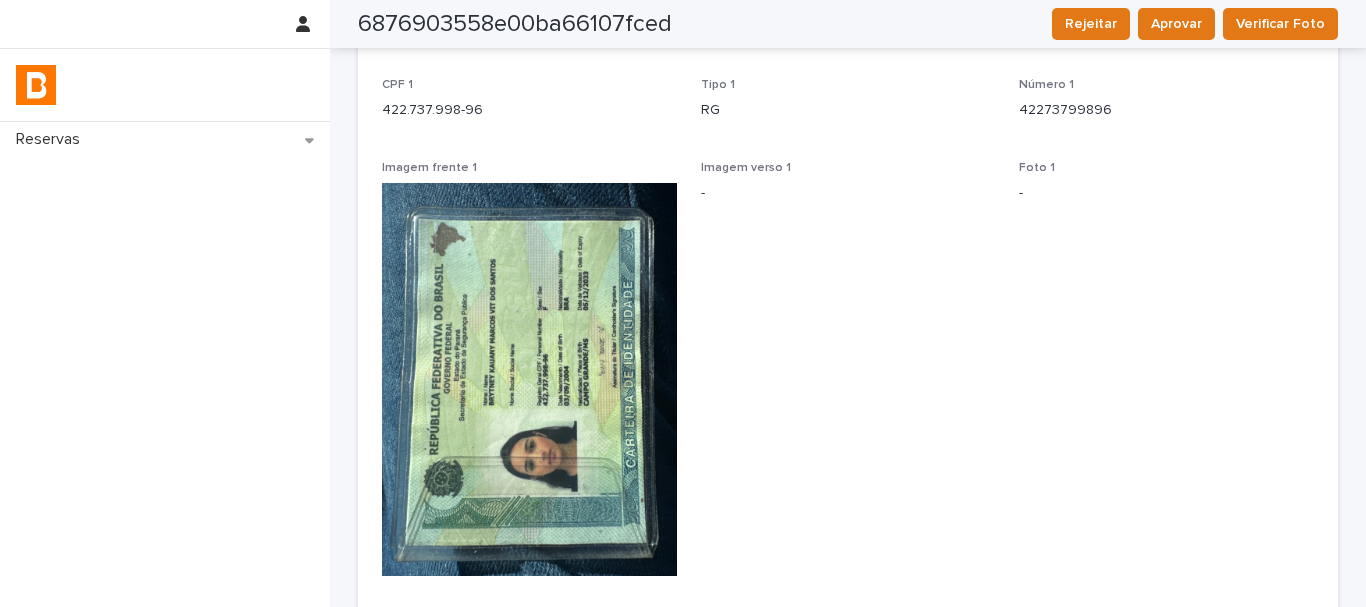 scroll, scrollTop: 300, scrollLeft: 0, axis: vertical 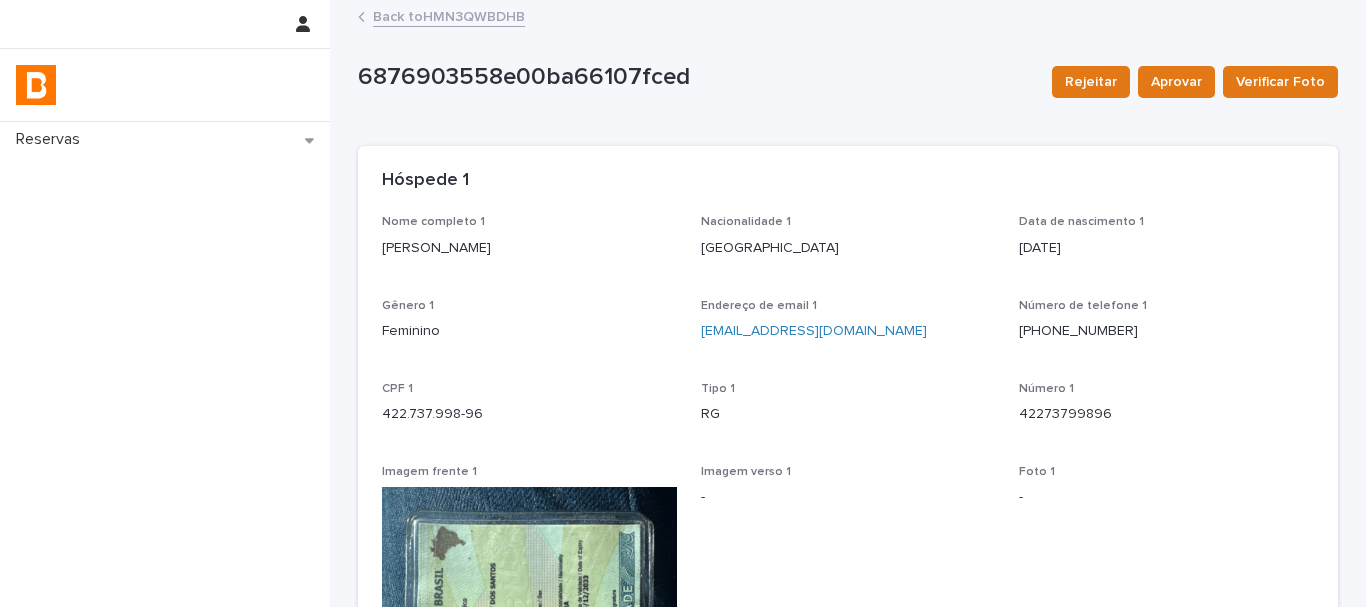 click on "Back to  HMN3QWBDHB" at bounding box center (449, 15) 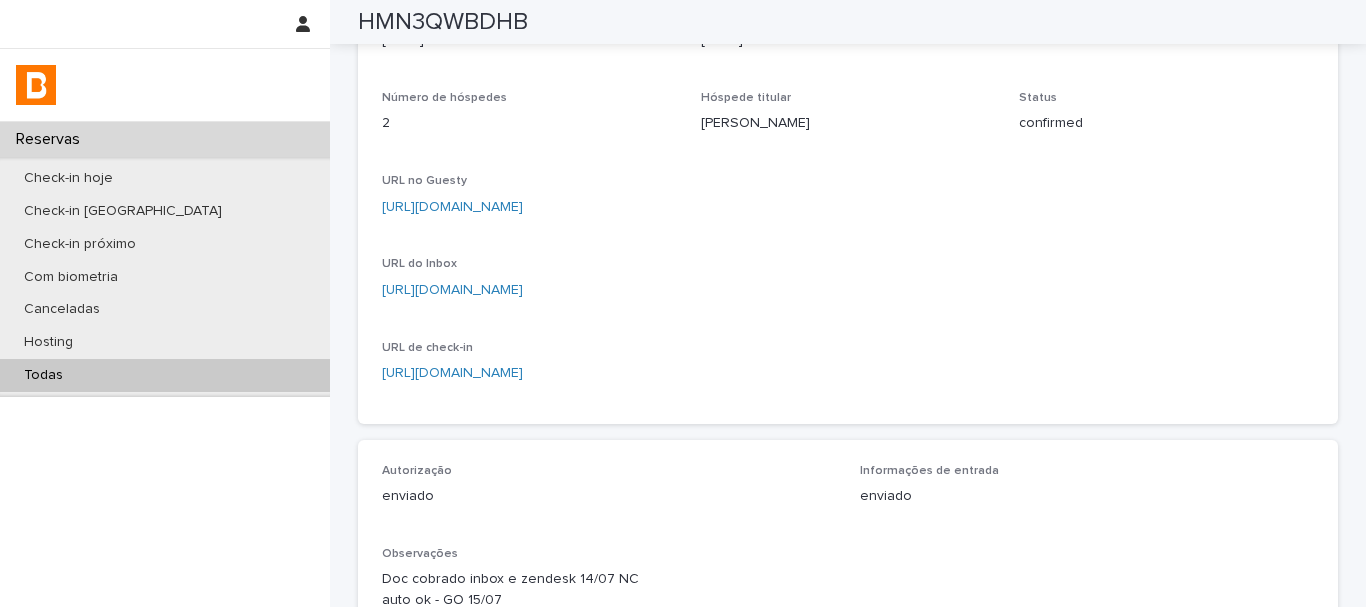 scroll, scrollTop: 0, scrollLeft: 0, axis: both 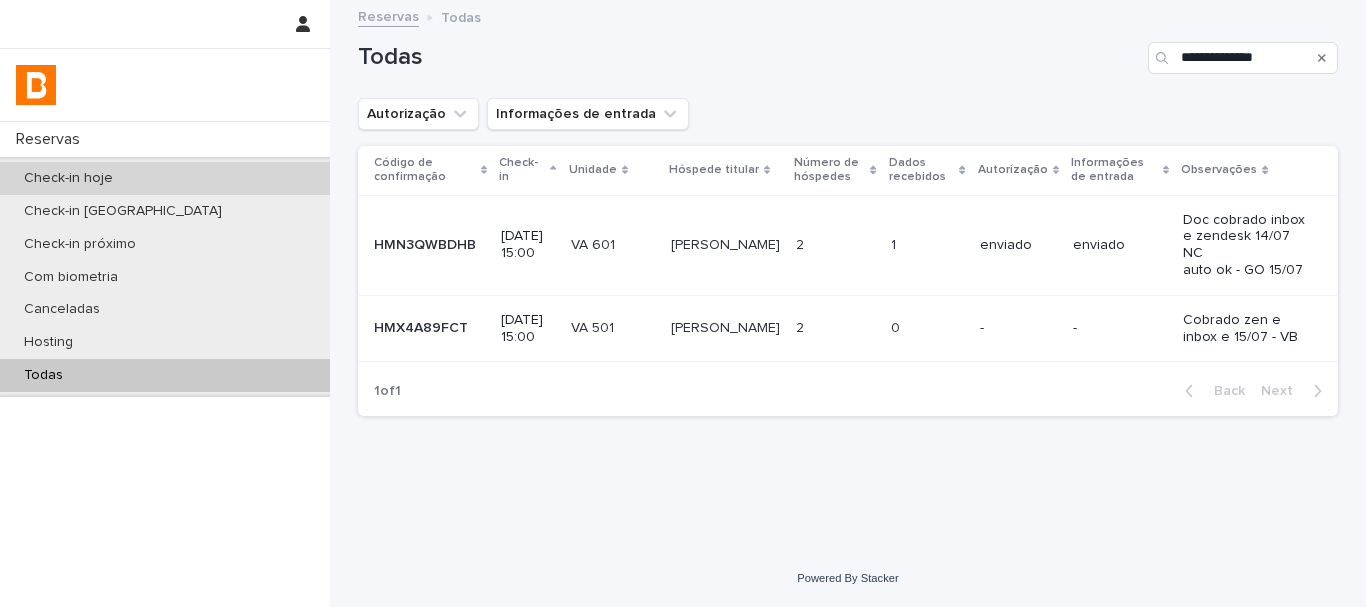 click on "Check-in hoje" at bounding box center (165, 178) 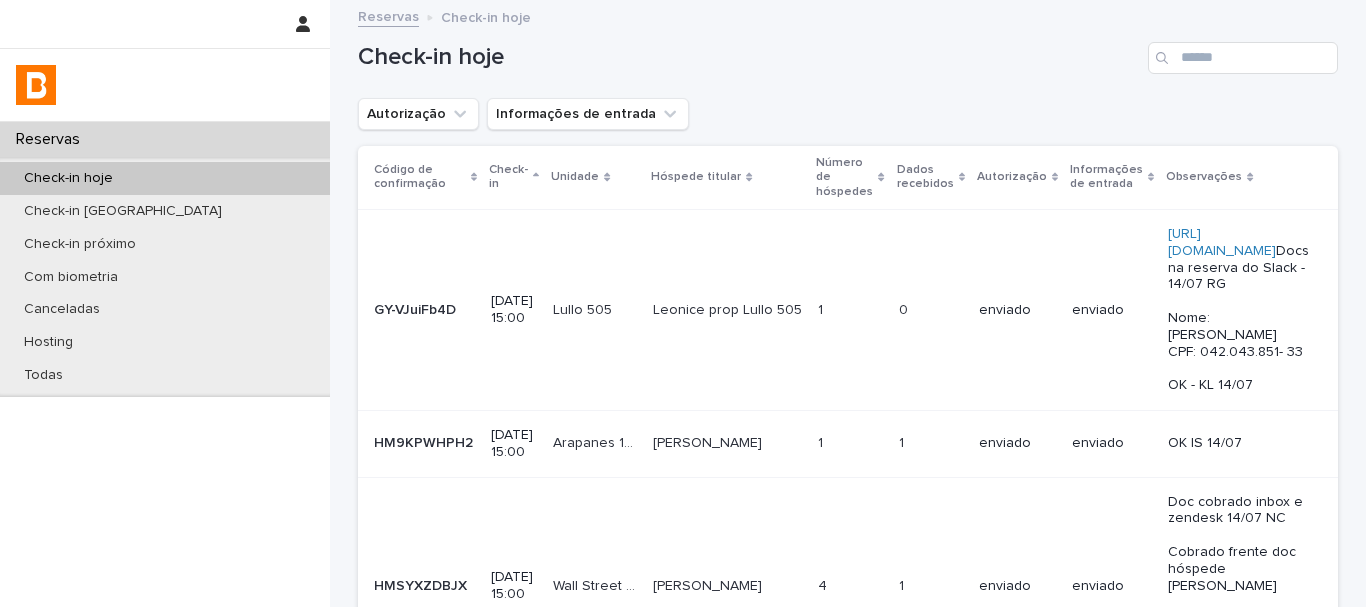 click on "Check-in hoje" at bounding box center [848, 50] 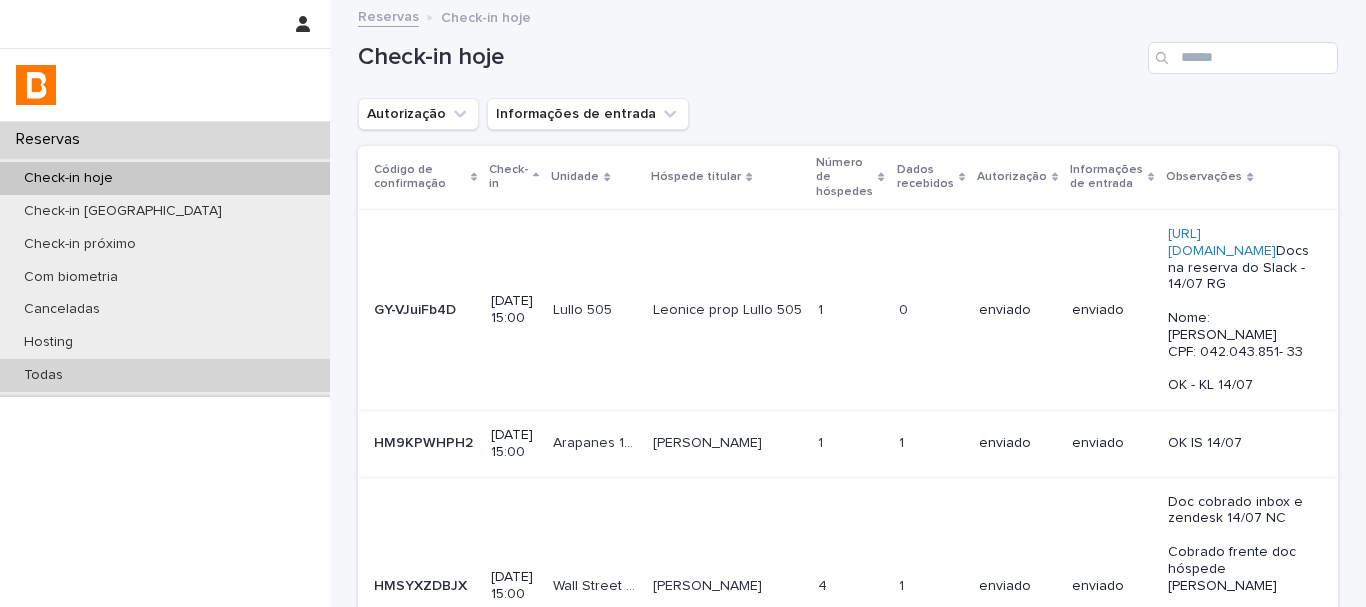 click on "Todas" at bounding box center [43, 375] 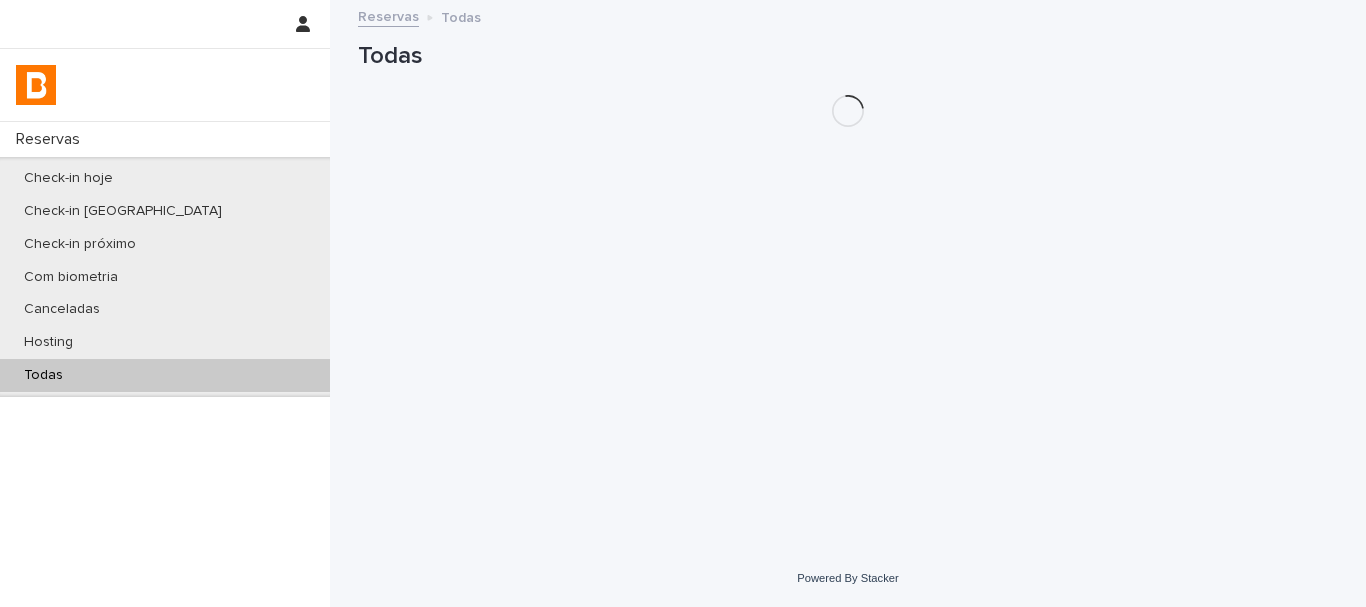 click on "Todas" at bounding box center (848, 56) 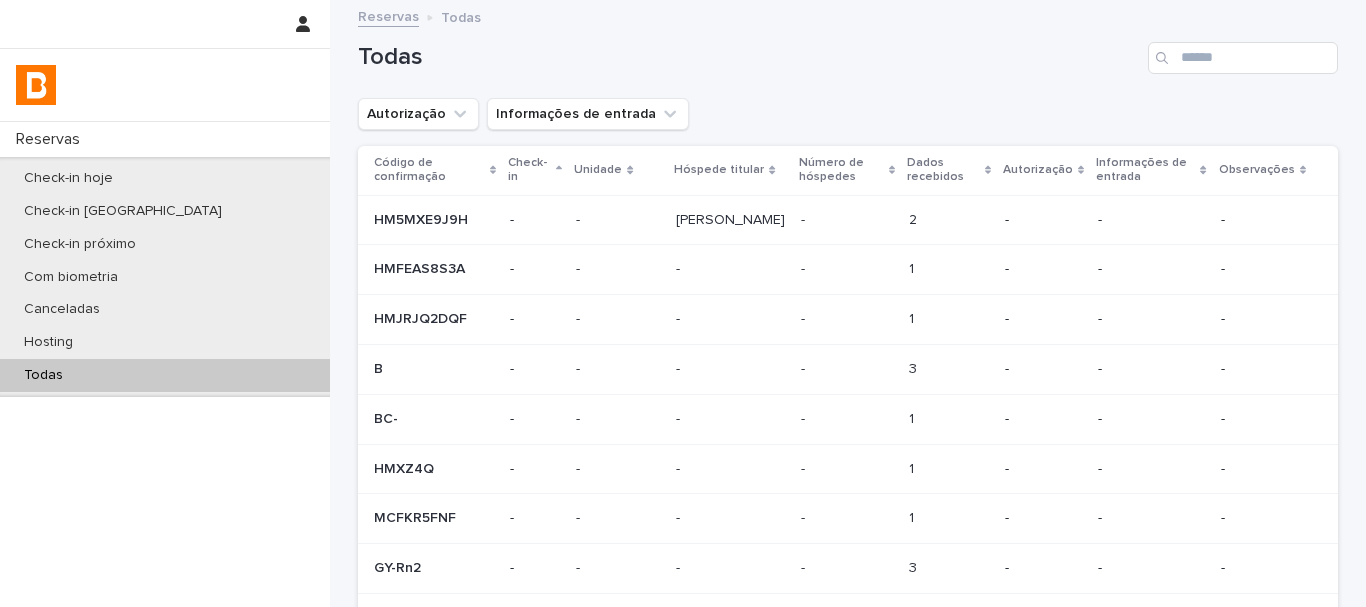 click at bounding box center [1243, 58] 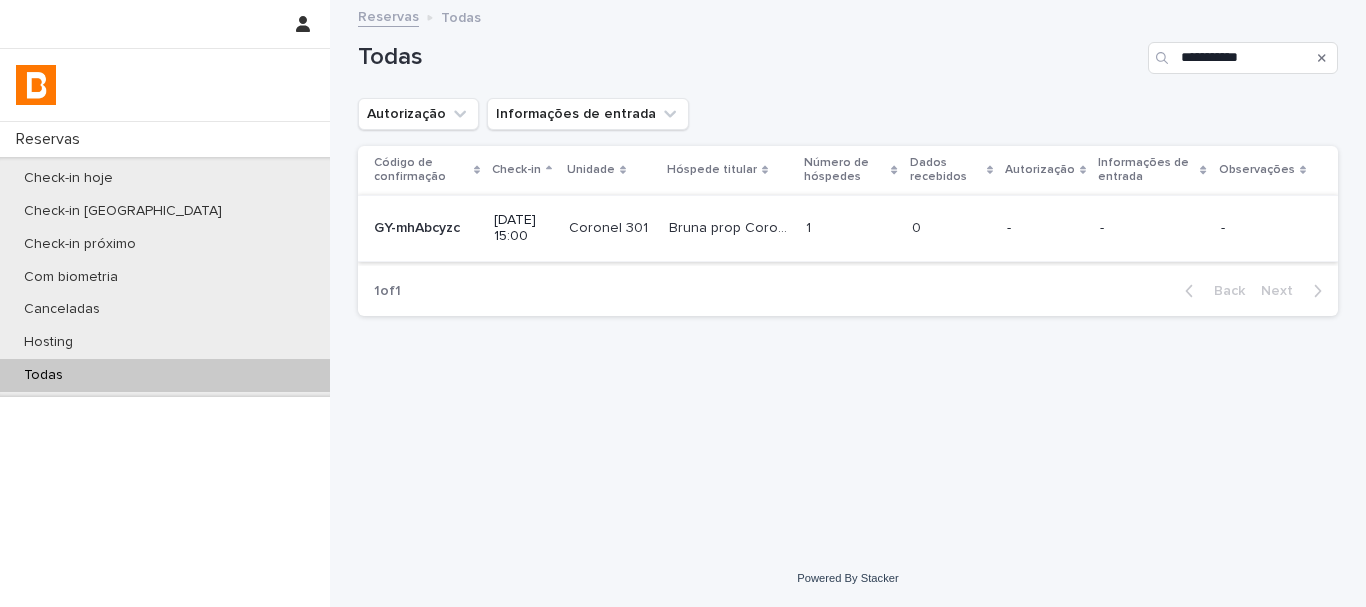 type on "**********" 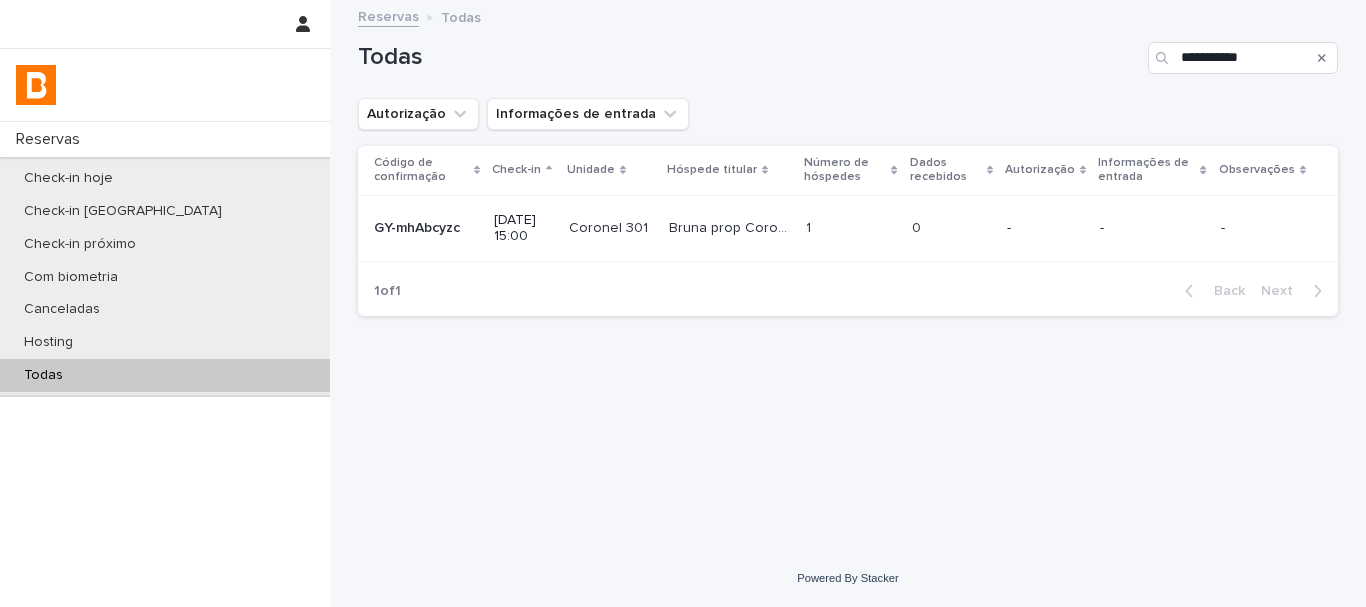 click on "0 0" at bounding box center (951, 228) 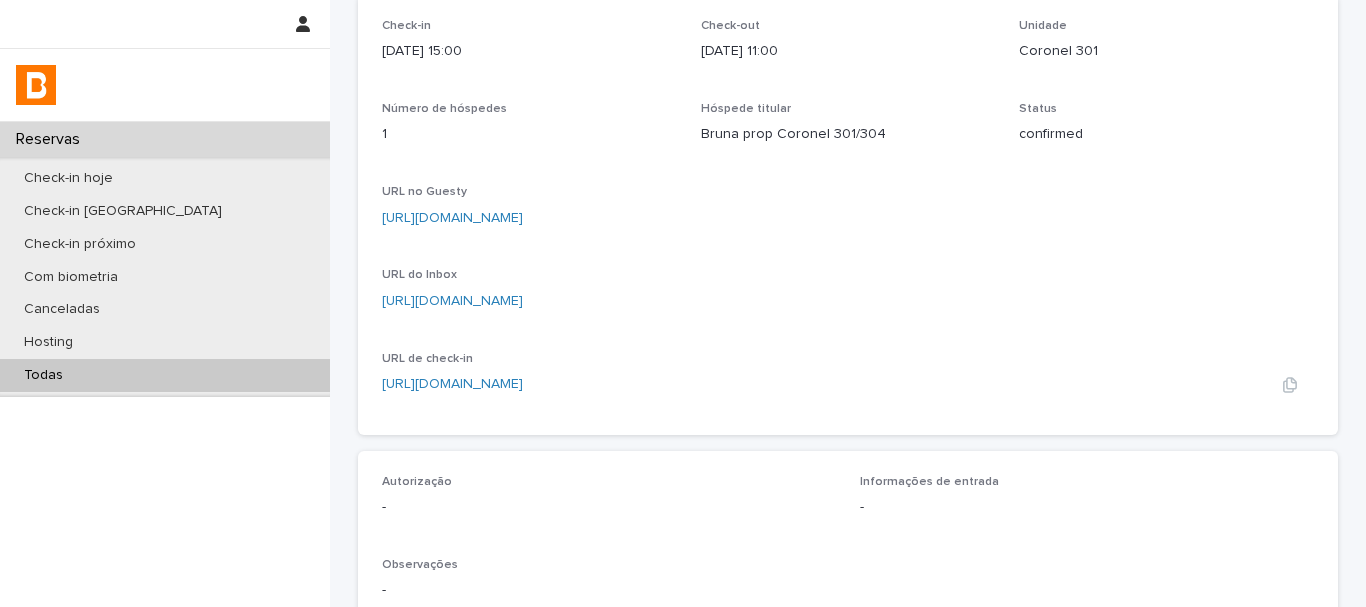scroll, scrollTop: 300, scrollLeft: 0, axis: vertical 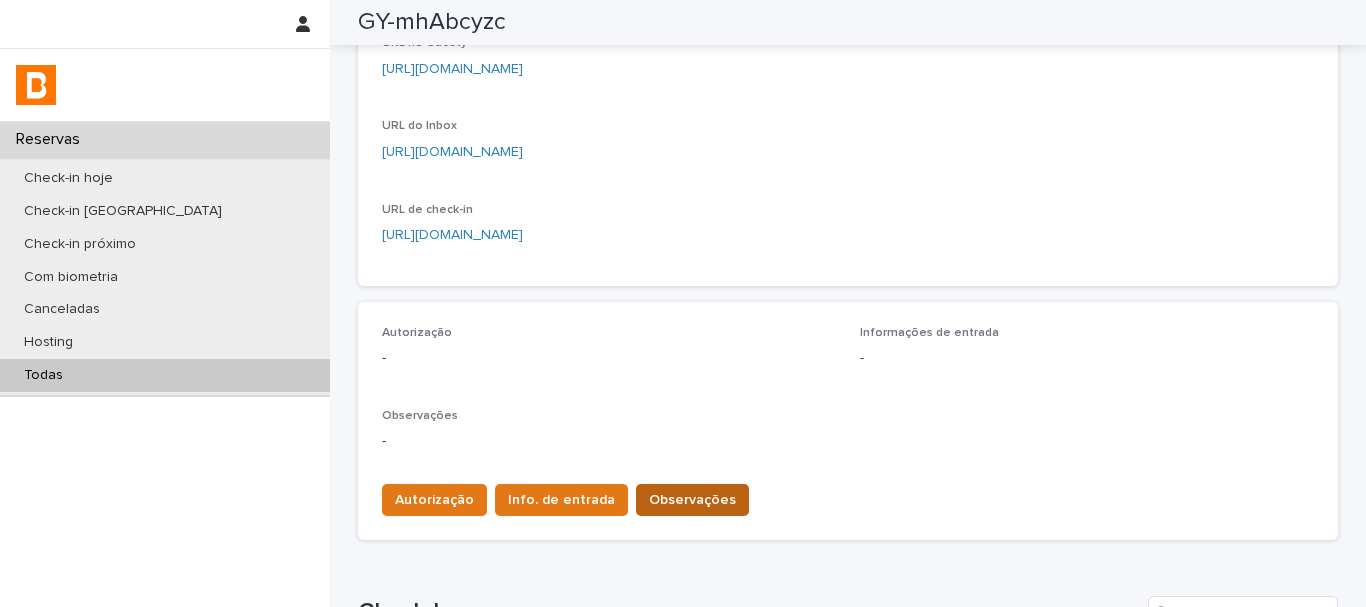 click on "Observações" at bounding box center (692, 500) 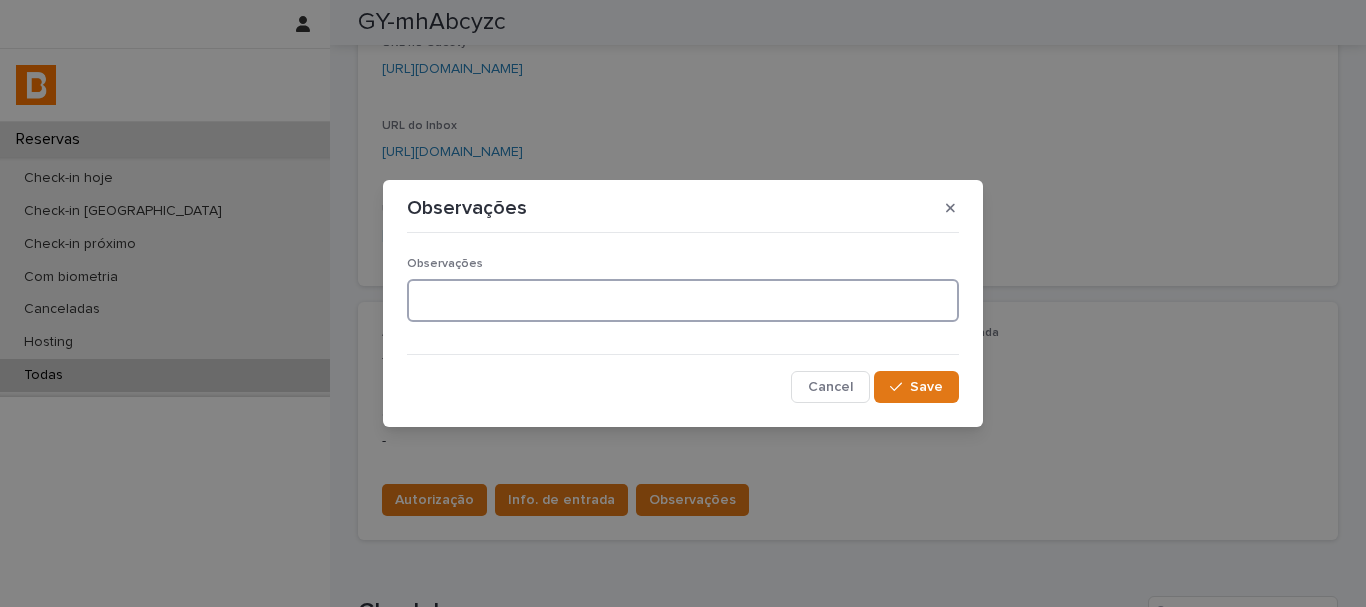 click at bounding box center [683, 300] 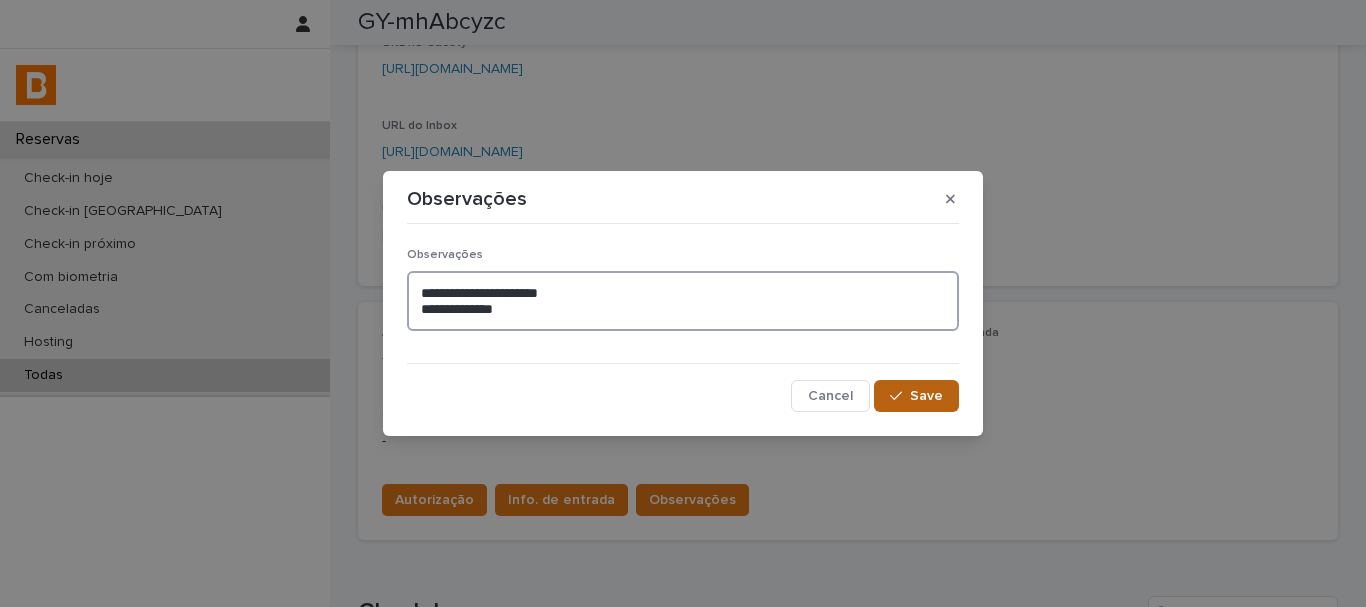 type on "**********" 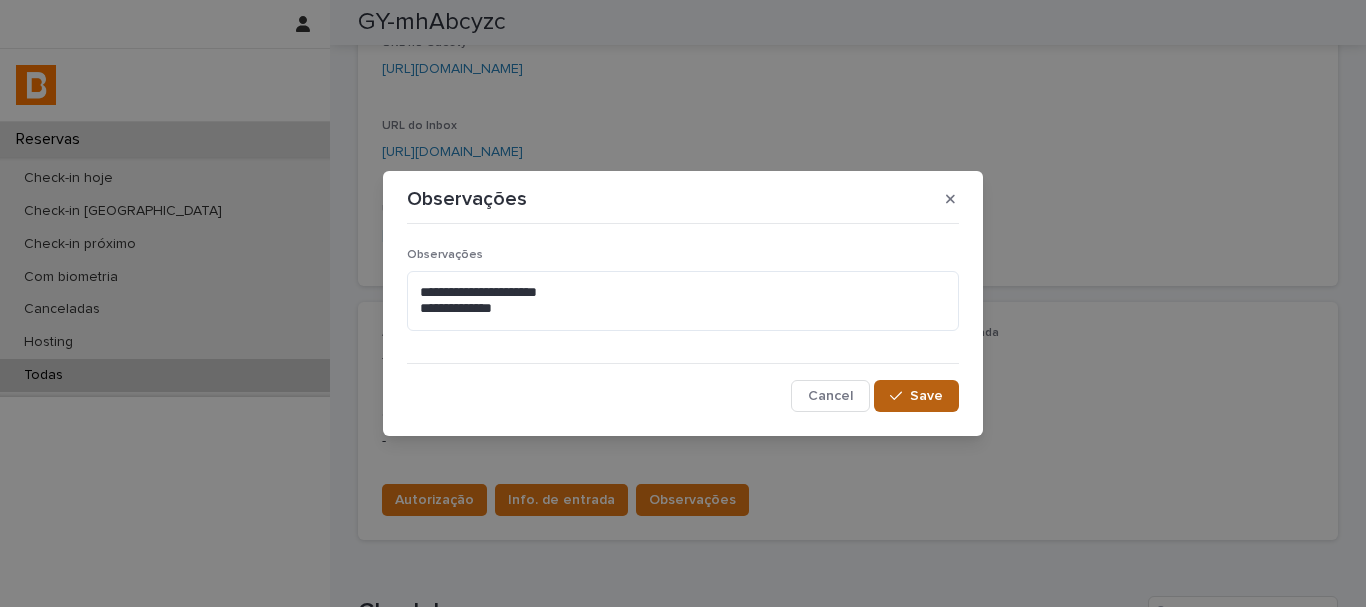 click on "Save" at bounding box center (916, 396) 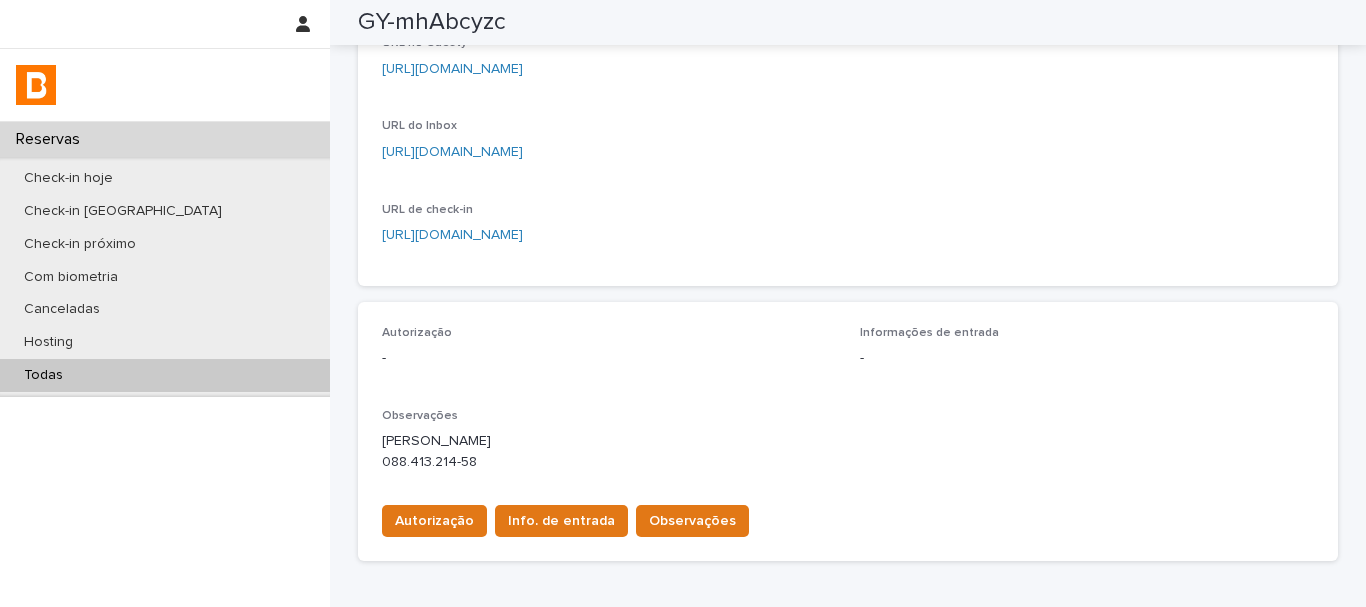 scroll, scrollTop: 311, scrollLeft: 0, axis: vertical 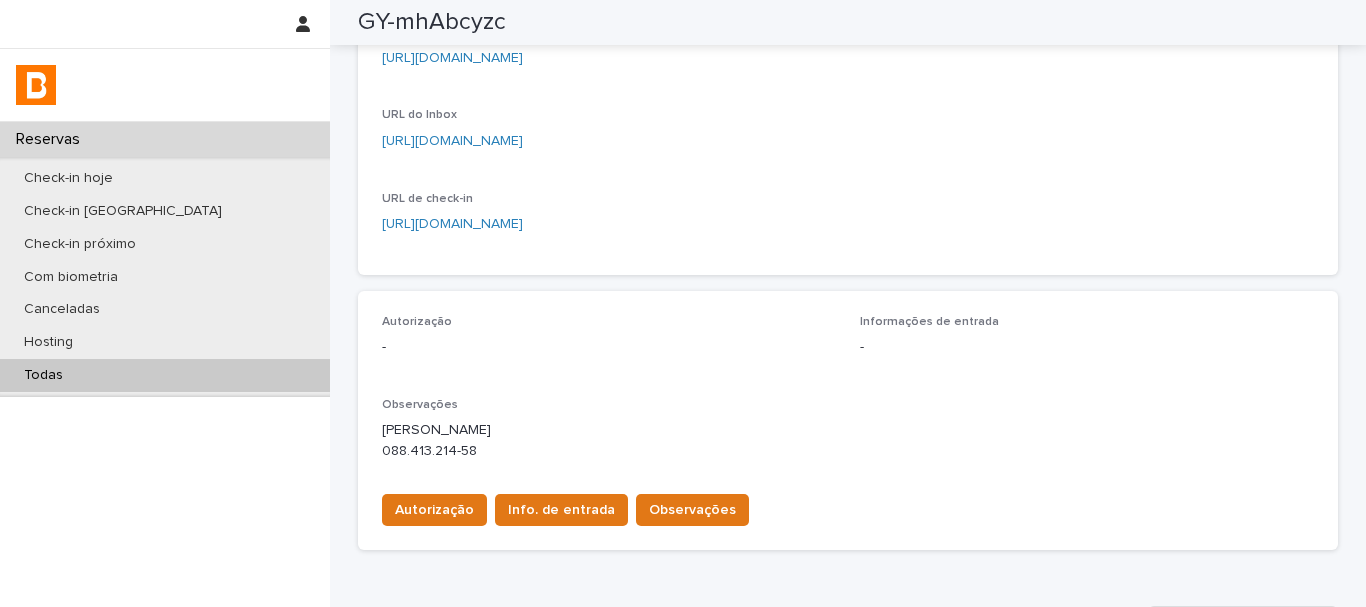click on "Autorização - Informações de entrada - Observações [PERSON_NAME]
088.413.214-58 Autorização Info. de entrada Observações" at bounding box center (848, 420) 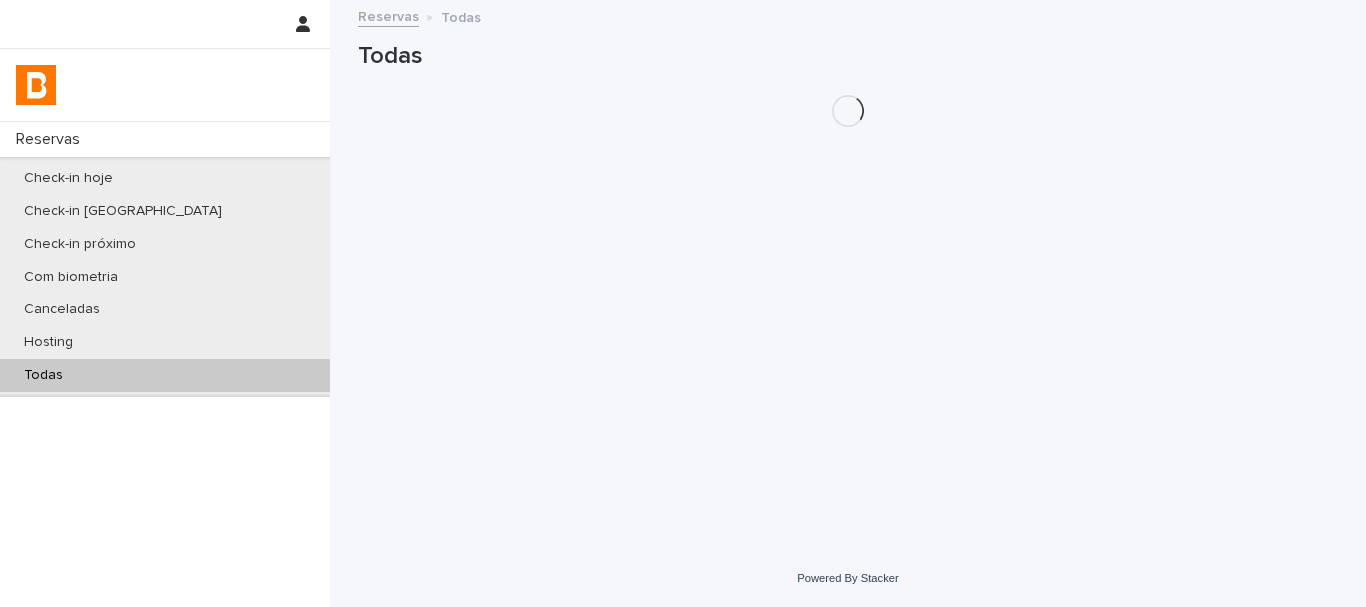 scroll, scrollTop: 0, scrollLeft: 0, axis: both 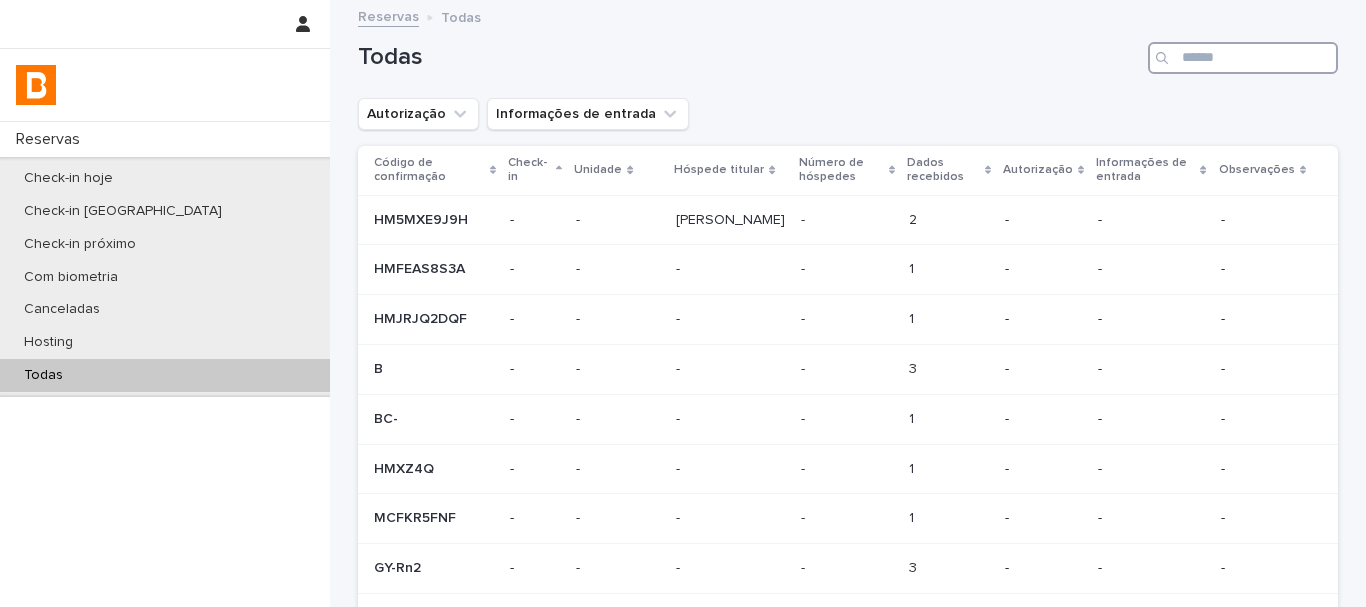 click at bounding box center [1243, 58] 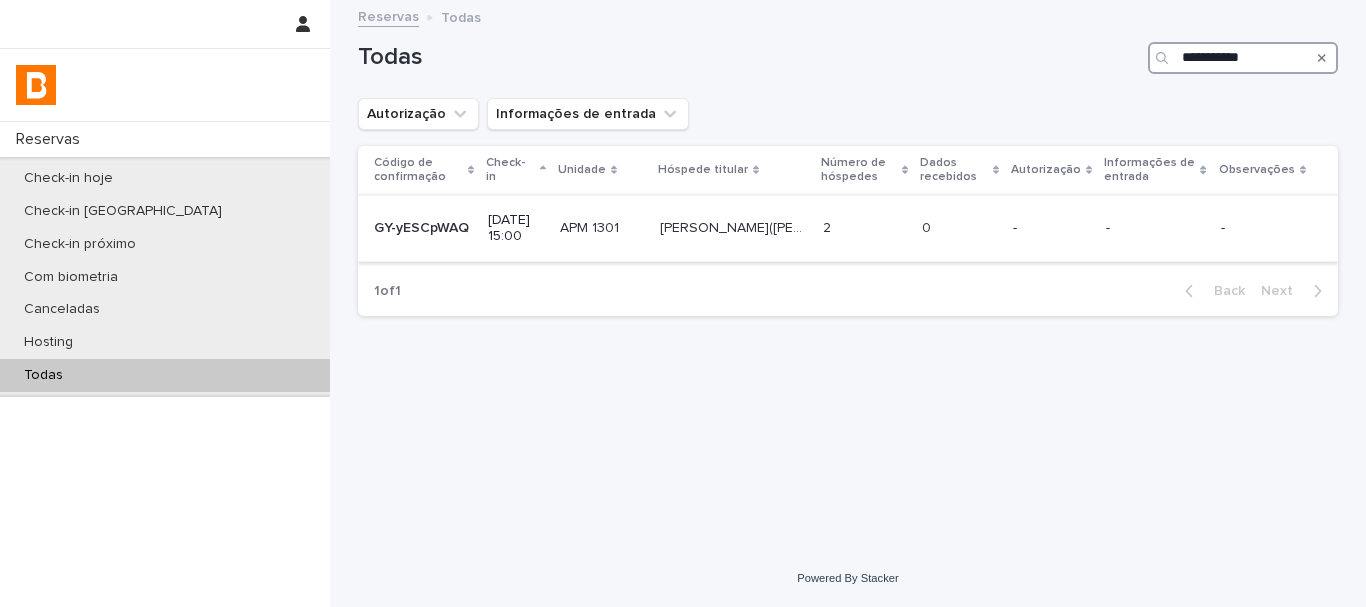 type on "**********" 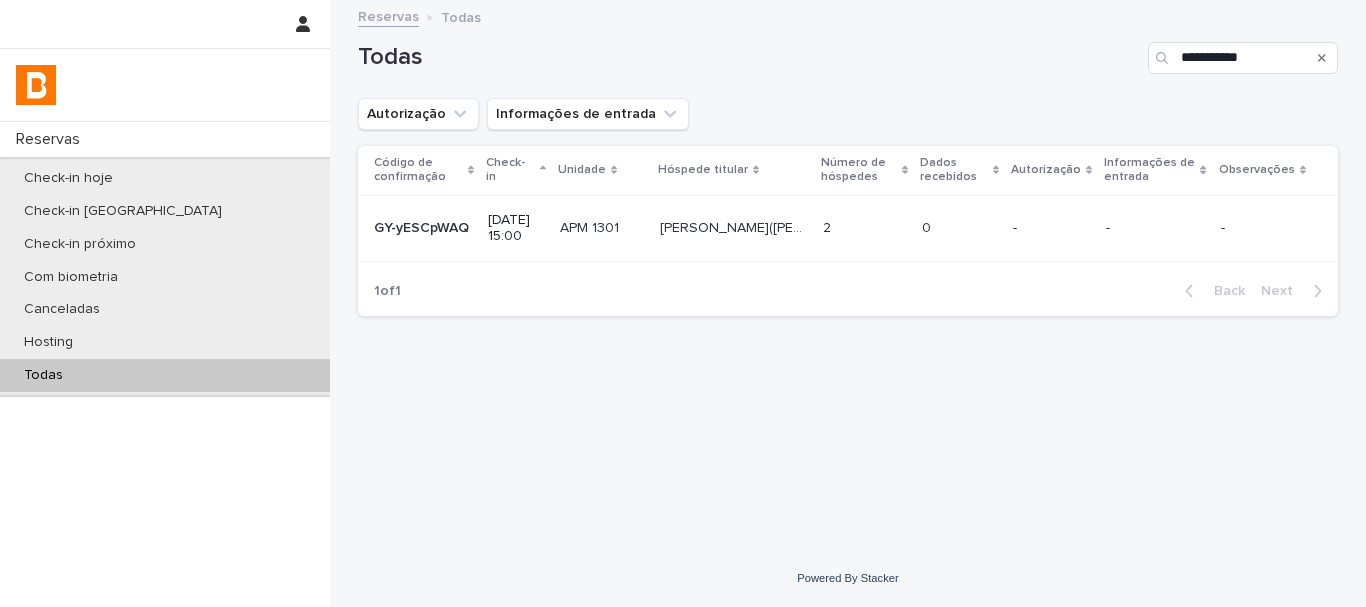 click on "[PERSON_NAME]([PERSON_NAME]) [PERSON_NAME]([PERSON_NAME])" at bounding box center [733, 228] 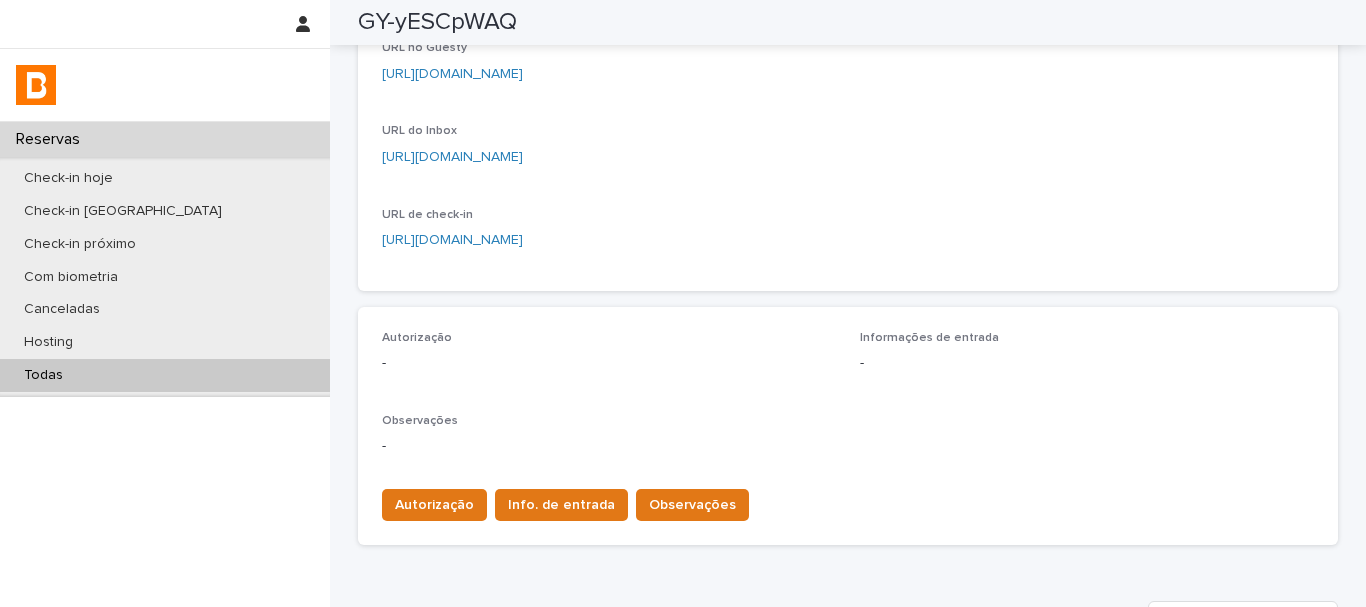 scroll, scrollTop: 400, scrollLeft: 0, axis: vertical 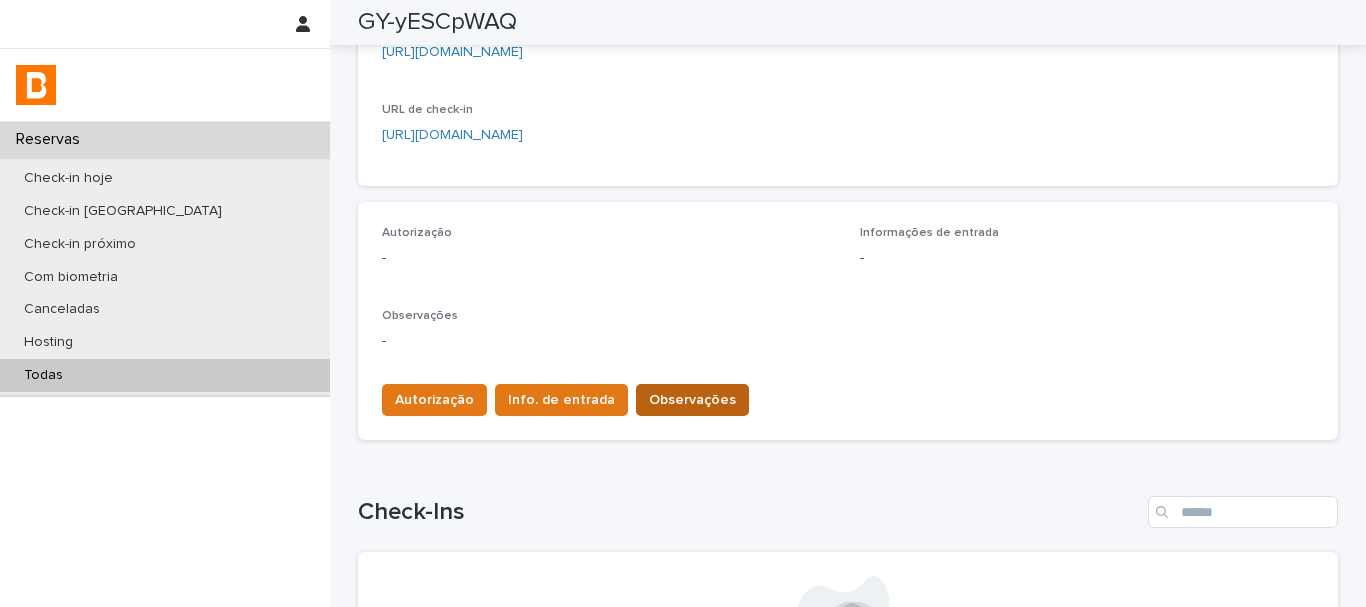 click on "Observações" at bounding box center [692, 400] 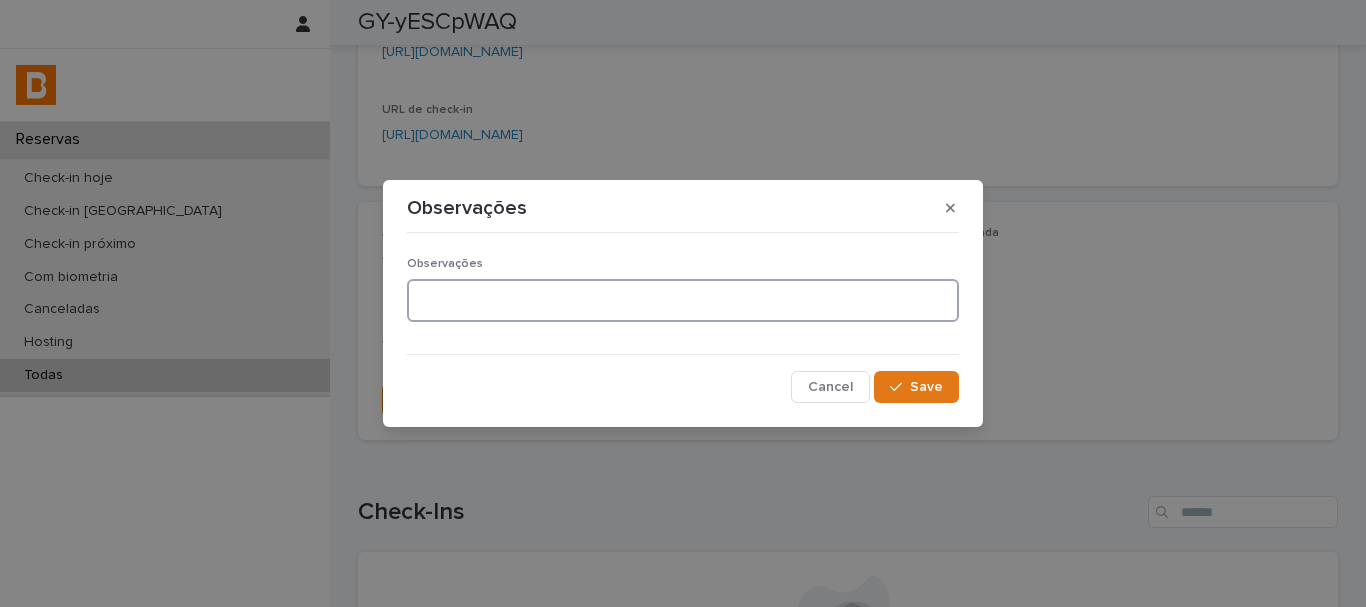 click at bounding box center [683, 300] 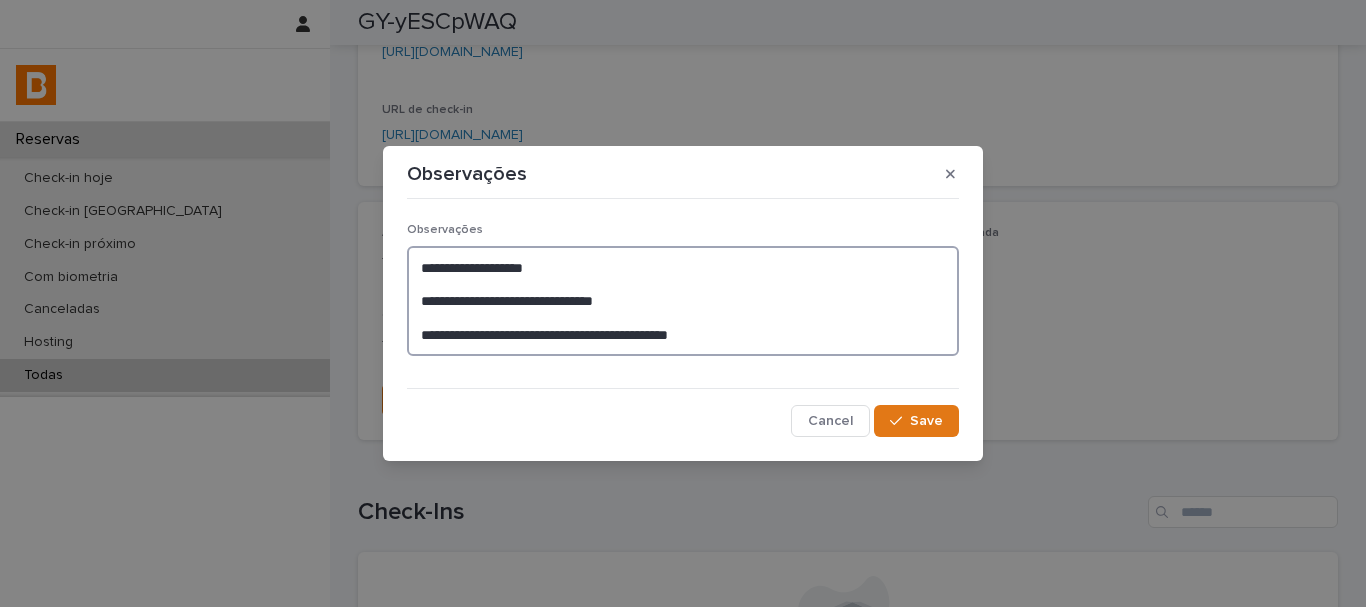 drag, startPoint x: 450, startPoint y: 299, endPoint x: 645, endPoint y: 298, distance: 195.00256 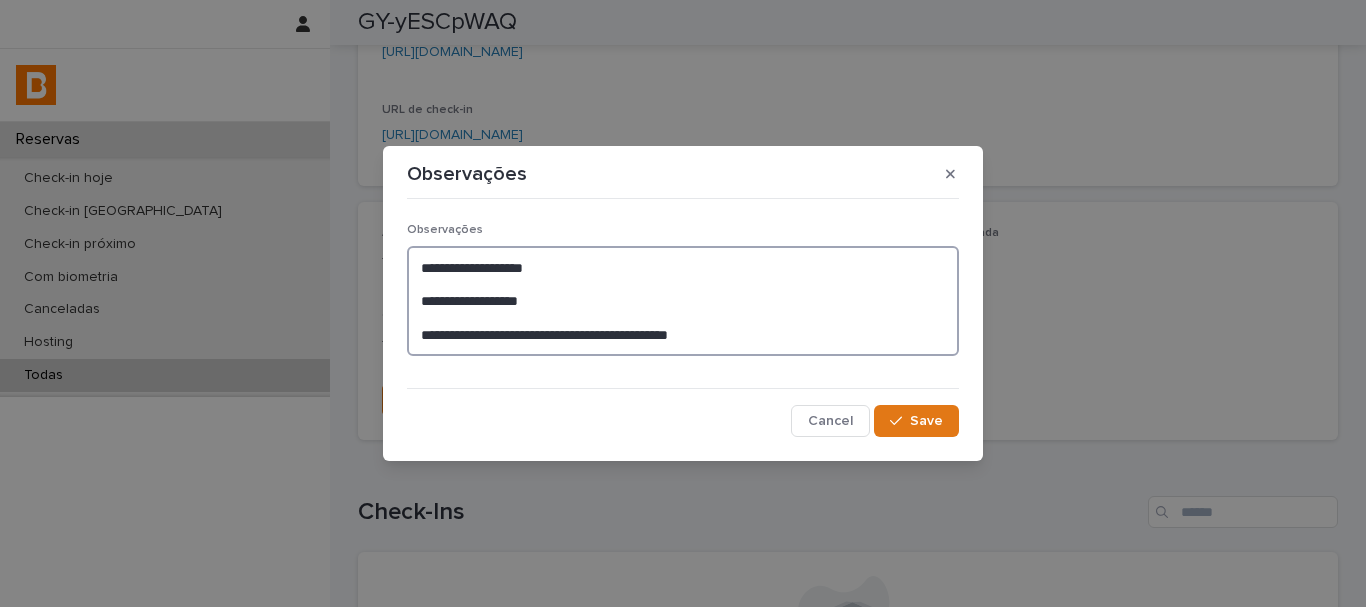 click on "**********" at bounding box center [683, 301] 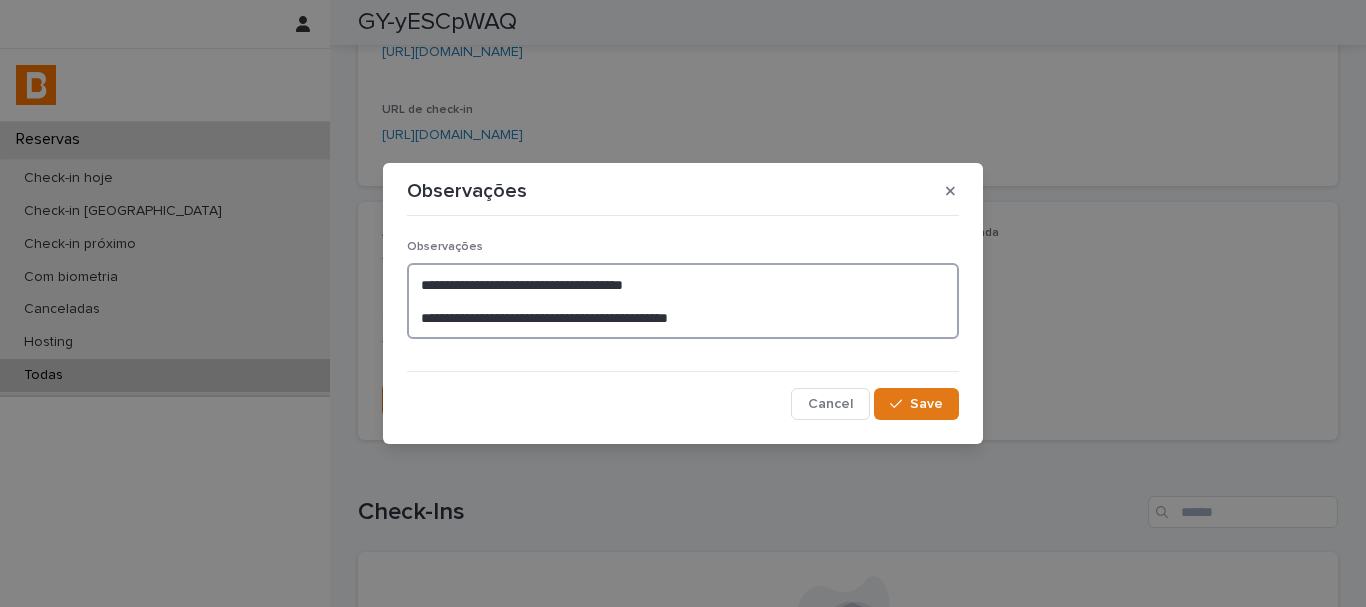 click on "**********" at bounding box center [683, 301] 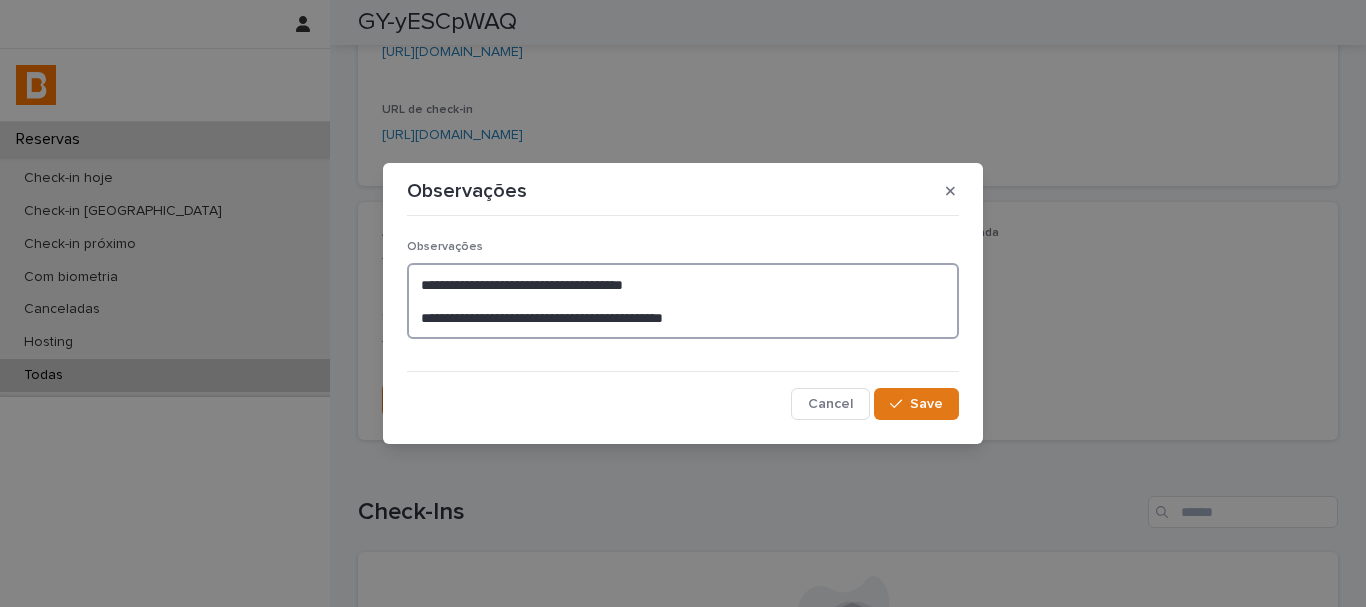 click on "**********" at bounding box center (683, 301) 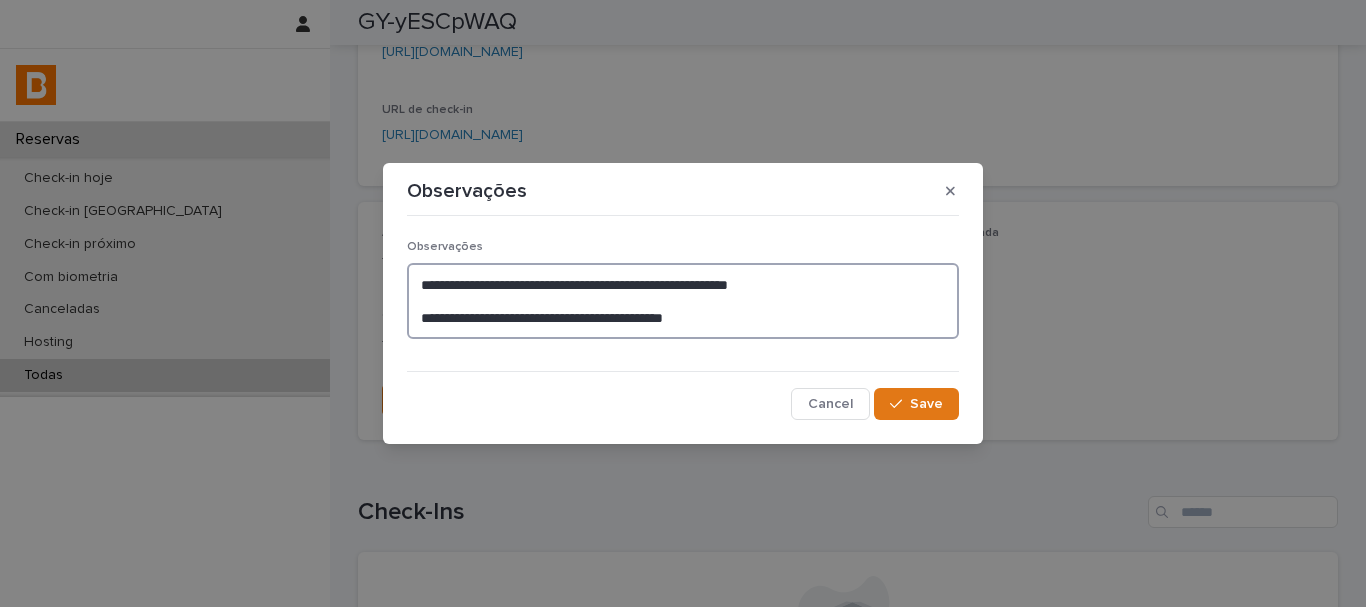 click on "**********" at bounding box center [683, 301] 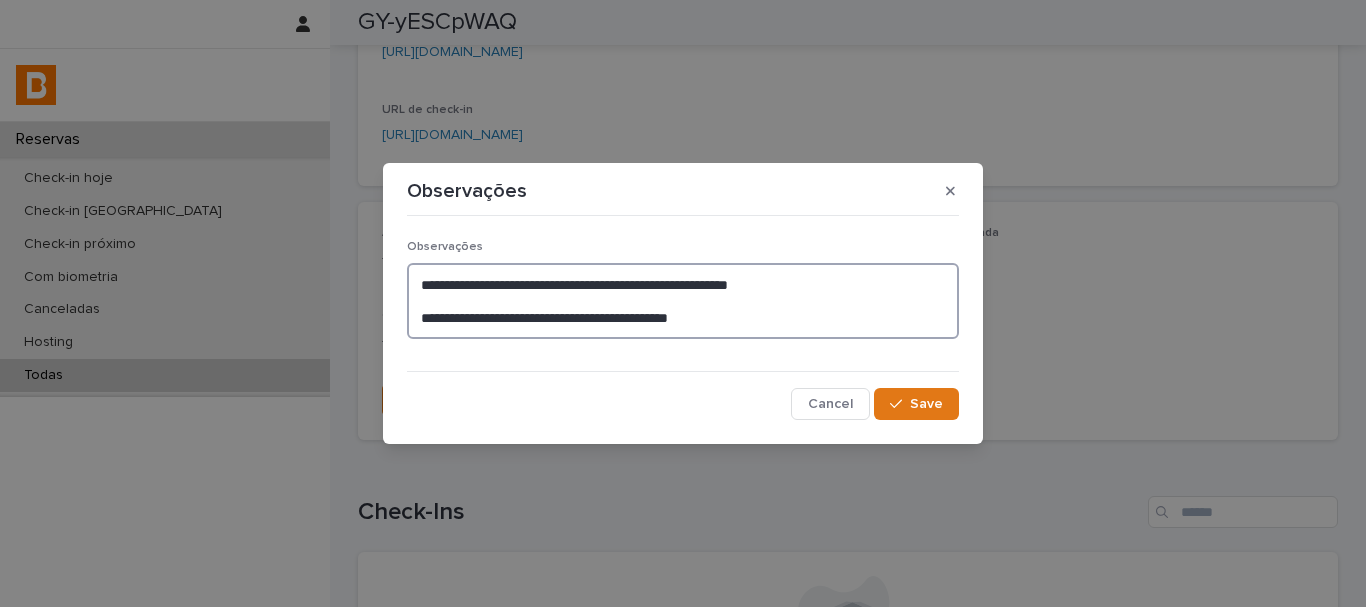 click on "**********" at bounding box center [683, 301] 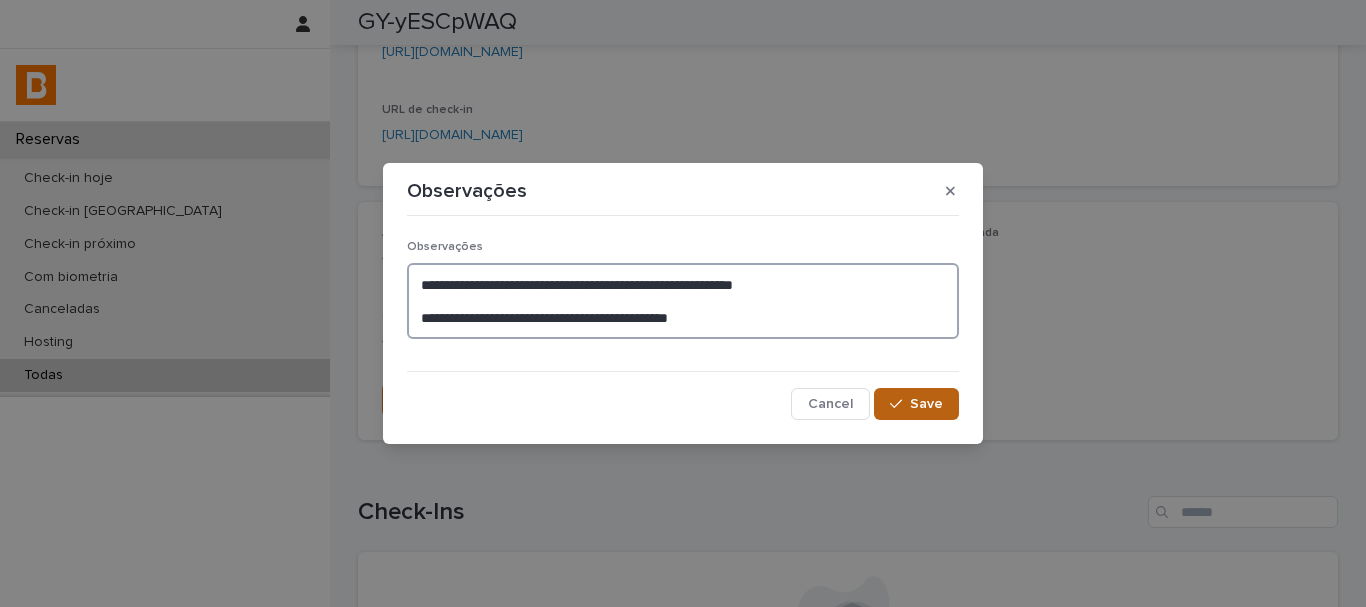 type on "**********" 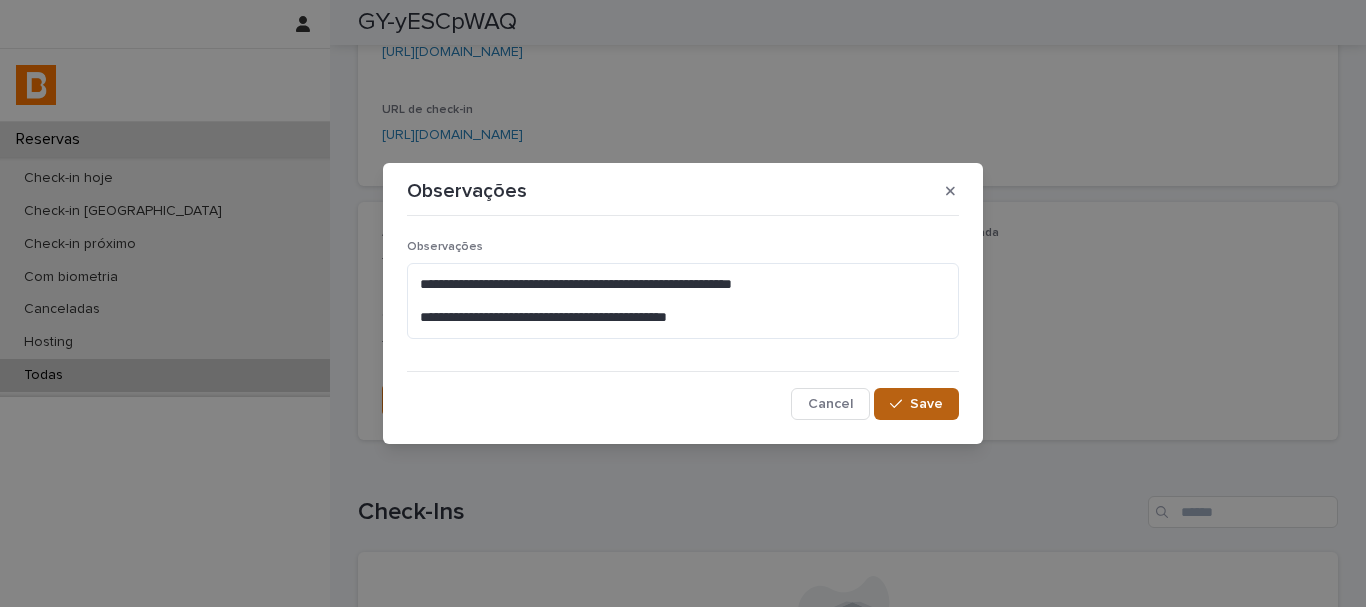 click on "Save" at bounding box center [916, 404] 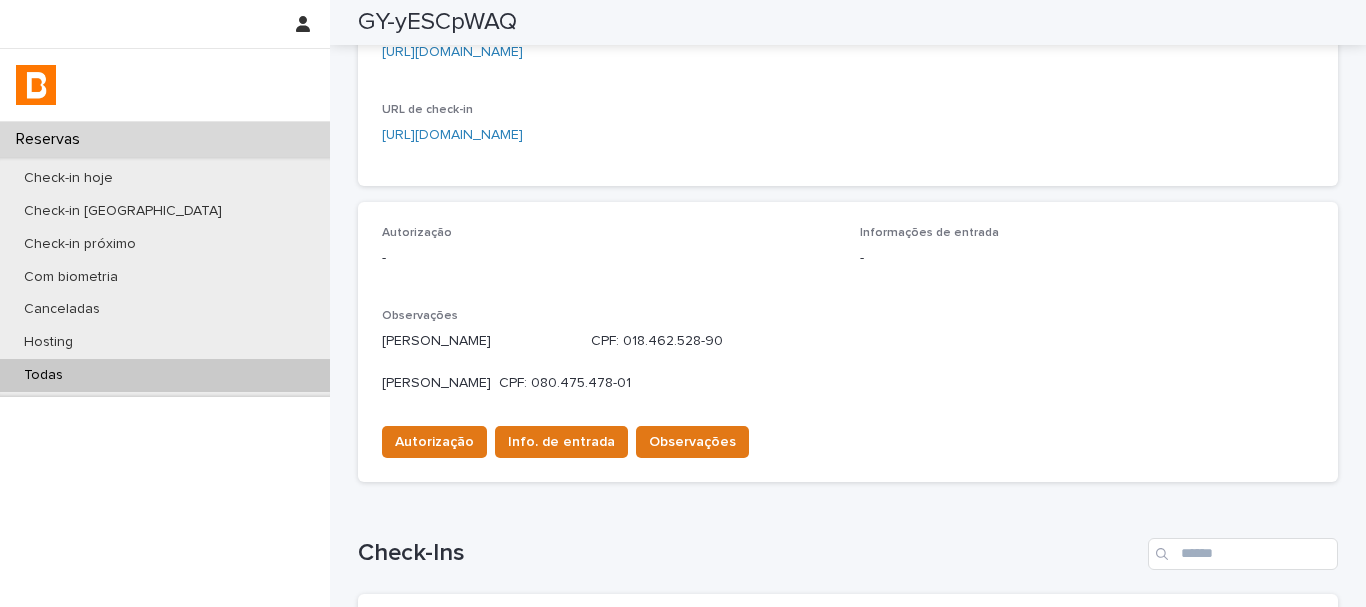 scroll, scrollTop: 421, scrollLeft: 0, axis: vertical 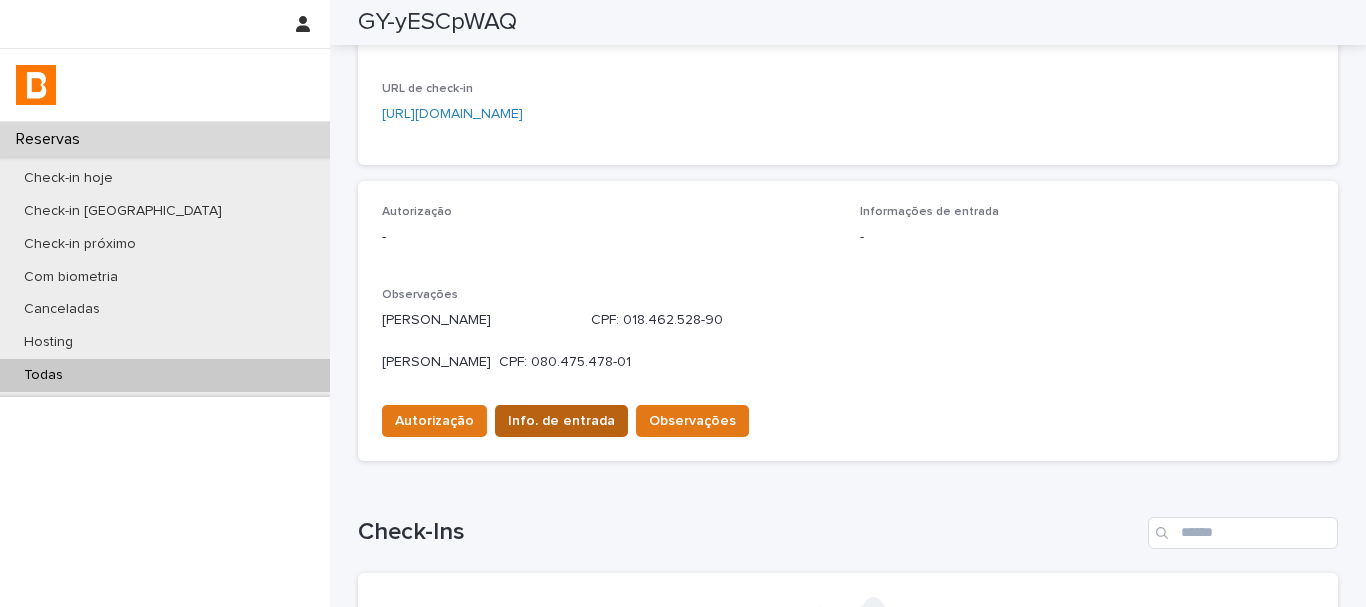 click on "Info. de entrada" at bounding box center (561, 421) 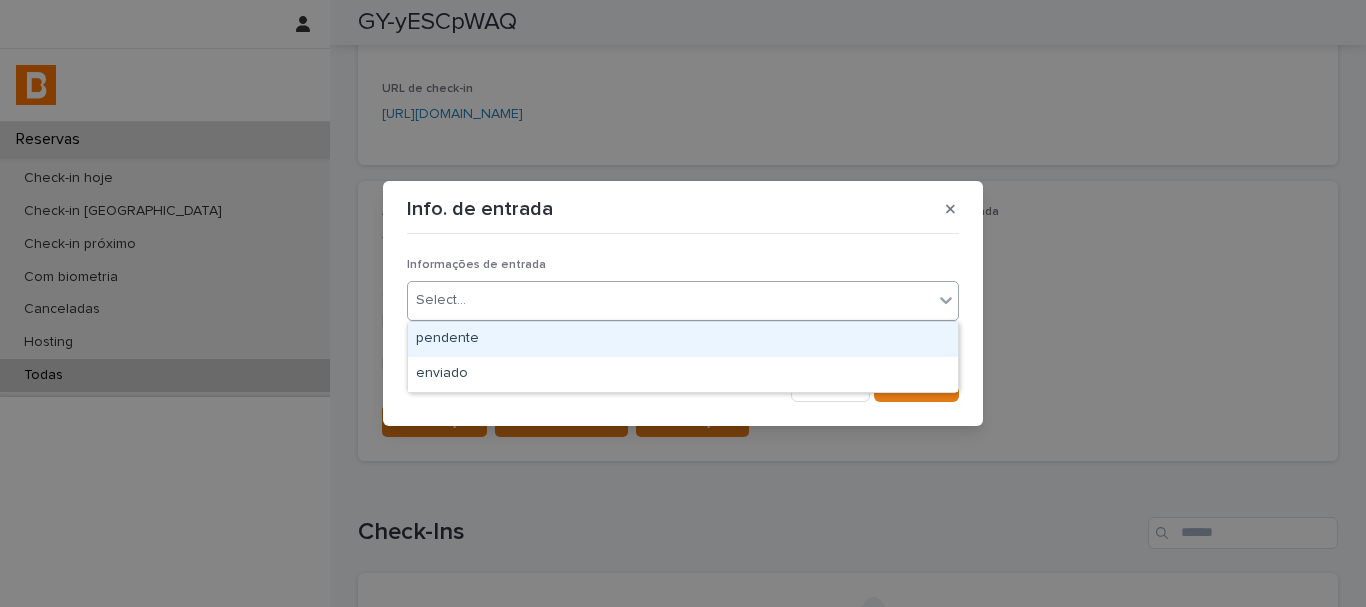 click on "Select..." at bounding box center (670, 300) 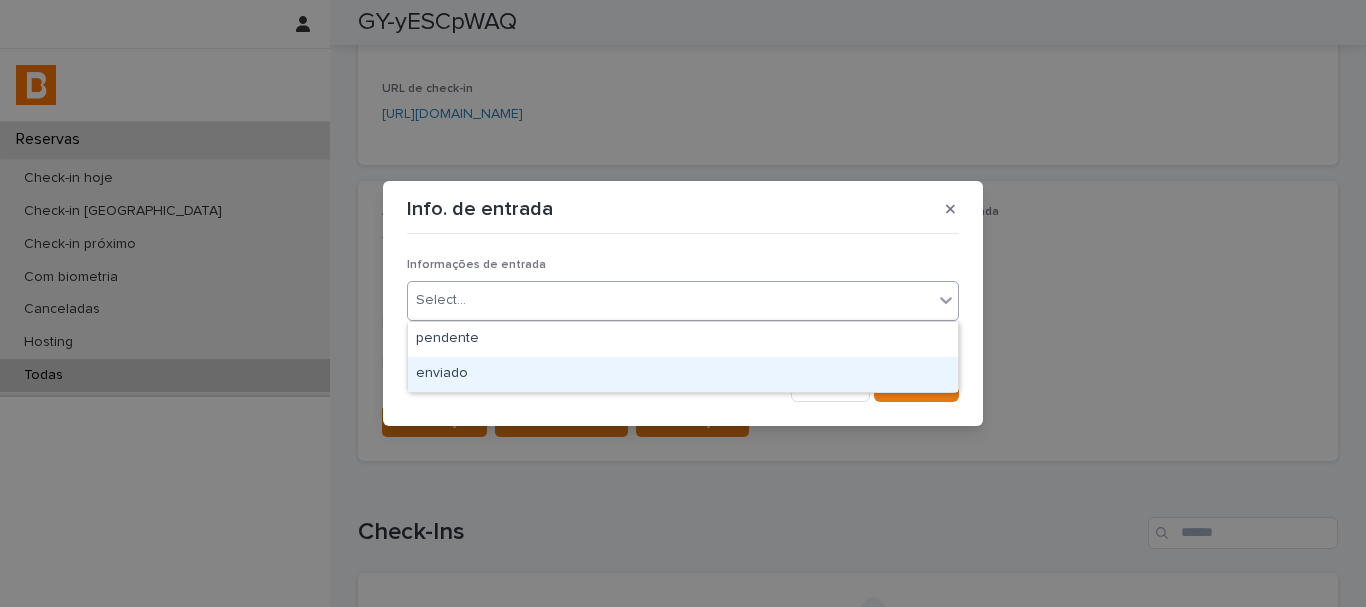 click on "enviado" at bounding box center (683, 374) 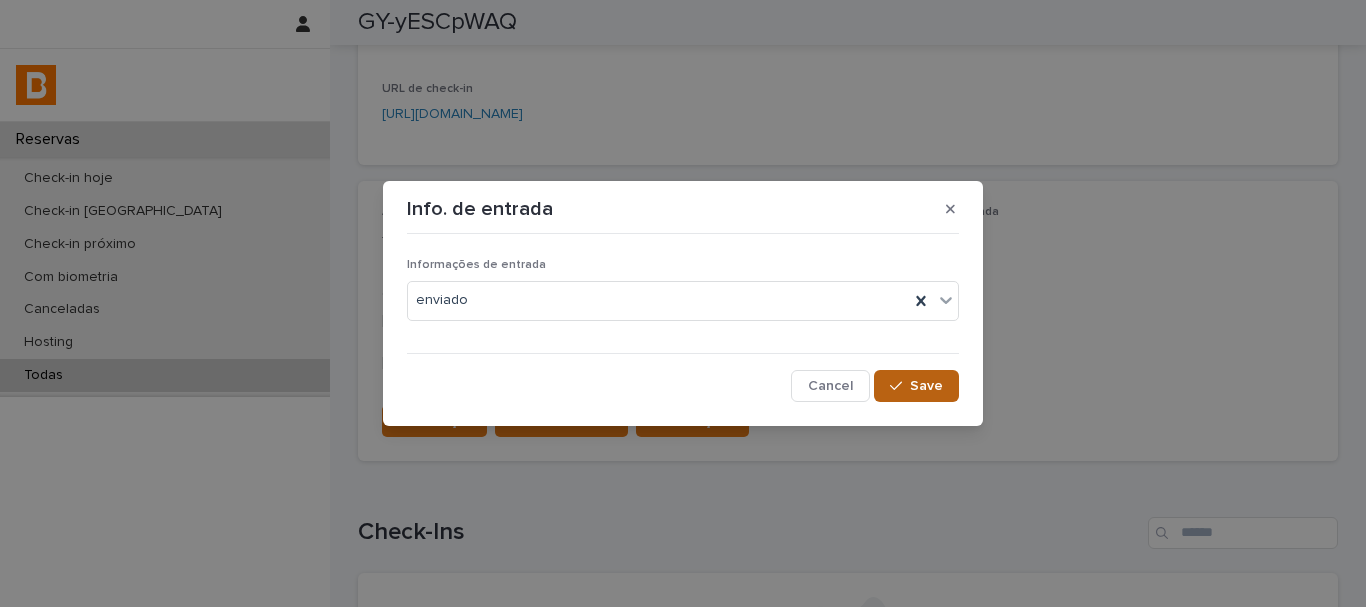 click on "Save" at bounding box center (916, 386) 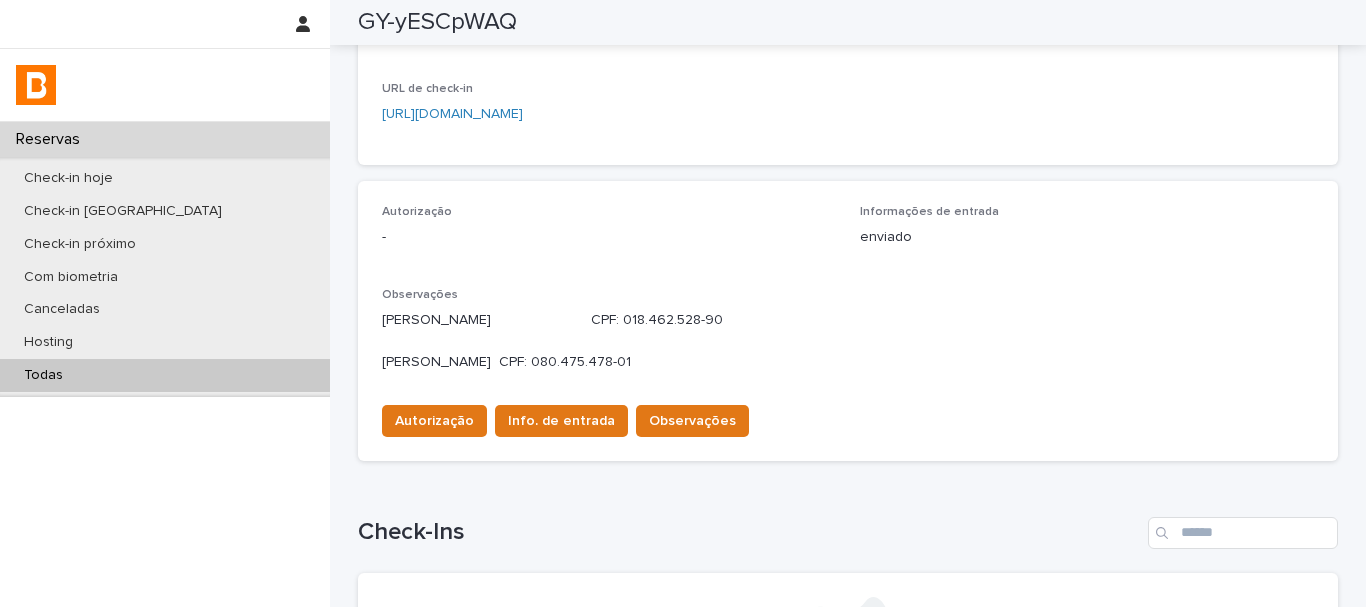 click on "Todas" at bounding box center (165, 375) 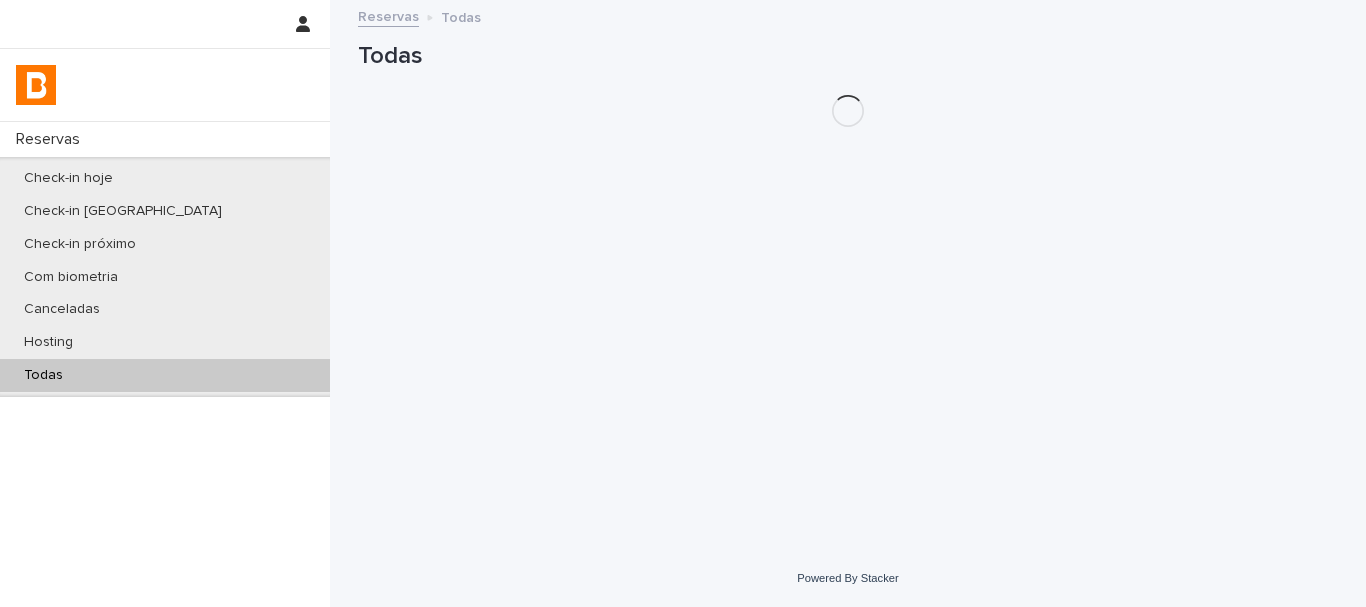 scroll, scrollTop: 0, scrollLeft: 0, axis: both 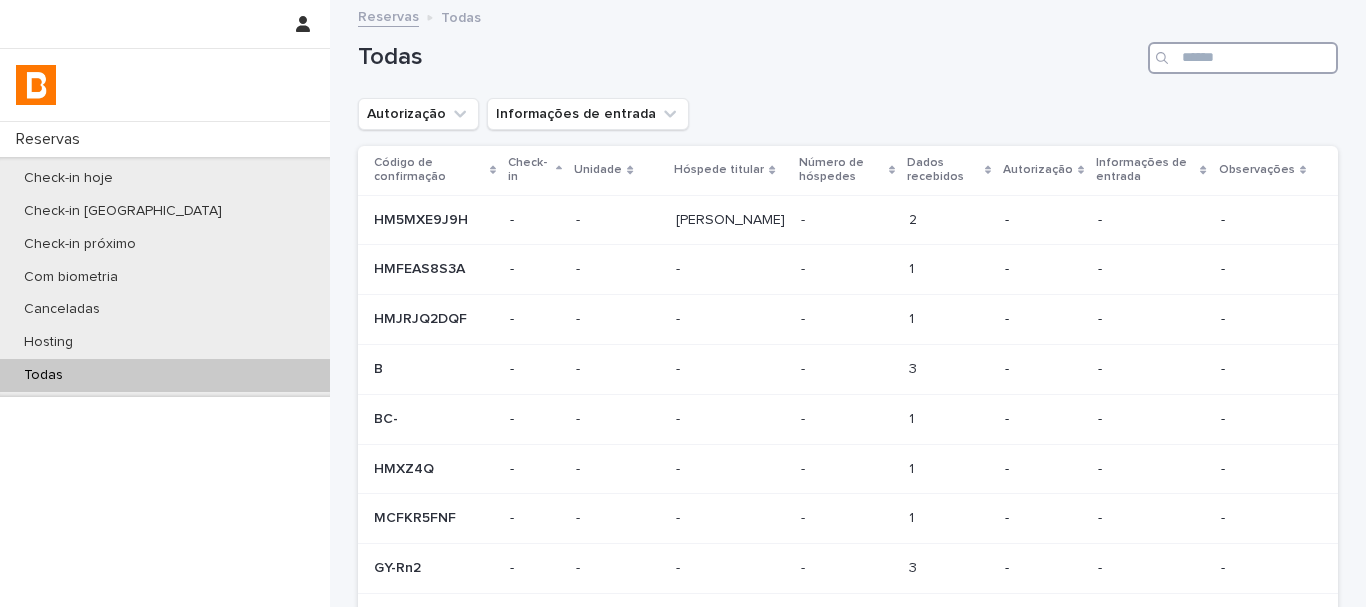 click at bounding box center (1243, 58) 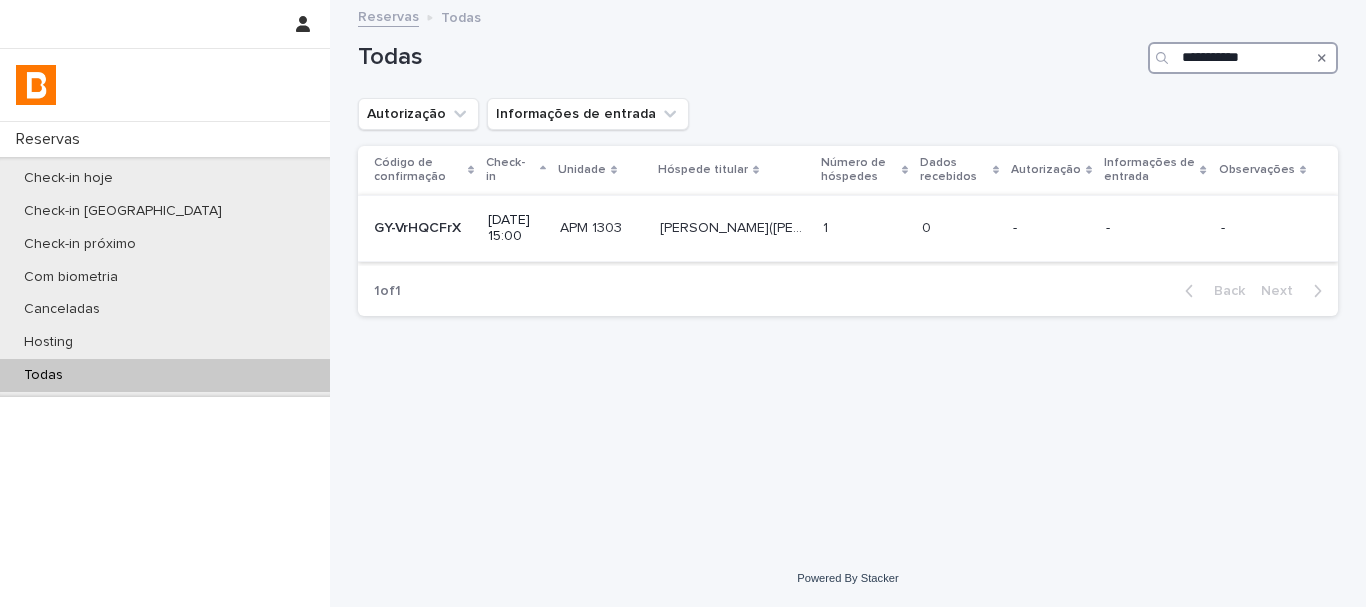 type on "**********" 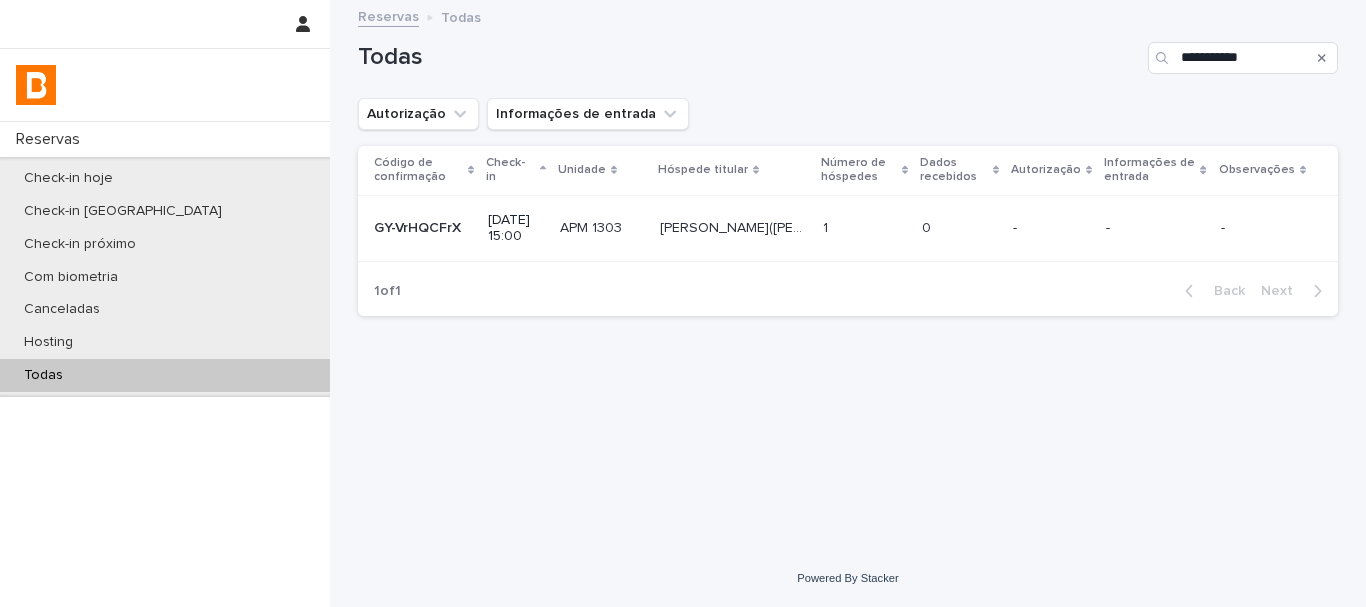click on "1 1" at bounding box center (864, 228) 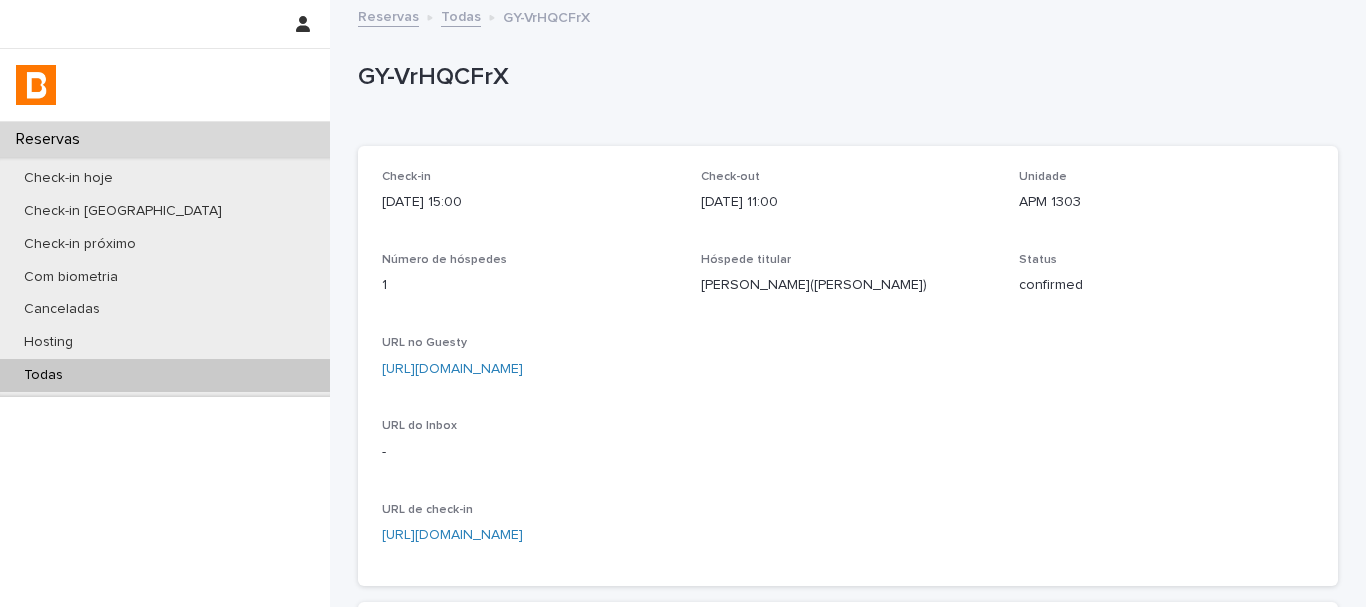 scroll, scrollTop: 600, scrollLeft: 0, axis: vertical 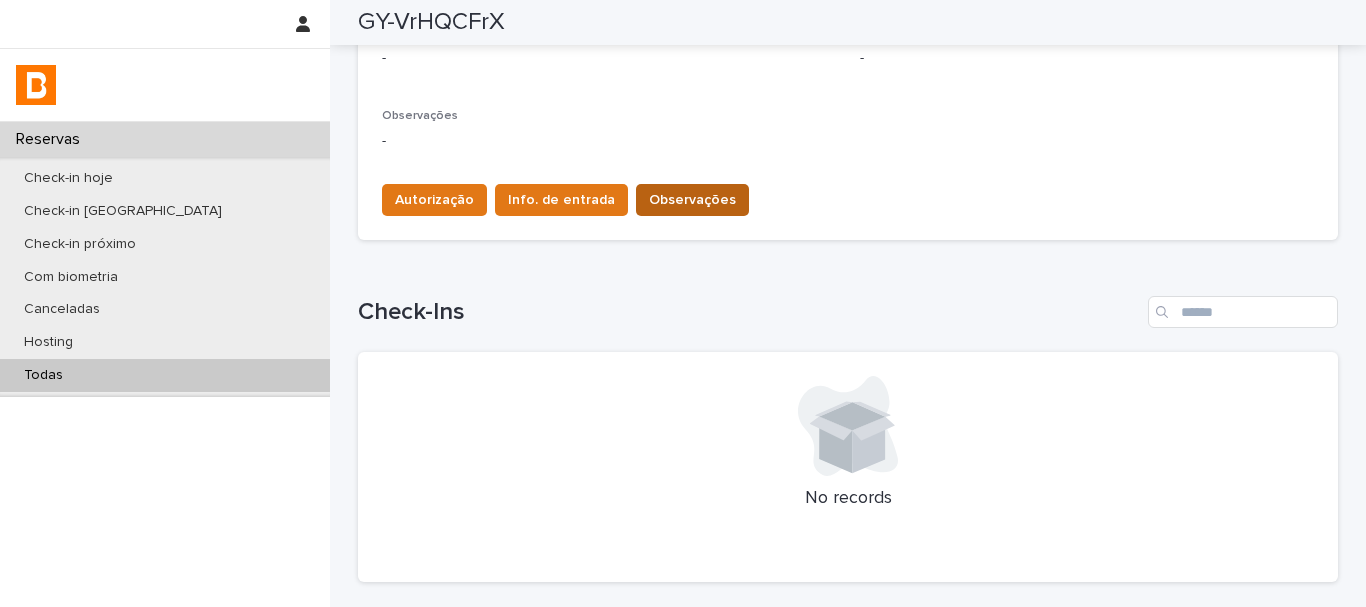 click on "Observações" at bounding box center (692, 200) 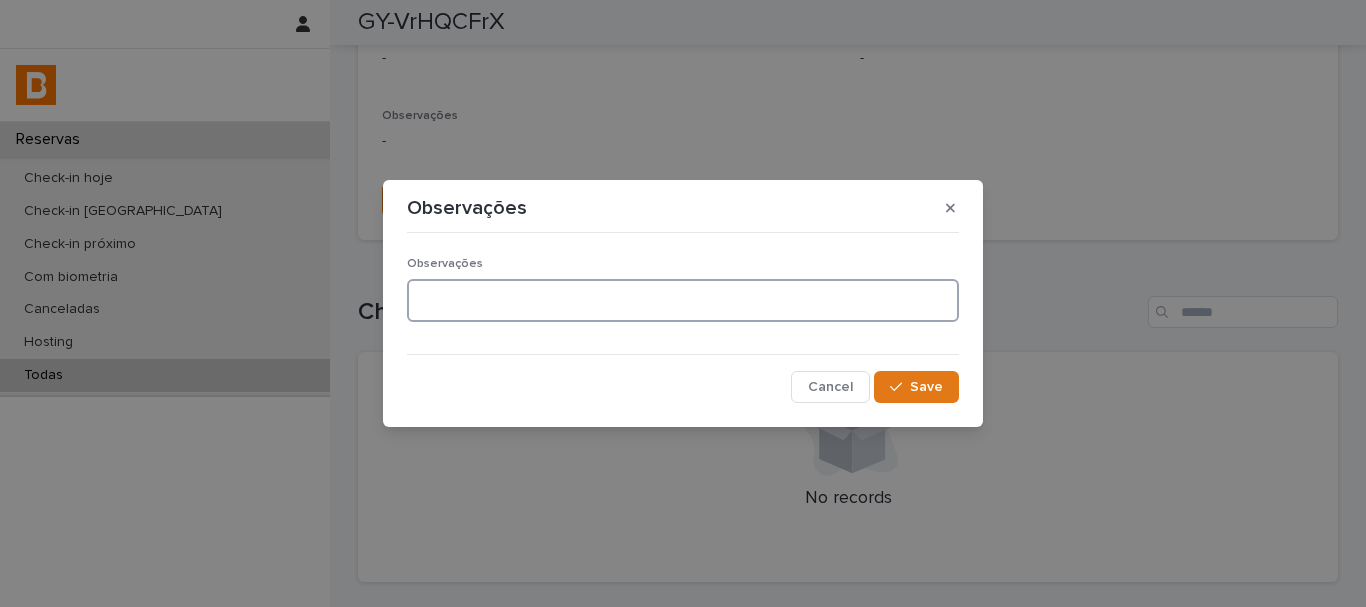 click at bounding box center (683, 300) 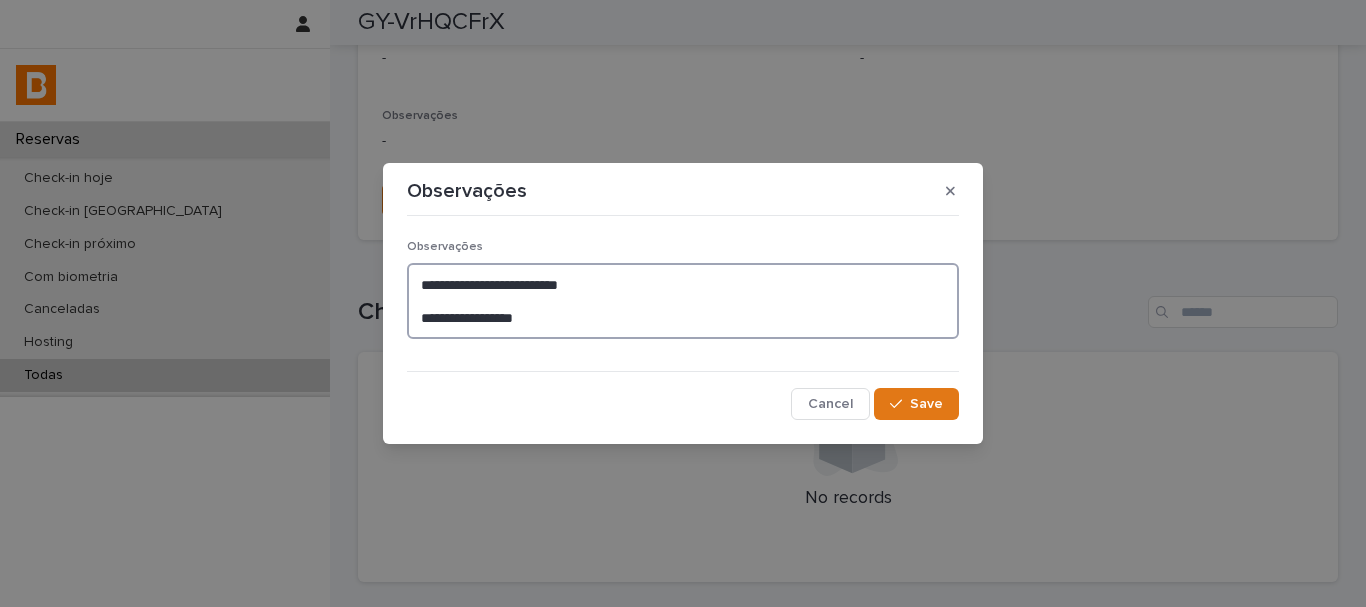 click on "**********" at bounding box center [683, 301] 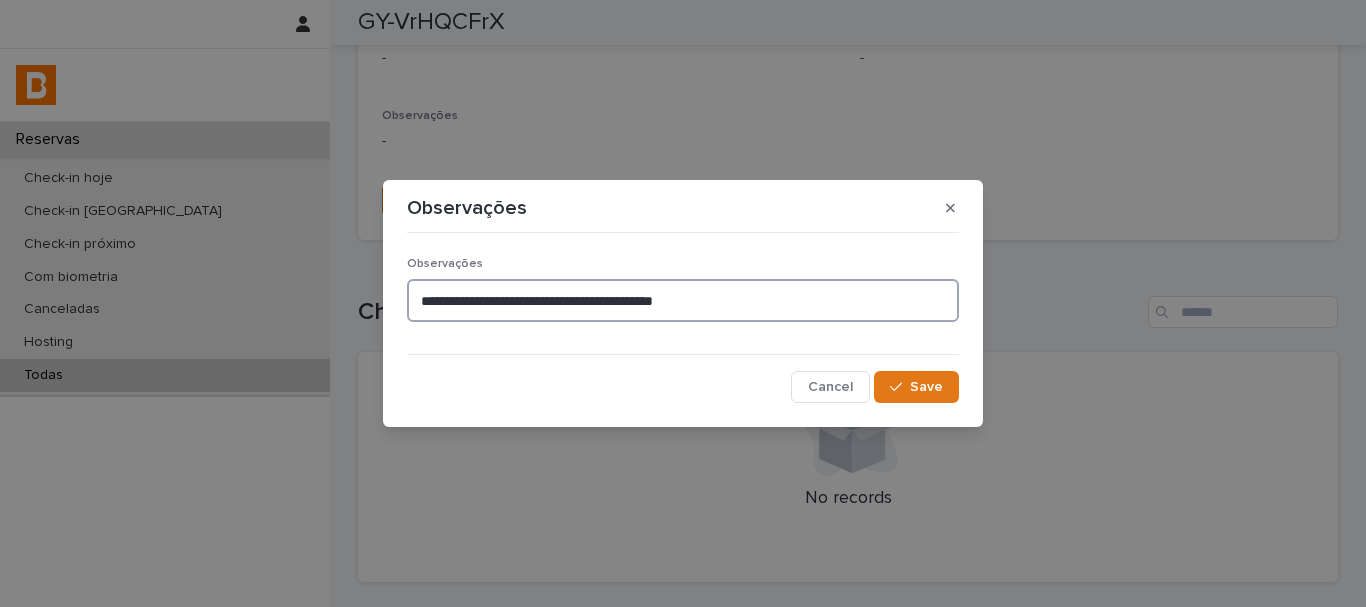 click on "**********" at bounding box center [683, 300] 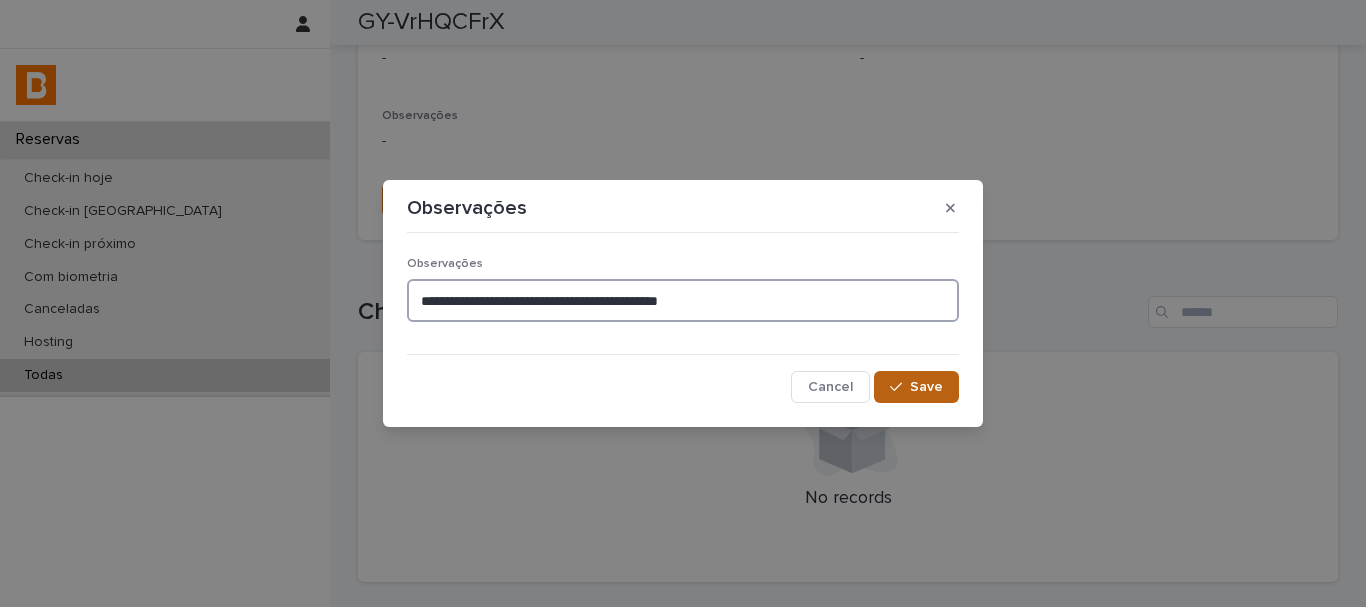 type on "**********" 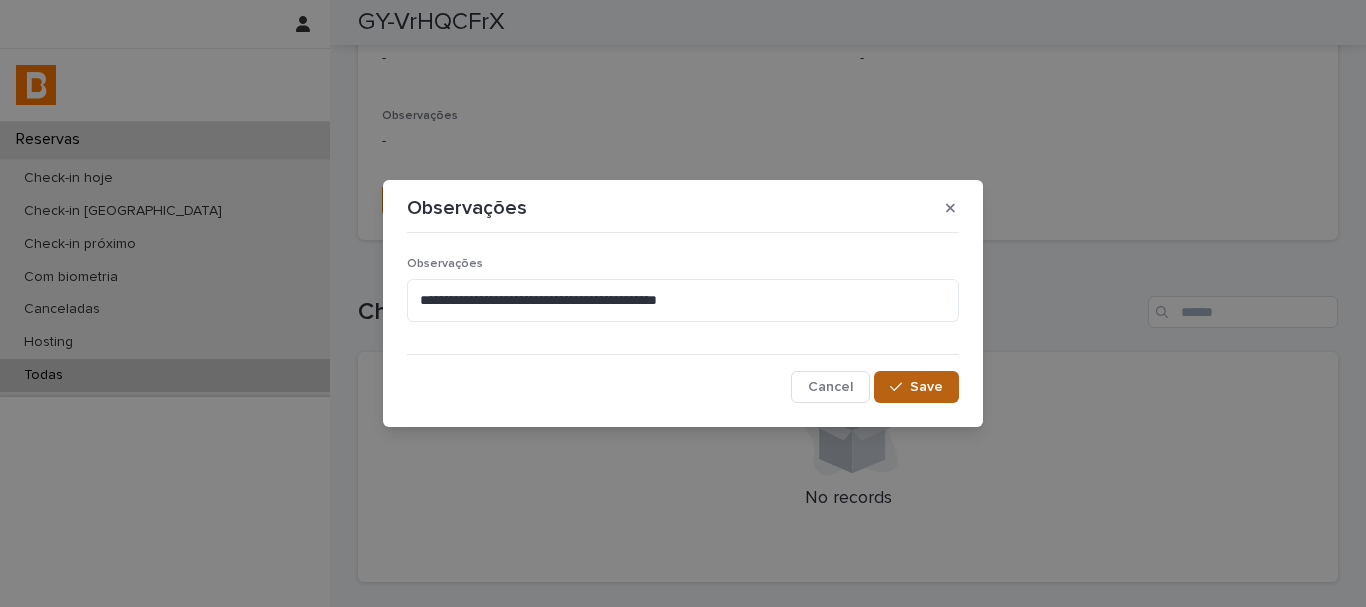 click 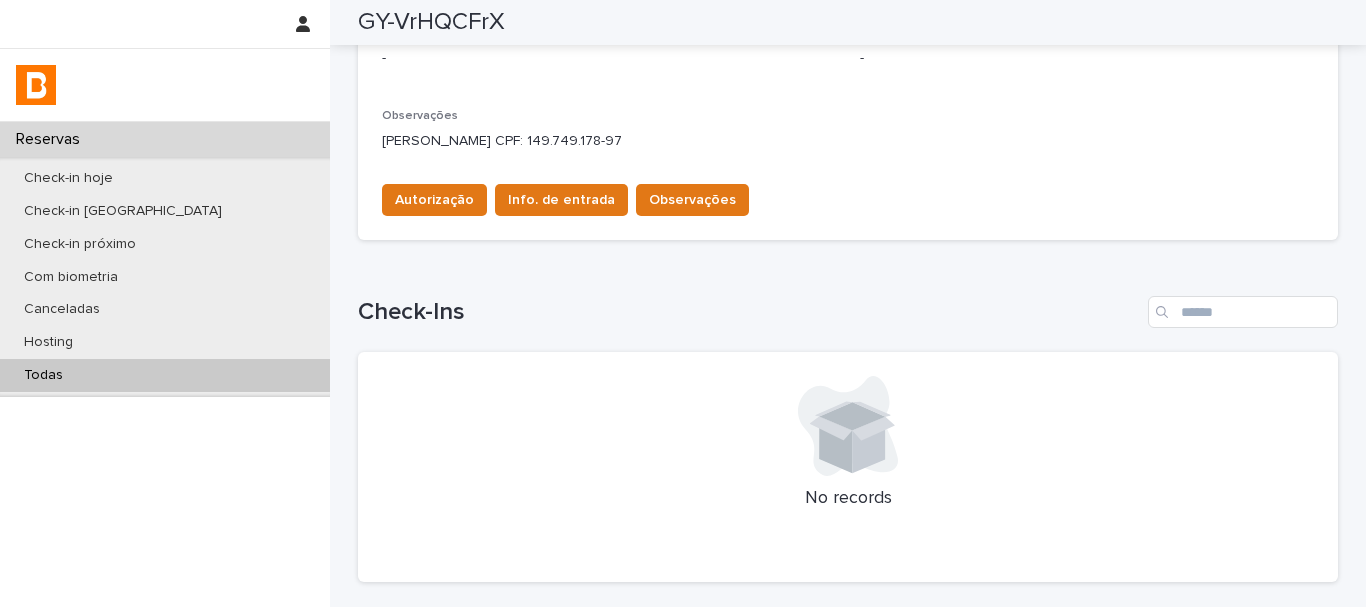 scroll, scrollTop: 400, scrollLeft: 0, axis: vertical 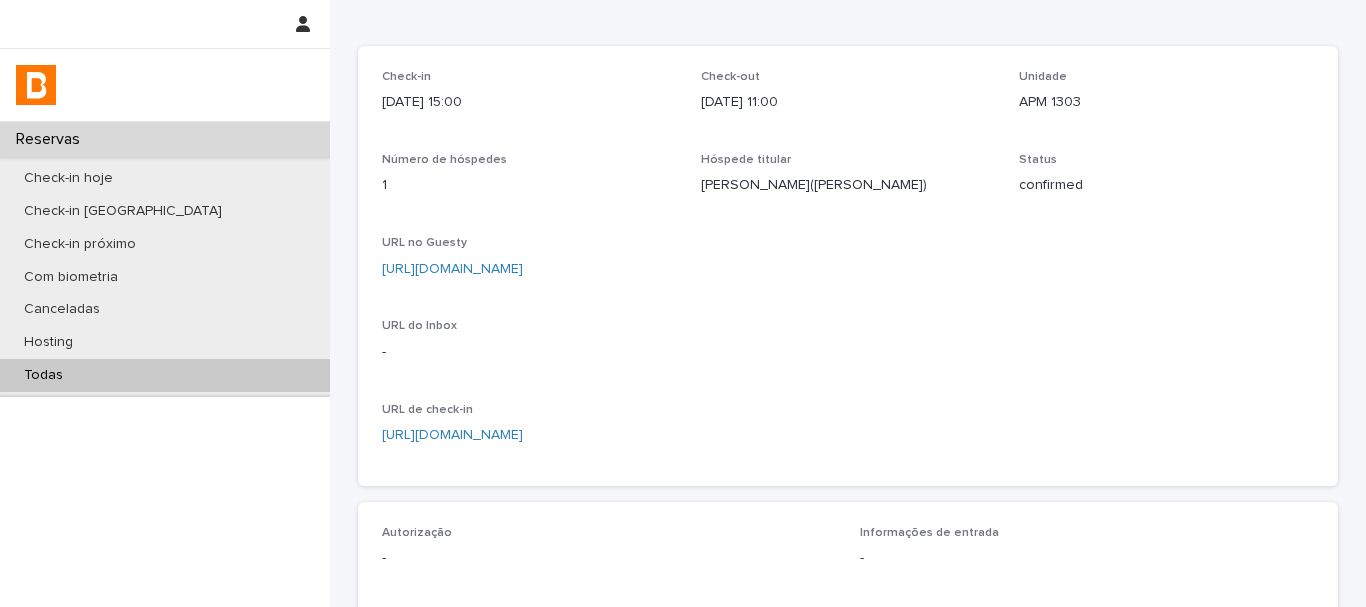 click on "Check-in [DATE] 15:00 Check-out [DATE] 11:00 Unidade APM 1303 Número de hóspedes 1 Hóspede titular [PERSON_NAME]([PERSON_NAME]) Status confirmed URL no Guesty [URL][DOMAIN_NAME] URL do Inbox - URL de check-in [URL][DOMAIN_NAME]" at bounding box center [848, 266] 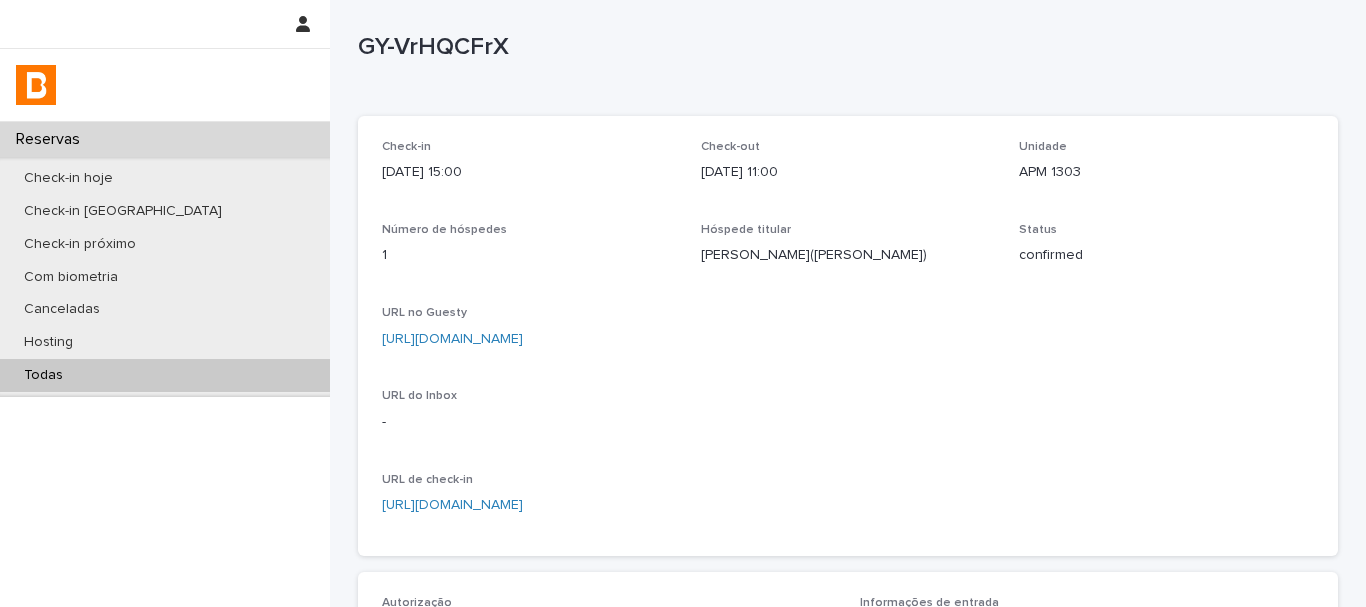 scroll, scrollTop: 0, scrollLeft: 0, axis: both 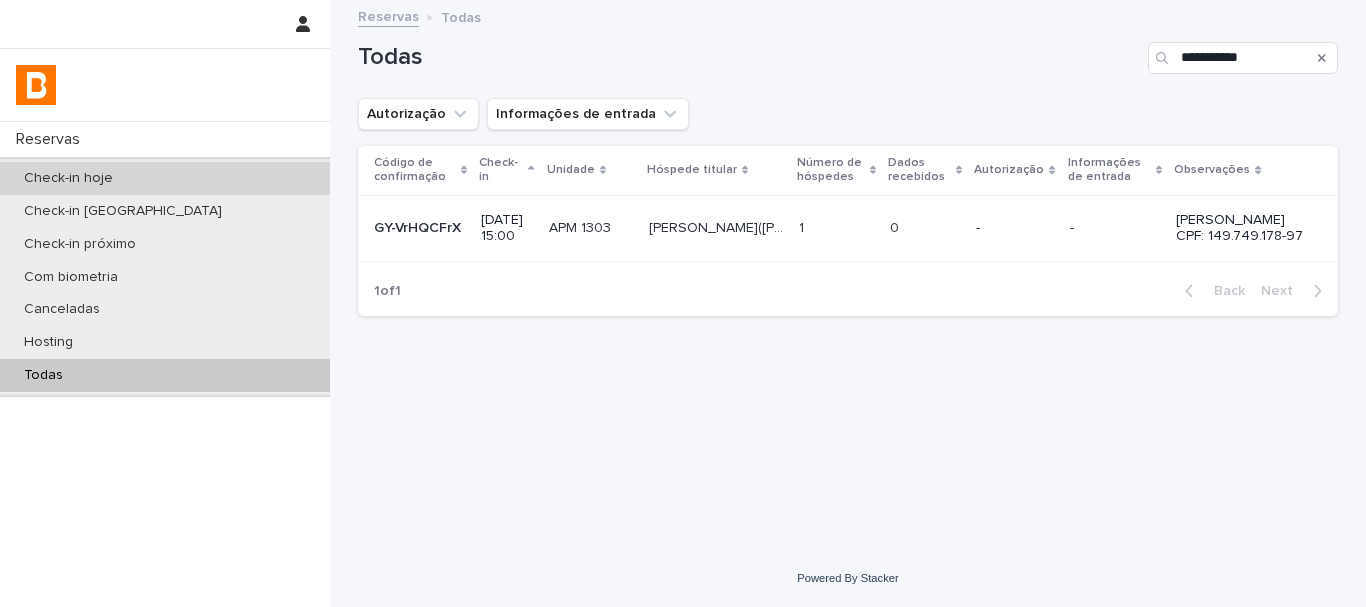 click on "Check-in hoje" at bounding box center [165, 178] 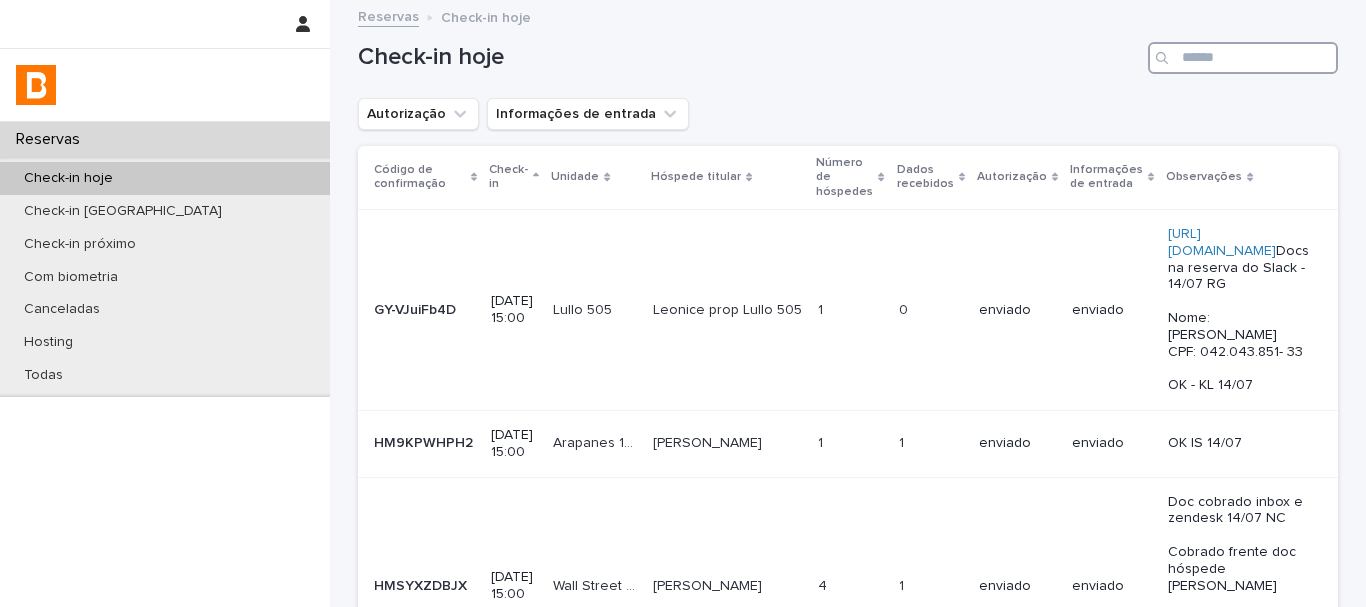 click at bounding box center (1243, 58) 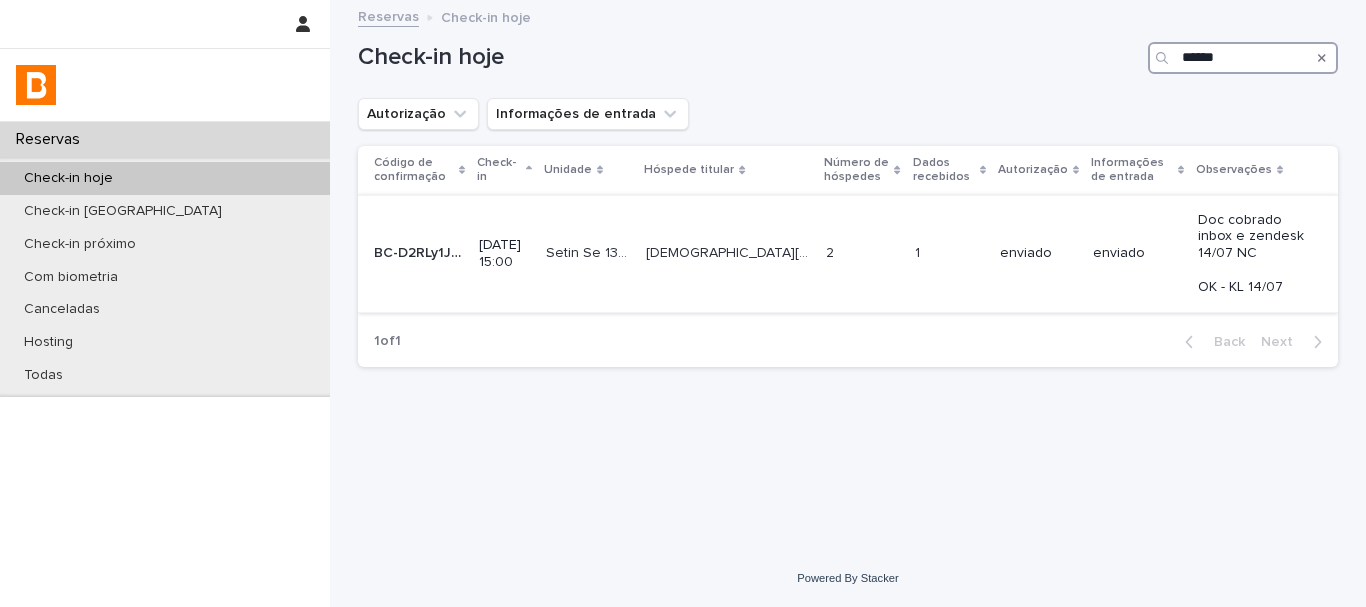 type on "******" 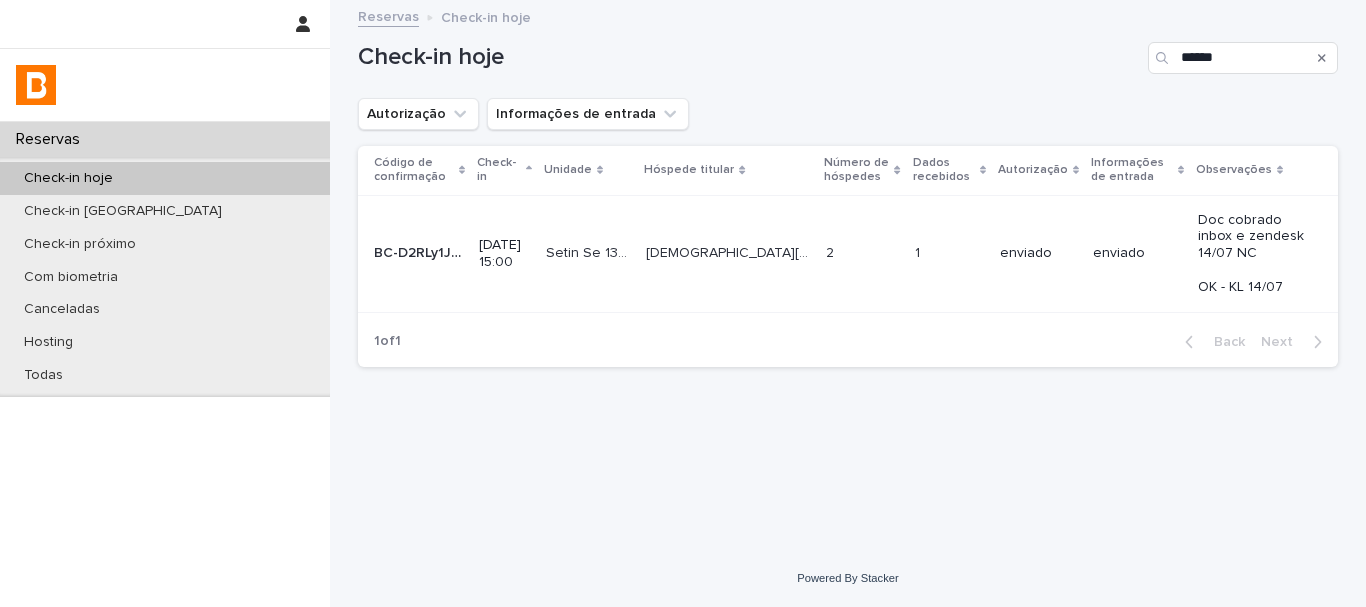 click at bounding box center (862, 253) 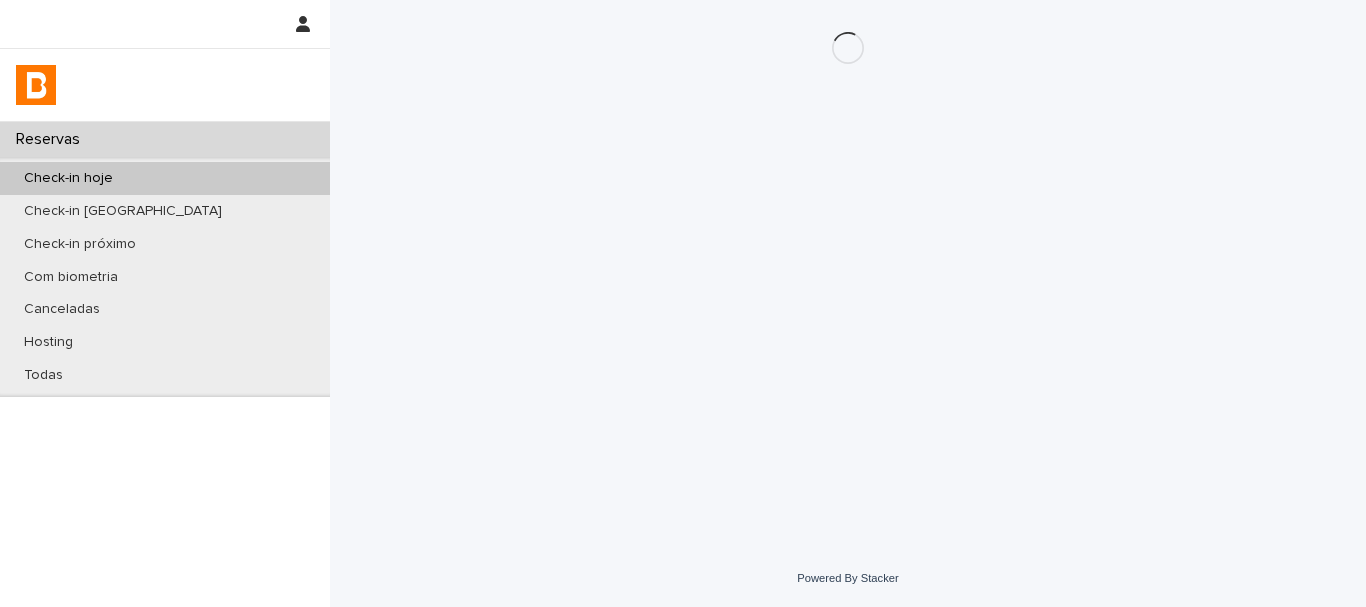 click on "Loading... Saving… Loading... Saving…" at bounding box center [848, 250] 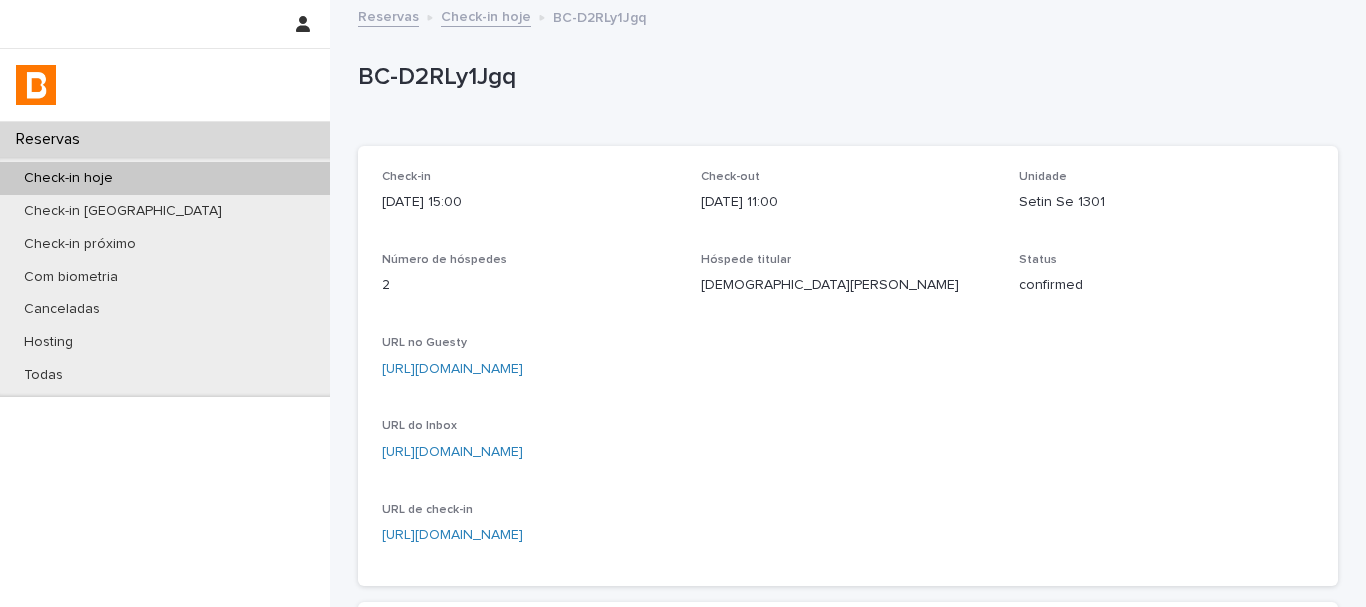 click on "Check-in [DATE] 15:00" at bounding box center (529, 199) 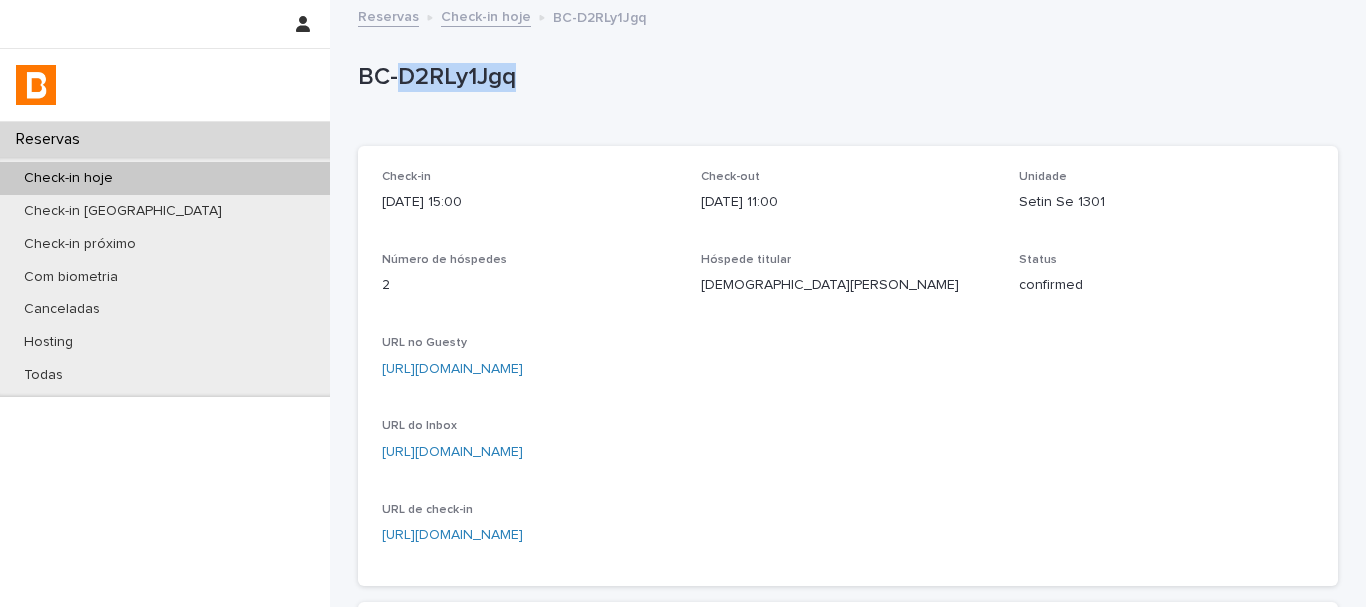 click on "BC-D2RLy1Jgq" at bounding box center [844, 77] 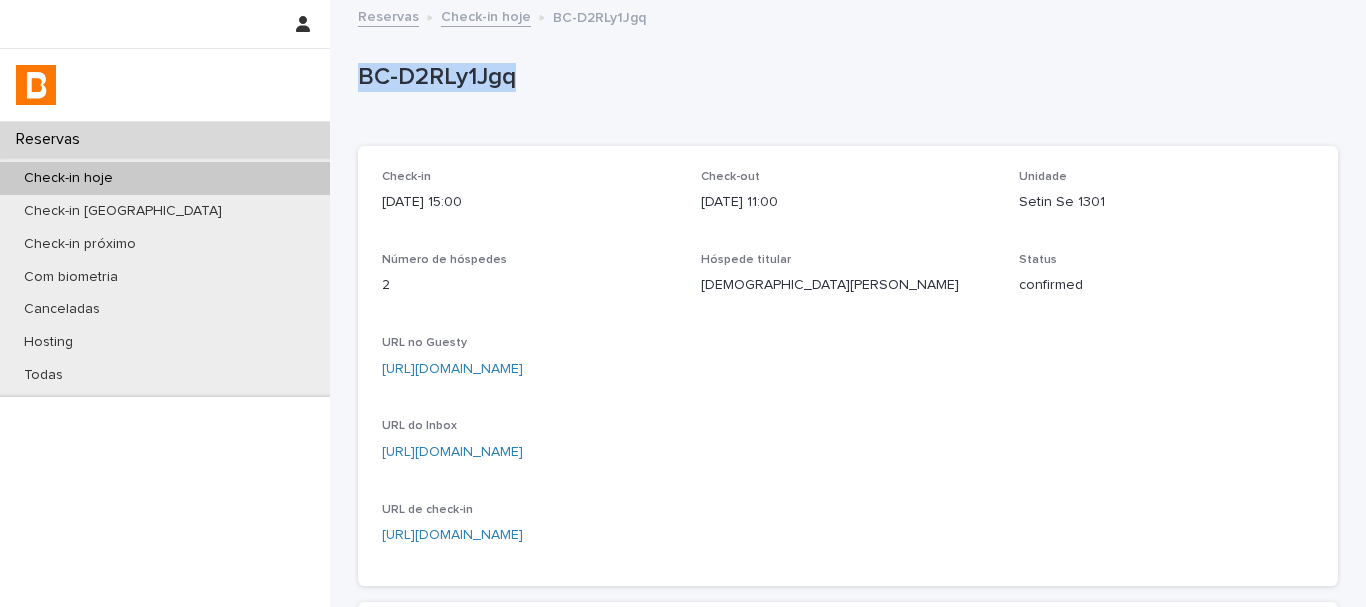 click on "BC-D2RLy1Jgq" at bounding box center [844, 77] 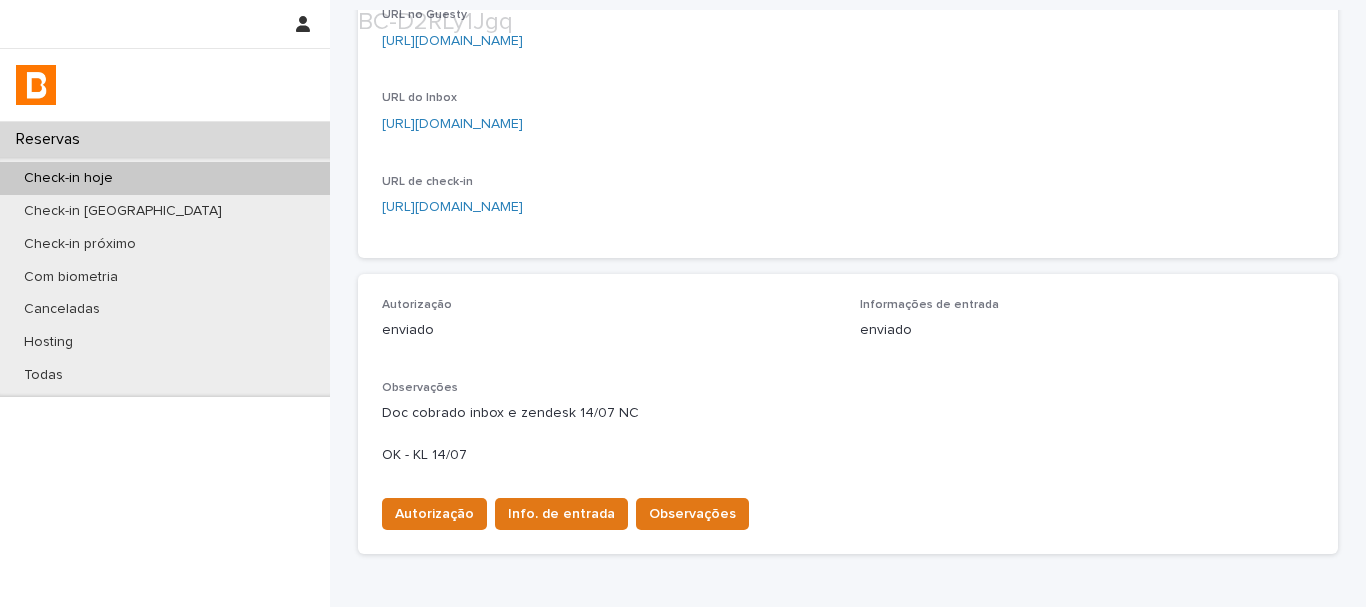 scroll, scrollTop: 500, scrollLeft: 0, axis: vertical 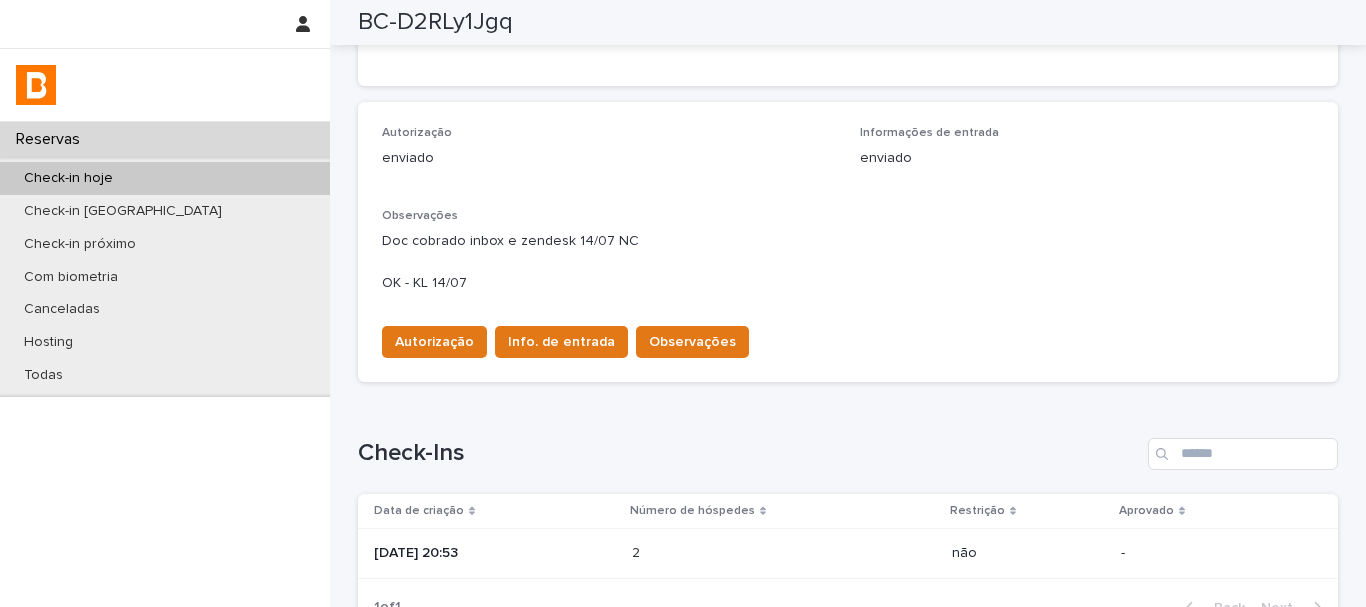 click on "2 2" at bounding box center (784, 553) 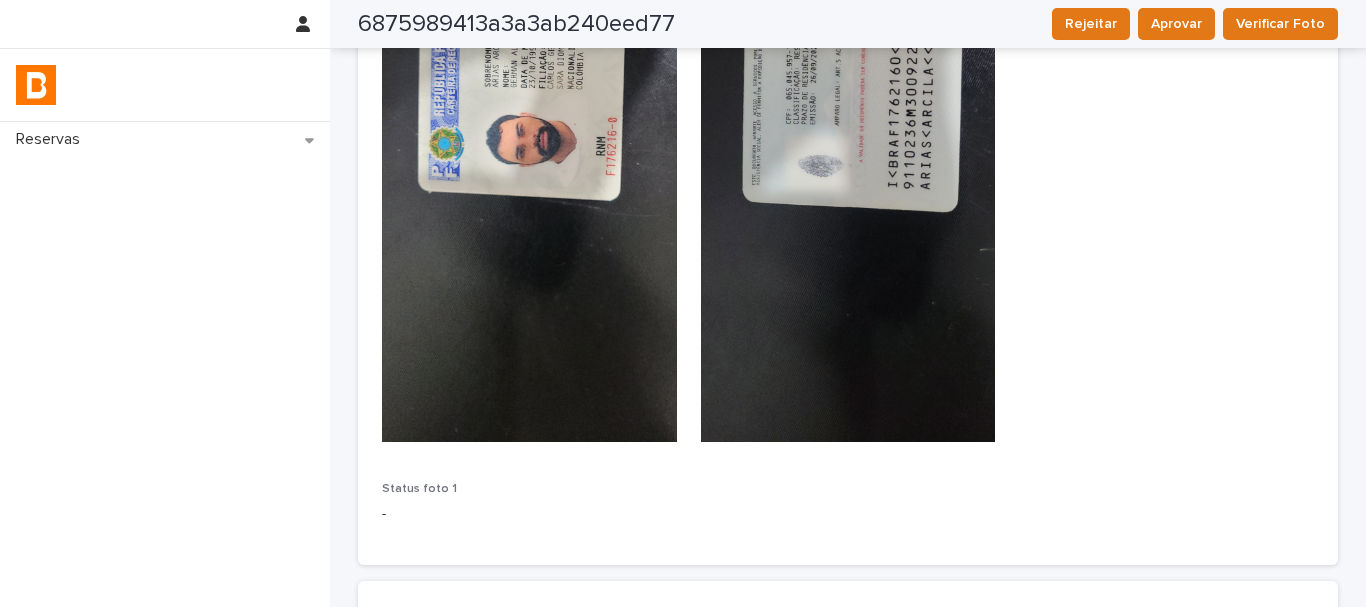 scroll, scrollTop: 0, scrollLeft: 0, axis: both 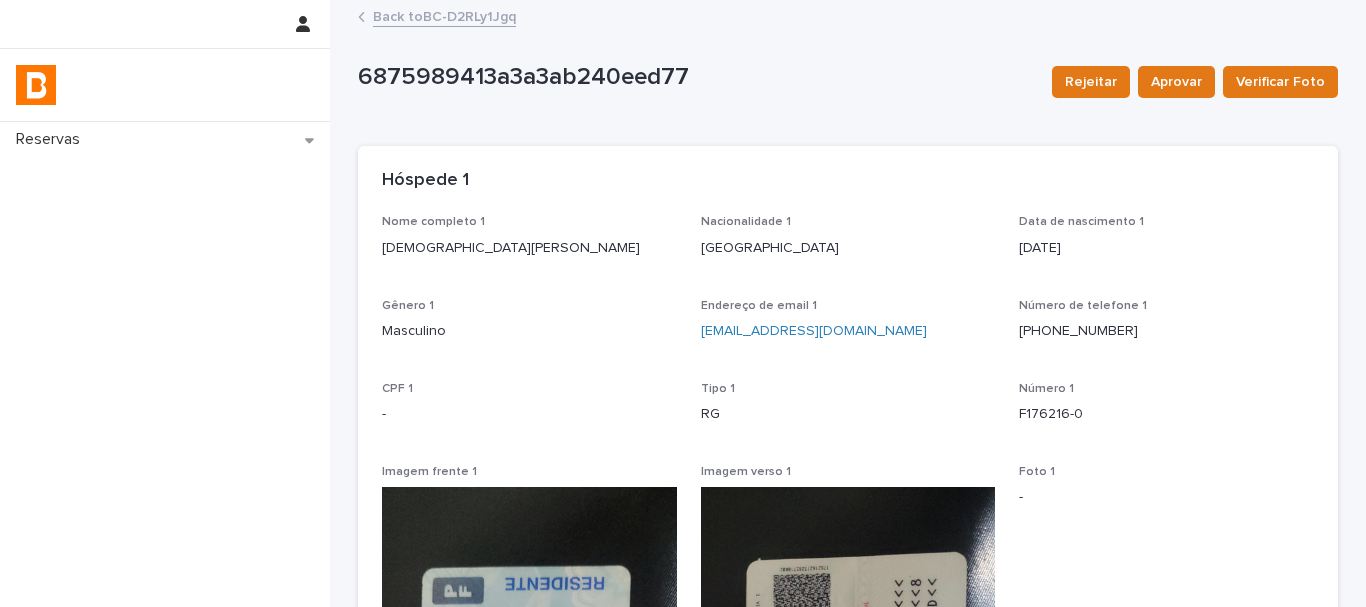 click on "Back to  BC-D2RLy1Jgq" at bounding box center [848, 18] 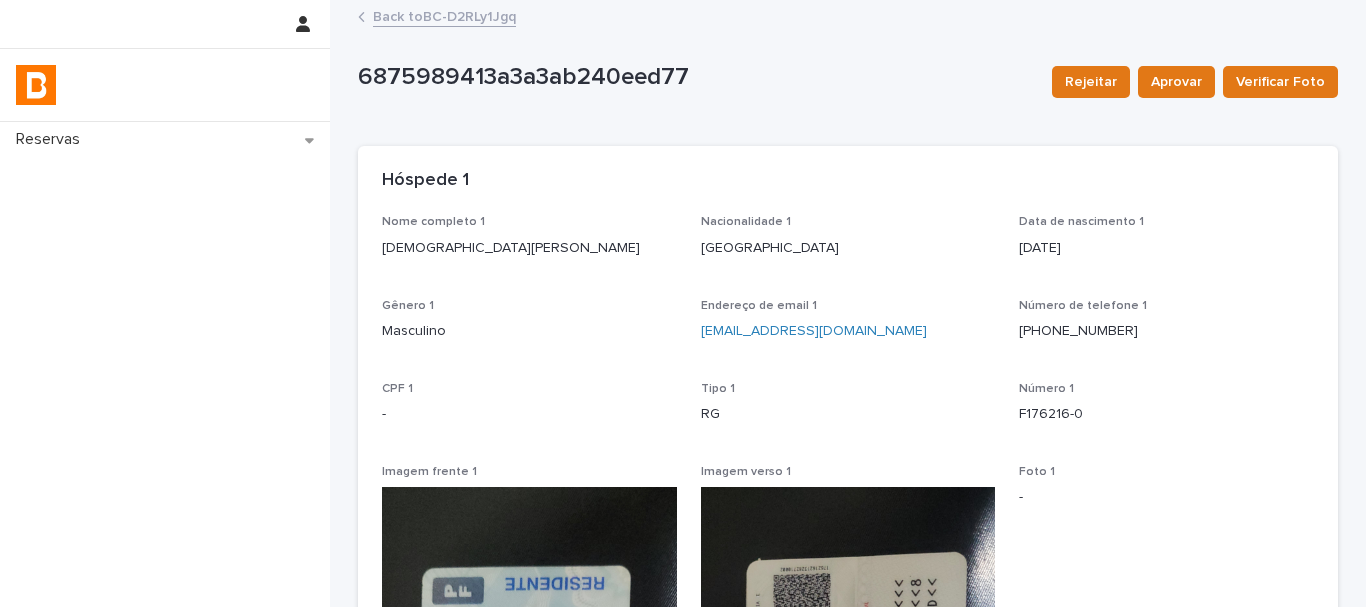 click on "Back to  BC-D2RLy1Jgq" at bounding box center (444, 15) 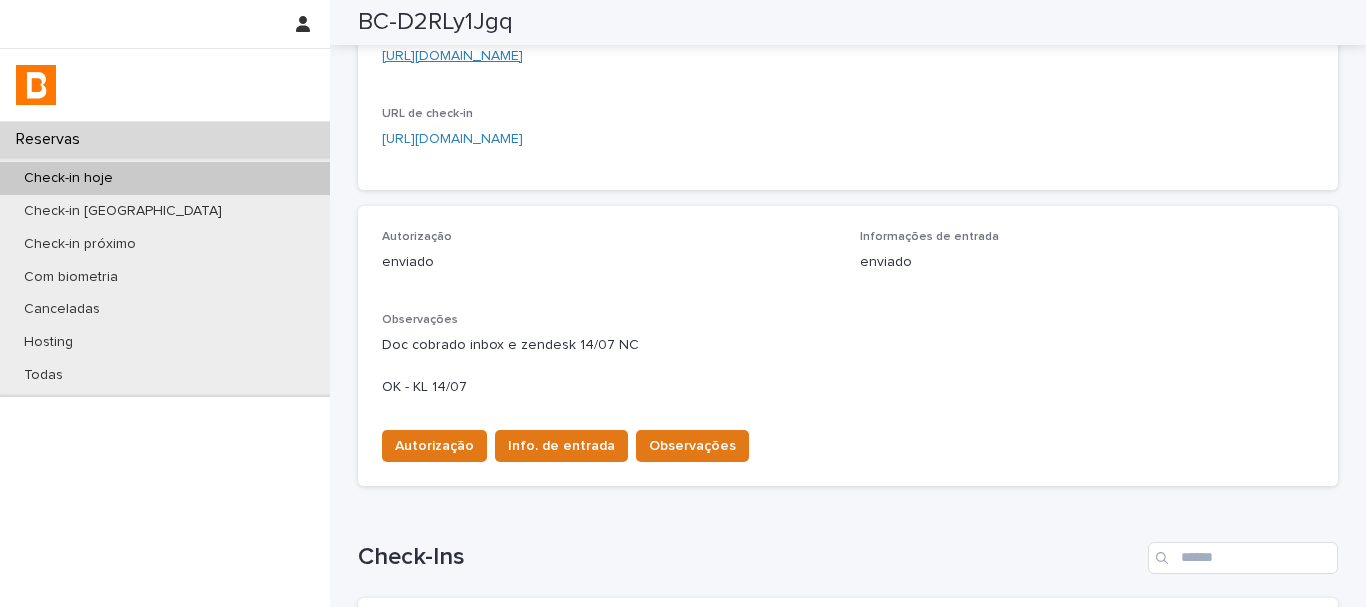 scroll, scrollTop: 199, scrollLeft: 0, axis: vertical 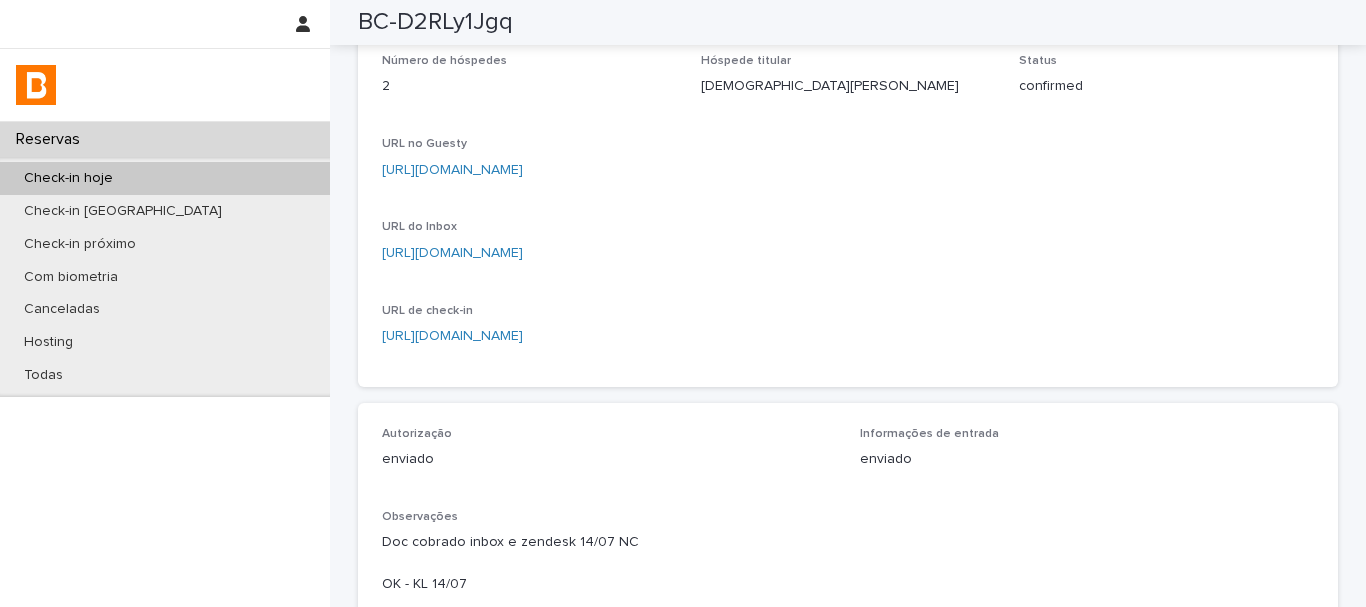 click on "Reservas" at bounding box center (52, 139) 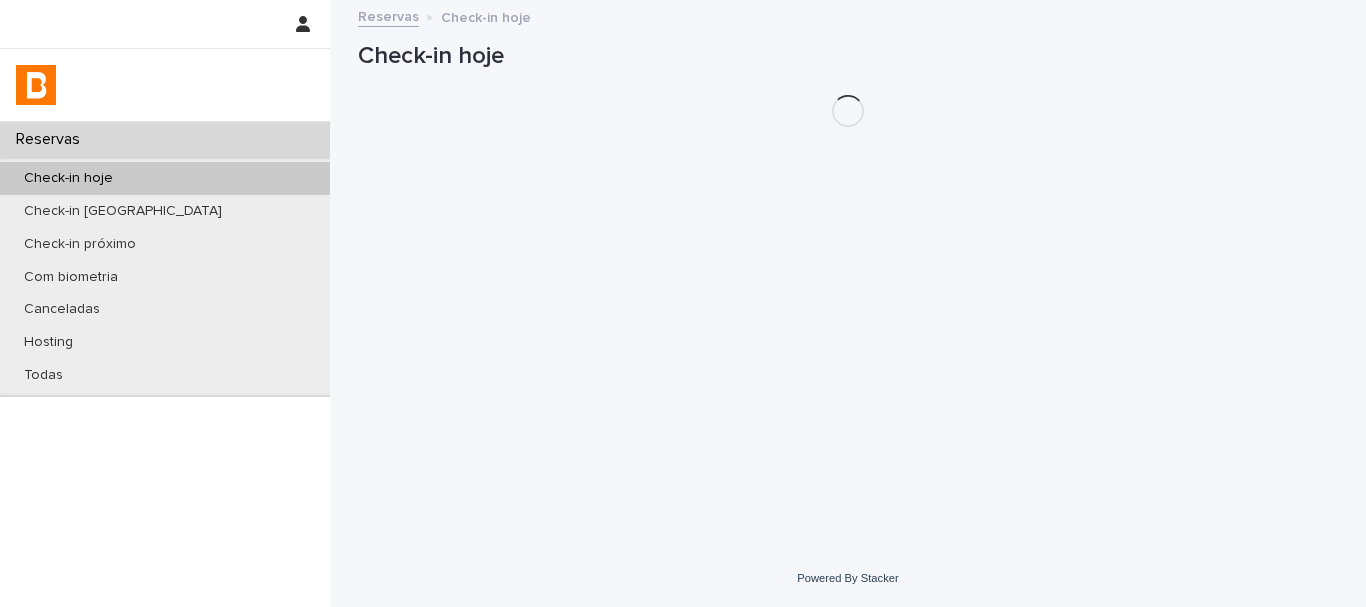scroll, scrollTop: 0, scrollLeft: 0, axis: both 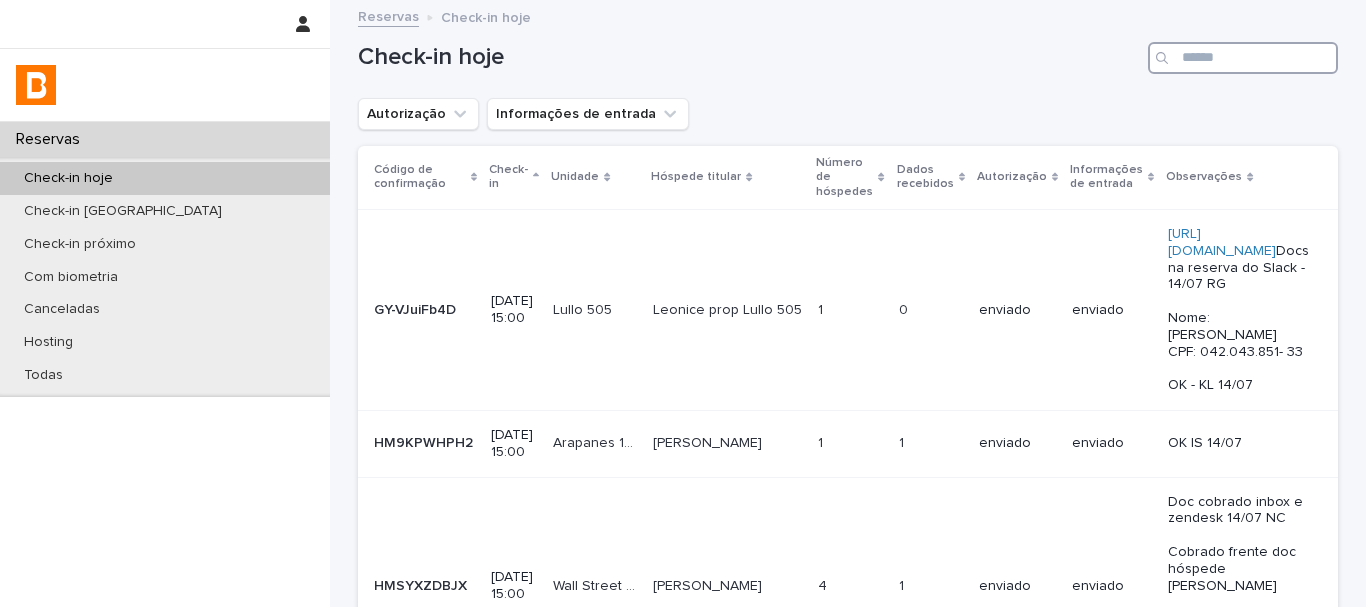 click at bounding box center (1243, 58) 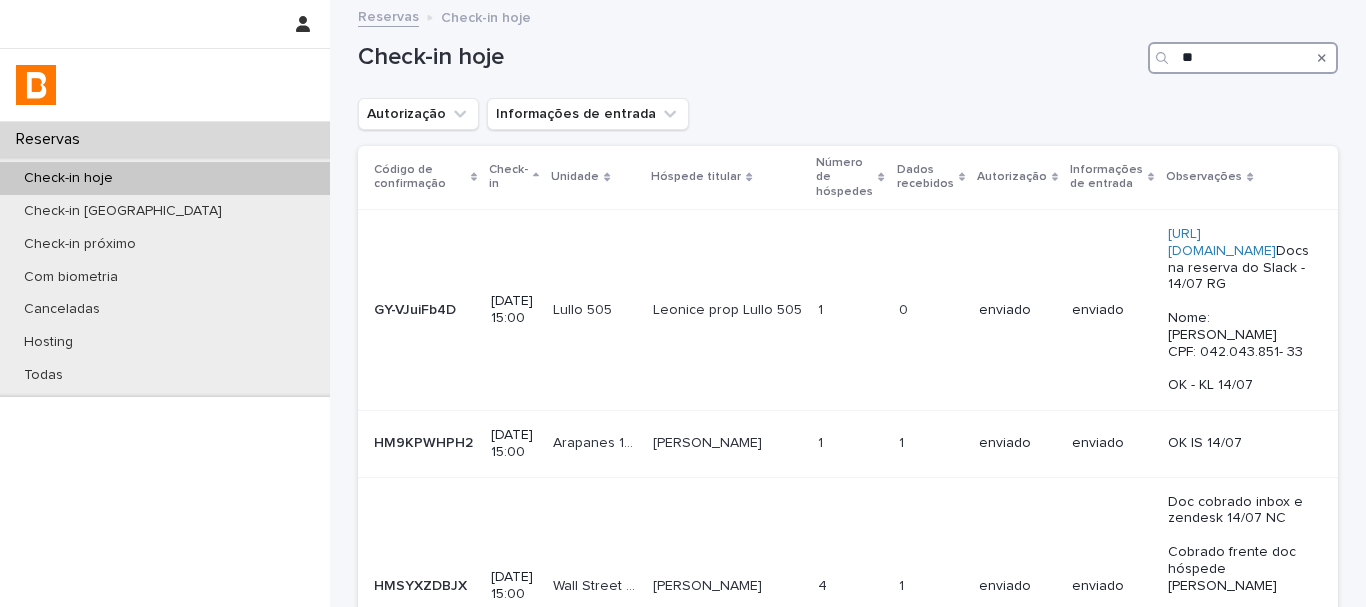 type on "***" 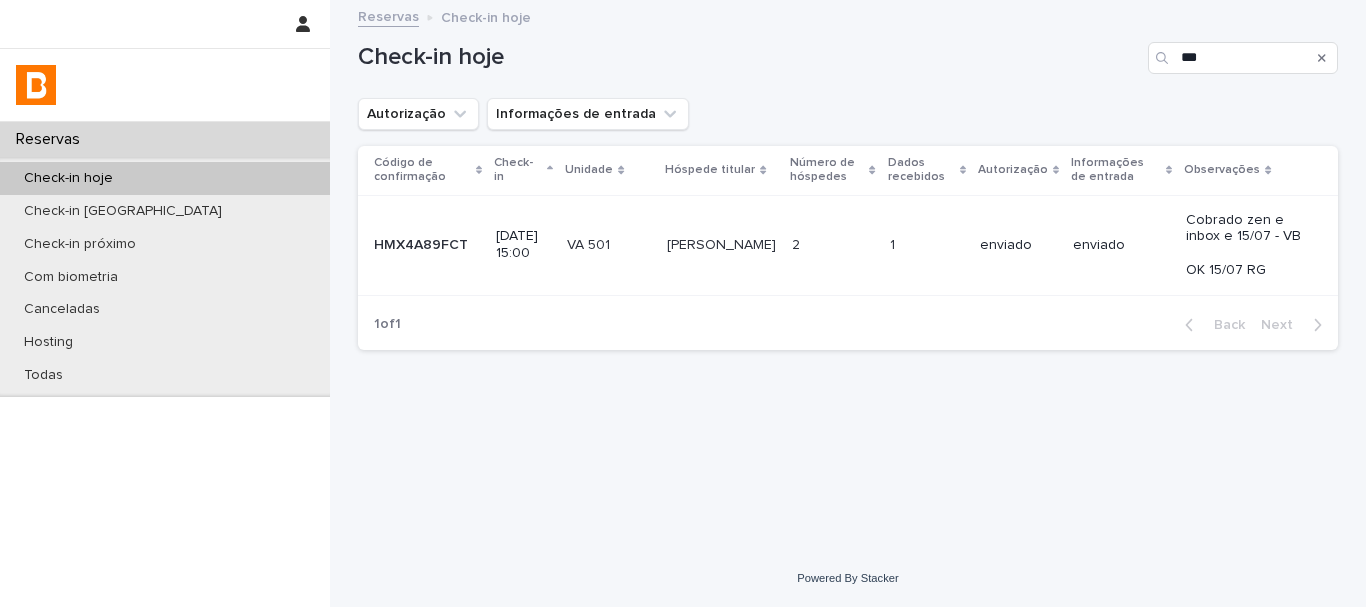 click on "[PERSON_NAME]" at bounding box center [723, 243] 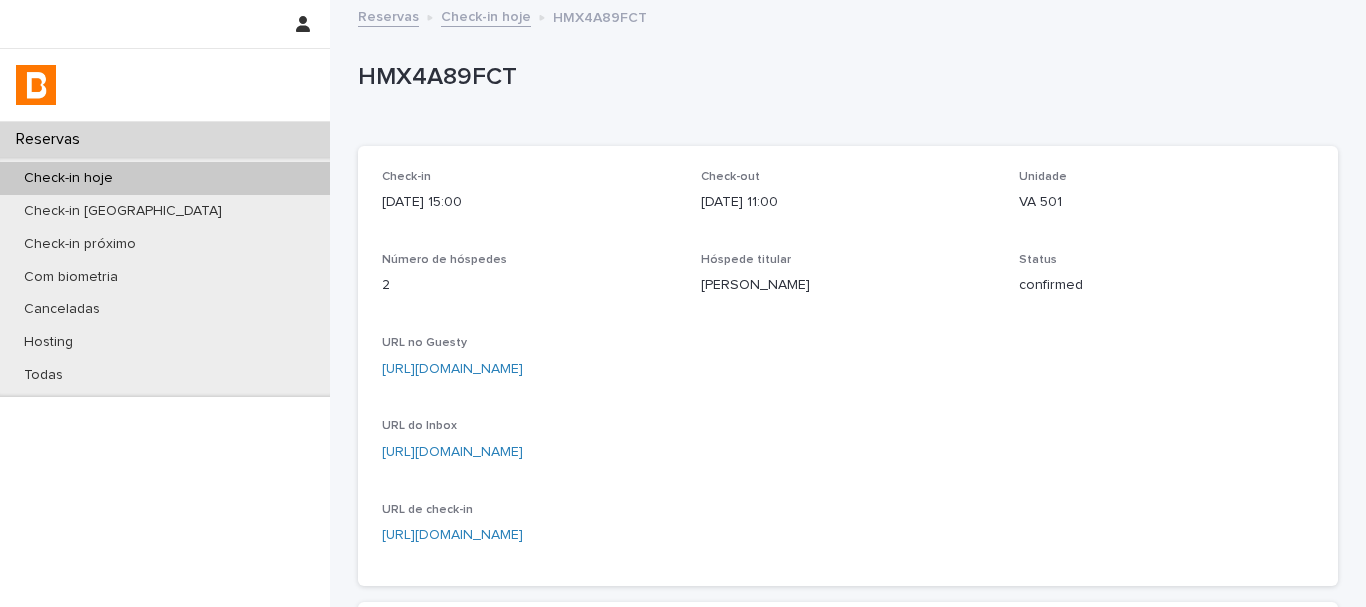 click on "HMX4A89FCT" at bounding box center [844, 77] 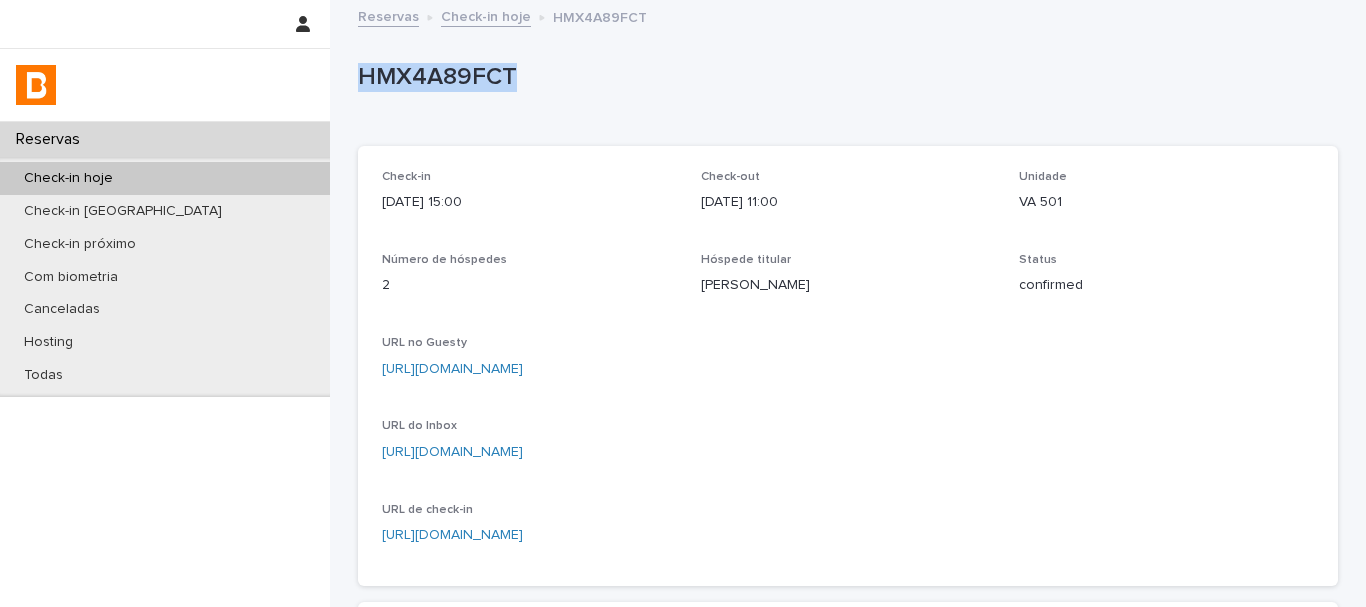 click on "HMX4A89FCT" at bounding box center [844, 77] 